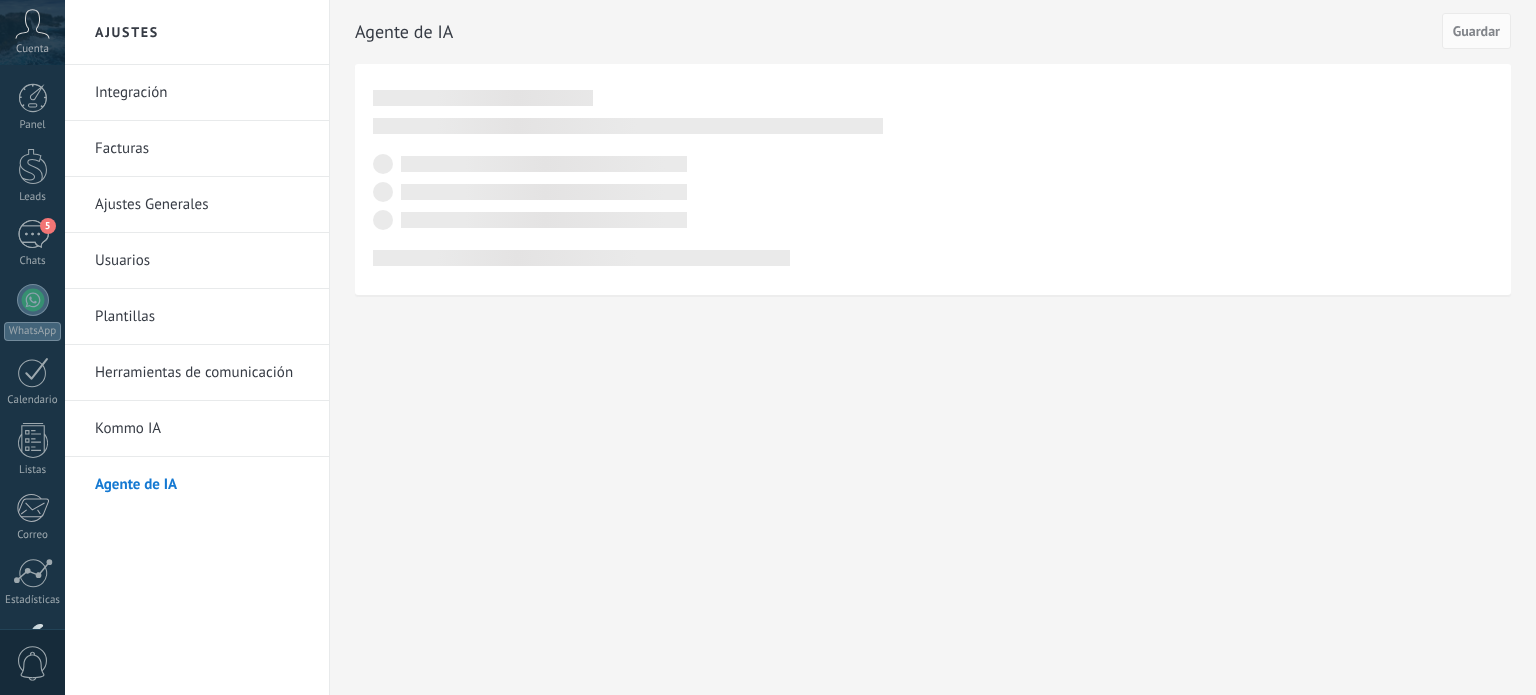 scroll, scrollTop: 0, scrollLeft: 0, axis: both 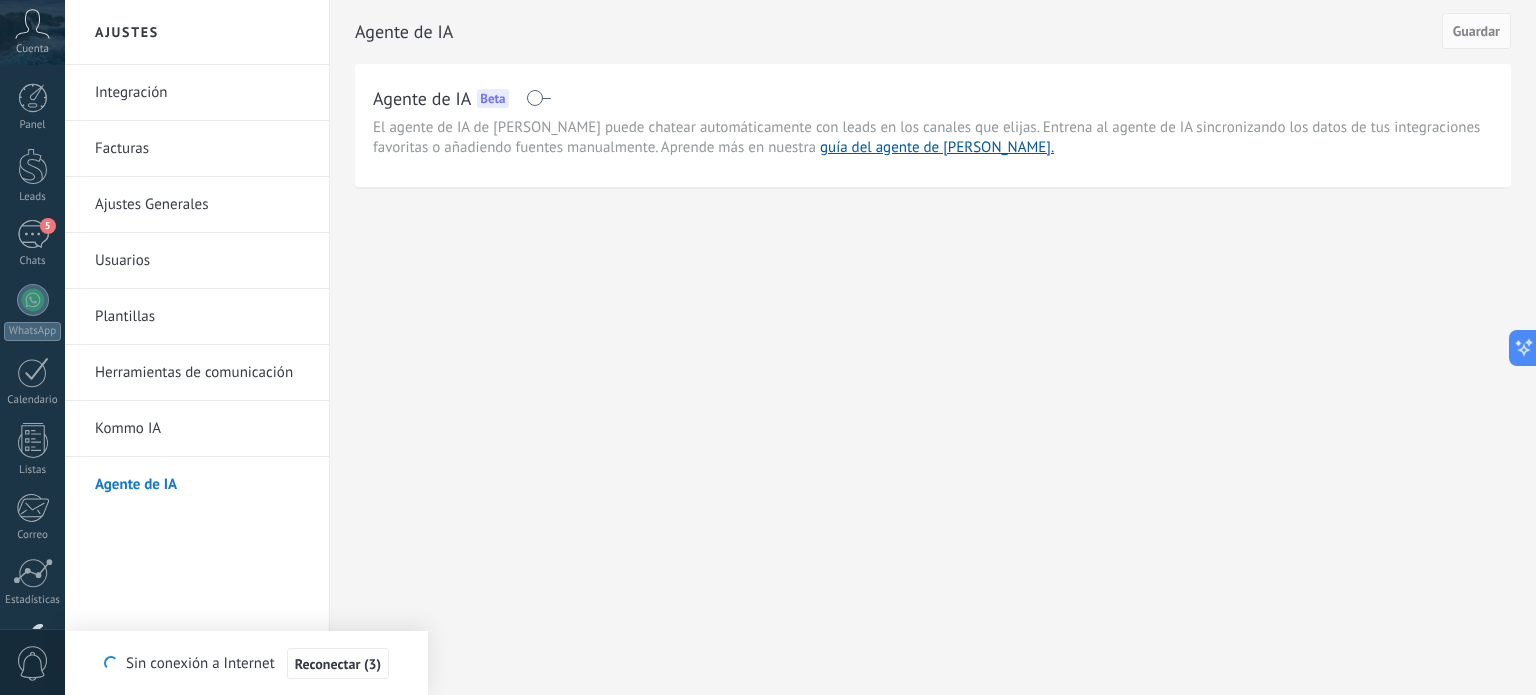 click at bounding box center (538, 98) 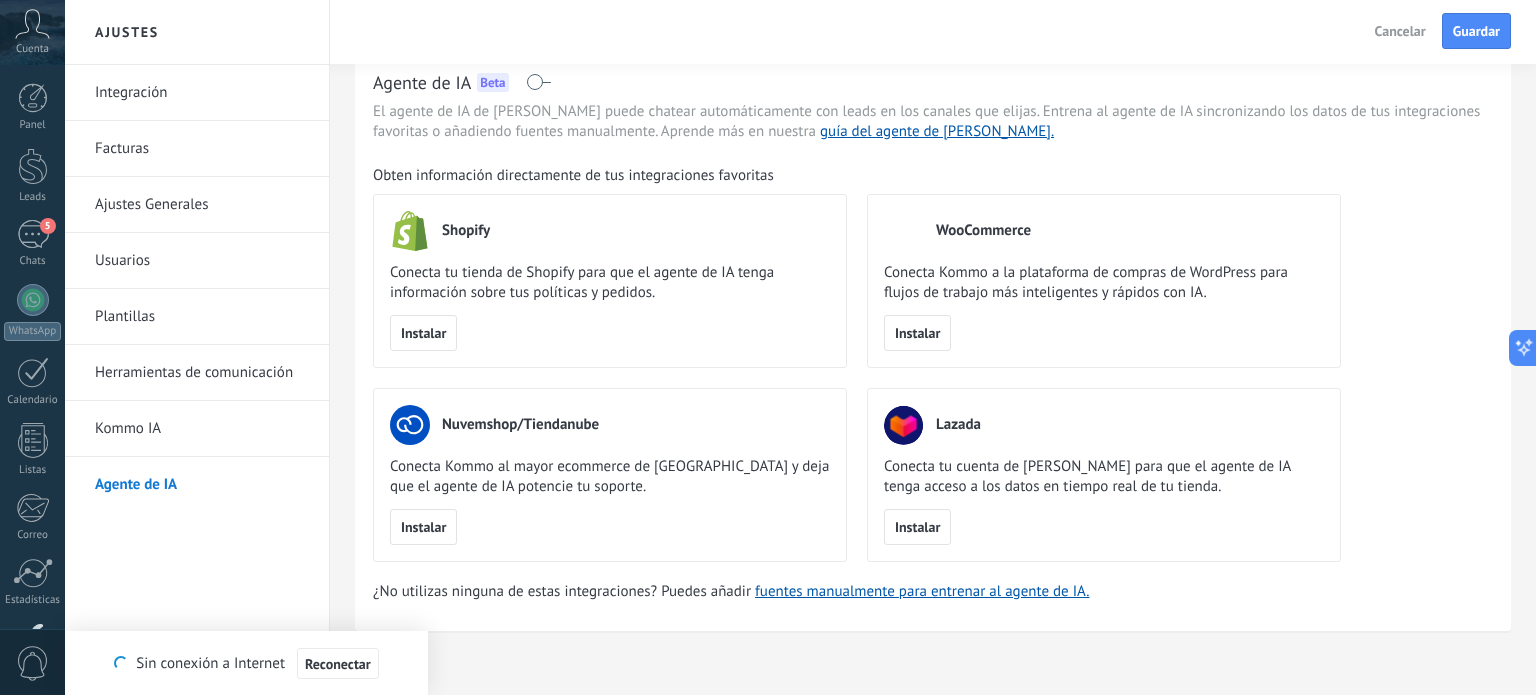 scroll, scrollTop: 0, scrollLeft: 0, axis: both 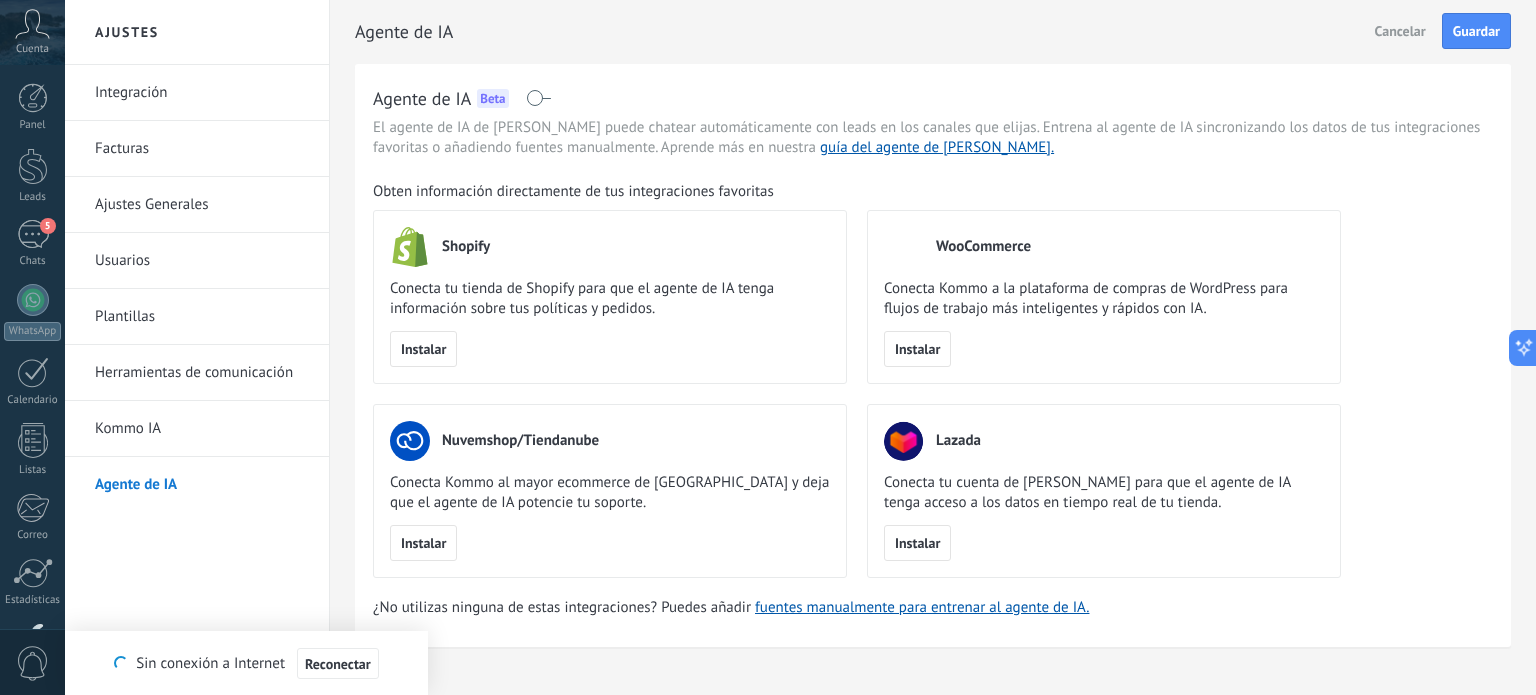 click on "Cancelar" at bounding box center [1400, 31] 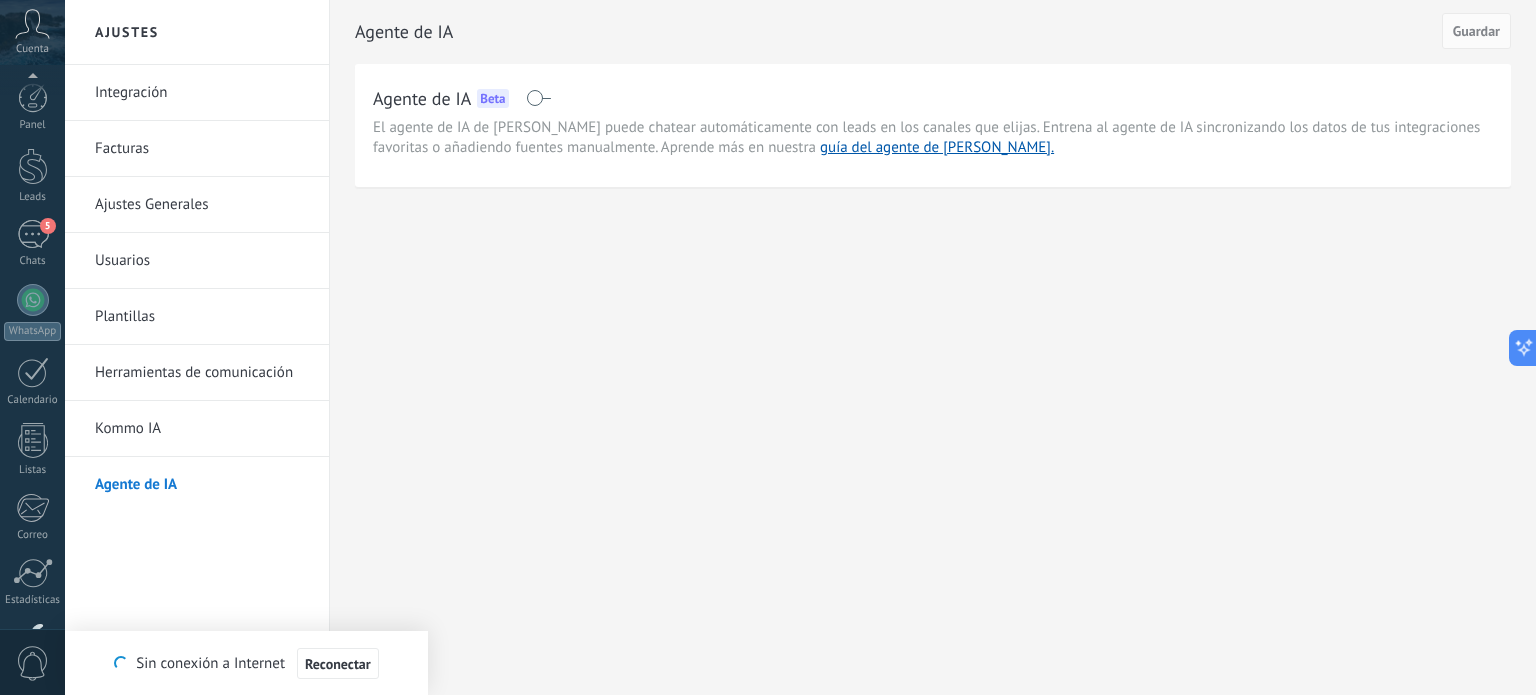 scroll, scrollTop: 136, scrollLeft: 0, axis: vertical 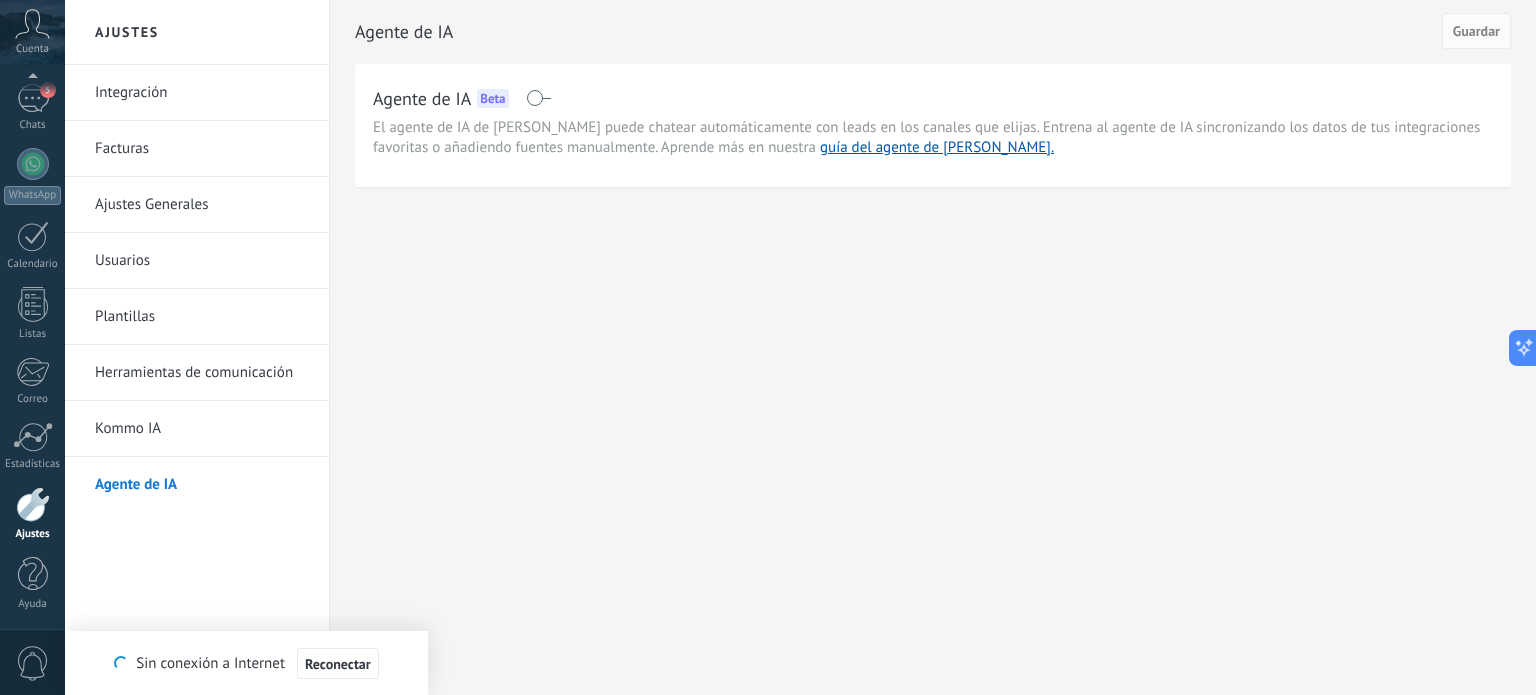 click on "Integración" at bounding box center [202, 93] 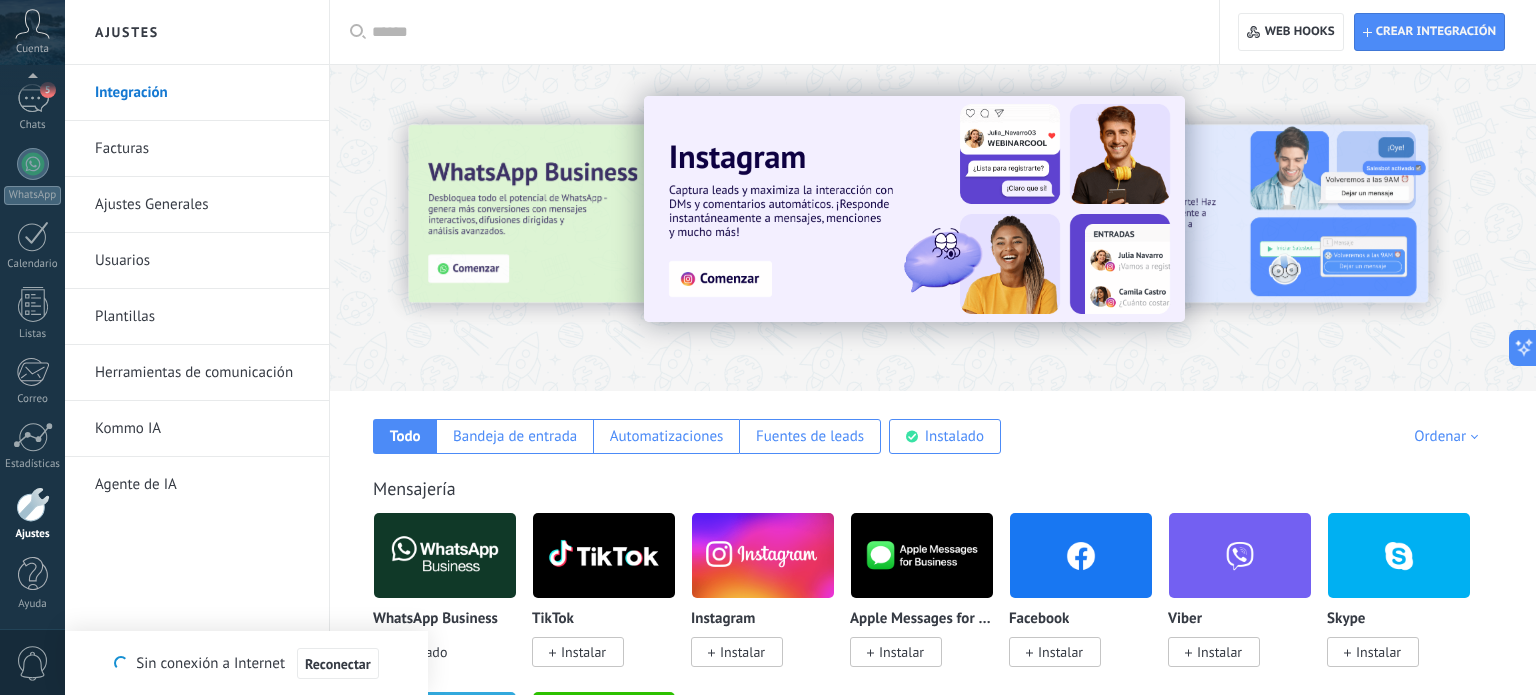 click on "Facturas" at bounding box center [202, 149] 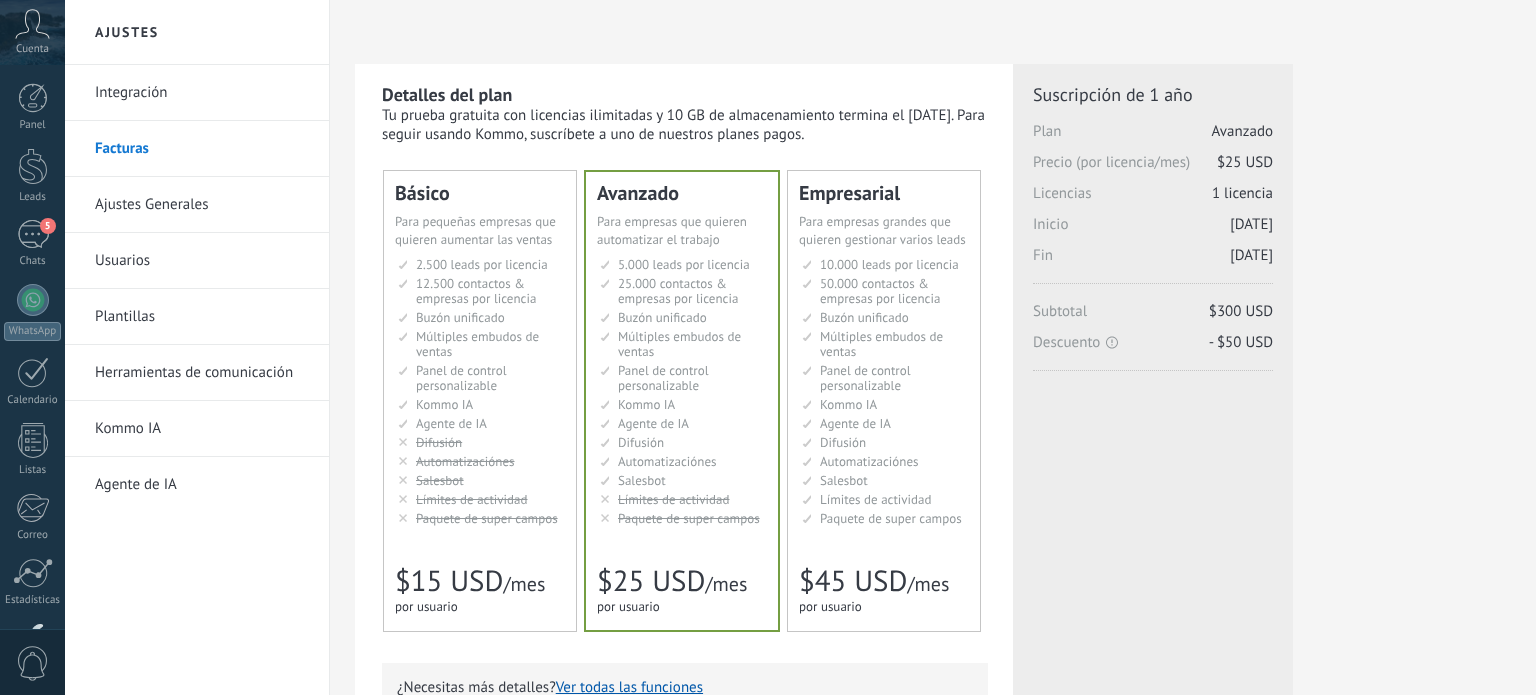 scroll, scrollTop: 0, scrollLeft: 0, axis: both 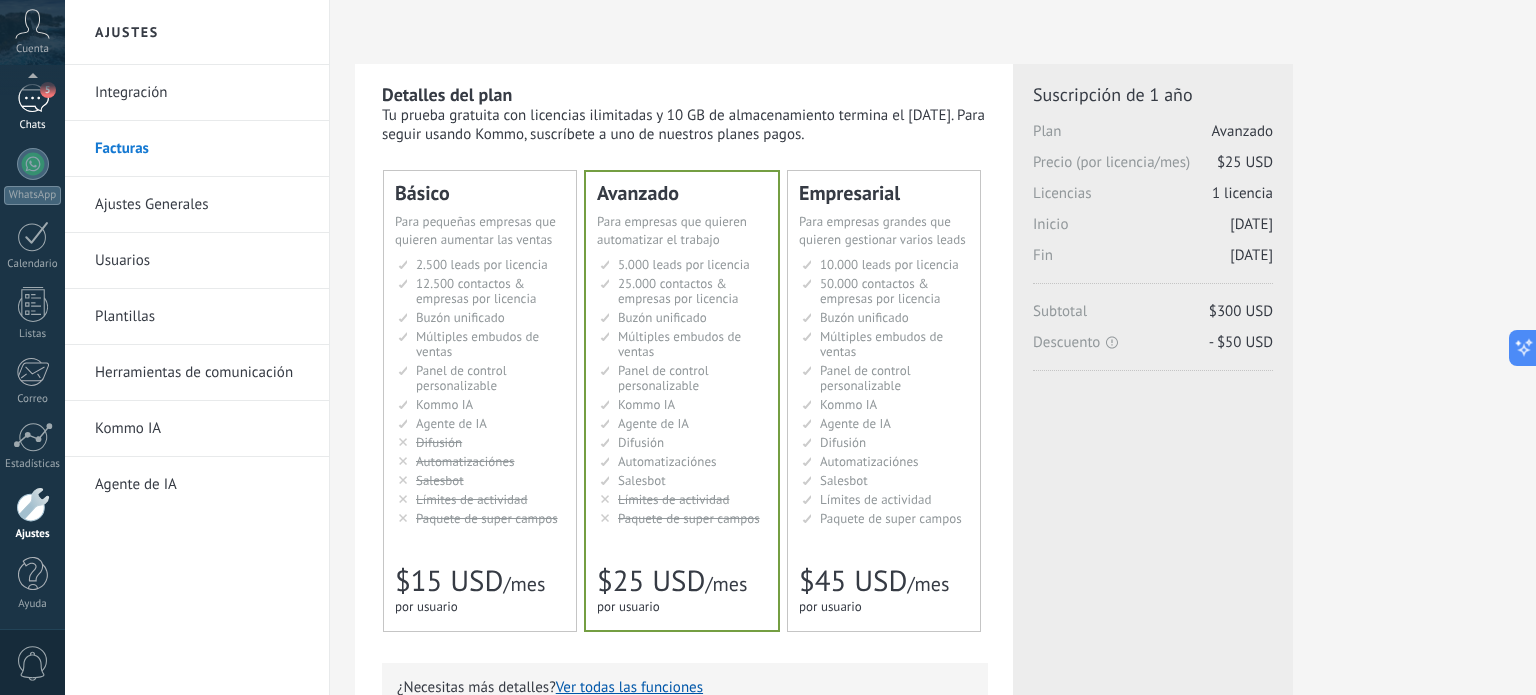 click on "5" at bounding box center (33, 98) 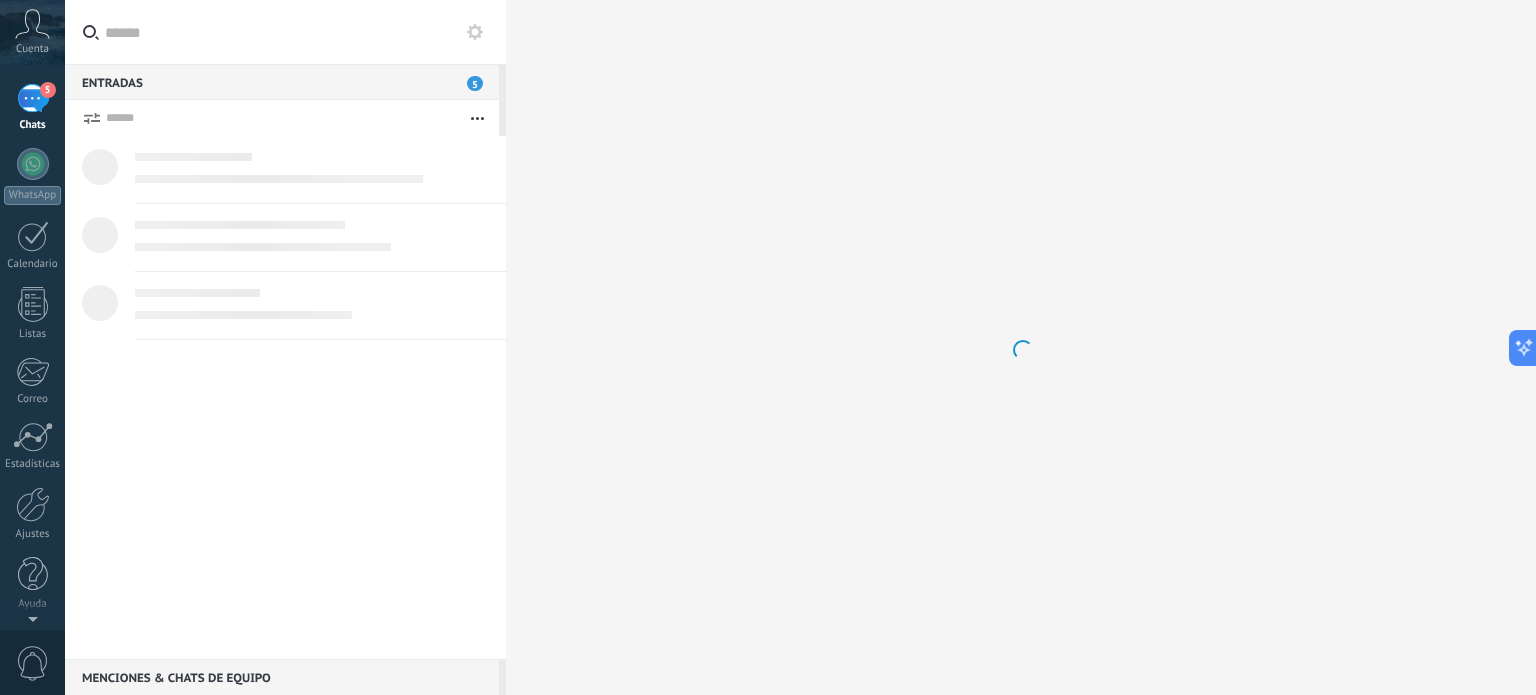 scroll, scrollTop: 0, scrollLeft: 0, axis: both 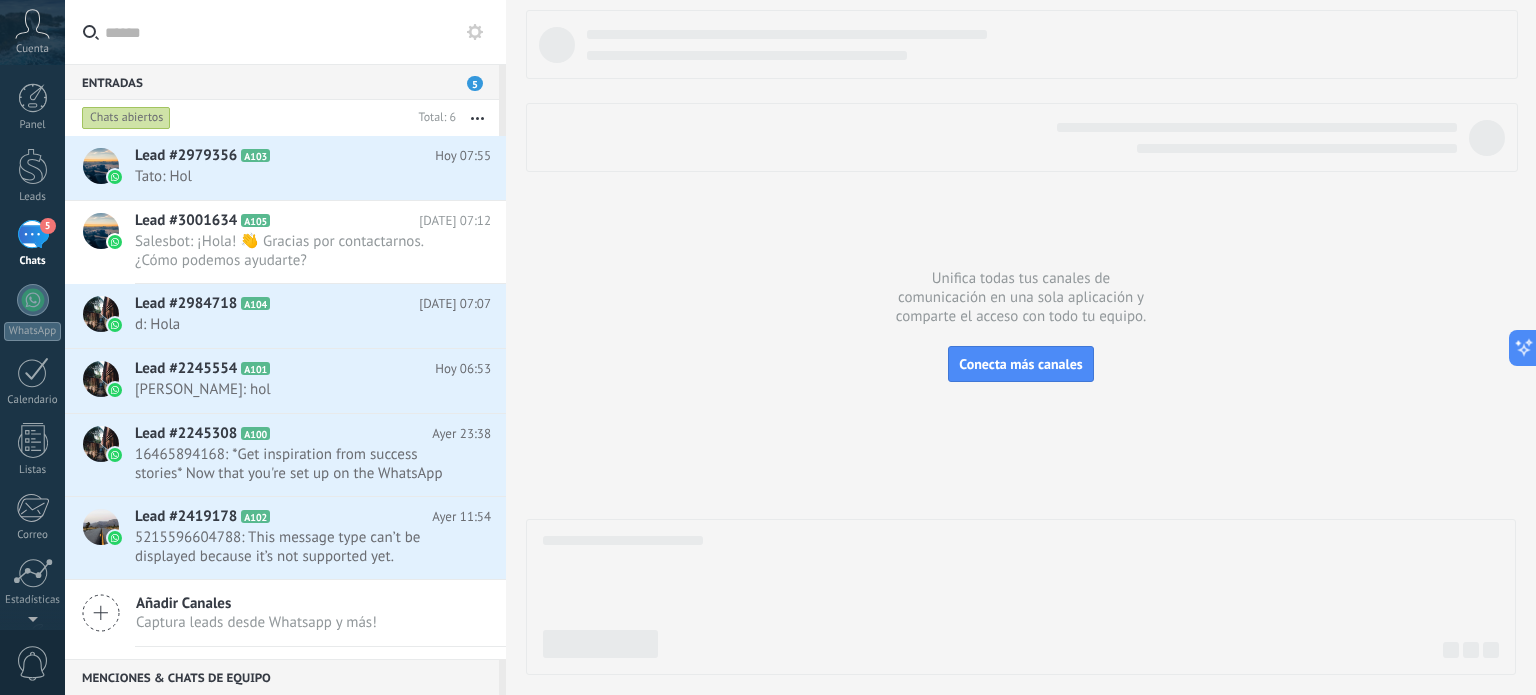 click at bounding box center [477, 118] 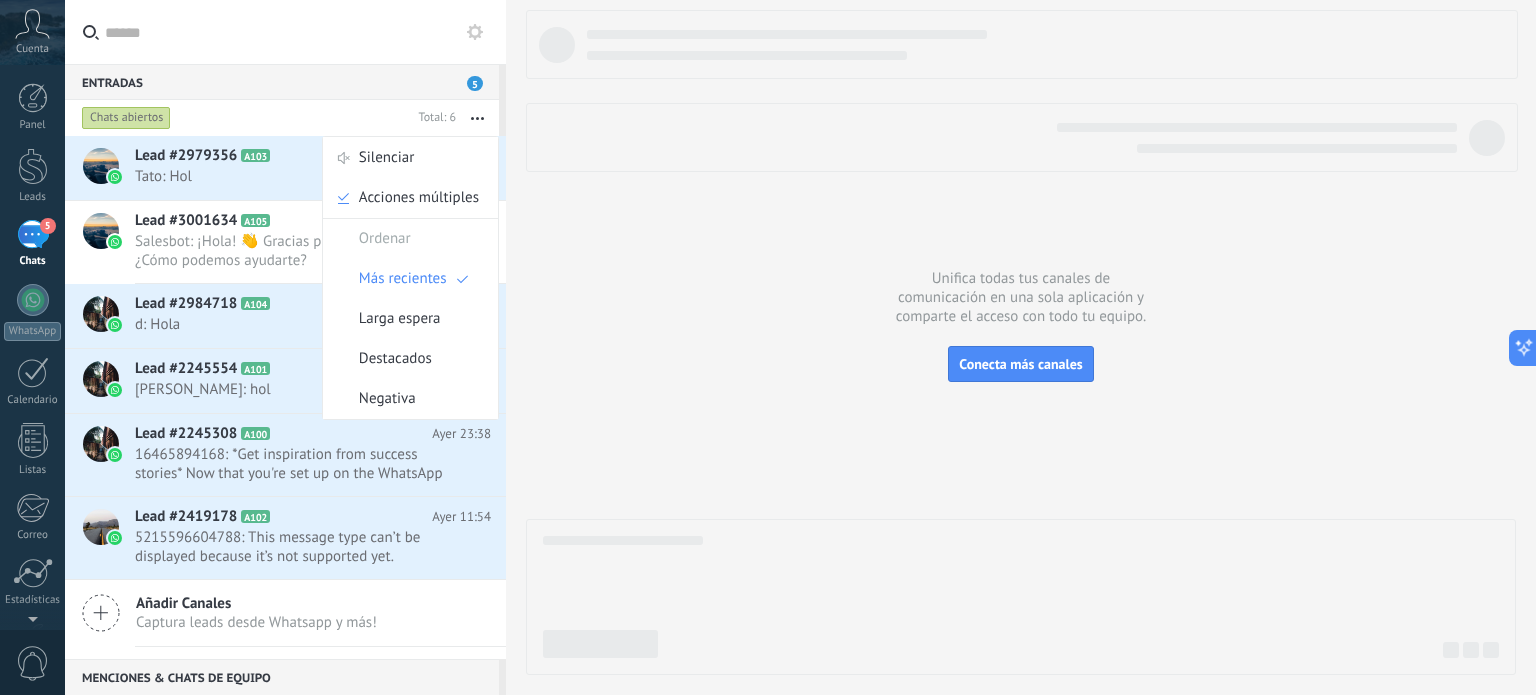 click at bounding box center (475, 32) 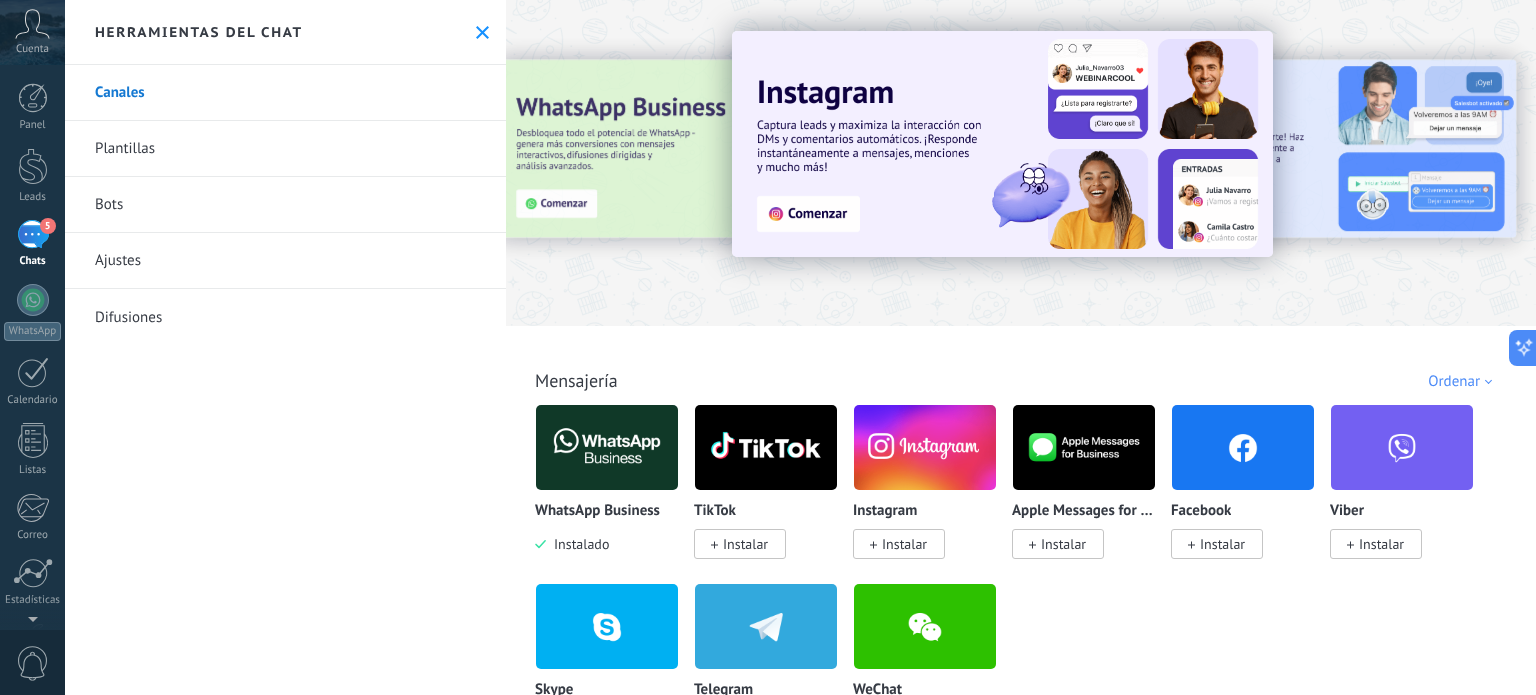 click on "Bots" at bounding box center [285, 205] 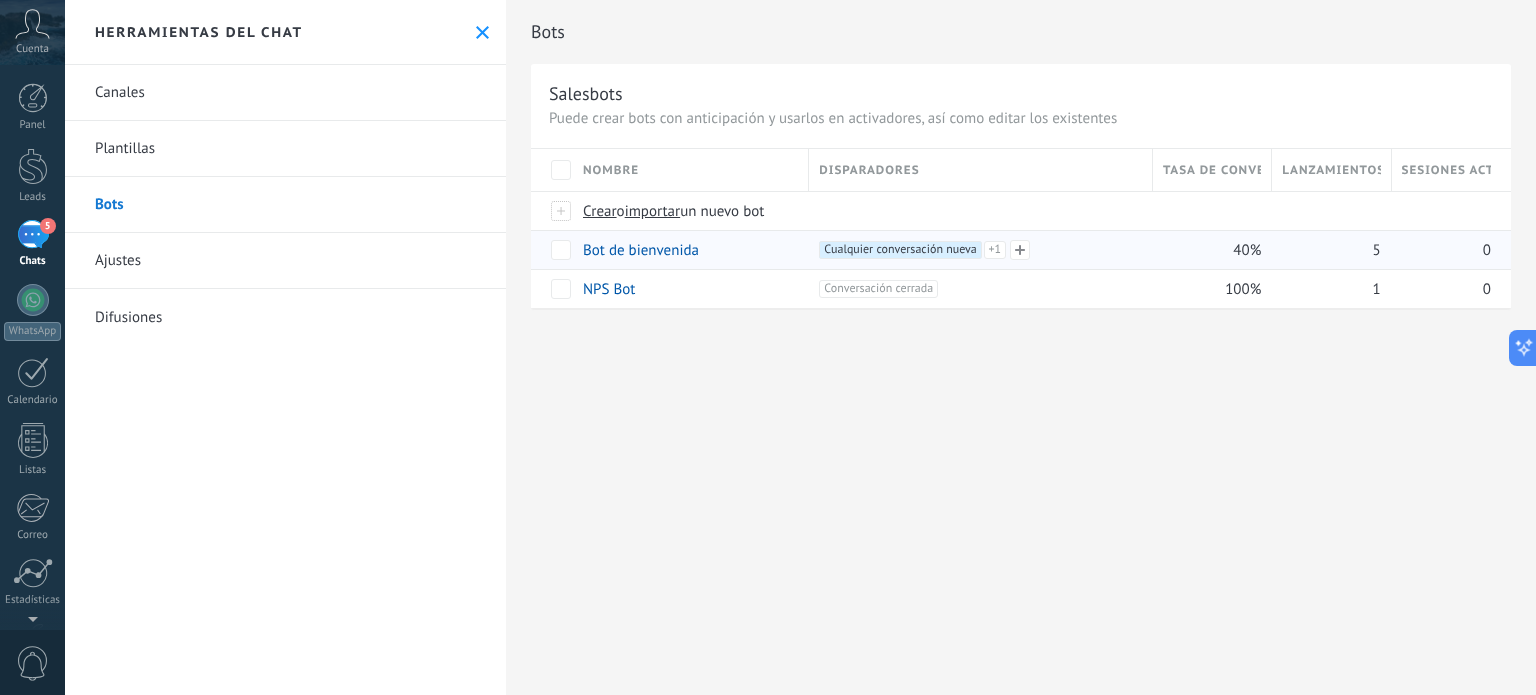 click on "Cualquier conversación nueva +1" at bounding box center (900, 250) 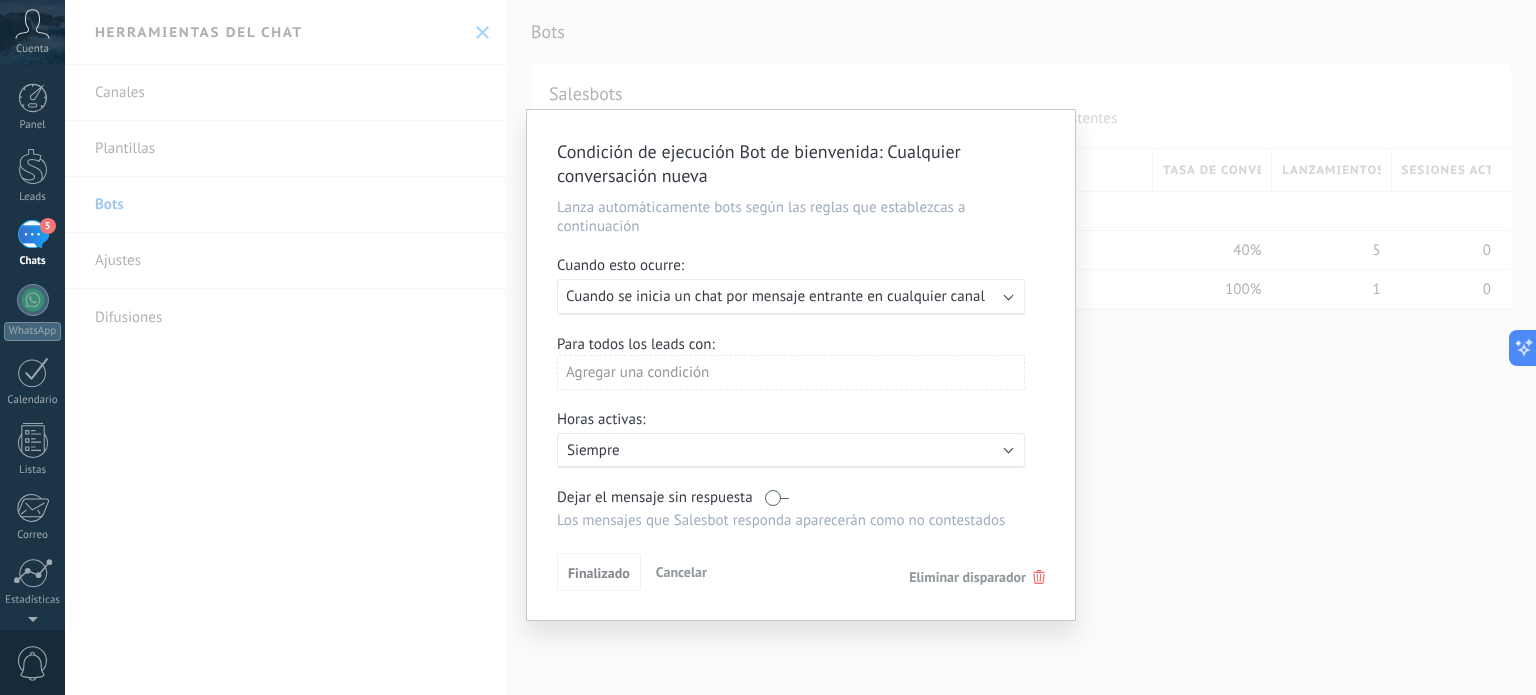 click at bounding box center (1009, 295) 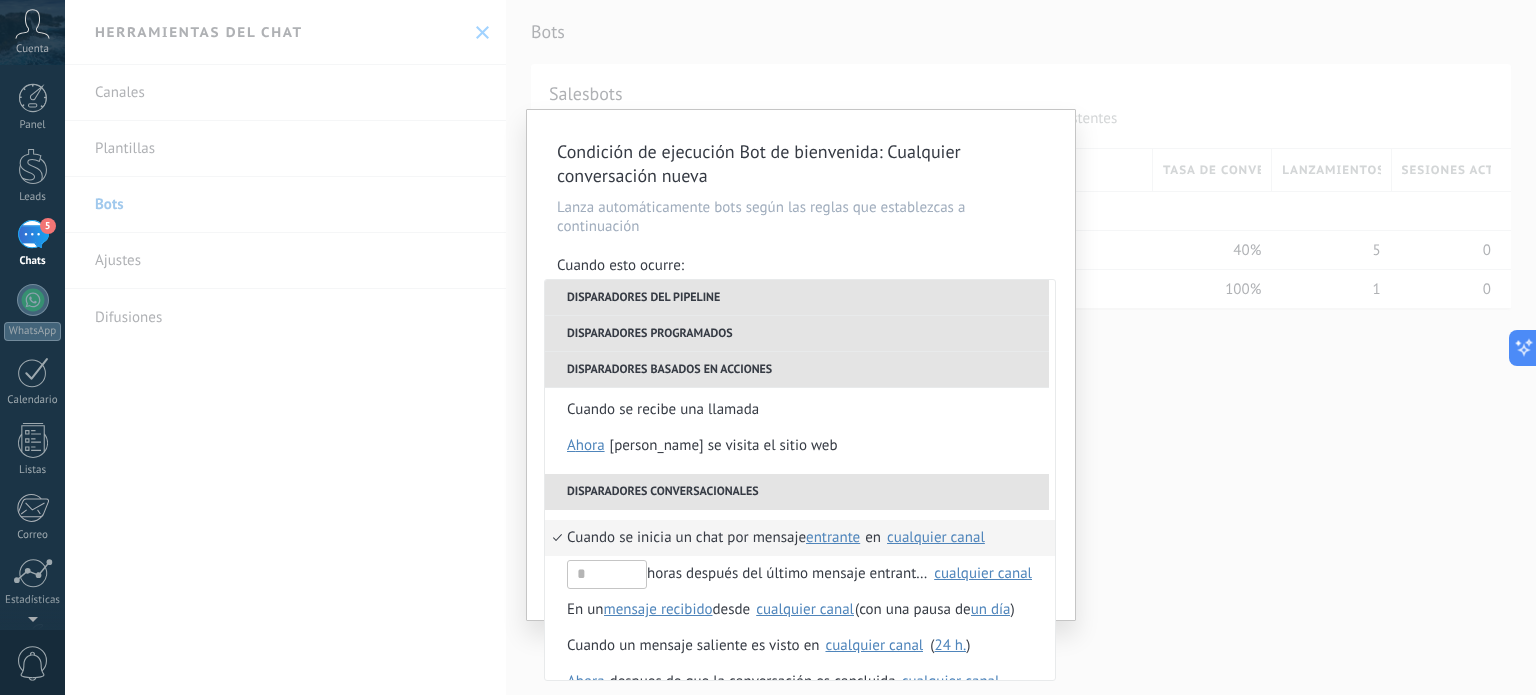 scroll, scrollTop: 472, scrollLeft: 0, axis: vertical 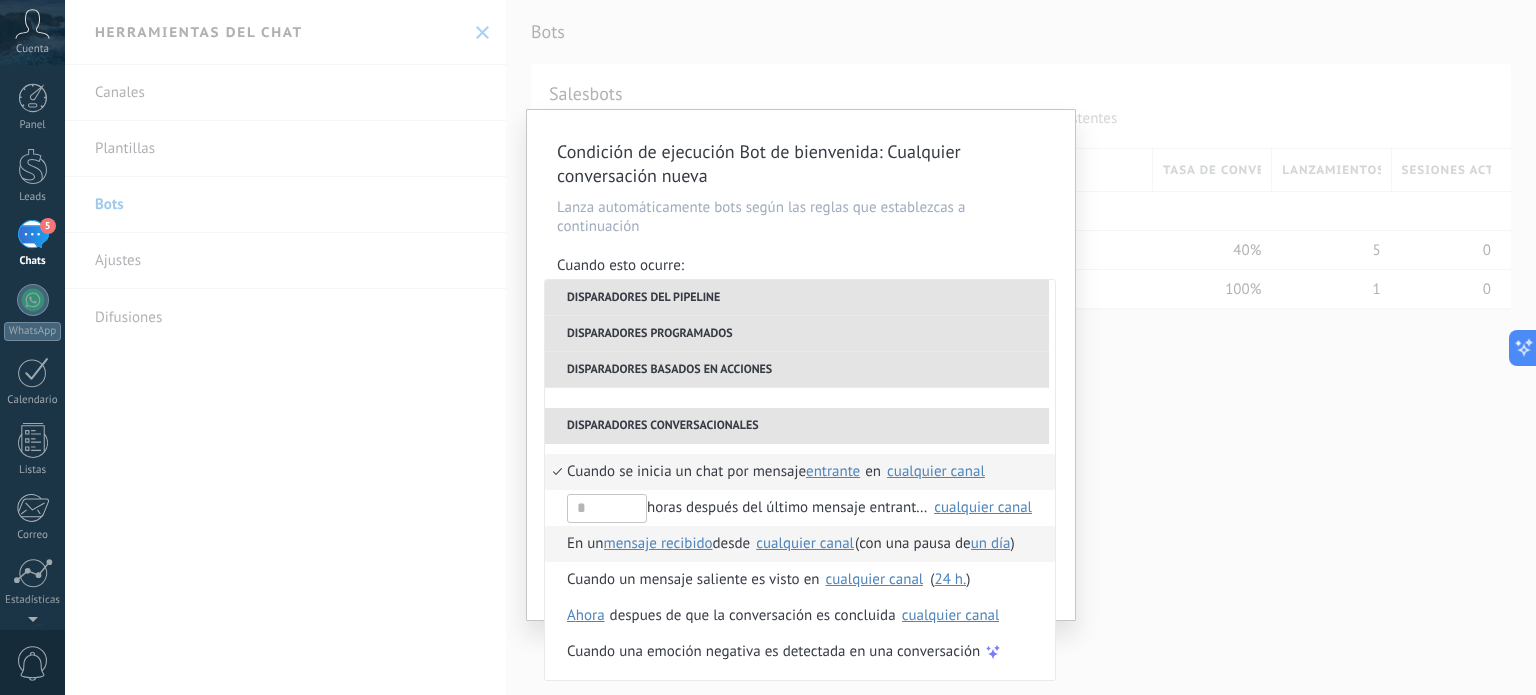 click on "un día" at bounding box center [991, 543] 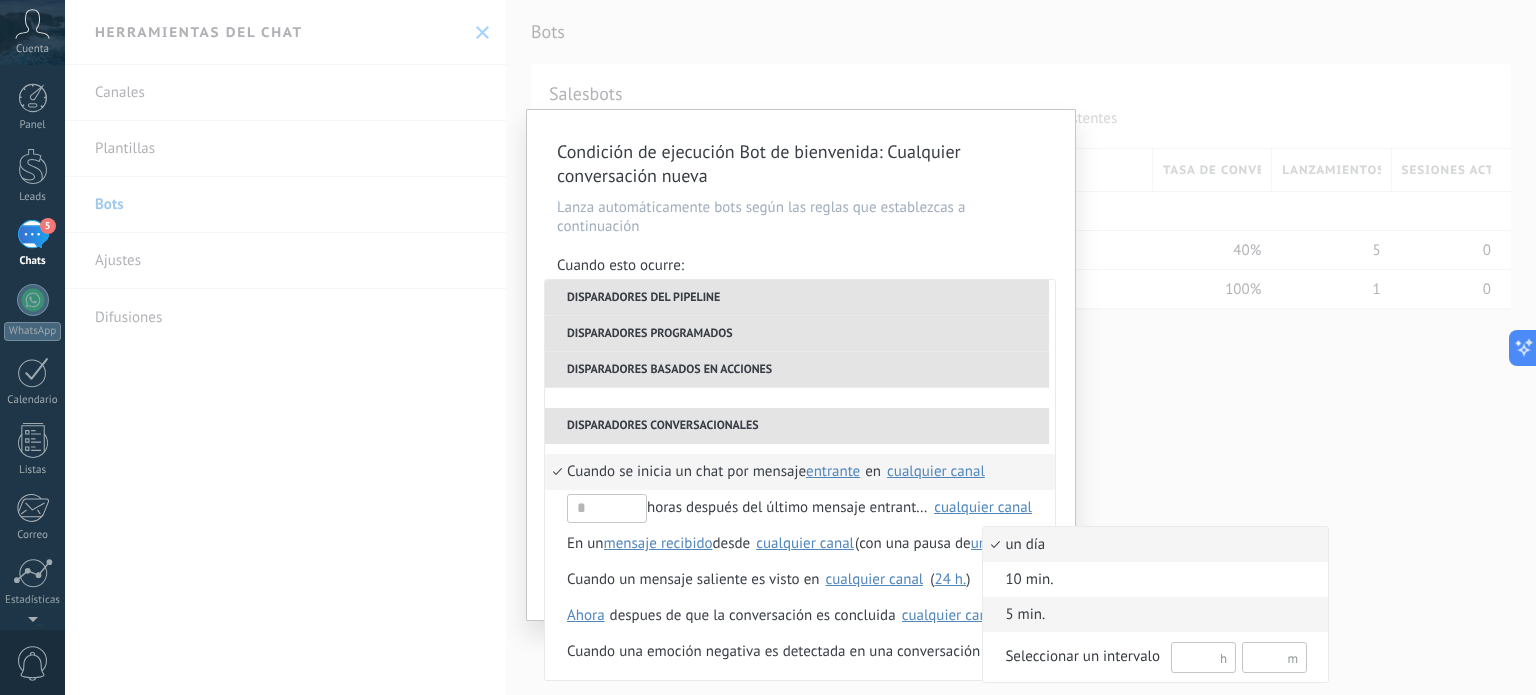 click on "5 min." at bounding box center (1145, 615) 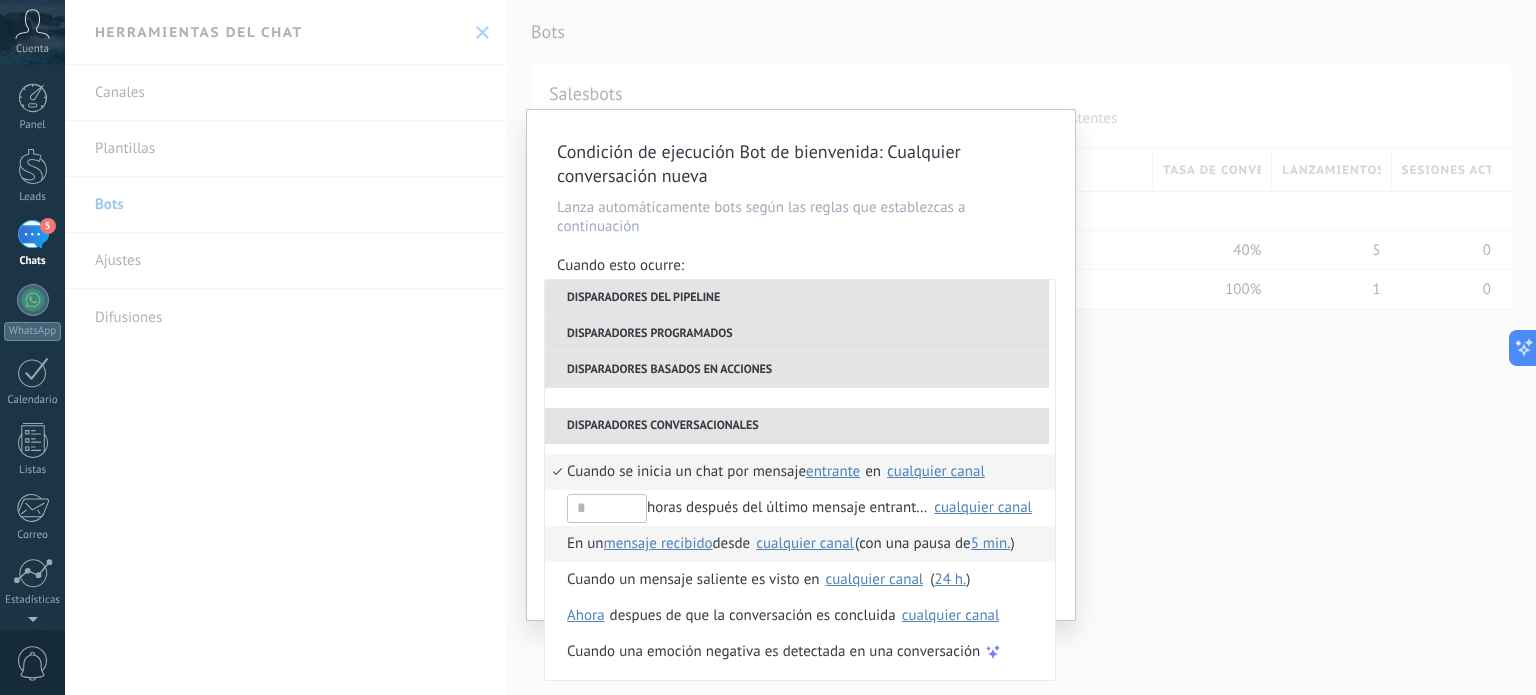 click on "En un" at bounding box center (585, 544) 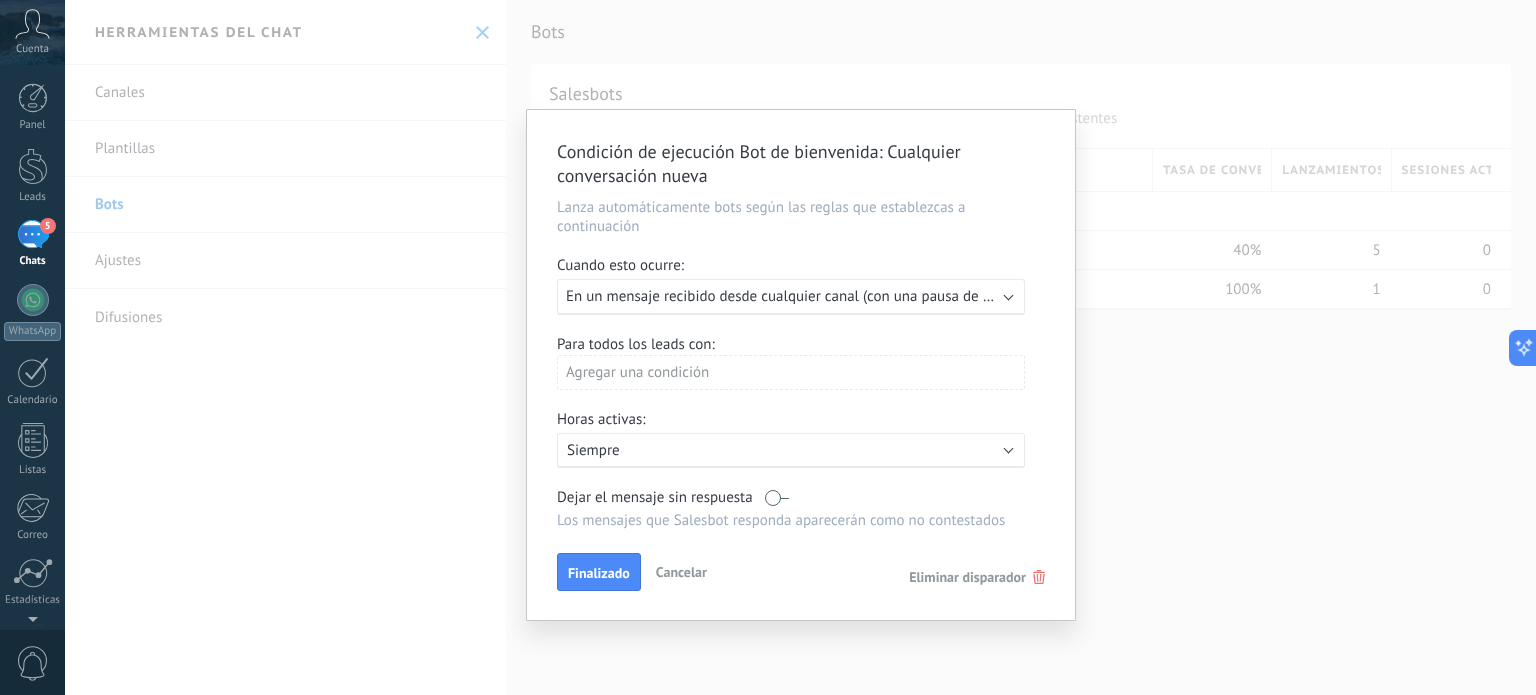 click on "Ejecutar:  En un mensaje recibido desde cualquier canal (con una pausa de 5 minutos)" at bounding box center (791, 297) 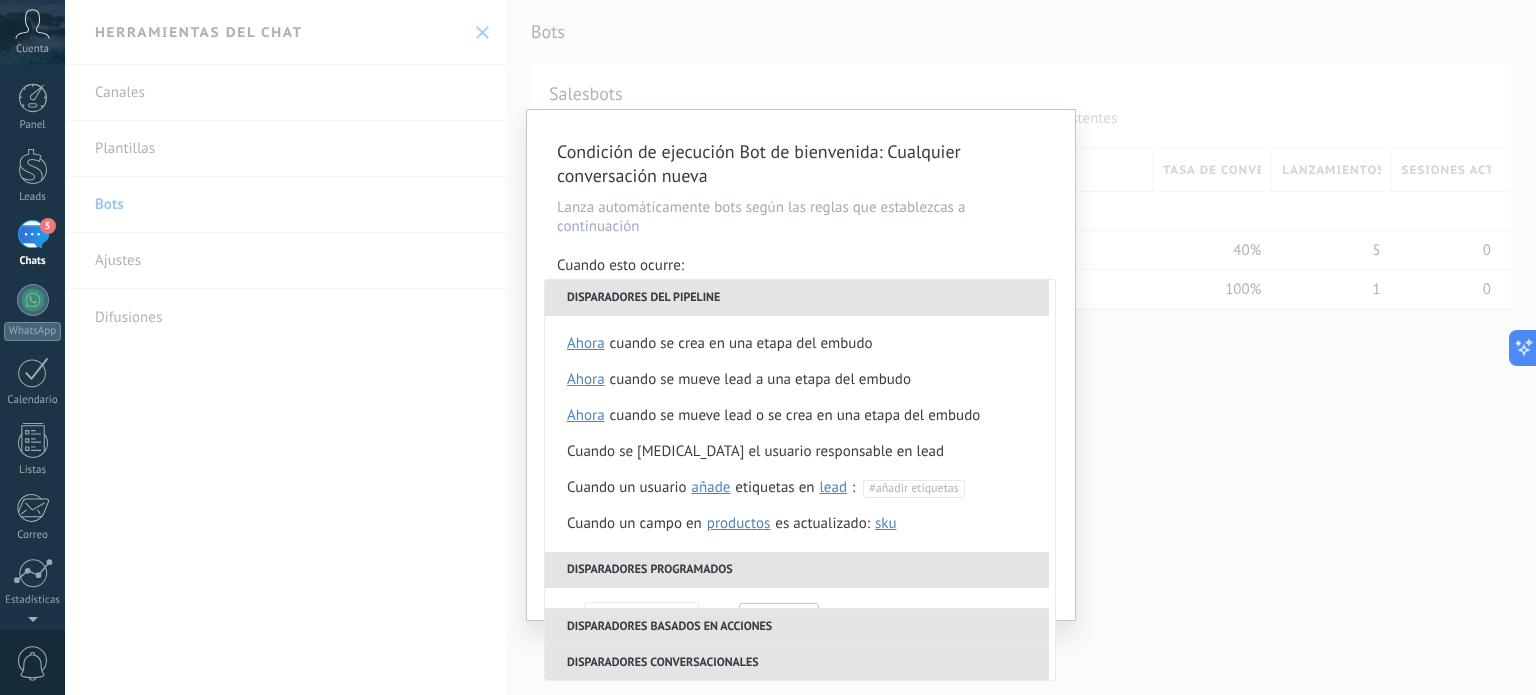 click on "Condición de ejecución Bot de bienvenida : Cualquier conversación nueva Lanza automáticamente bots según las reglas que establezcas a continuación Cuando esto ocurre: Ejecutar:  En un mensaje recibido desde cualquier canal (con una pausa de 5 minutos) Disparadores del pipeline Cuando se crea en una etapa del embudo ahora después de 5 minutos después de 10 minutos un día Seleccionar un intervalo * ahora Cuando se mueve lead a una etapa del embudo ahora después de 5 minutos después de 10 minutos un día Seleccionar un intervalo * ahora Cuando se mueve lead o se crea en una etapa del embudo ahora después de 5 minutos después de 10 minutos un día Seleccionar un intervalo * ahora Cuando se cambia el usuario responsable en lead Cuando un usuario  añade elimina añade  etiquetas en  lead contacto compañía lead : #añadir etiquetas Cuando un campo en  Productos contacto compañía lead Productos  es actualizado:  SKU Grupo Precio Descripción External ID Unit Oferta especial 1 SKU" at bounding box center [800, 347] 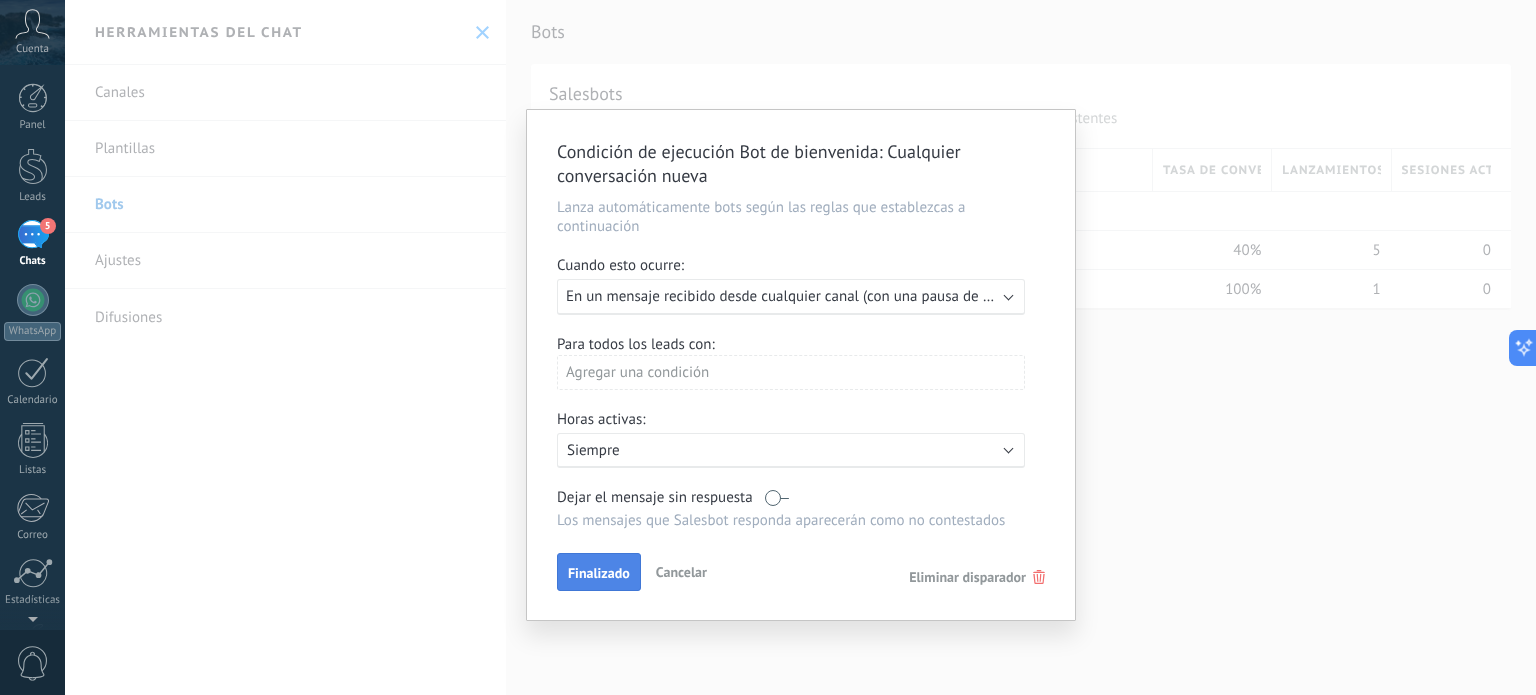 click on "Finalizado" at bounding box center (599, 573) 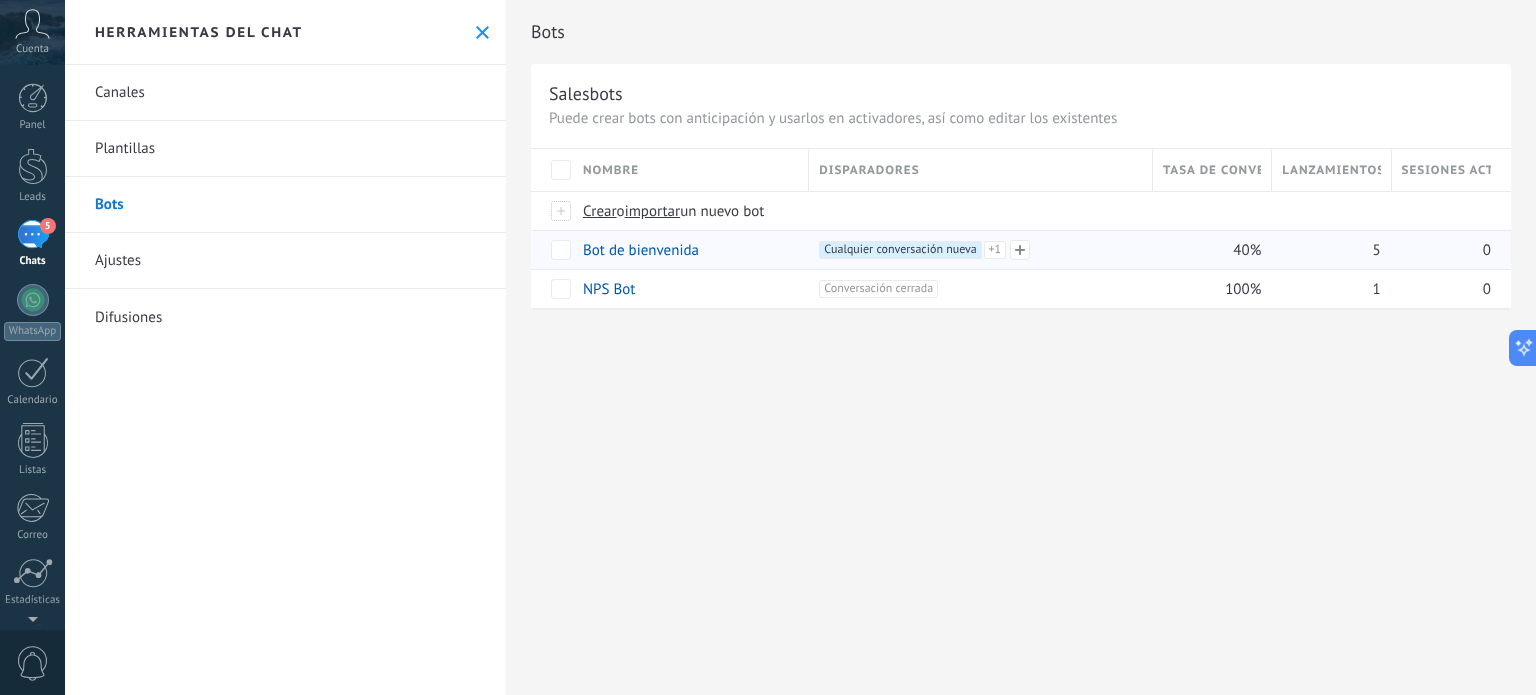 click on "+1" at bounding box center (995, 250) 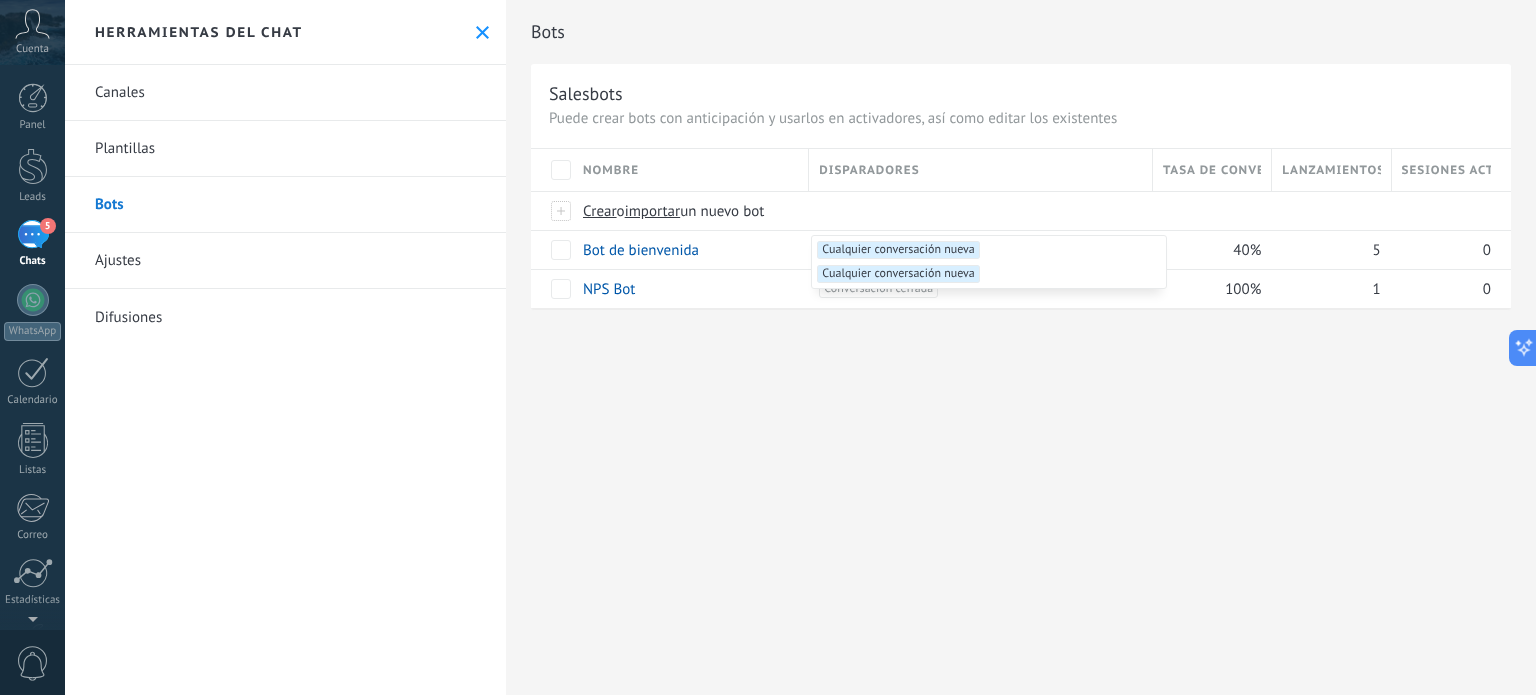 click on "Bots Salesbots Puede crear bots con anticipación y usarlos en activadores, así como editar los existentes Actualizar a Avanzado Nombre Disparadores Tasa de conversión Lanzamientos totales Sesiones activas        Crear  o  importar  un nuevo bot              Bot de bienvenida +2 Cualquier conversación nueva +1 Cualquier conversación nueva +0 40% 5 0        NPS Bot +1 Conversación cerrada +0 100% 1 0 +2 Cualquier conversación nueva +1 Cualquier conversación nueva +0 Mostrar más avanzado Rastrear clics en links Reducir links largos y rastrear clics: cuando se habilita, los URLs que envías serán reemplazados con links de rastreo. Una vez clickeados, un evento se registrará en el feed del lead. Abajo seleccione las fuentes que utilizan esta característica WhatsApp Business Potenciar la IA Rusa Inglés Español Portugués Indonesio Turco Español Última actualización: Actualizar conjunto de datos Dejar el mensaje sin respuesta 5 minutos 10 minutos 15 minutos 30 minutos 1 hora 6 horas 24 horas" at bounding box center [1021, 347] 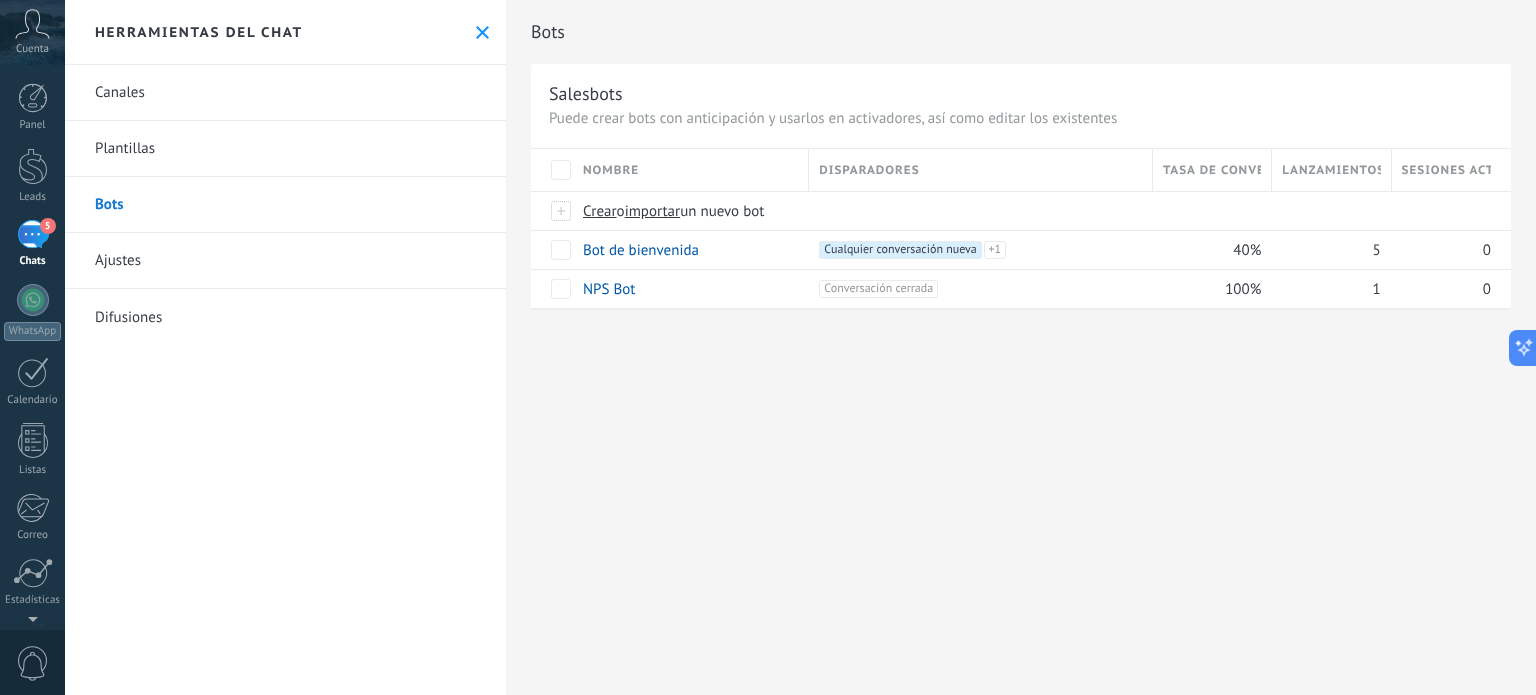 click 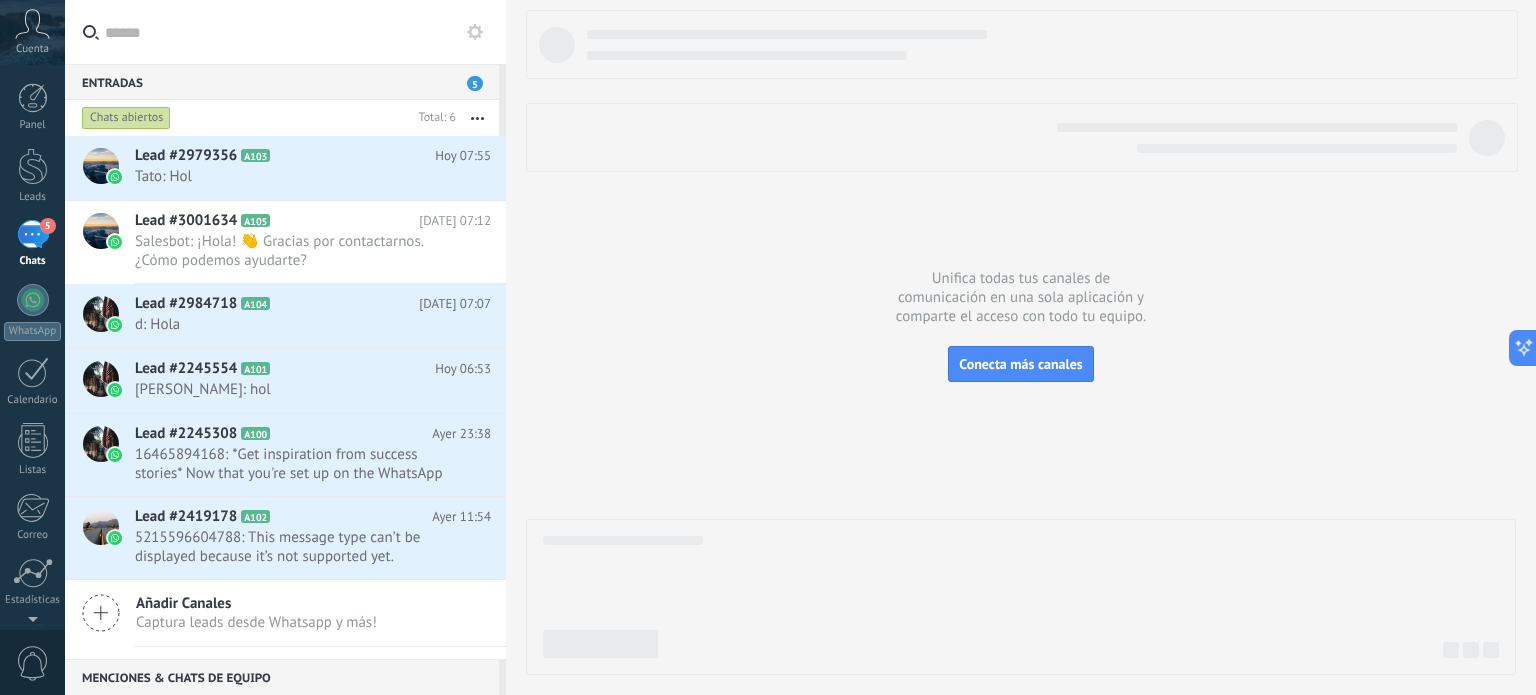 click on "5" at bounding box center [33, 234] 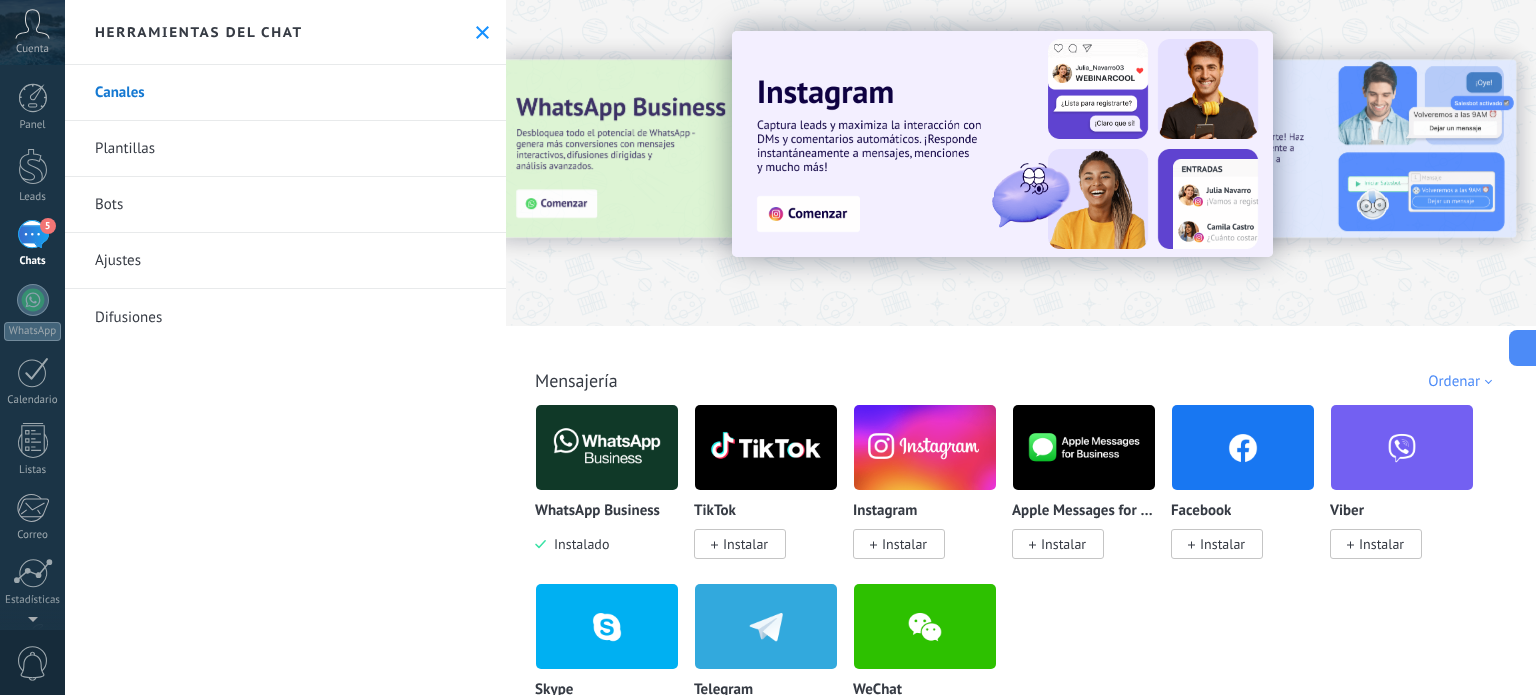 click on "Ajustes" at bounding box center (285, 261) 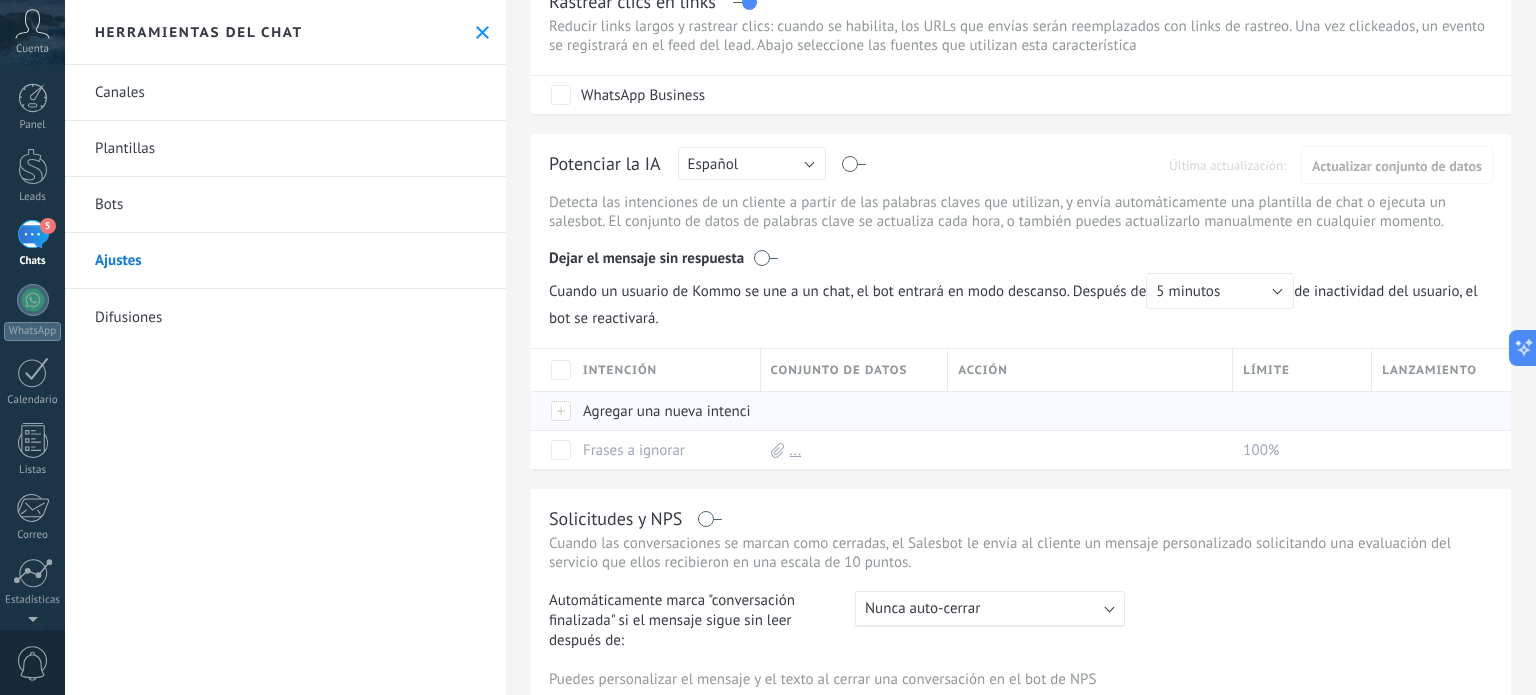 scroll, scrollTop: 120, scrollLeft: 0, axis: vertical 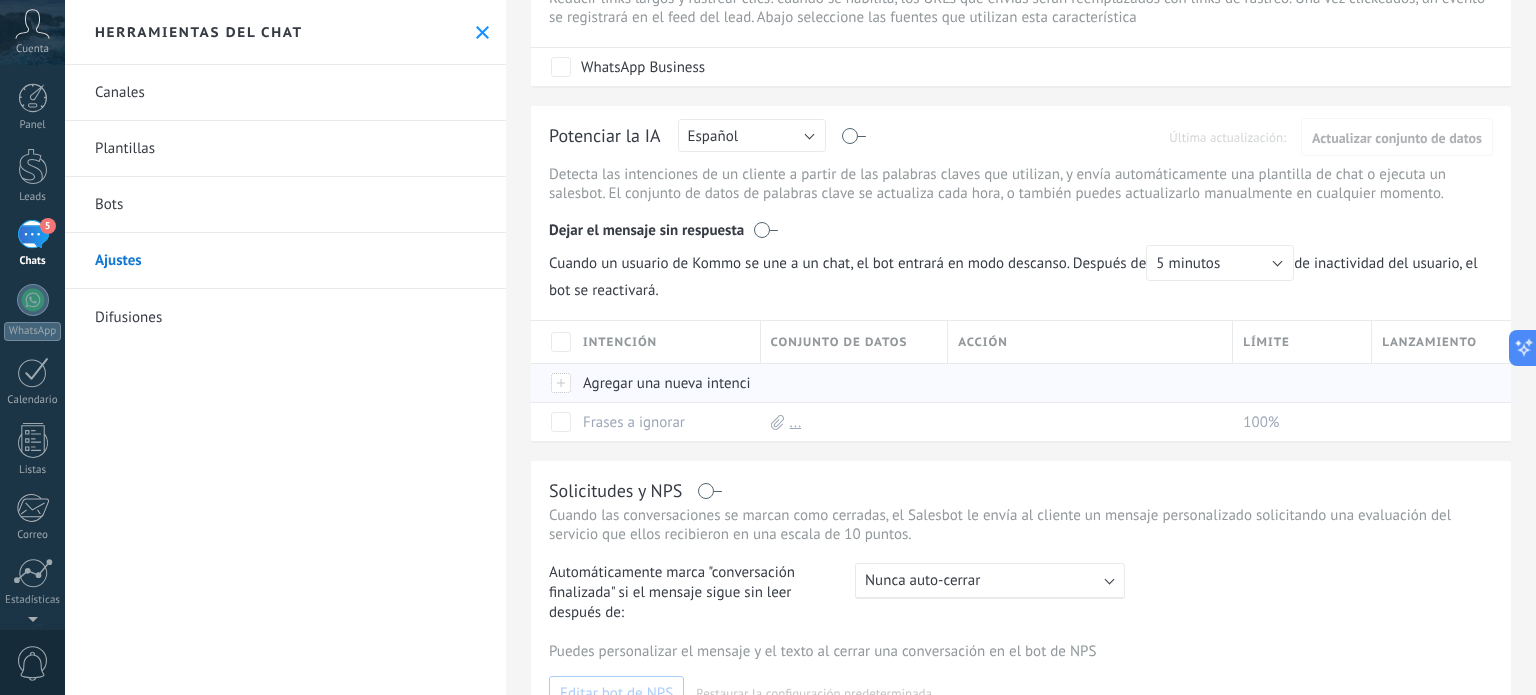 click on "Agregar una nueva intención" at bounding box center [662, 383] 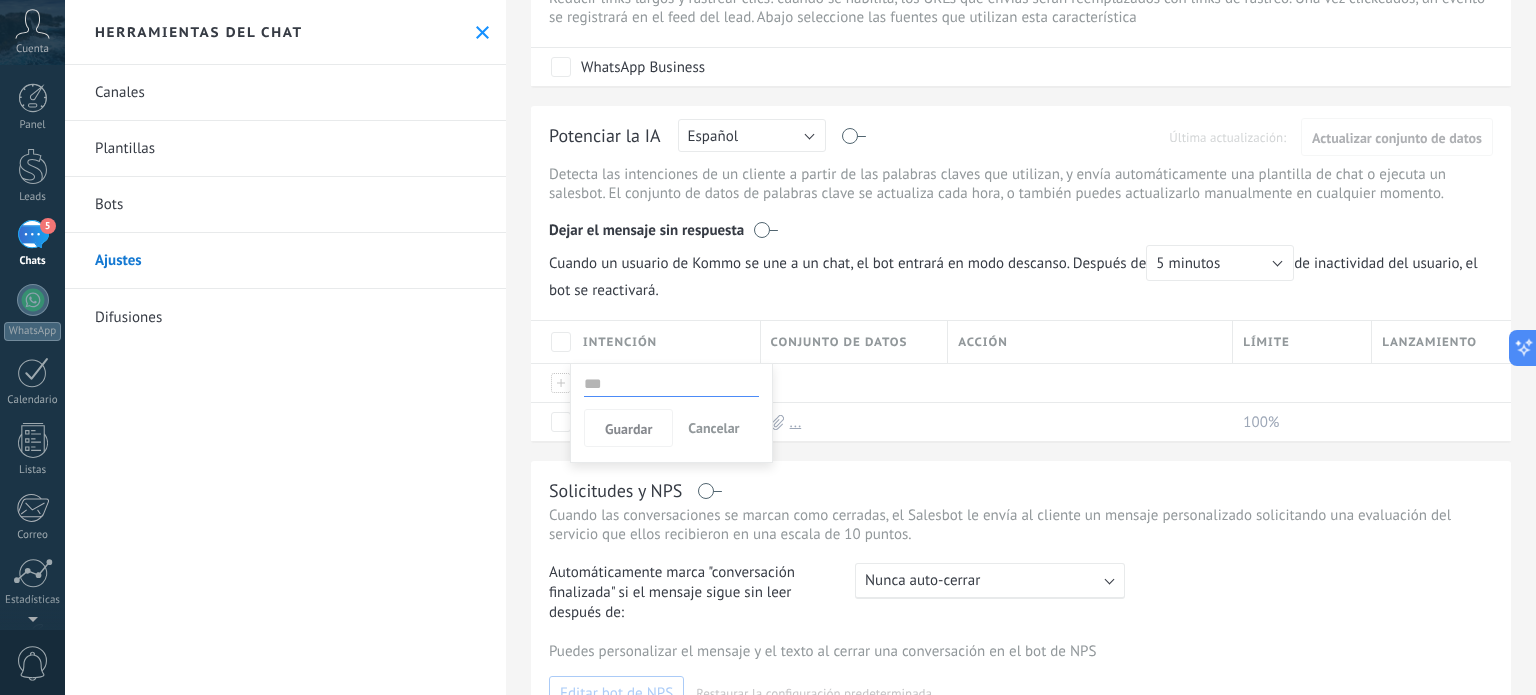 click on "Ajustes Cancelar Guardar Rastrear clics en links Reducir links largos y rastrear clics: cuando se habilita, los URLs que envías serán reemplazados con links de rastreo. Una vez clickeados, un evento se registrará en el feed del lead. Abajo seleccione las fuentes que utilizan esta característica WhatsApp Business Potenciar la IA Rusa Inglés Español Portugués Indonesio Turco Español Última actualización: Actualizar conjunto de datos Detecta las intenciones de un cliente a partir de las palabras claves que utilizan, y envía automáticamente una plantilla de chat o ejecuta un salesbot. El conjunto de datos de palabras clave se actualiza cada hora, o también puedes actualizarlo manualmente en cualquier momento. Dejar el mensaje sin respuesta Cuando un usuario de Kommo se une a un chat, el bot entrará en modo descanso. Después de  5 minutos 10 minutos 15 minutos 30 minutos 1 hora 6 horas 24 horas 5 minutos  de inactividad del usuario, el bot se reactivará. Intención Conjunto de datos Acción" at bounding box center [1021, 466] 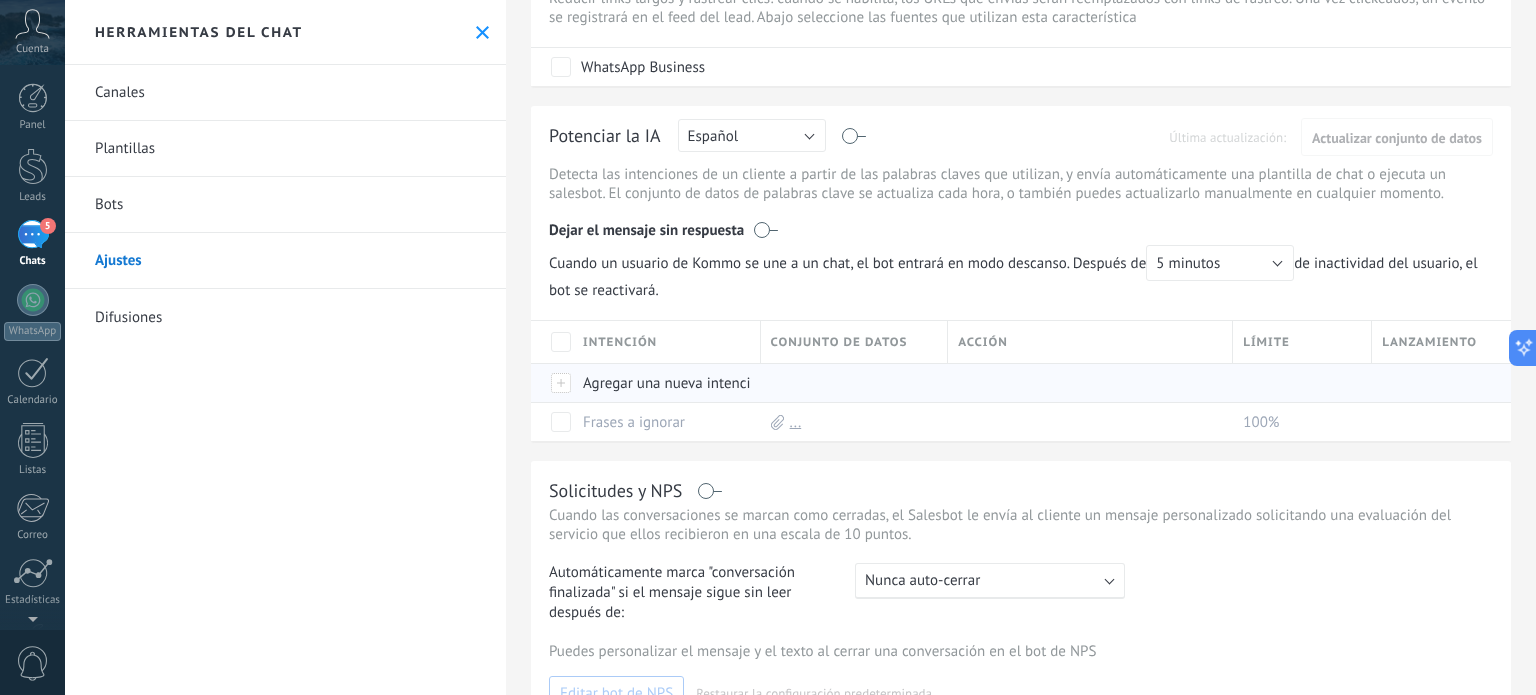 click at bounding box center (562, 383) 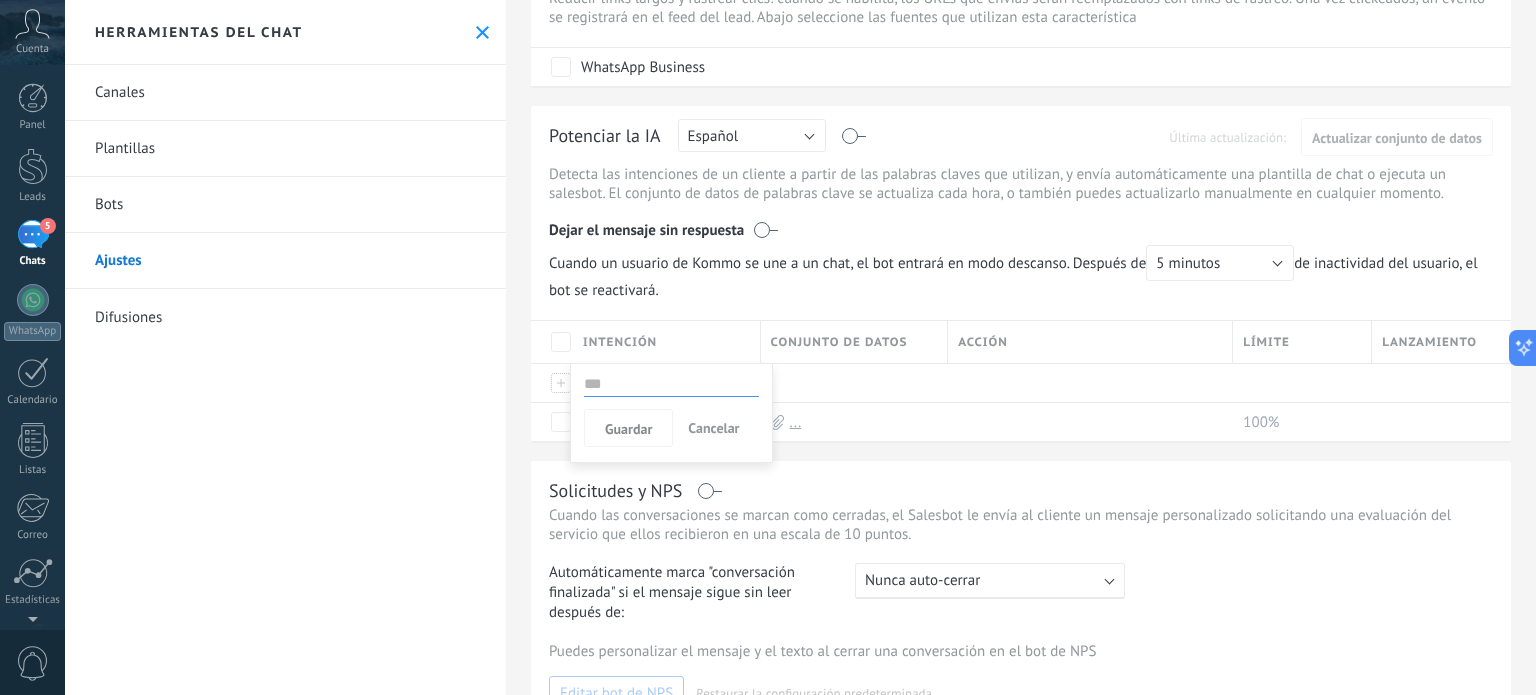 click on "Solicitudes y NPS Cuando las conversaciones se marcan como cerradas, el Salesbot le envía al cliente un mensaje personalizado solicitando una evaluación del servicio que ellos recibieron en una escala de 10 puntos. Automáticamente marca "conversación finalizada" si el mensaje sigue sin leer después de:   :  Nunca auto-cerrar Nunca auto-cerrar 1 hora In 1 day In 3 days La próxima semana Custom: días h m Puedes personalizar el mensaje y el texto al cerrar una conversación en el bot de NPS Editar bot de NPS Restaurar la configuración predeterminada" at bounding box center [1021, 595] 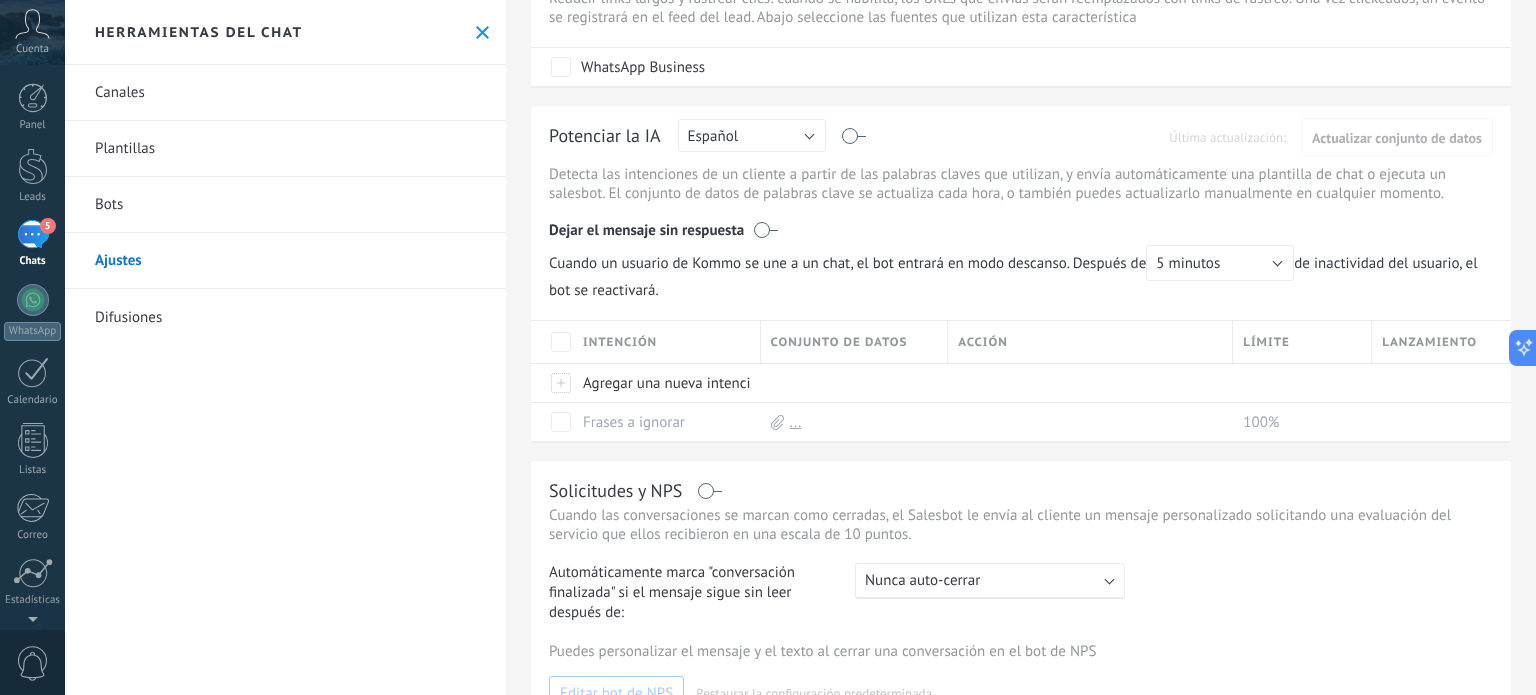 click at bounding box center [766, 230] 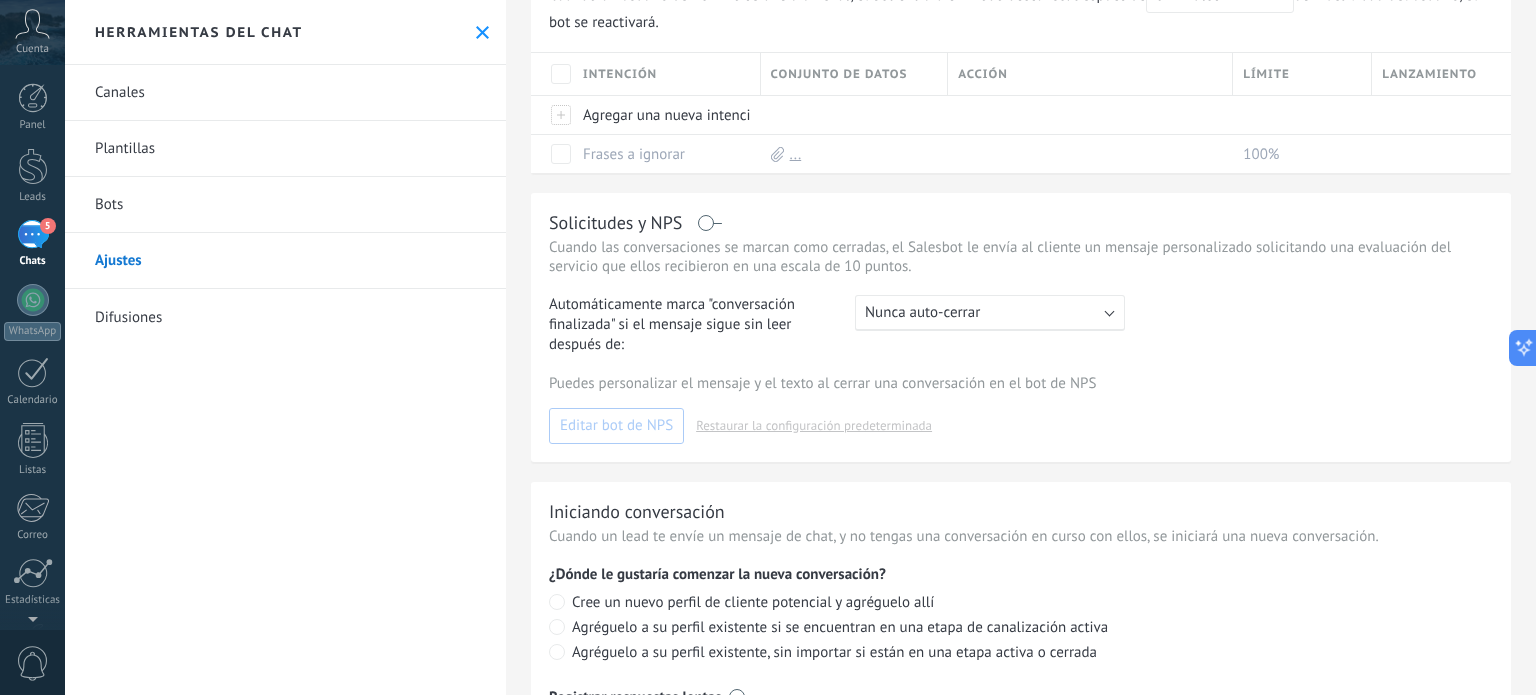 scroll, scrollTop: 391, scrollLeft: 0, axis: vertical 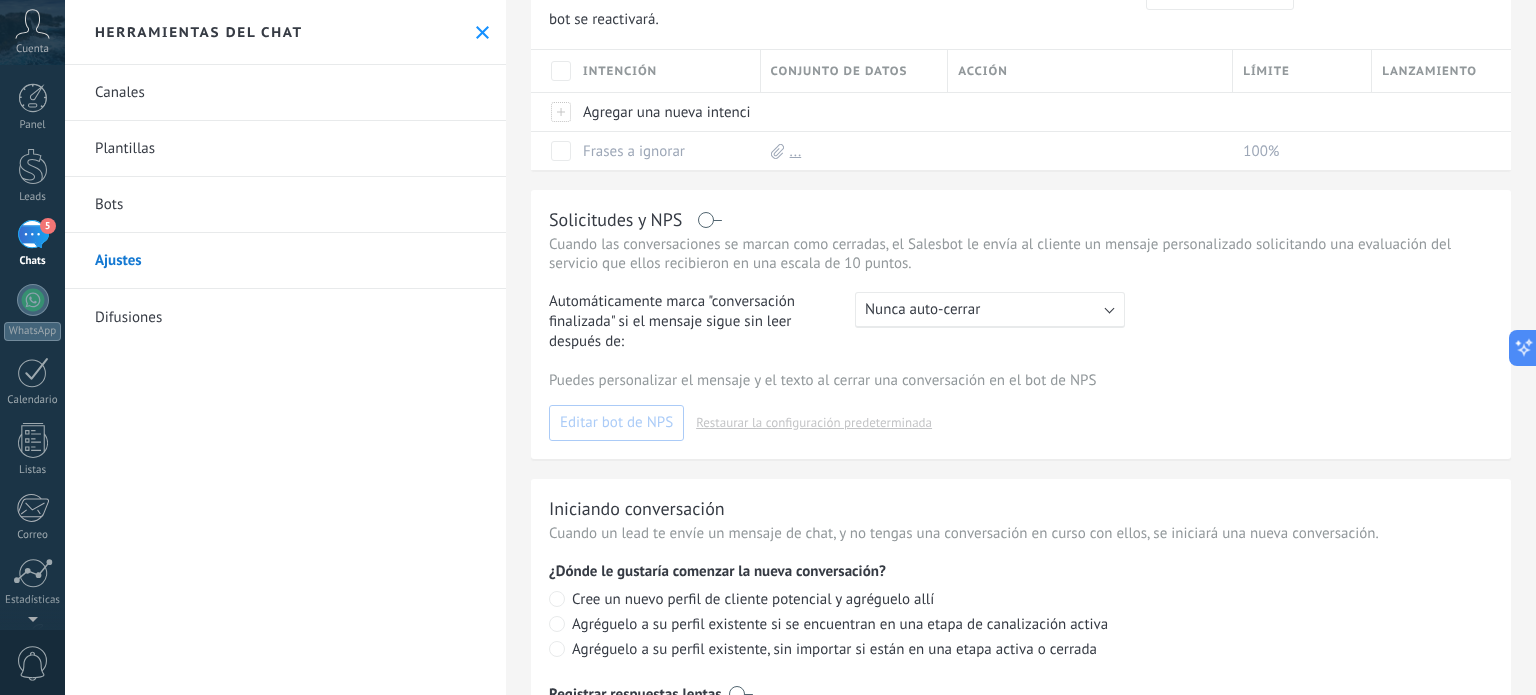 click at bounding box center [710, 220] 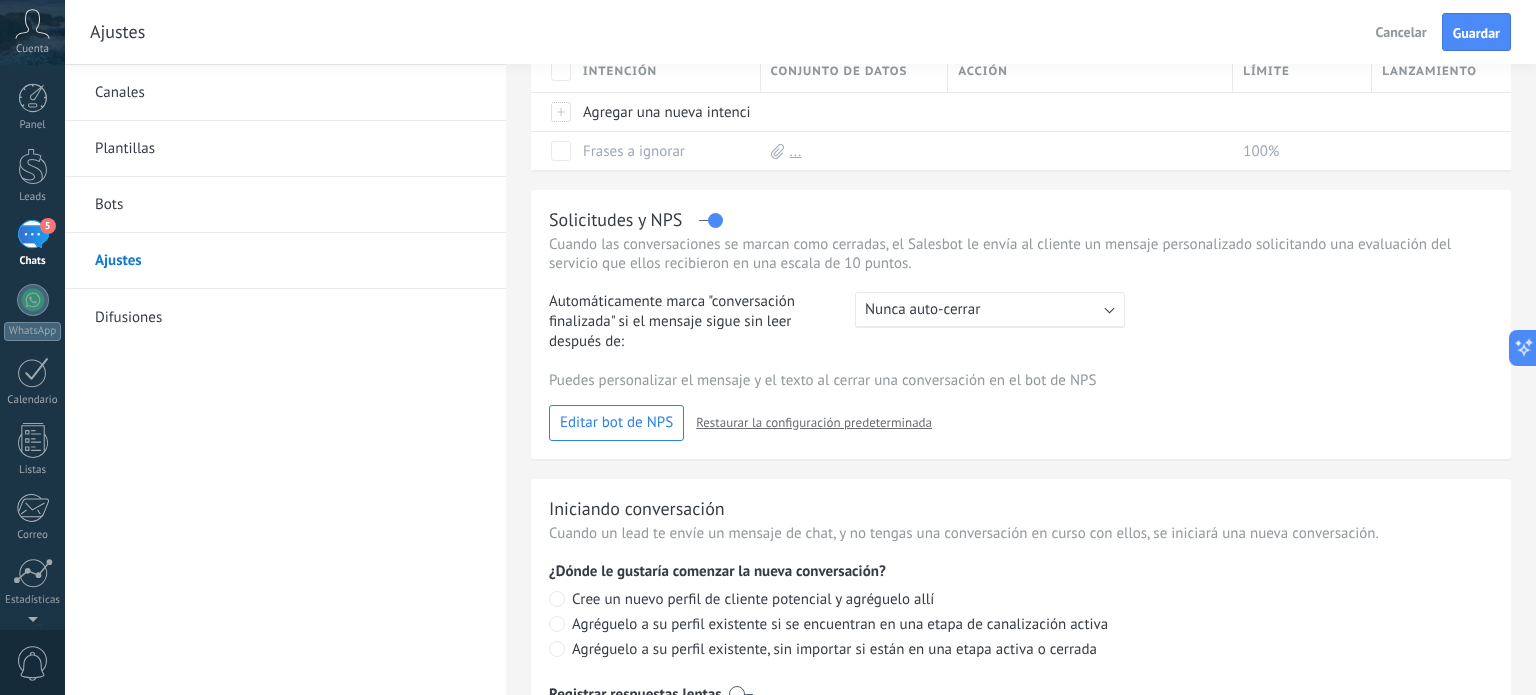 scroll, scrollTop: 480, scrollLeft: 0, axis: vertical 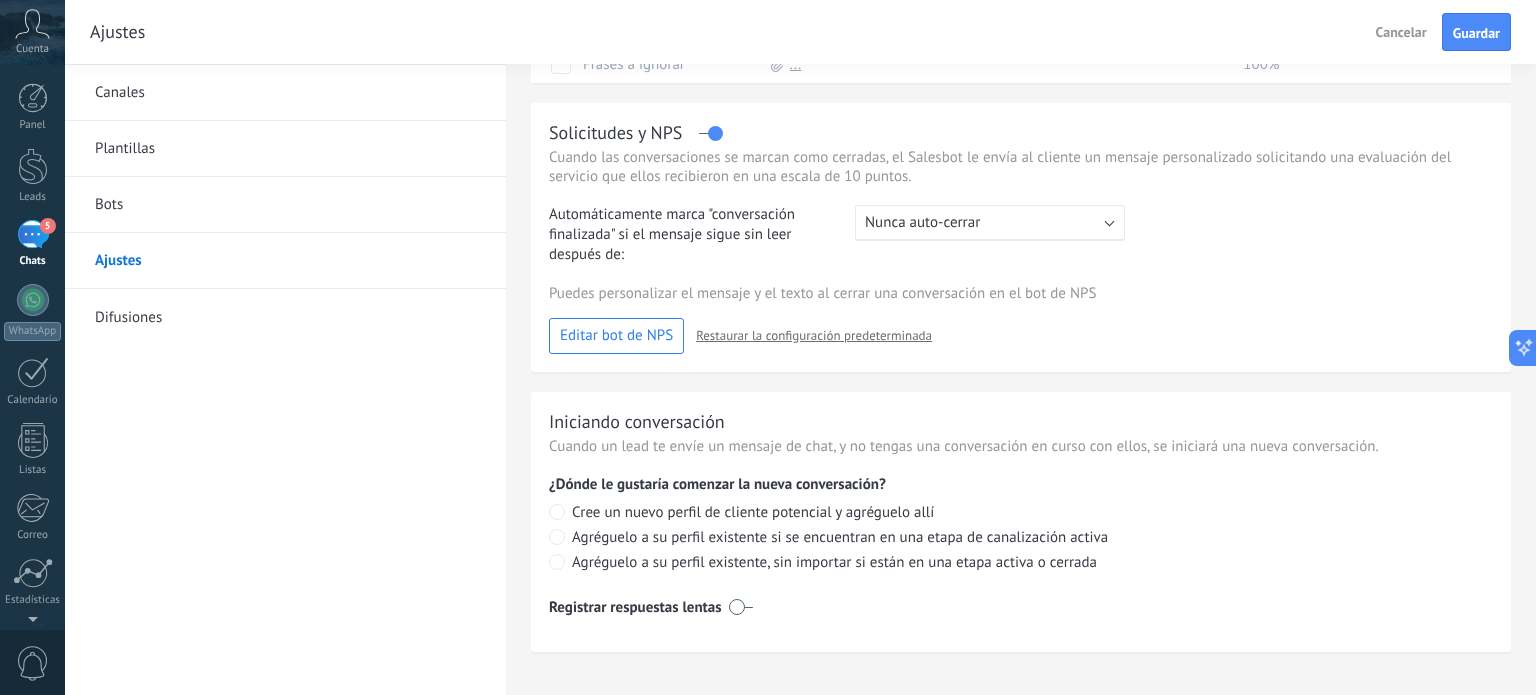 click at bounding box center [741, 607] 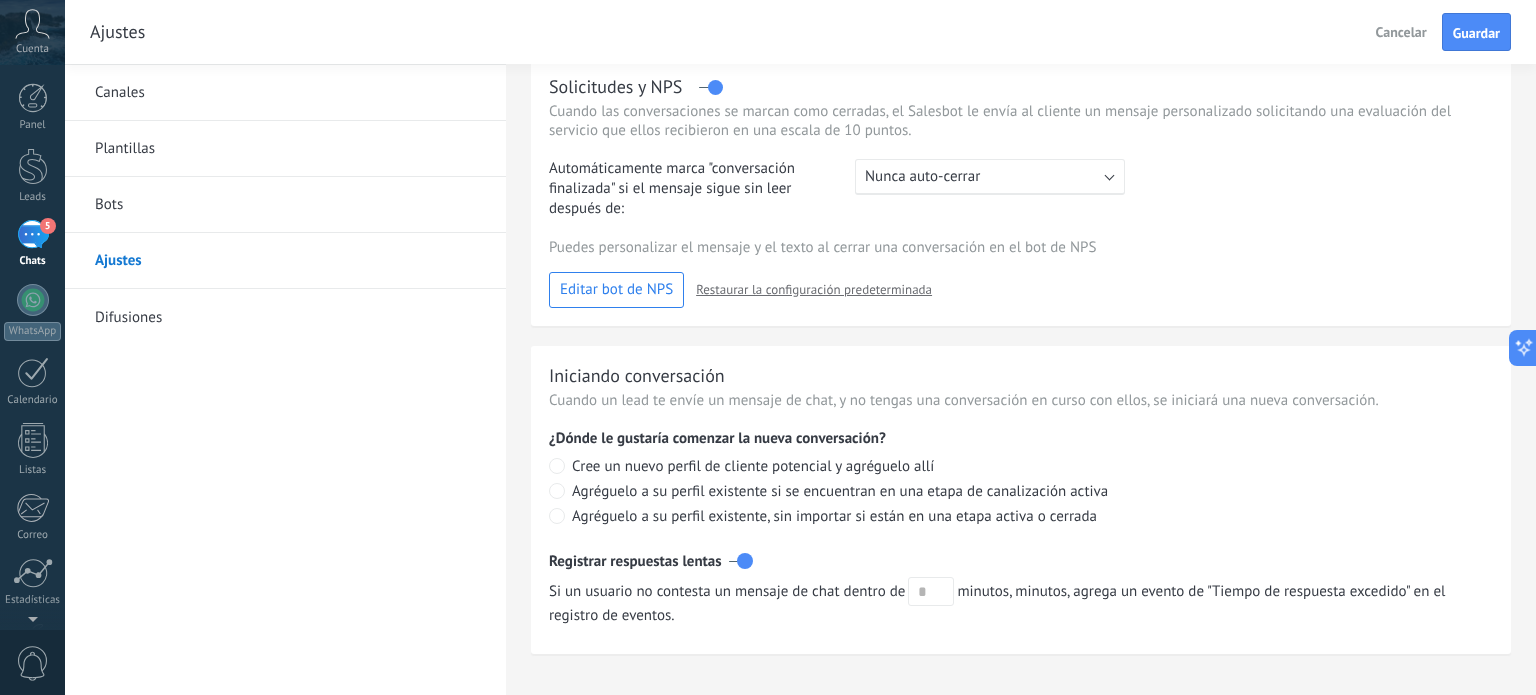 scroll, scrollTop: 528, scrollLeft: 0, axis: vertical 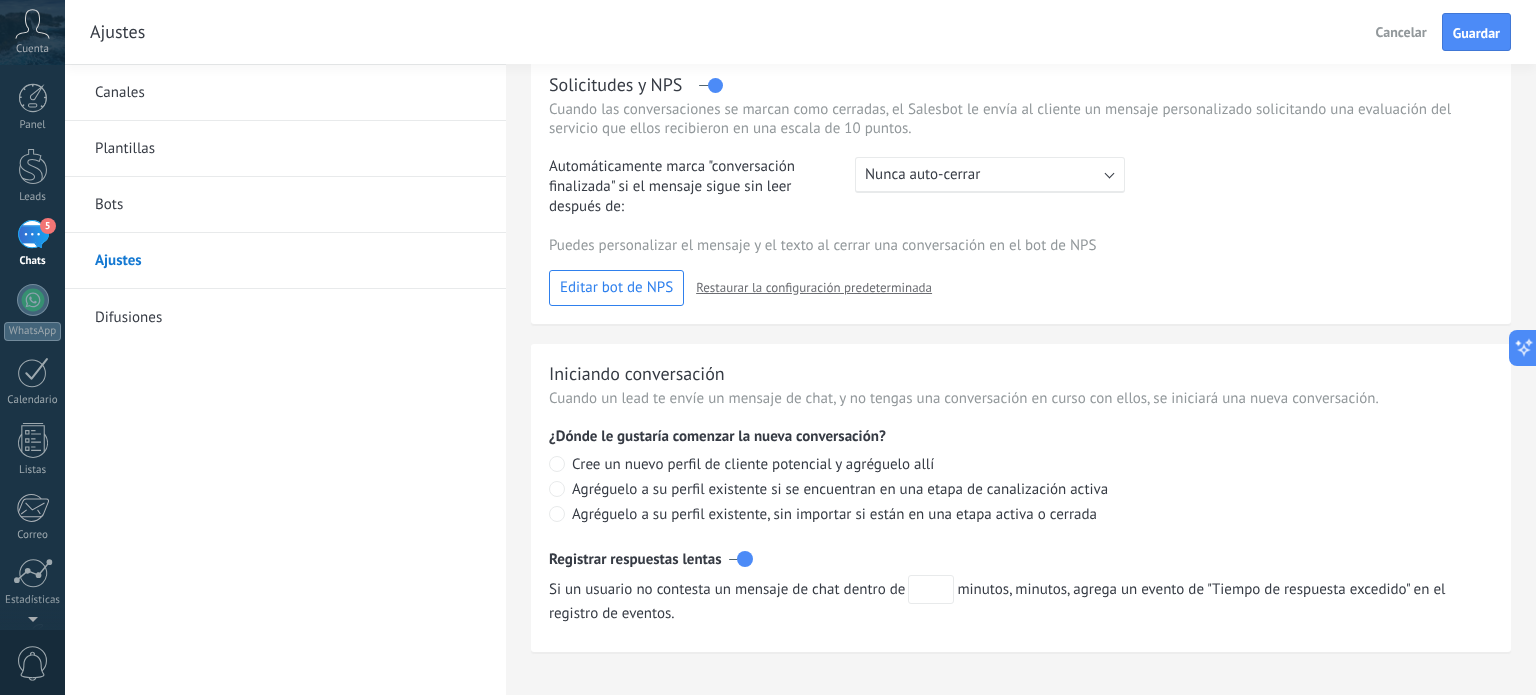 click at bounding box center [931, 589] 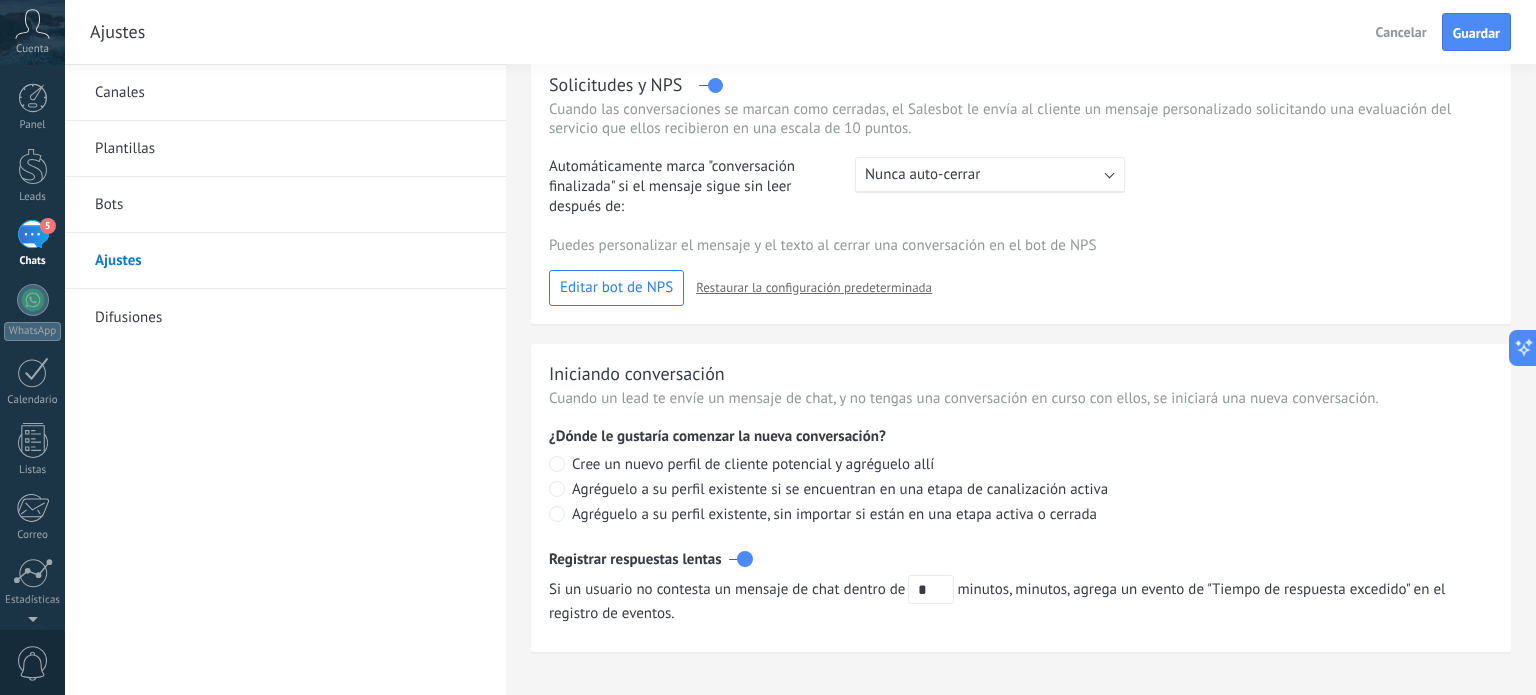 type on "*" 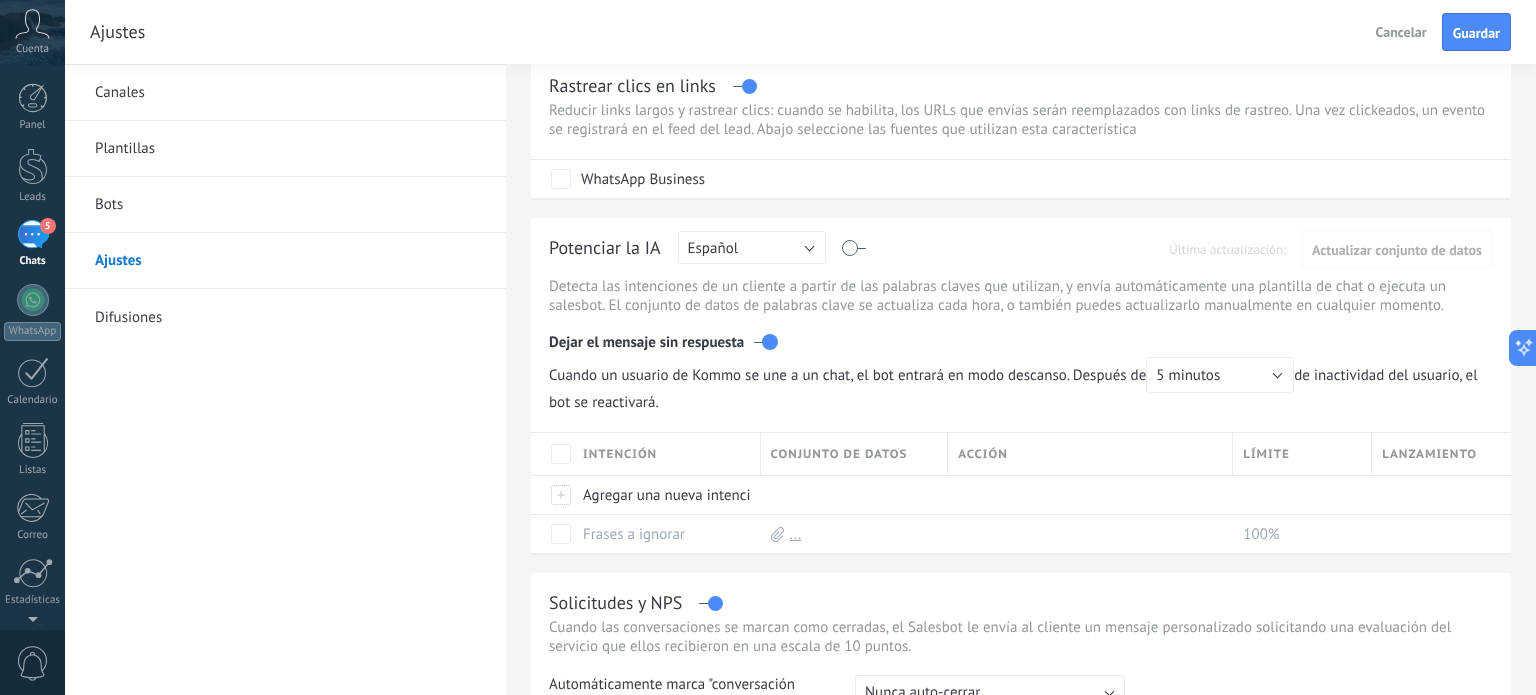 scroll, scrollTop: 0, scrollLeft: 0, axis: both 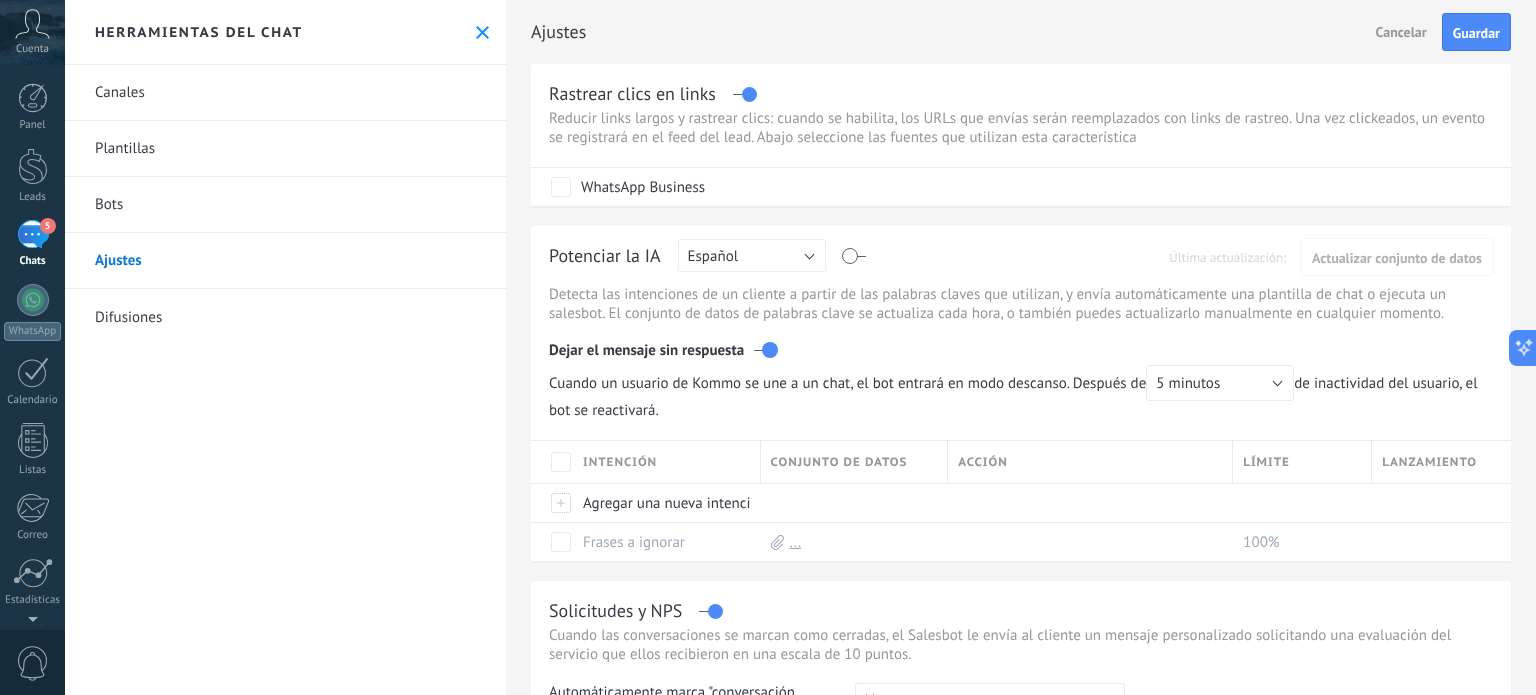 click on "Potenciar la IA Rusa Inglés Español Portugués Indonesio Turco Español Última actualización: Actualizar conjunto de datos" at bounding box center [1021, 259] 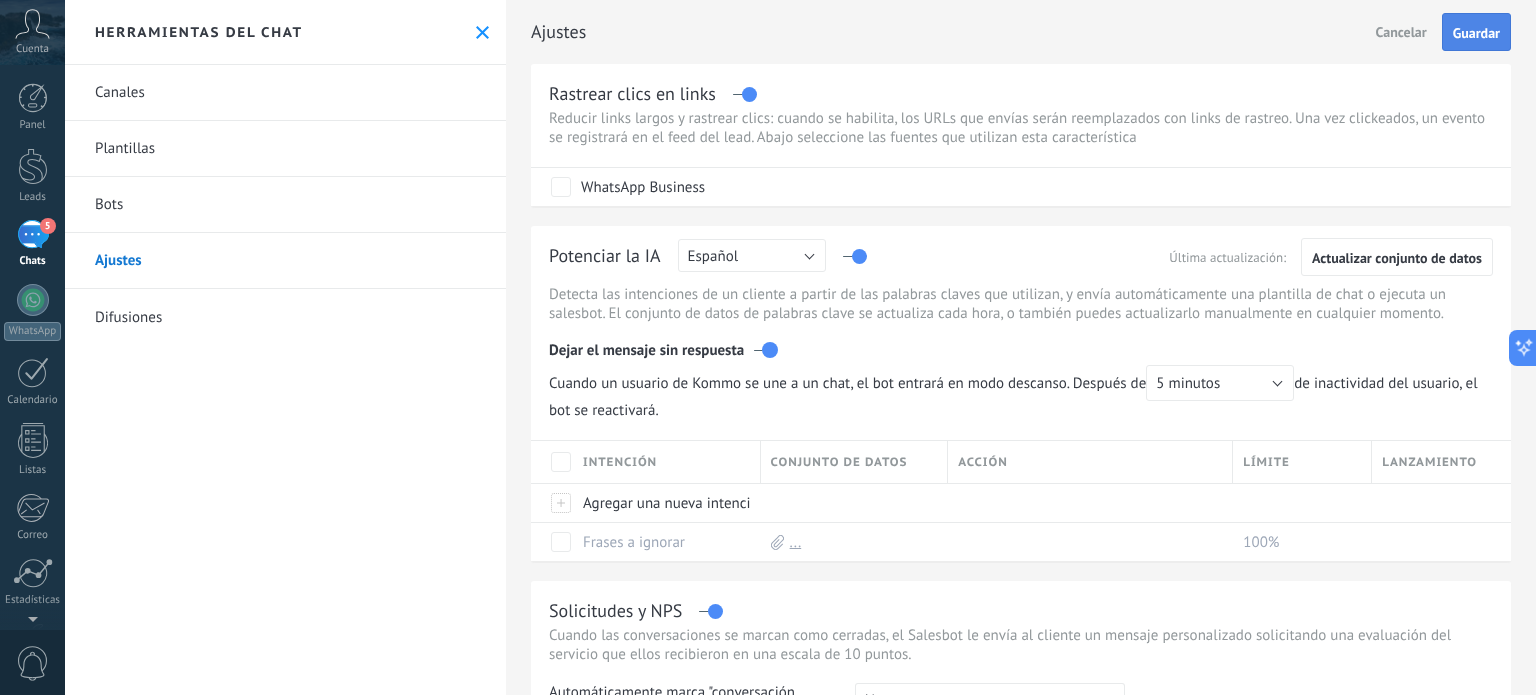 click on "Guardar" at bounding box center (1476, 33) 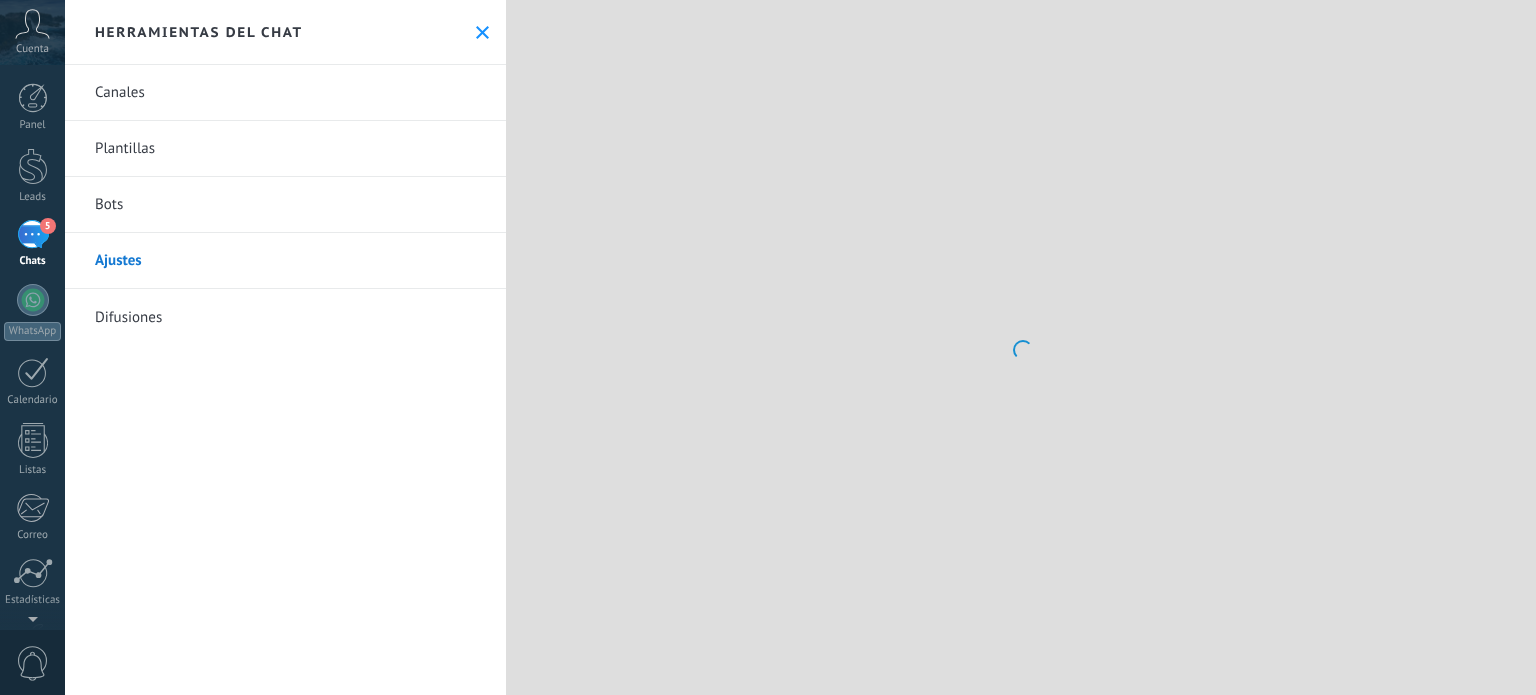 scroll, scrollTop: 0, scrollLeft: 0, axis: both 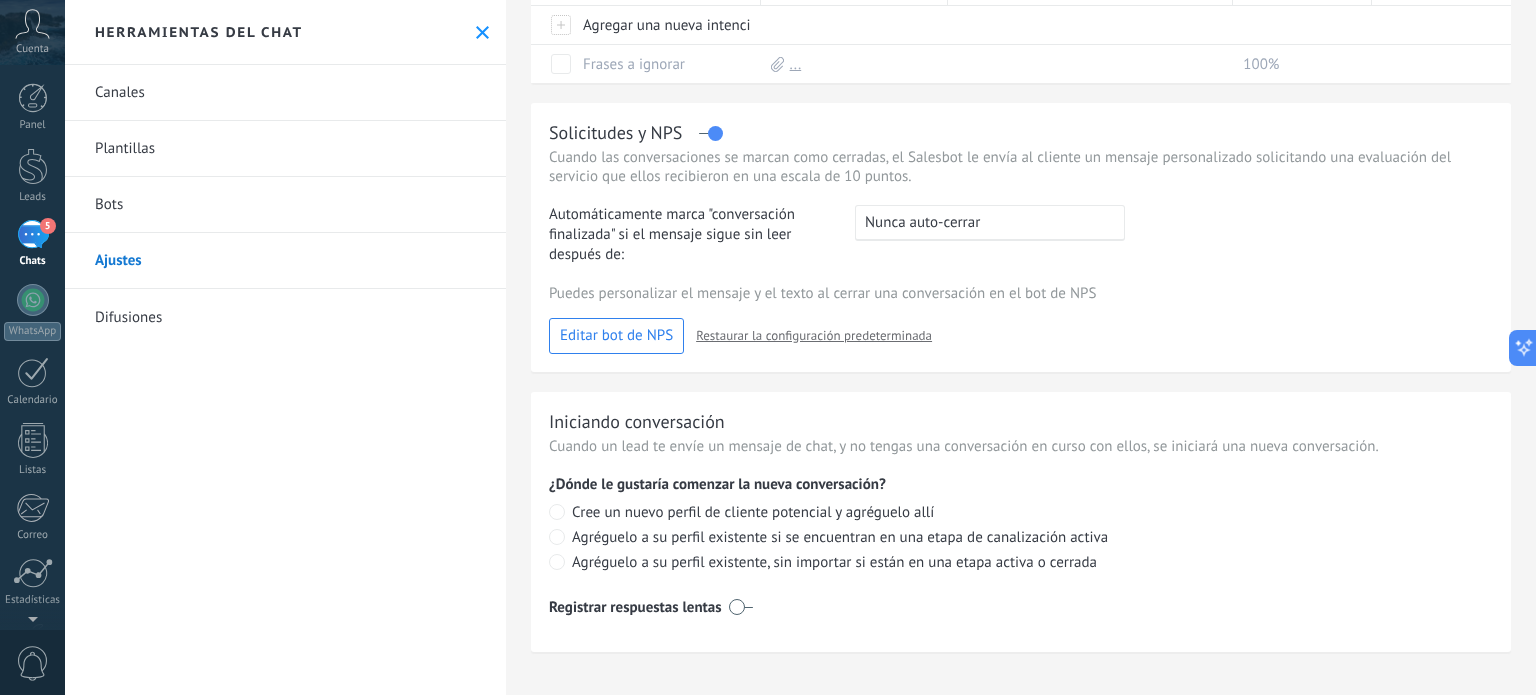 click at bounding box center (741, 607) 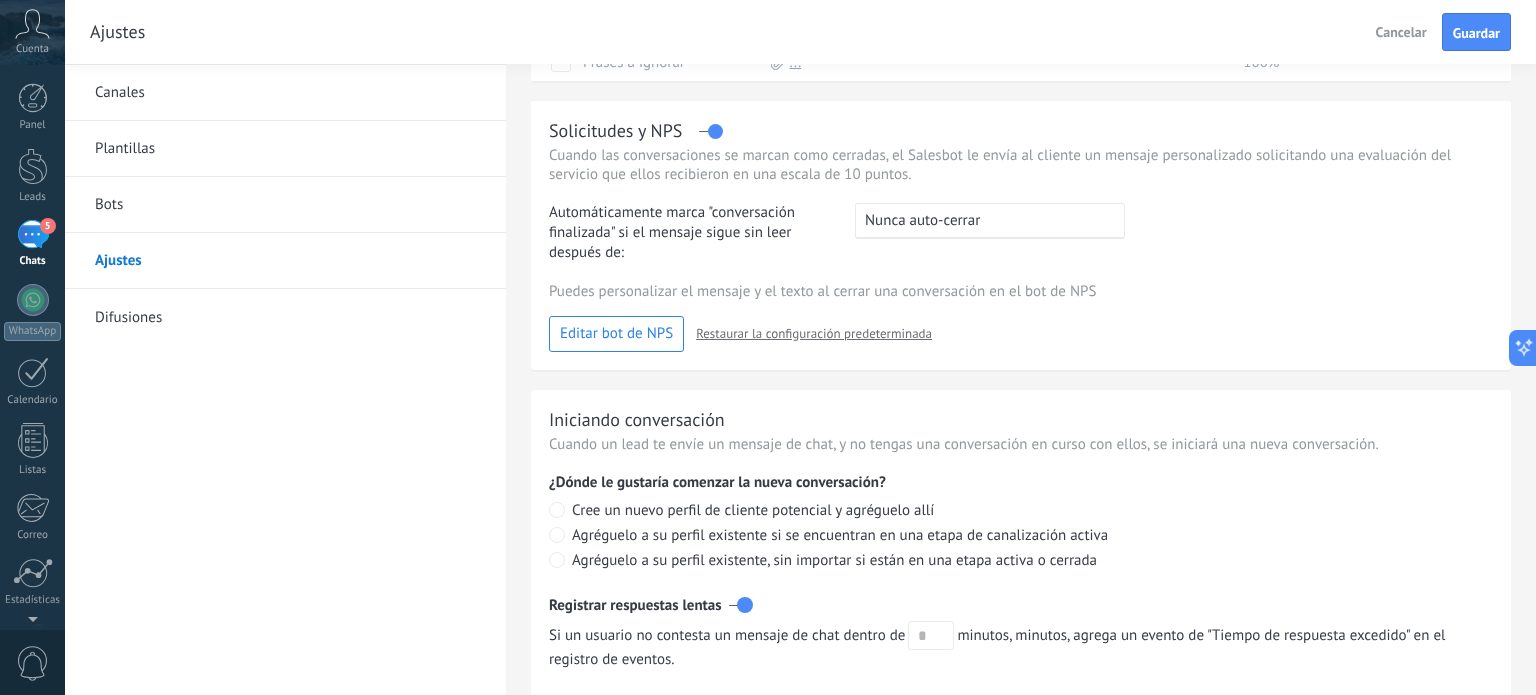 click at bounding box center (741, 605) 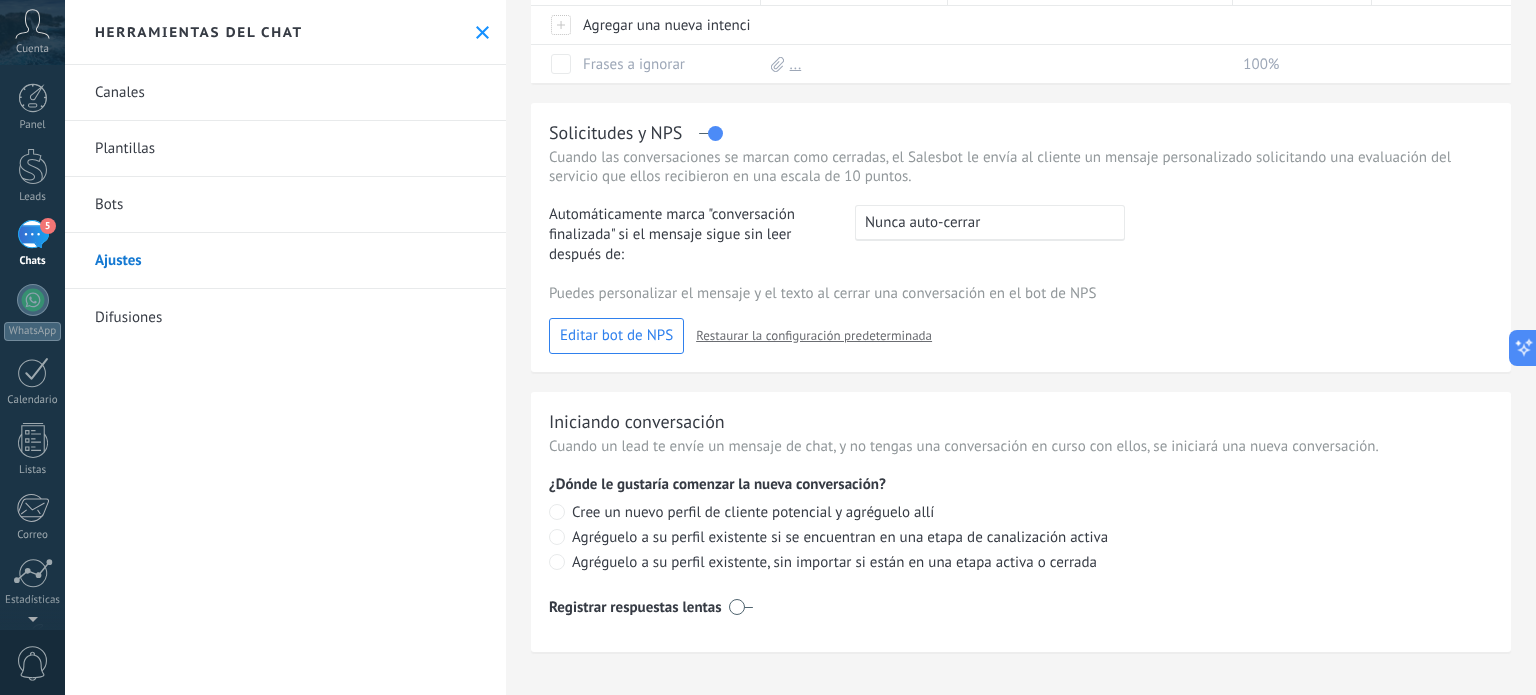 scroll, scrollTop: 0, scrollLeft: 0, axis: both 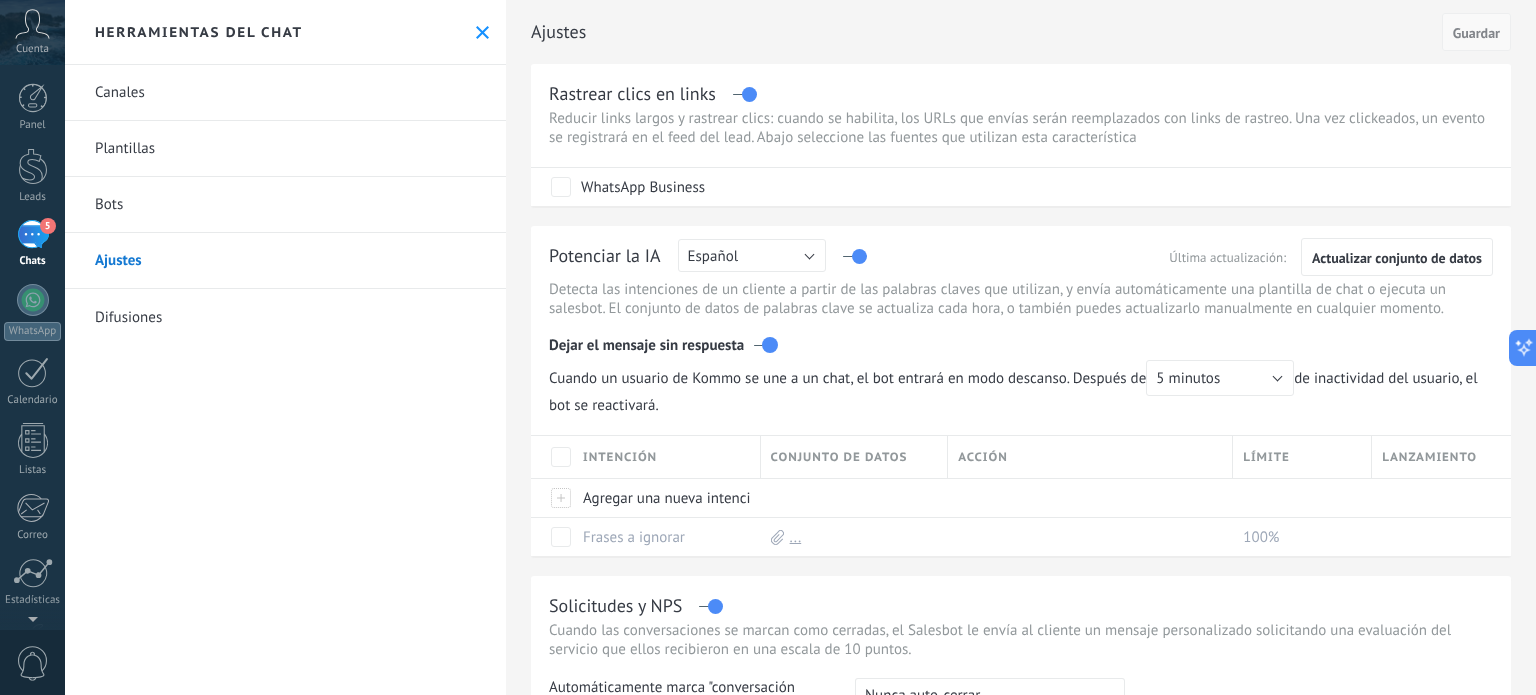 click on "Guardar" at bounding box center (1476, 33) 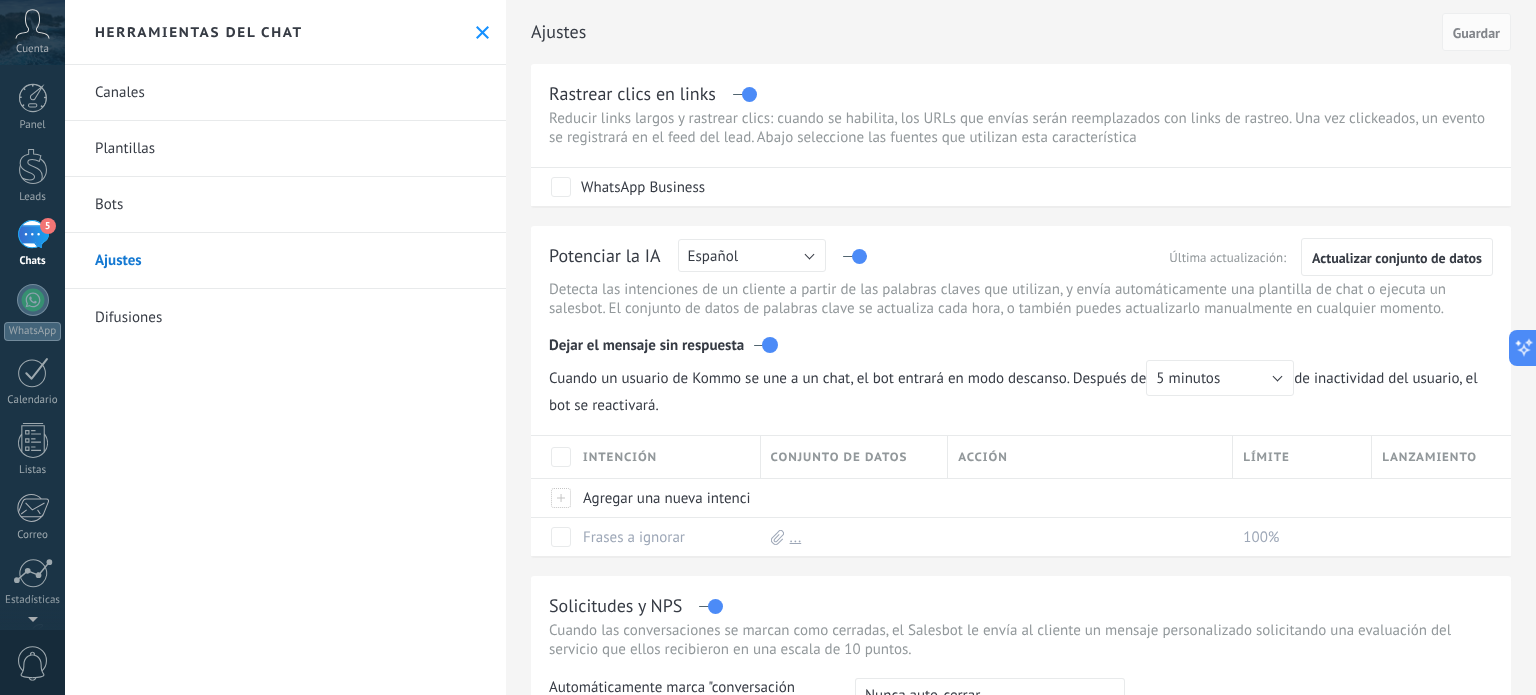 click on "Bots" at bounding box center (285, 205) 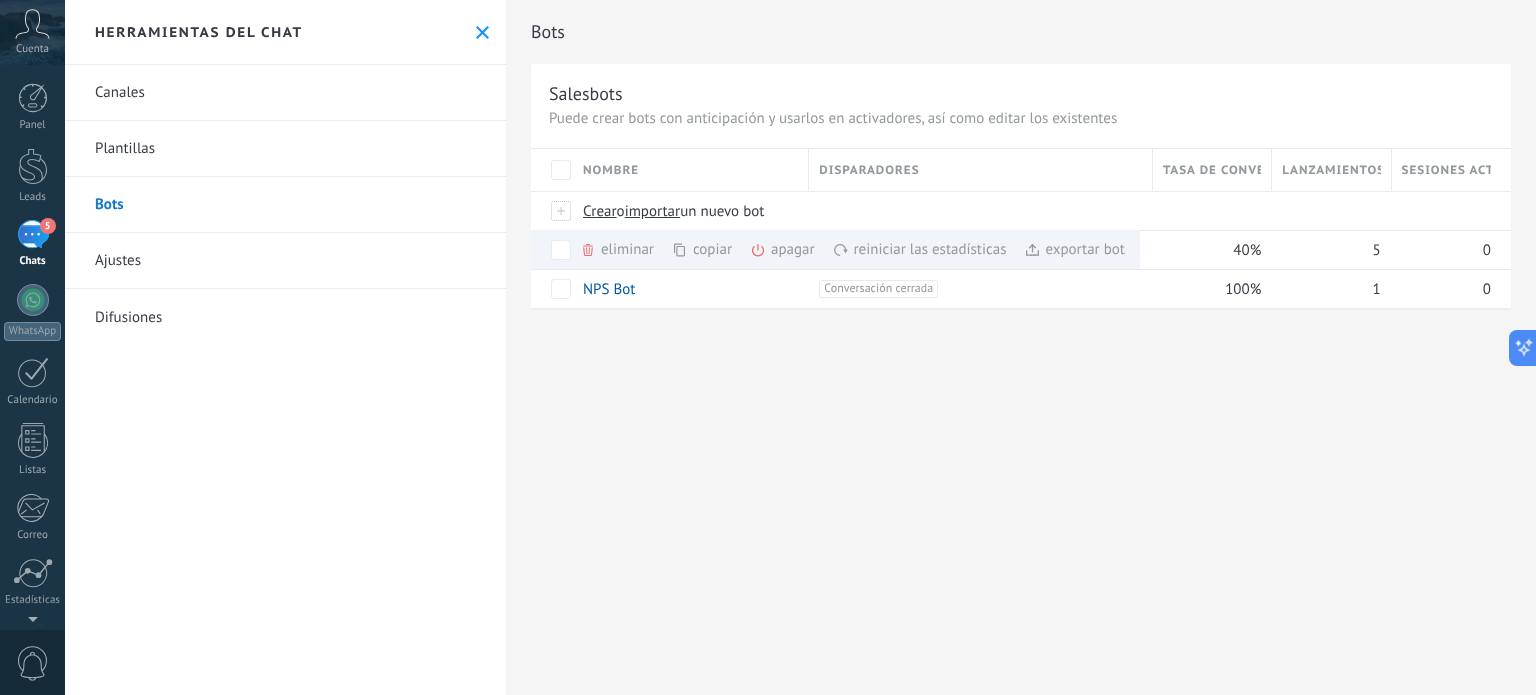 click 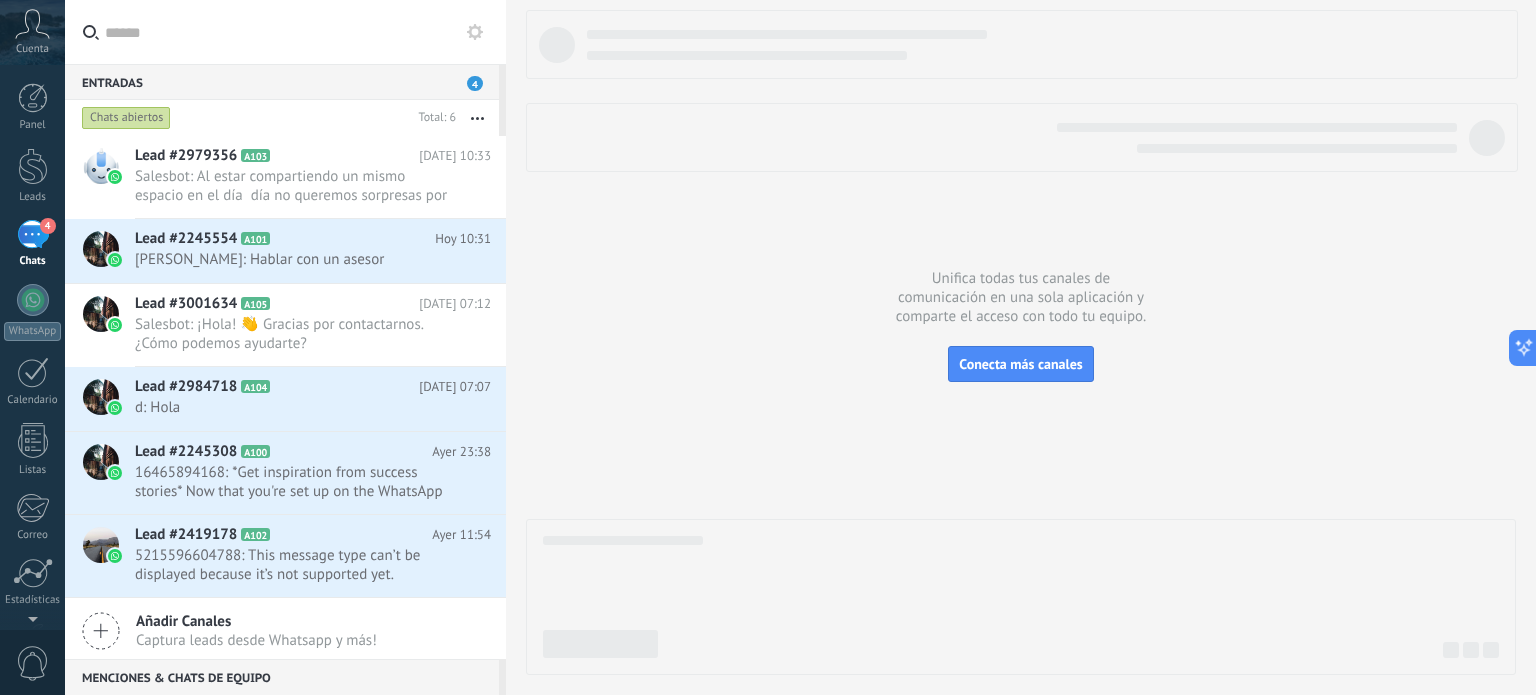 click 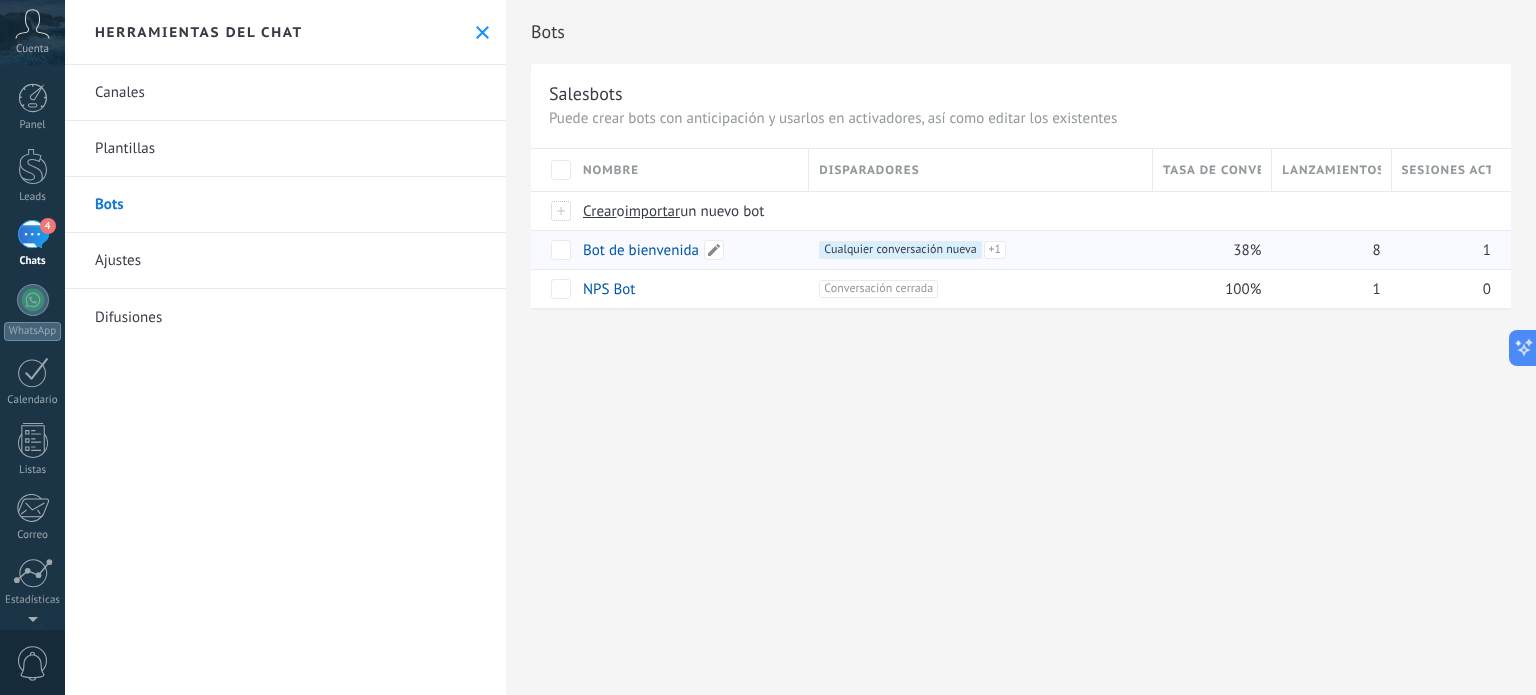 click on "Bot de bienvenida" at bounding box center (686, 250) 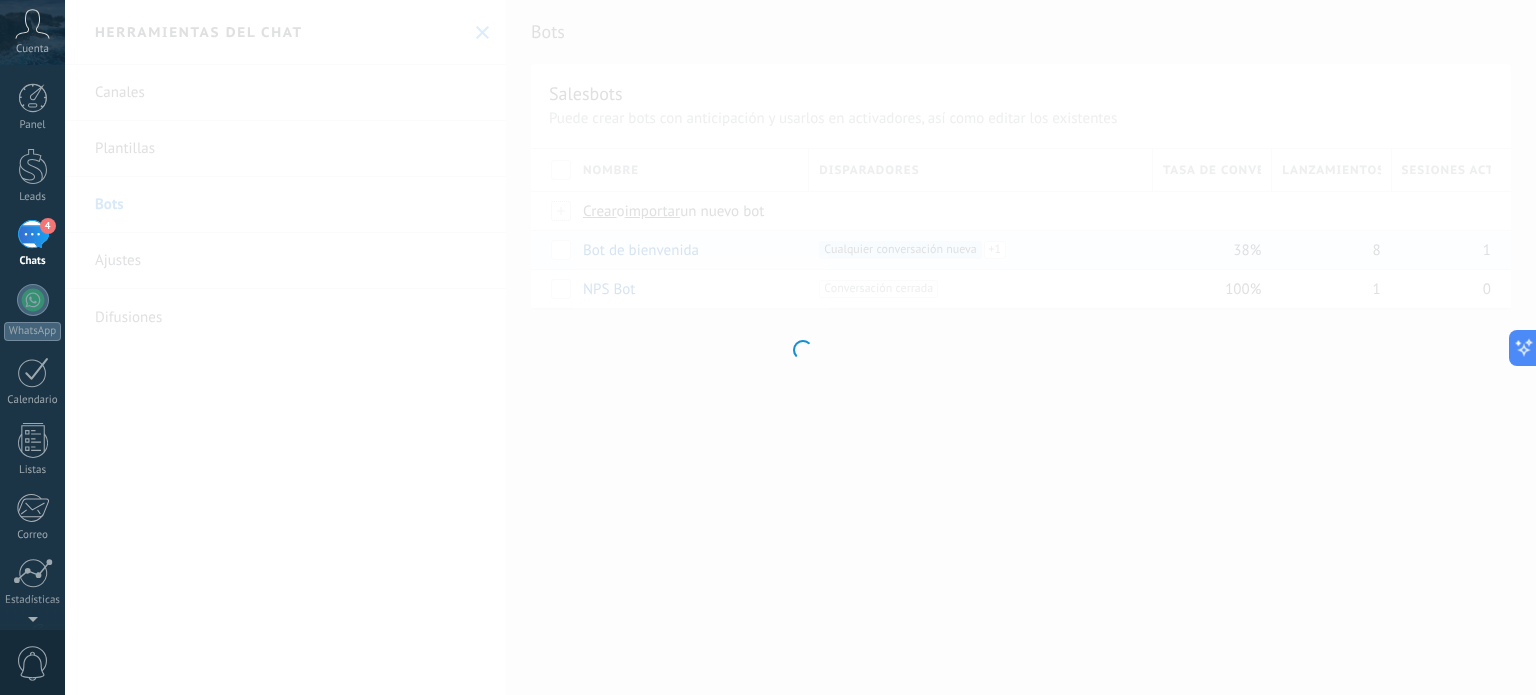 type on "**********" 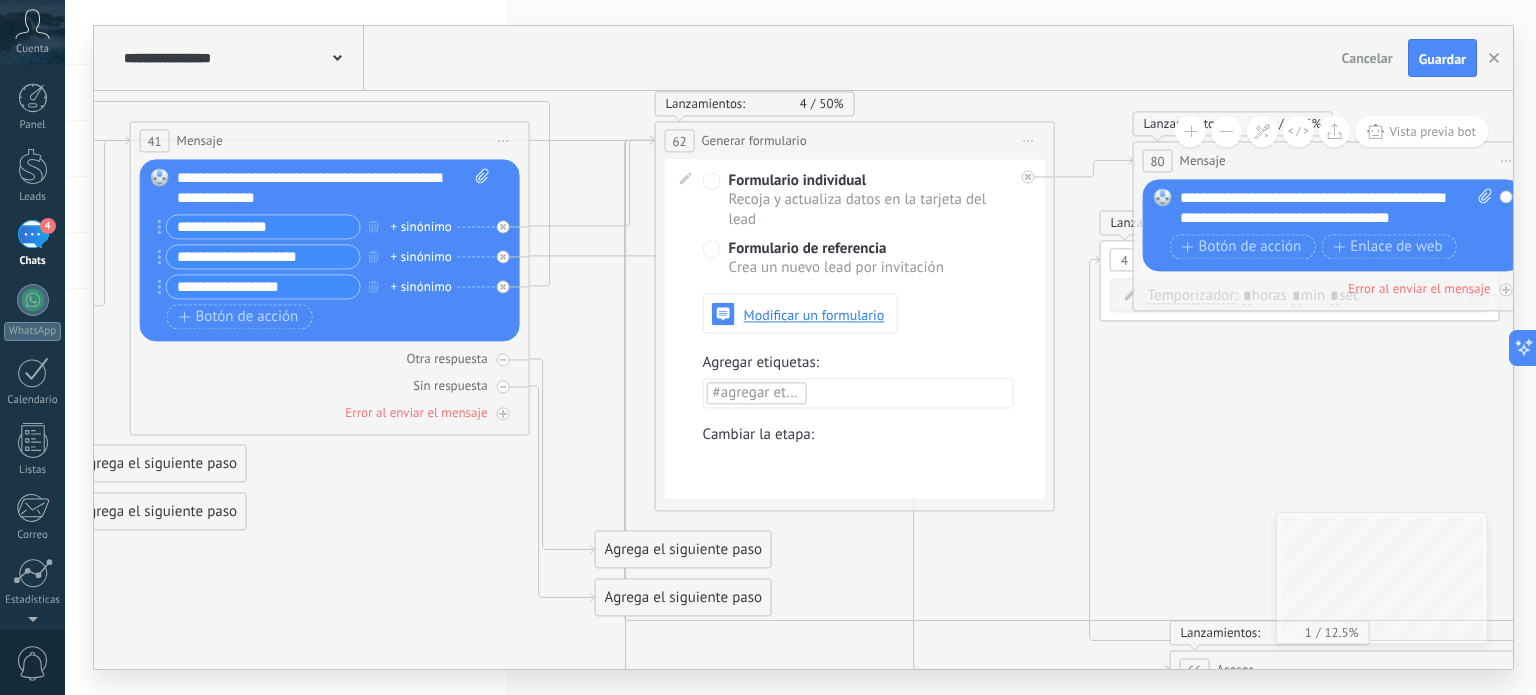 click on "Formulario individual
Recoja y actualiza datos en la tarjeta del lead
Formulario de referencia
Crea un nuevo lead por invitación
Modificar un formulario" at bounding box center [858, 253] 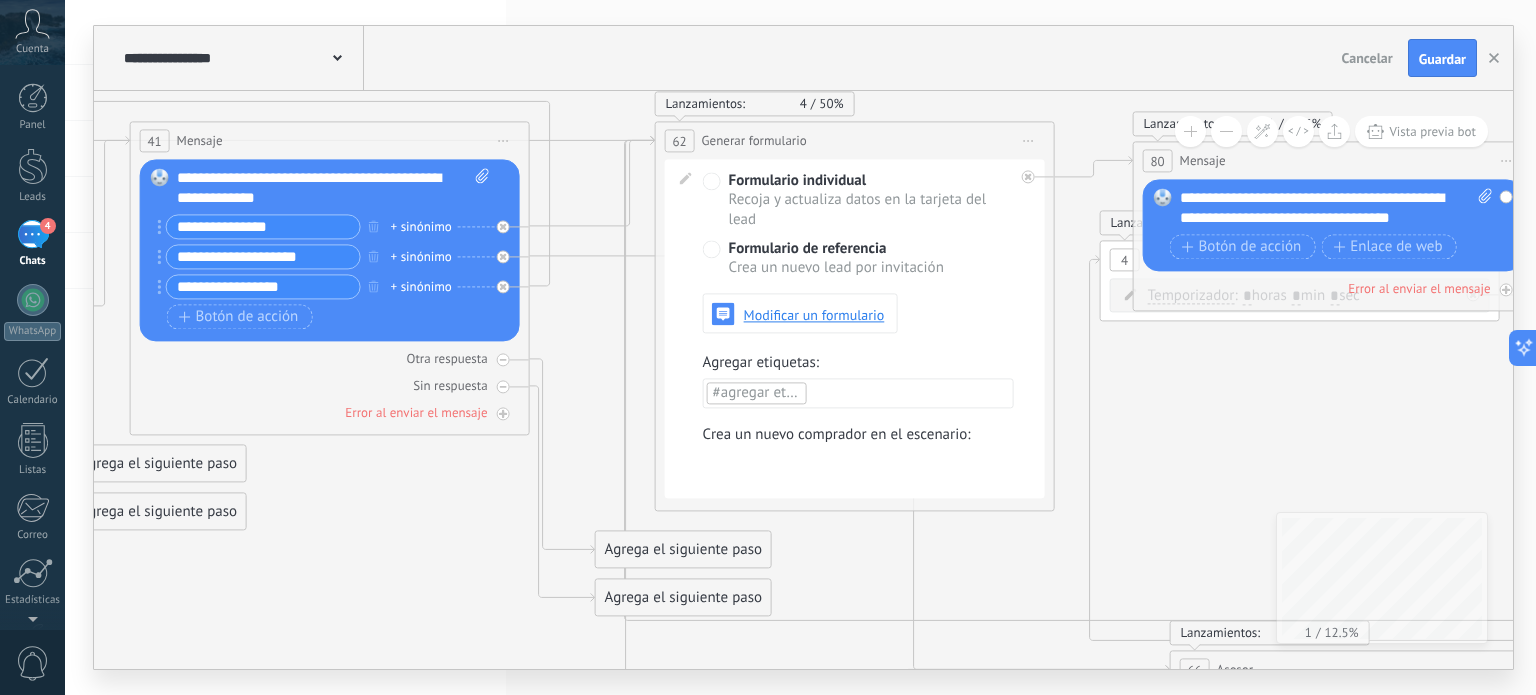 click at bounding box center [0, 0] 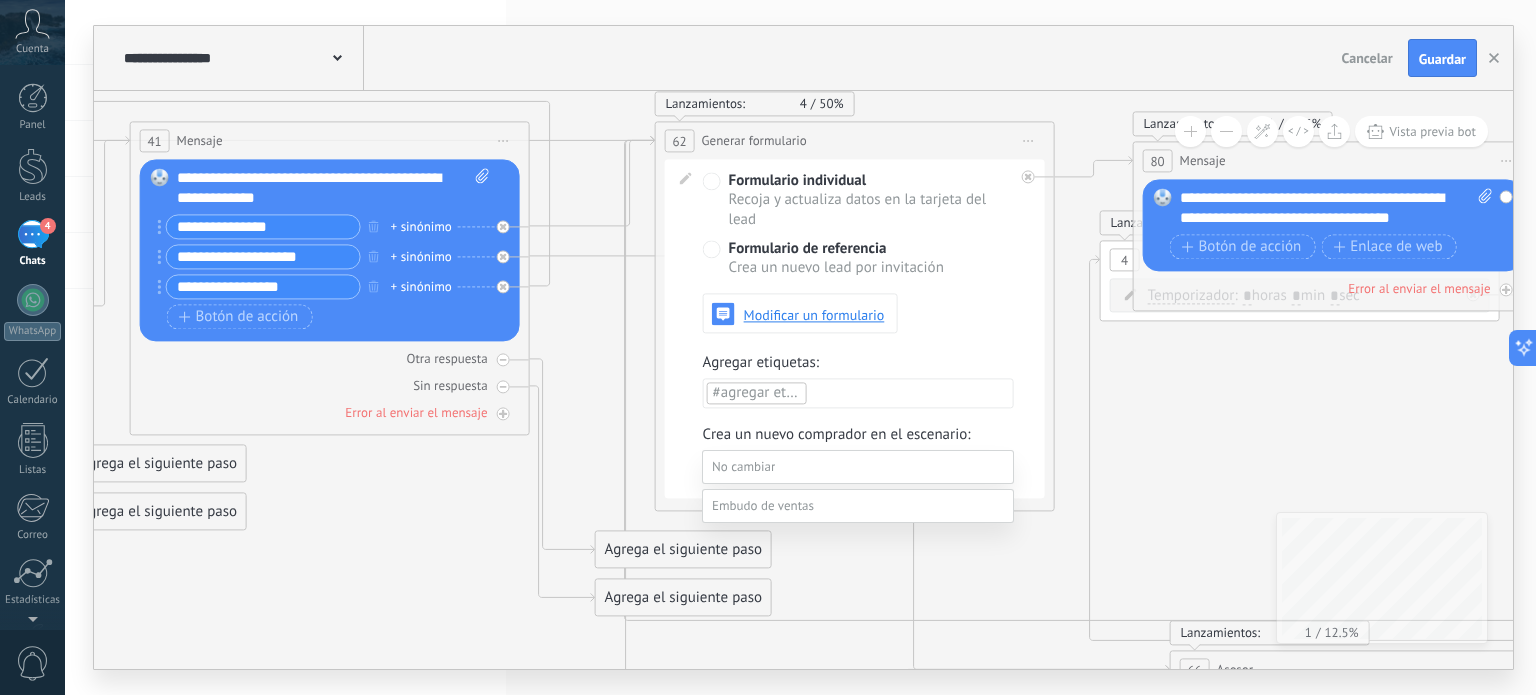 click at bounding box center [763, 505] 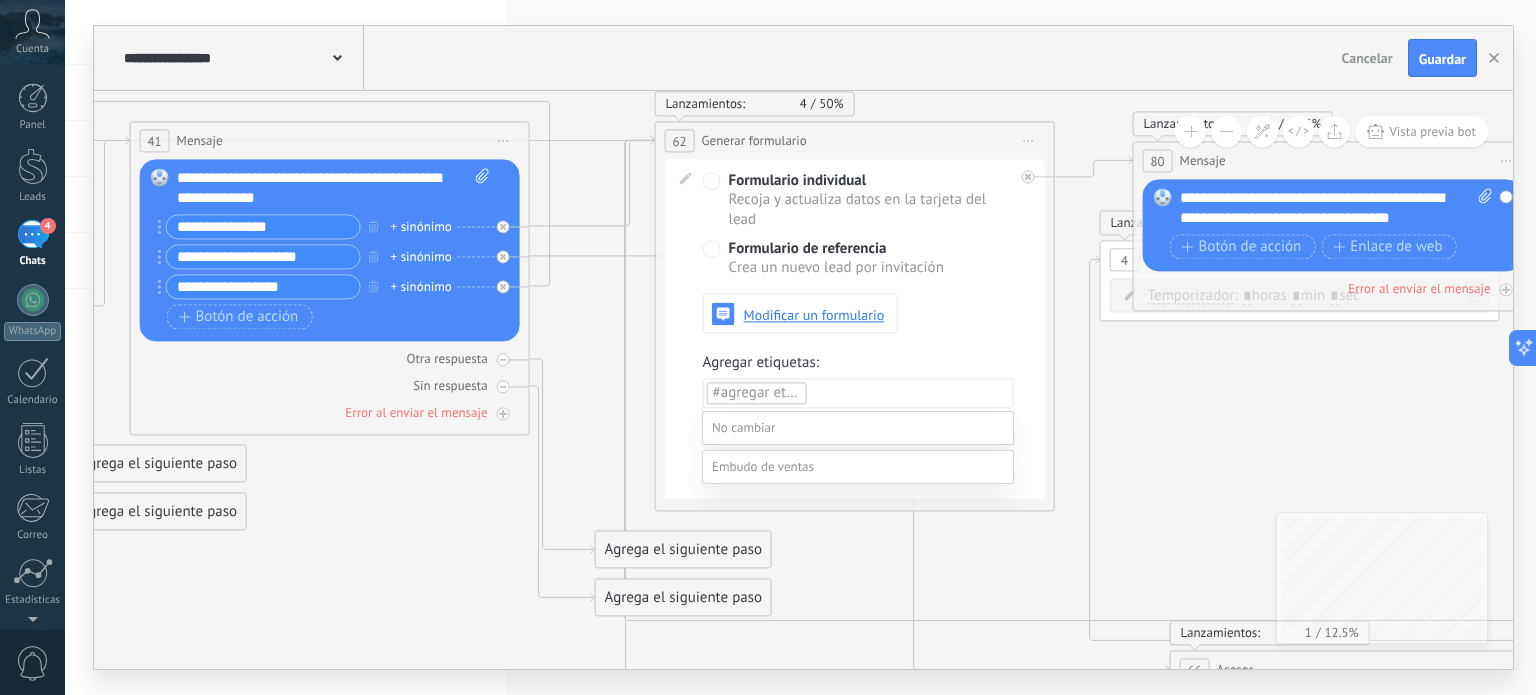 click at bounding box center (800, 308) 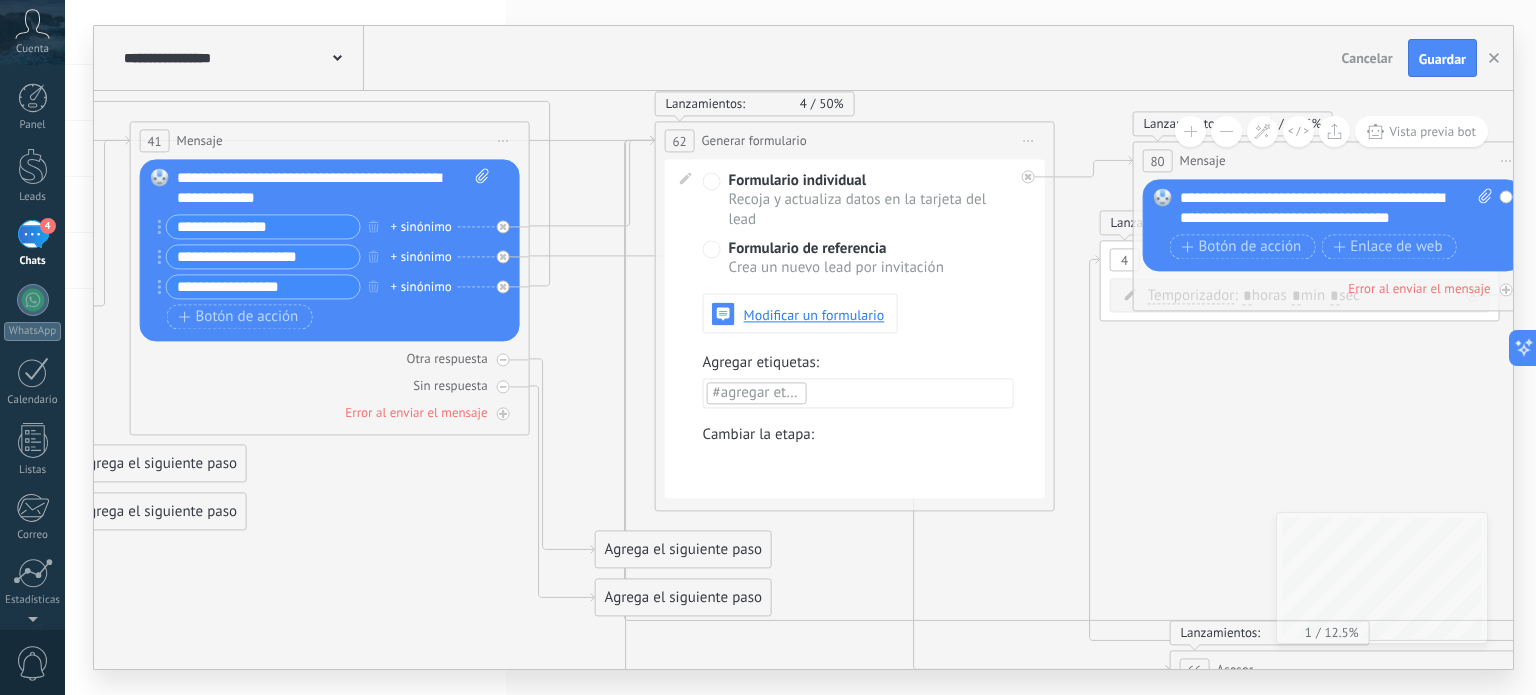 click at bounding box center (0, 0) 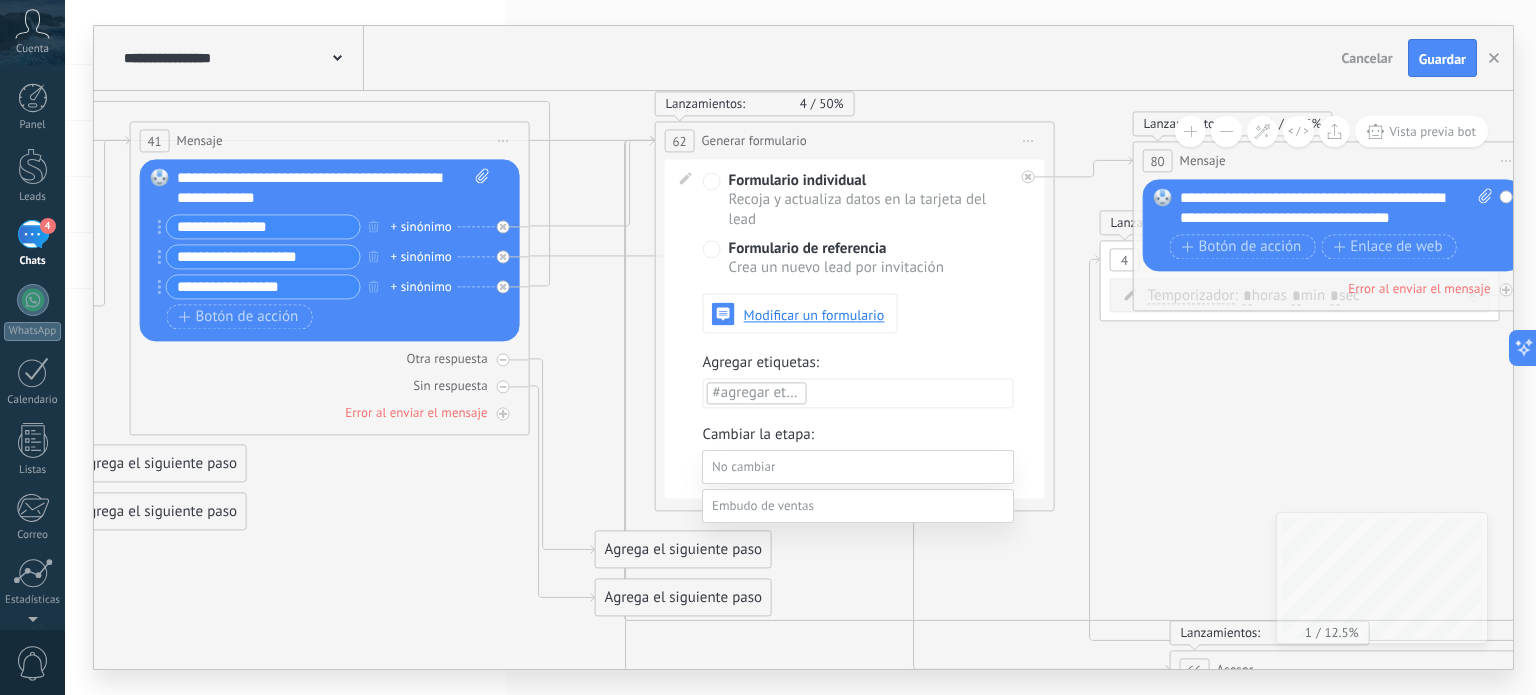 click at bounding box center [858, 467] 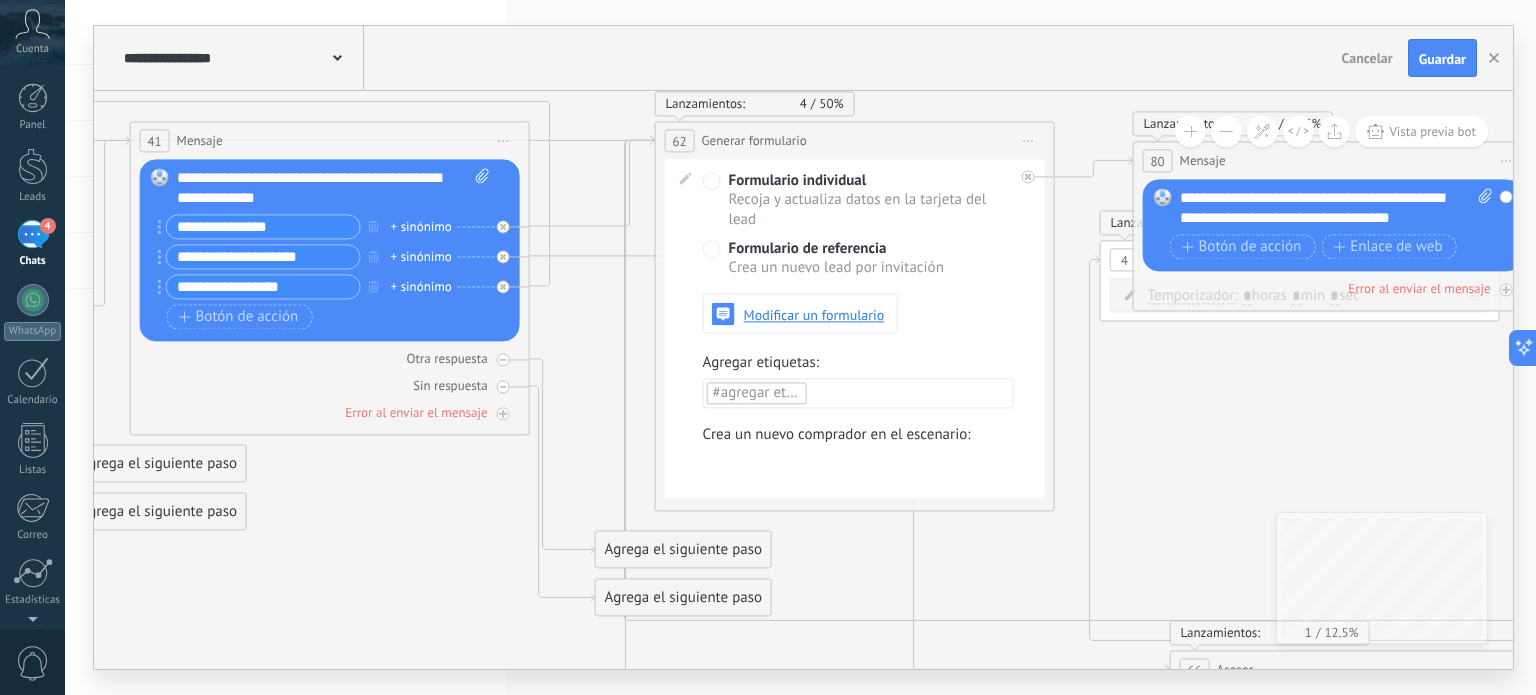 click at bounding box center (0, 0) 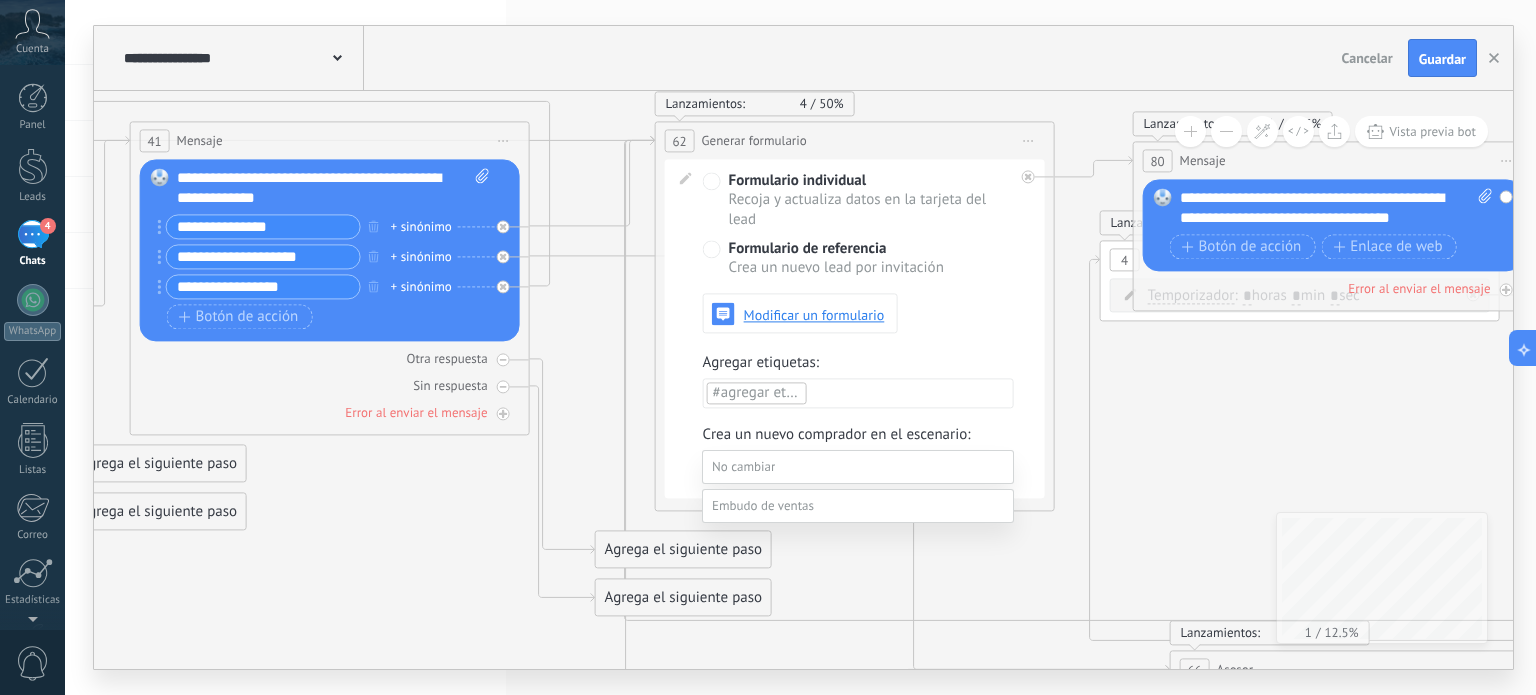 click at bounding box center (858, 467) 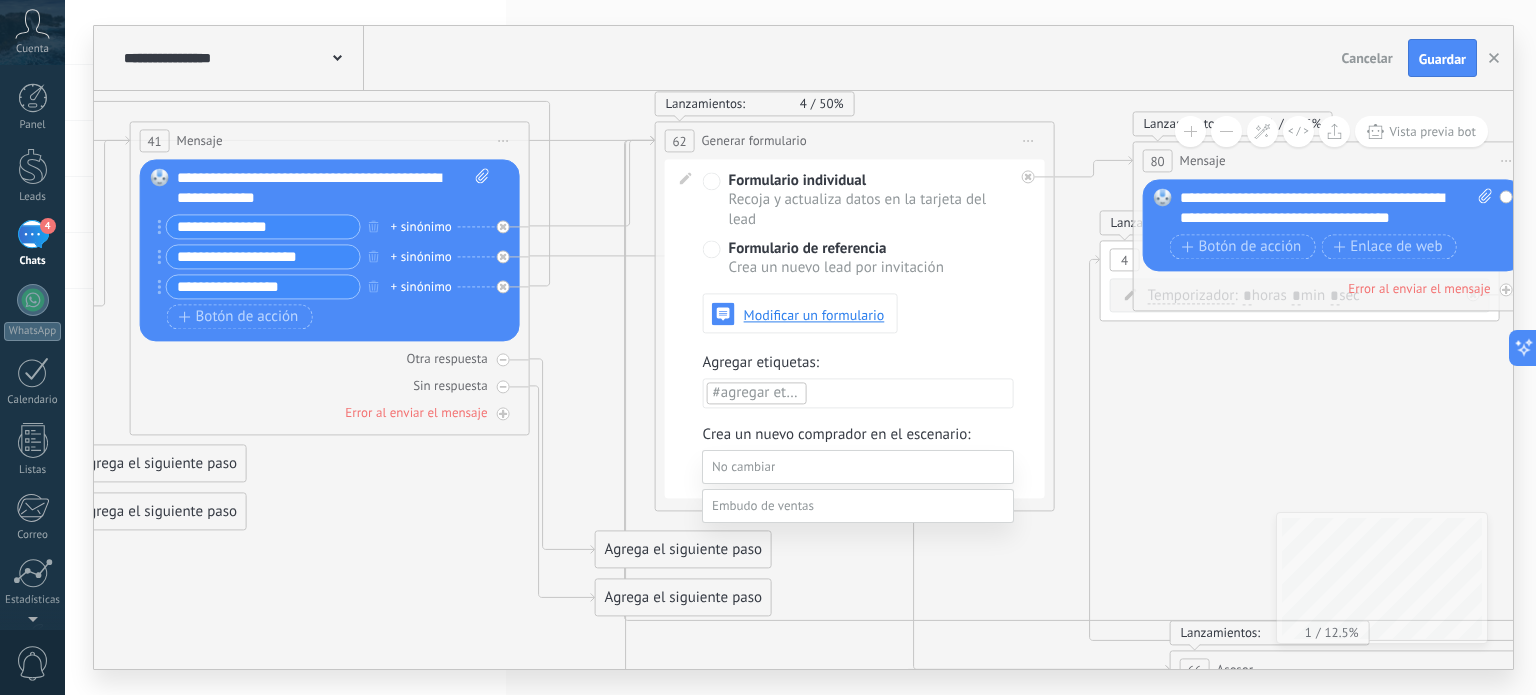 click at bounding box center [800, 347] 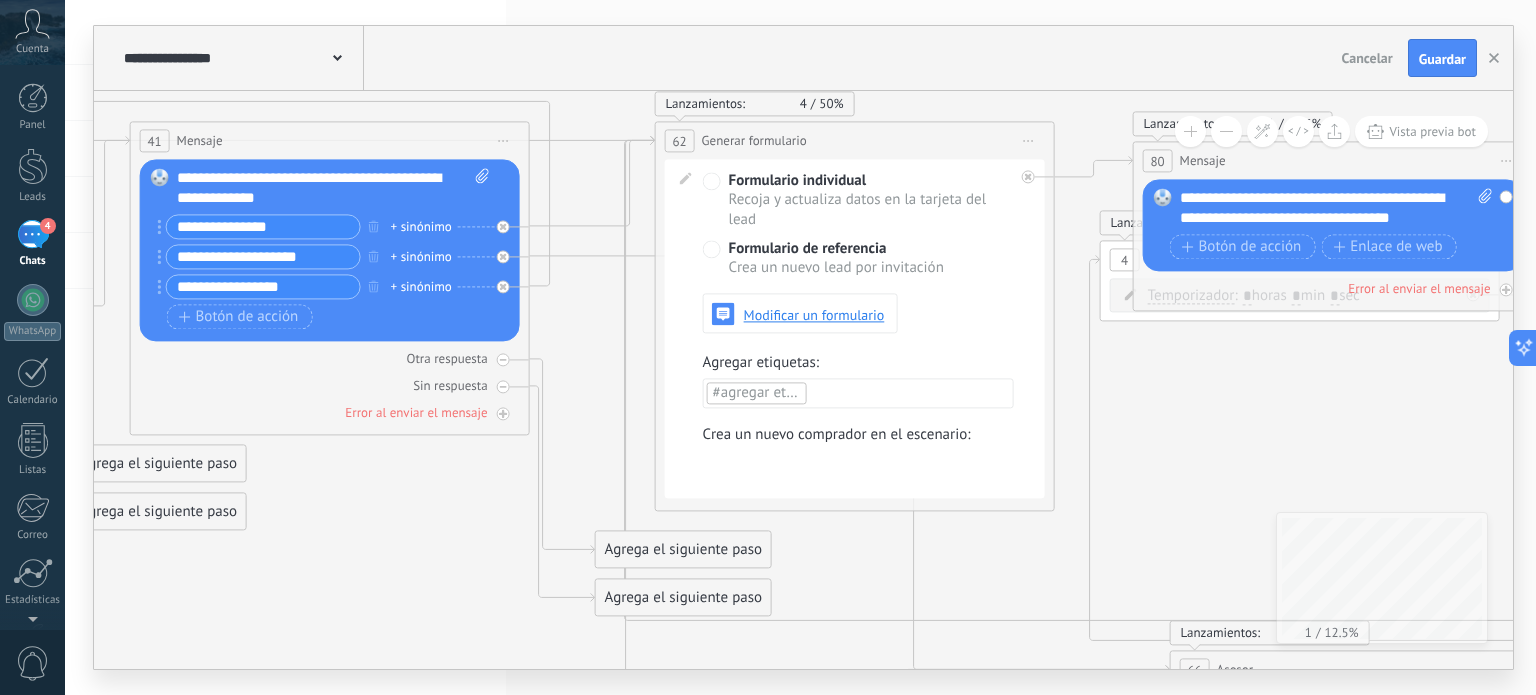 click at bounding box center (0, 0) 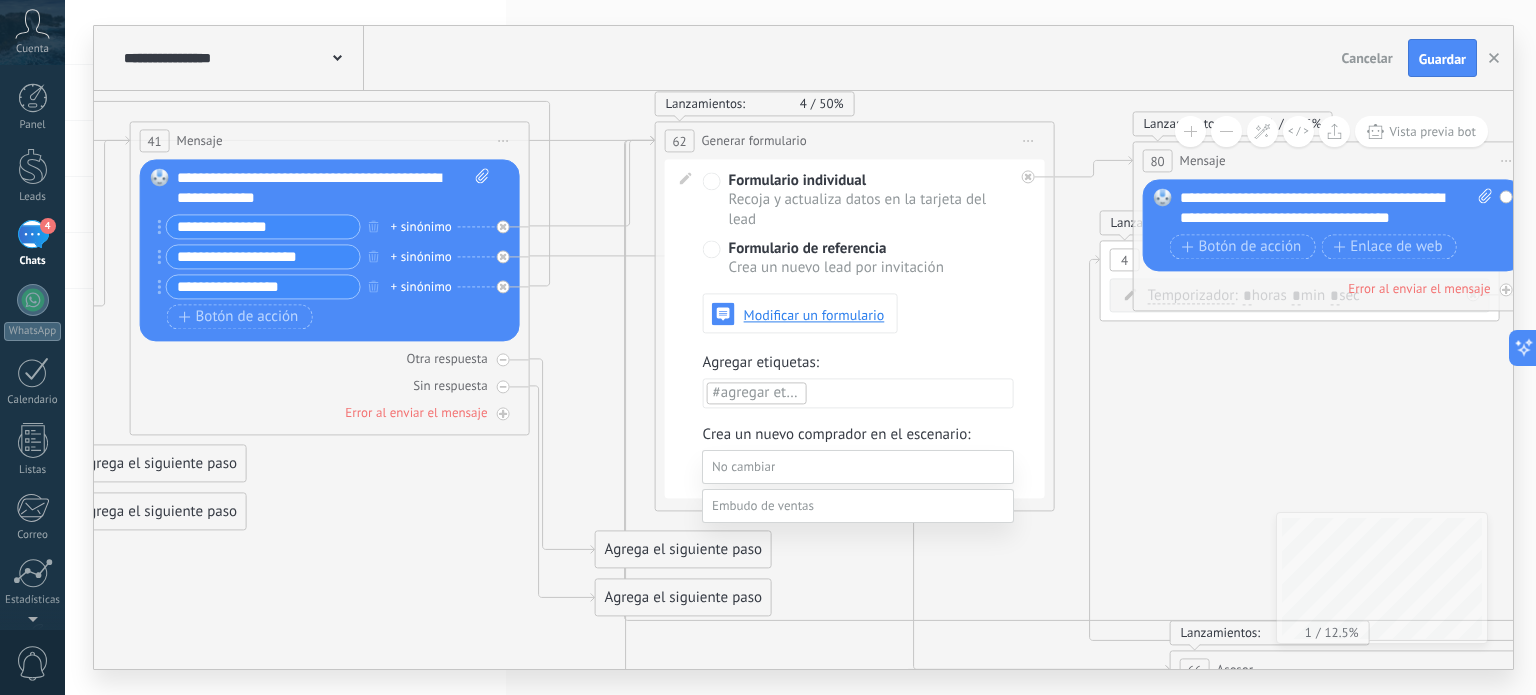 click at bounding box center (800, 347) 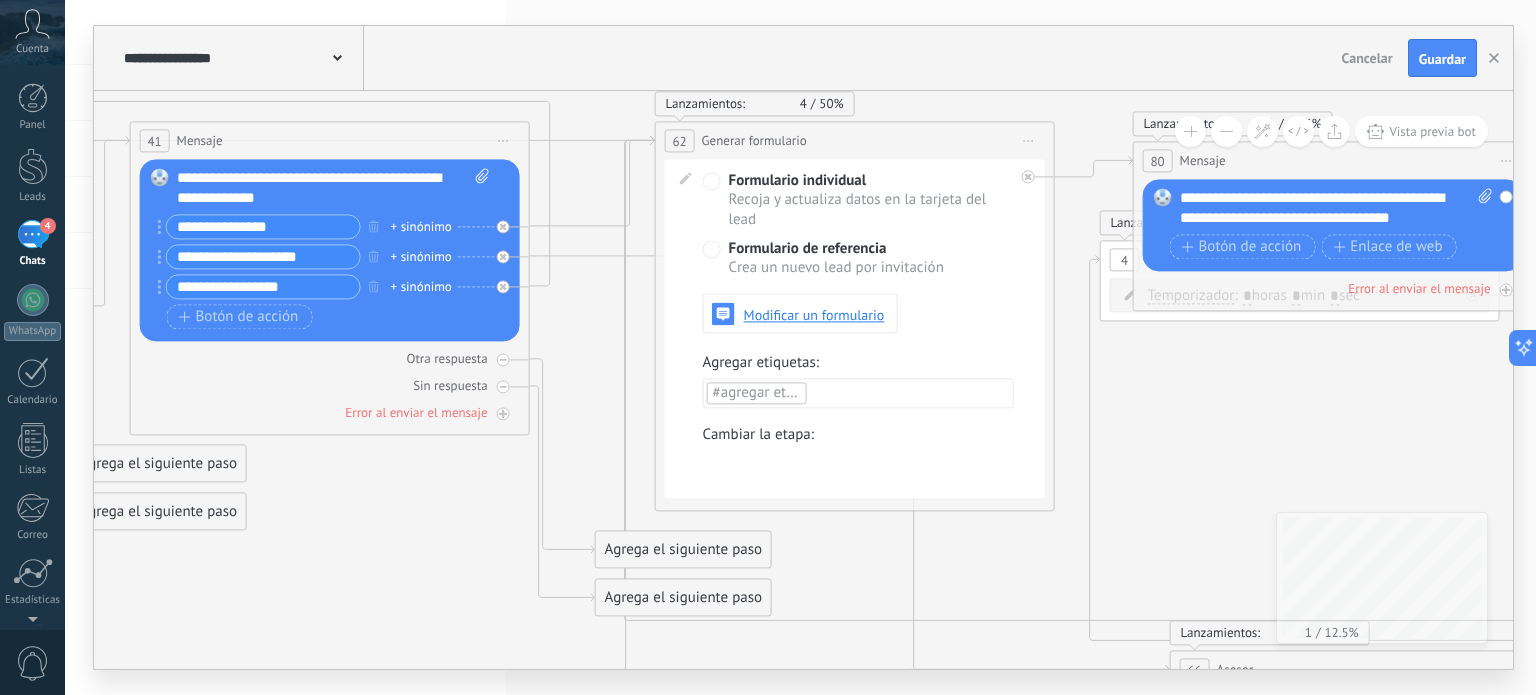 click at bounding box center [0, 0] 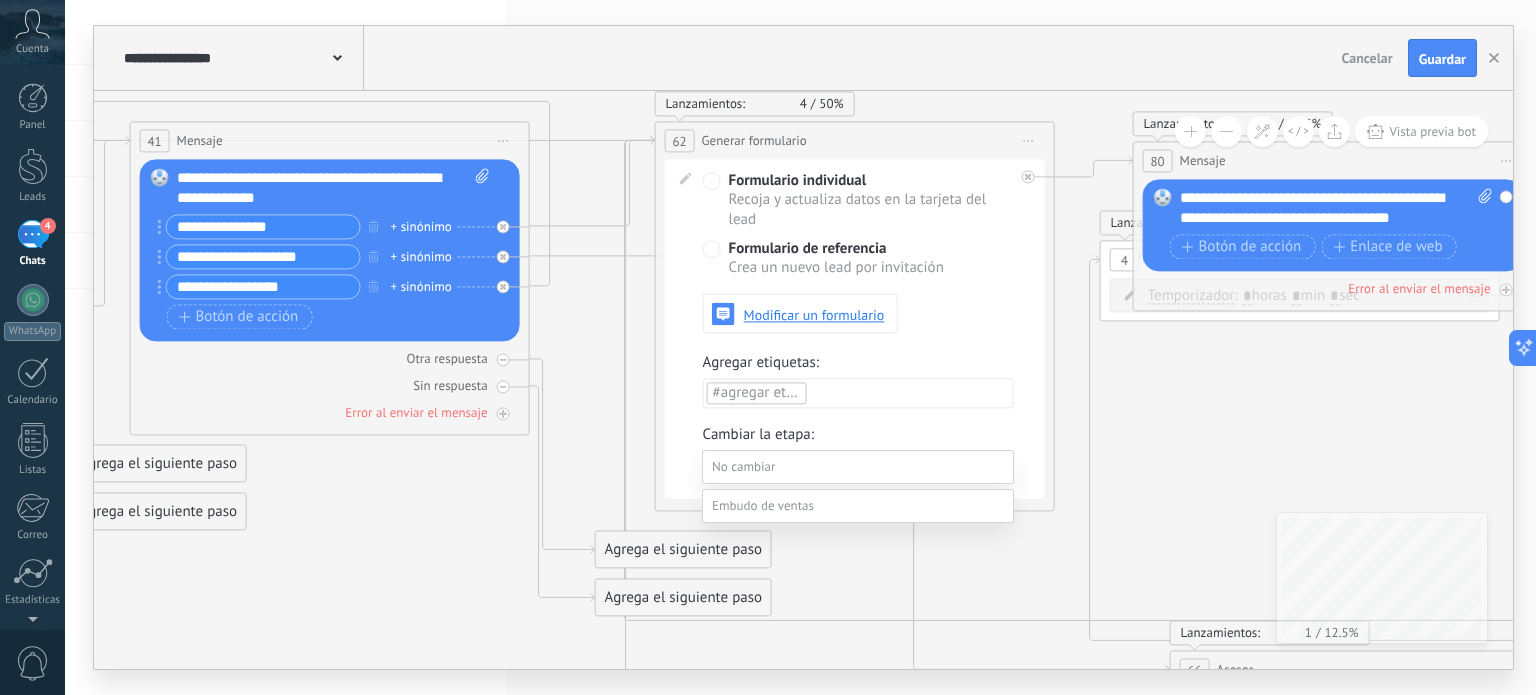click at bounding box center [763, 505] 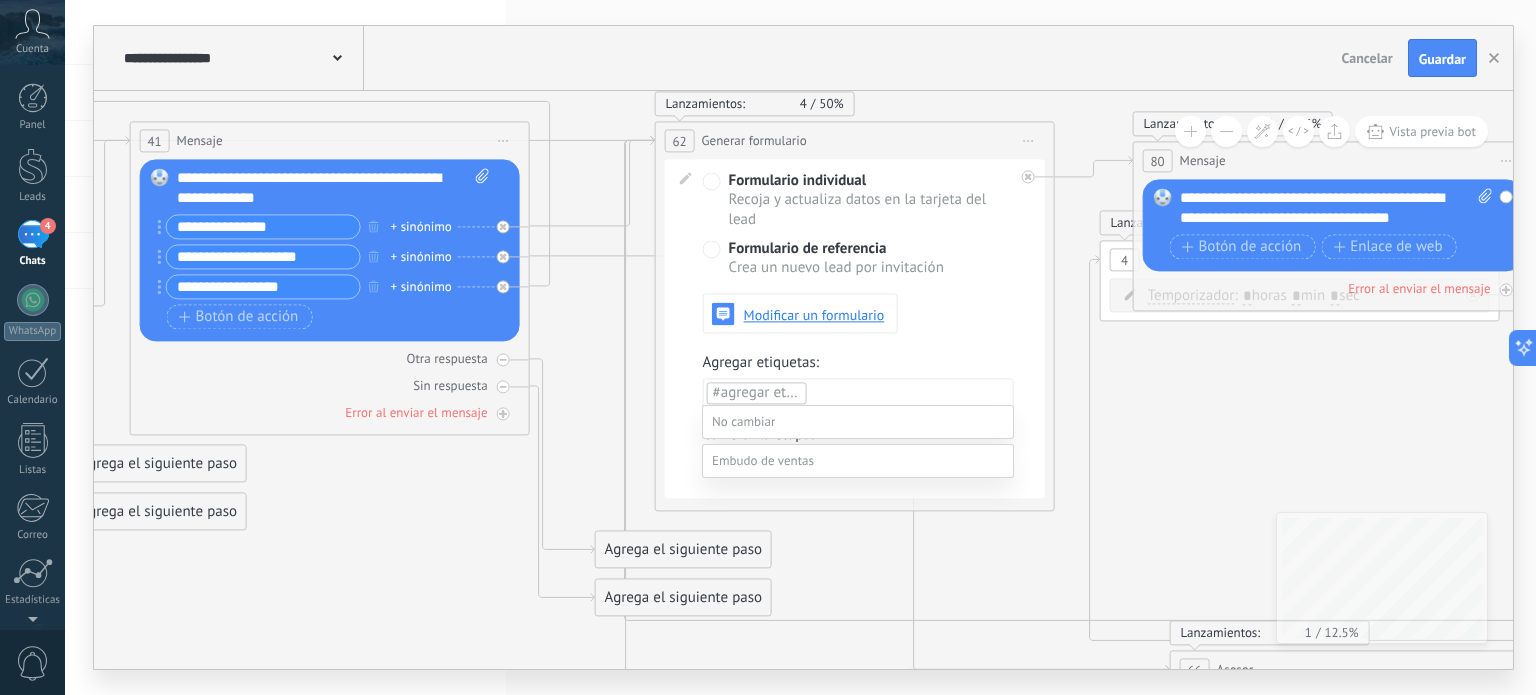scroll, scrollTop: 64, scrollLeft: 0, axis: vertical 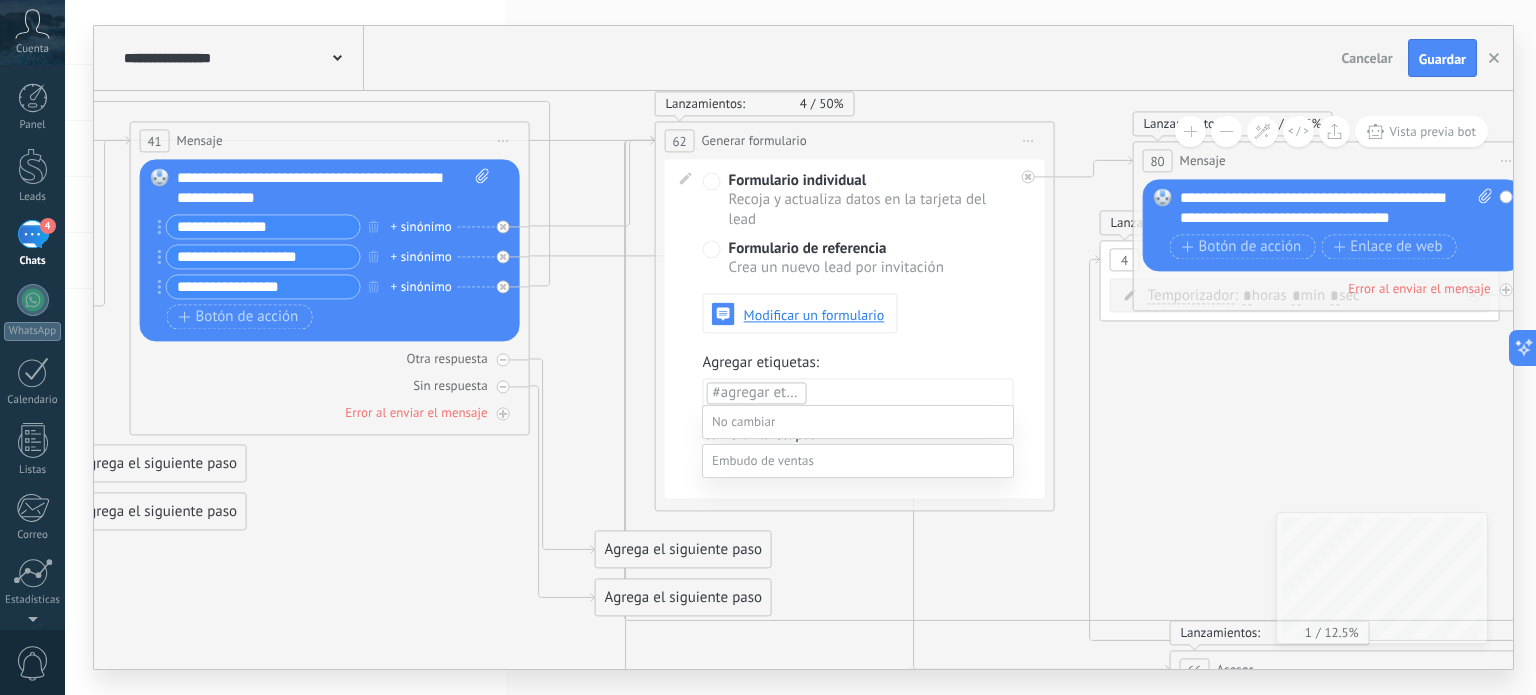 click at bounding box center (858, 422) 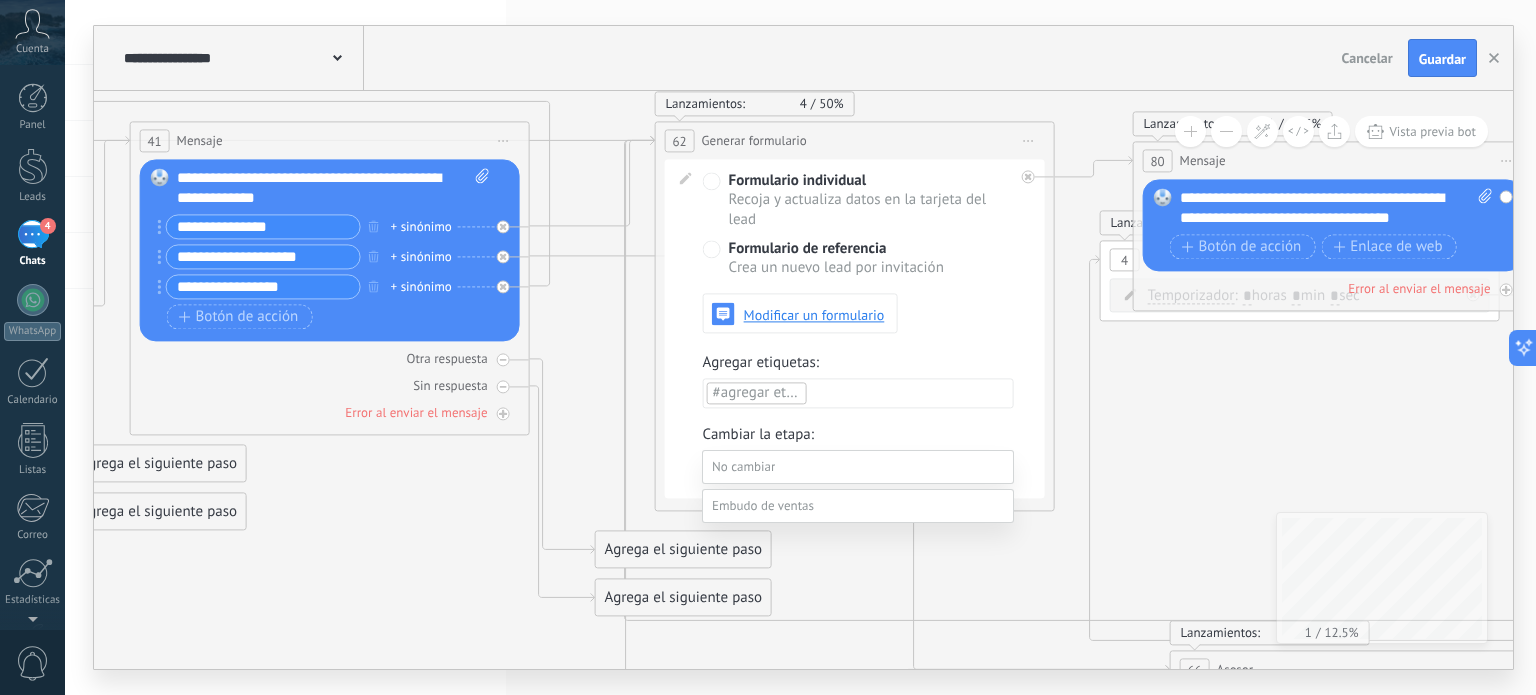 click at bounding box center (858, 467) 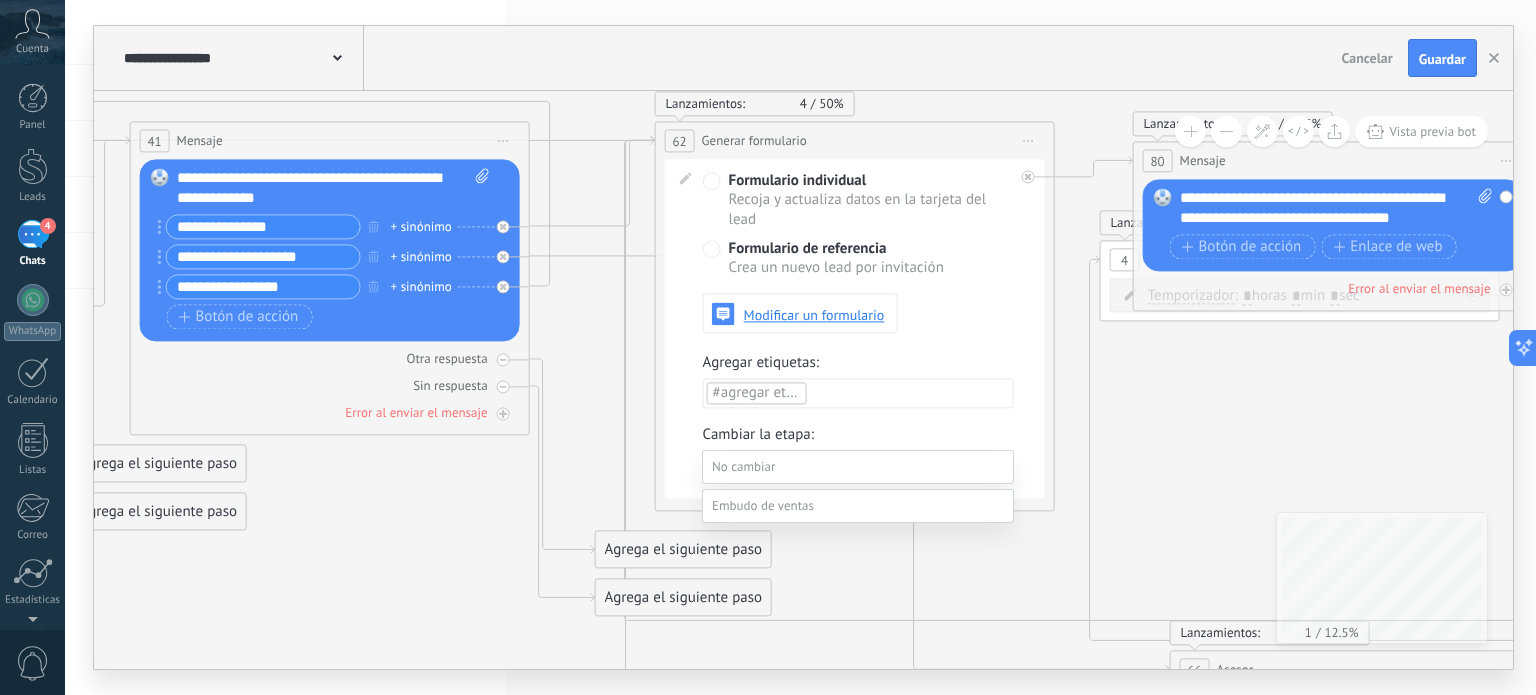 click at bounding box center [800, 347] 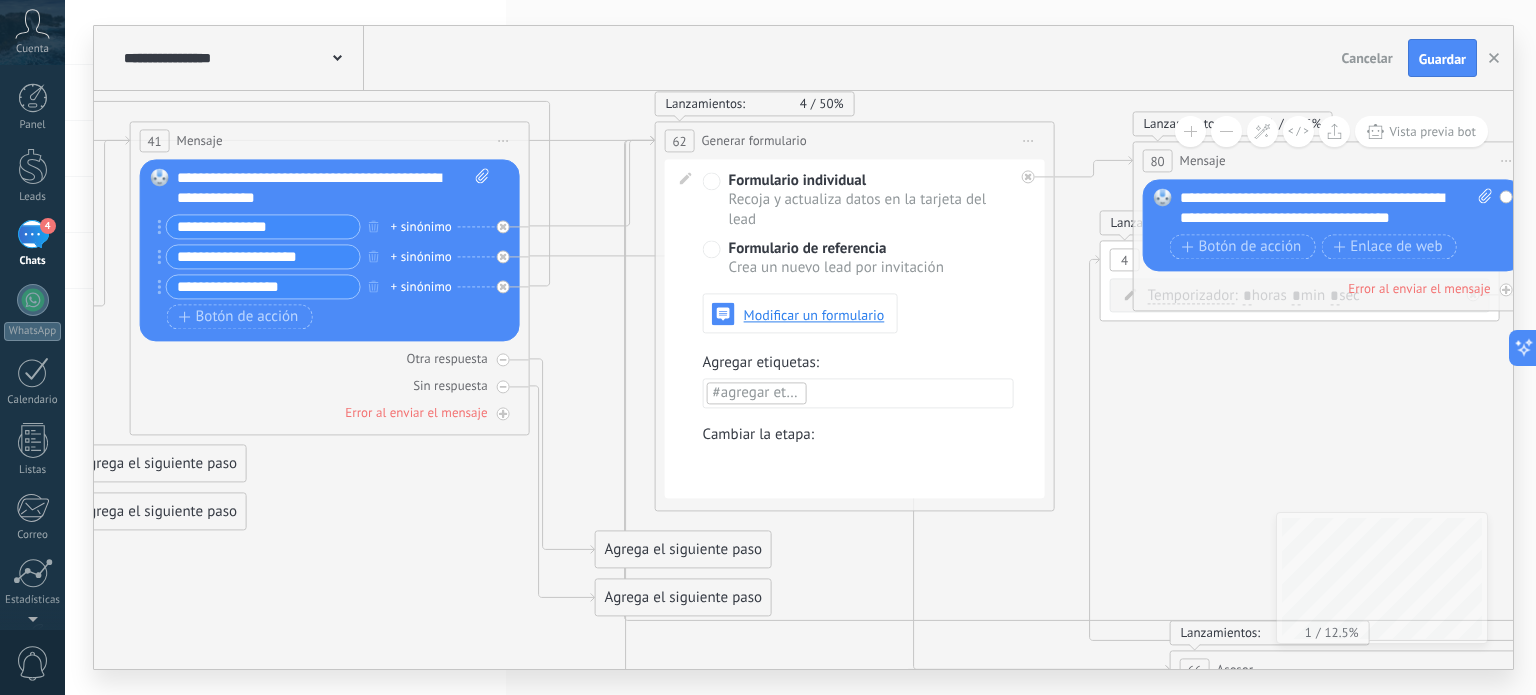 click on "#agregar etiquetas" at bounding box center (858, 394) 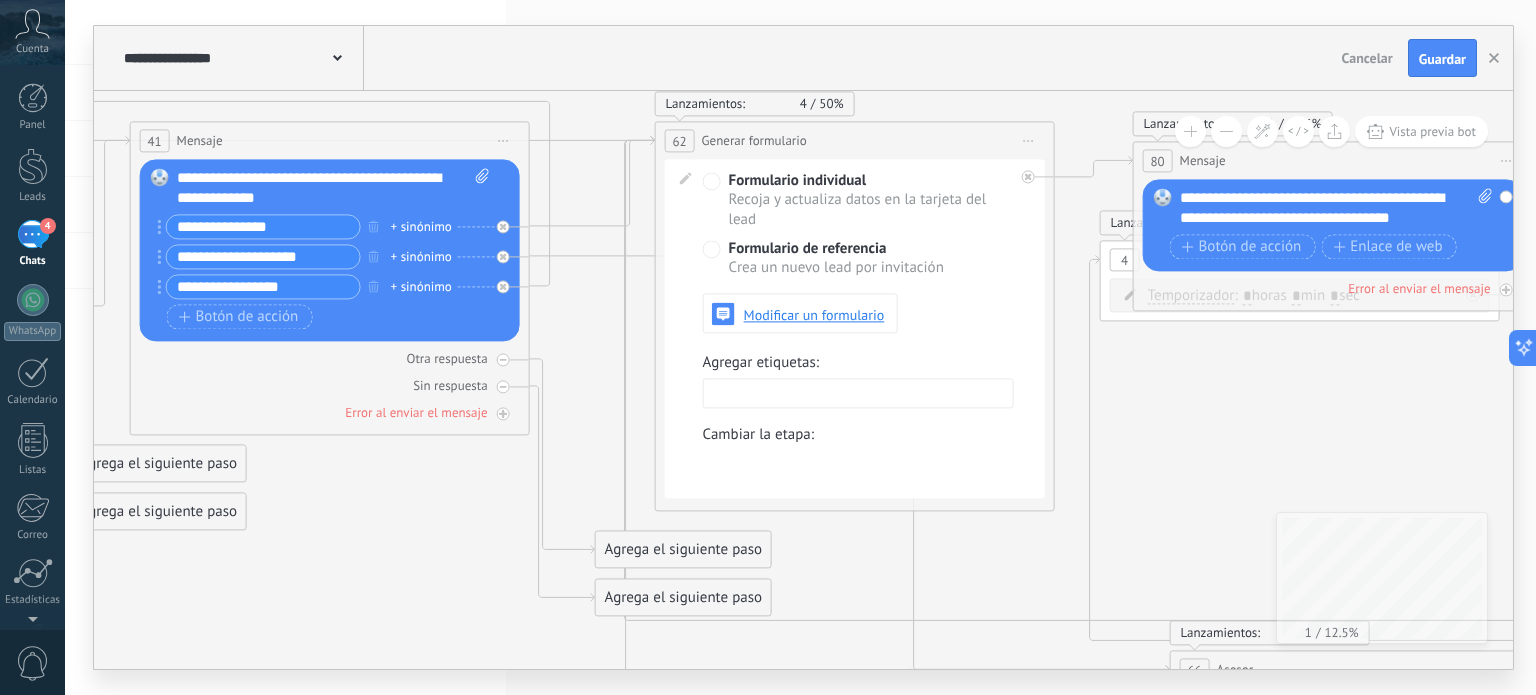 click on "Crea un nuevo lead por invitación" at bounding box center [858, 269] 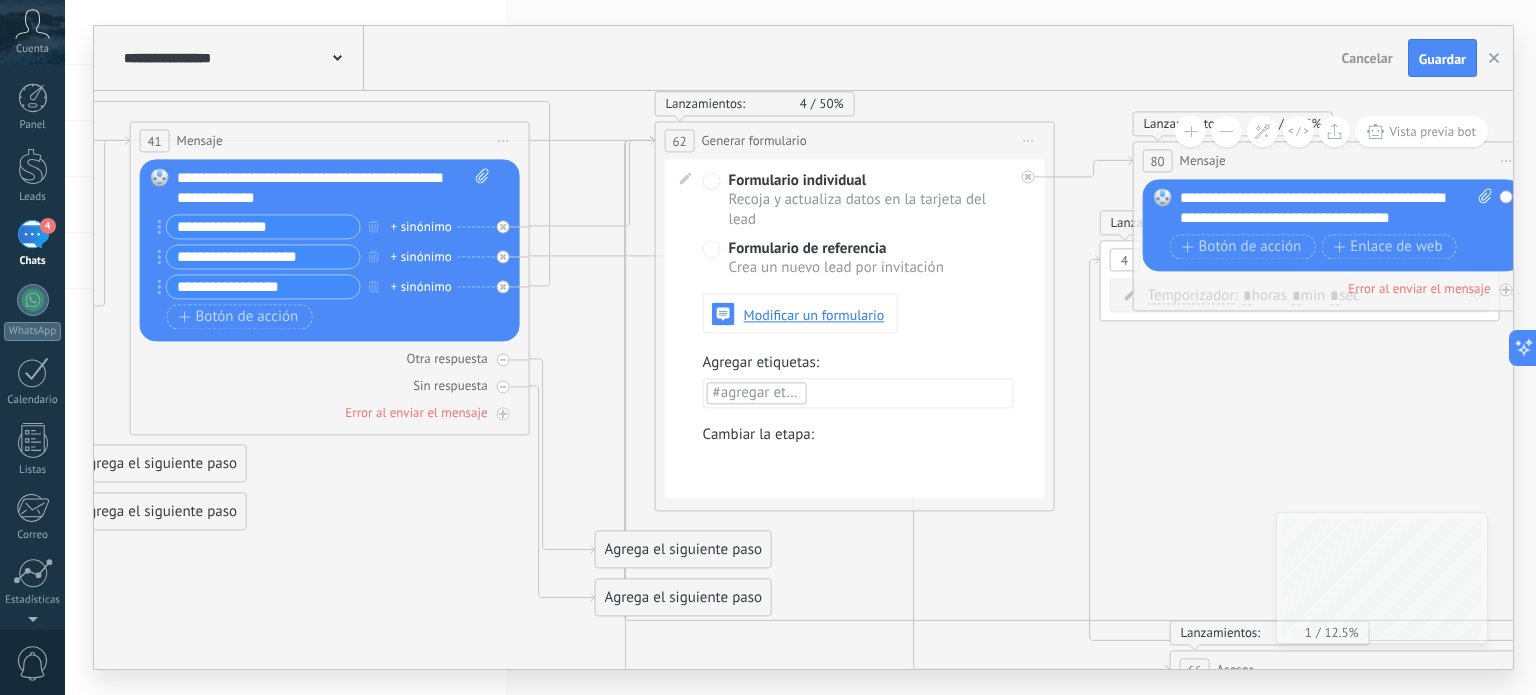 click on "Formulario de referencia" at bounding box center [858, 250] 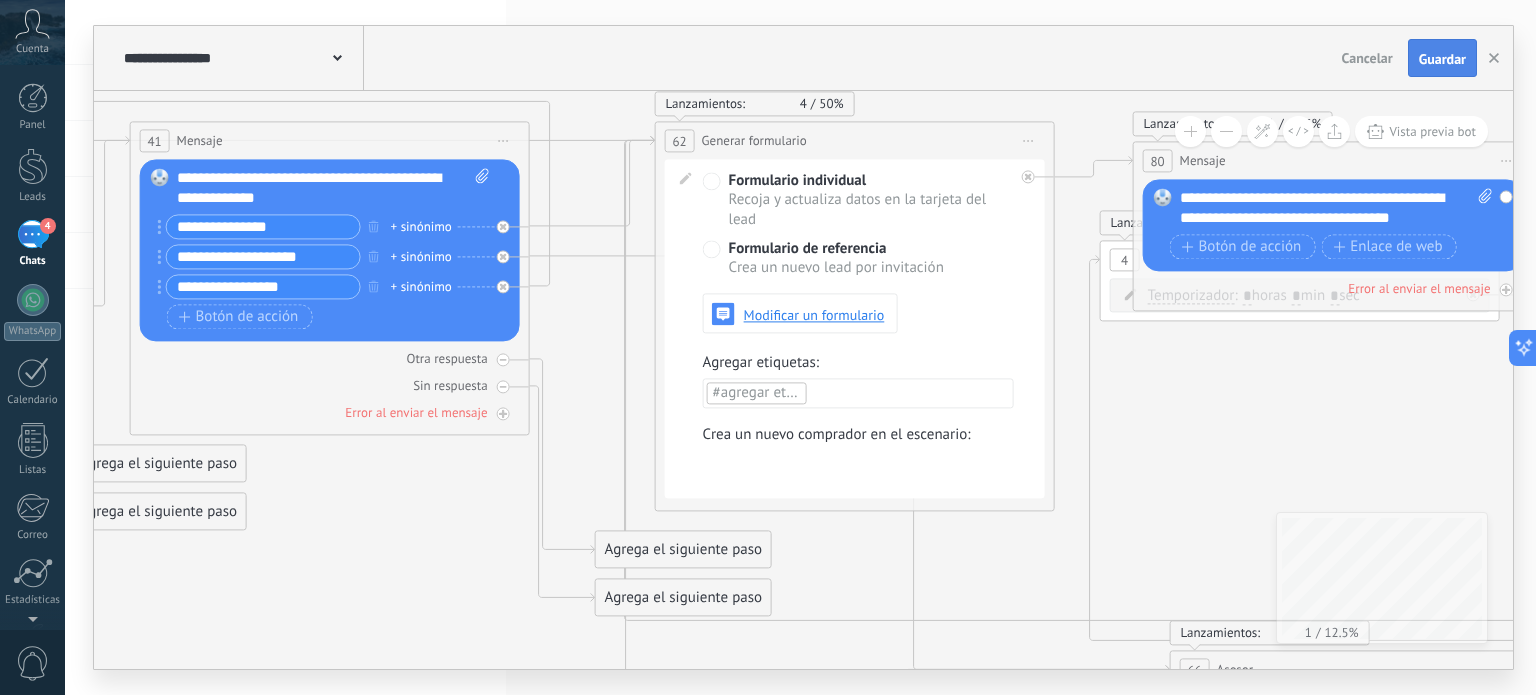 click on "Guardar" at bounding box center [1442, 59] 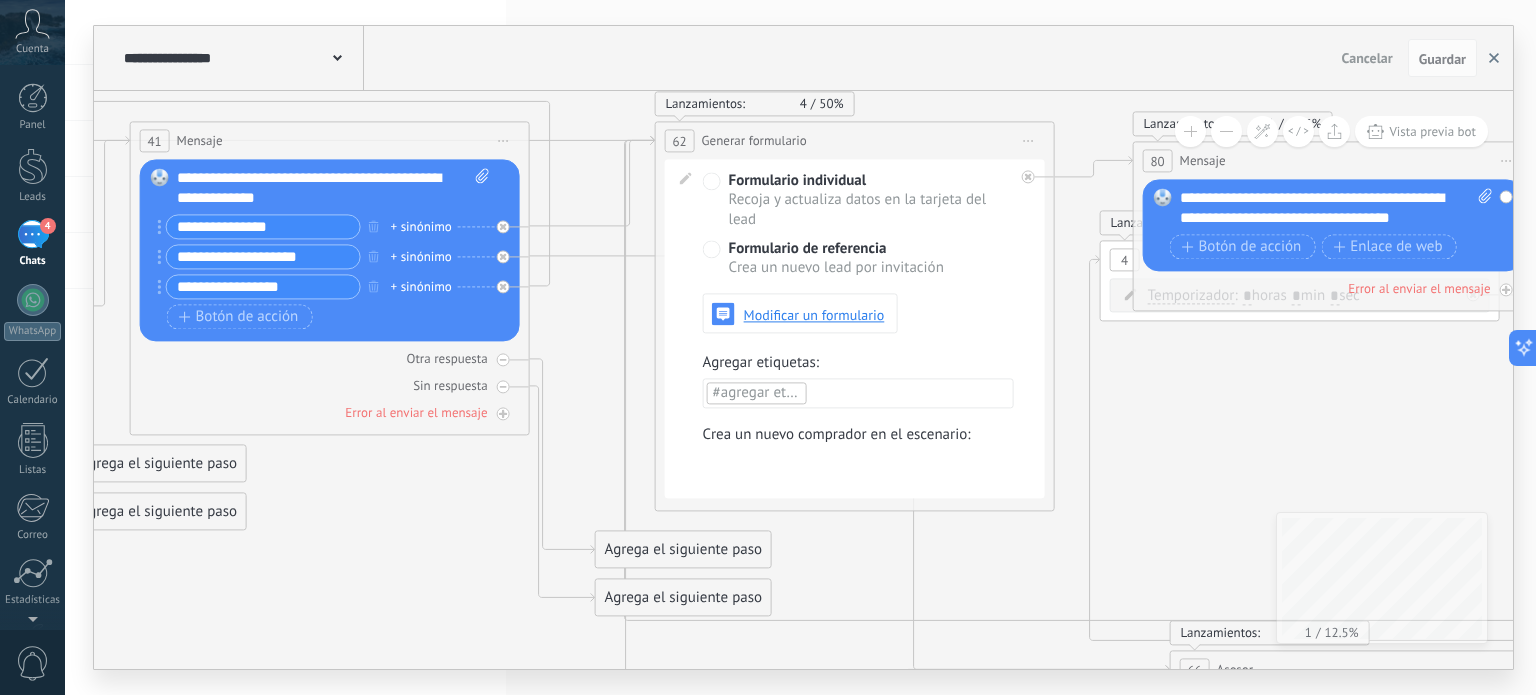 click at bounding box center [1494, 58] 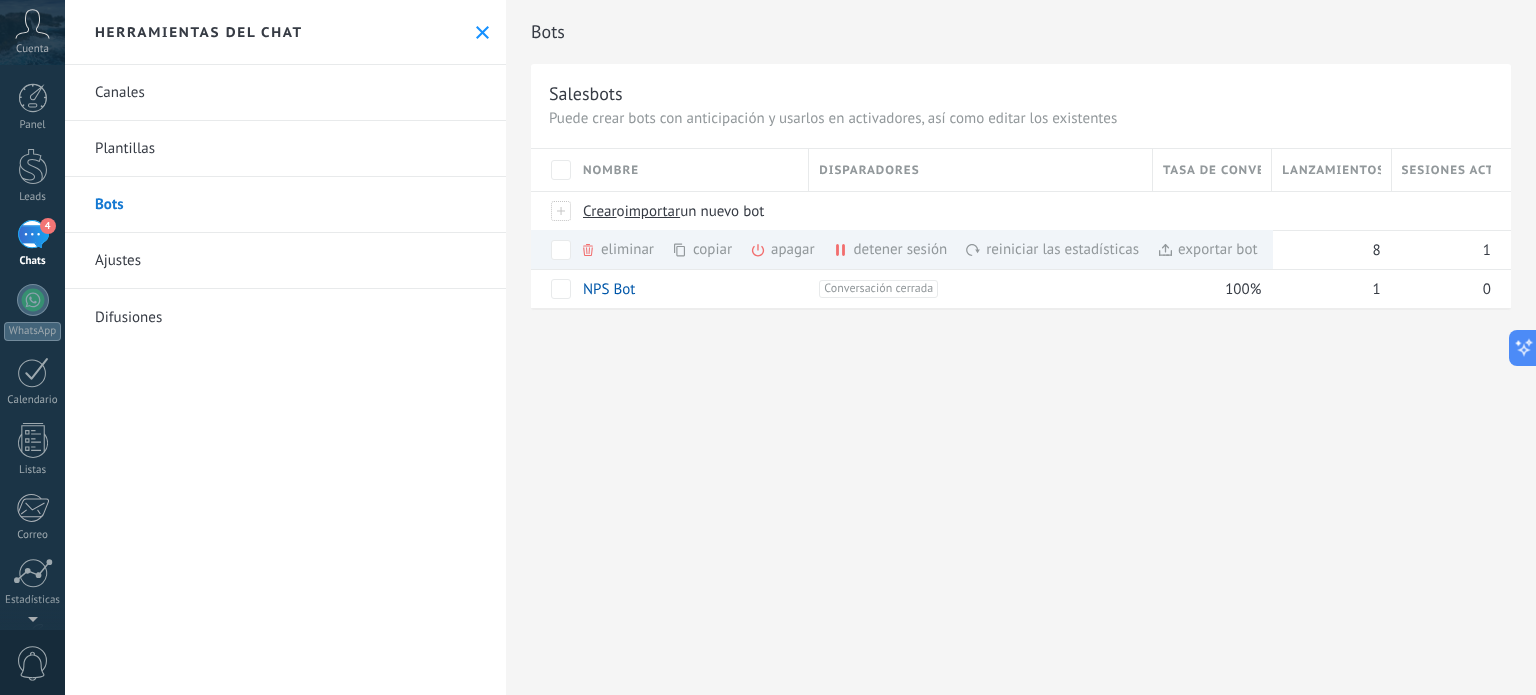 click on "Canales" at bounding box center (285, 93) 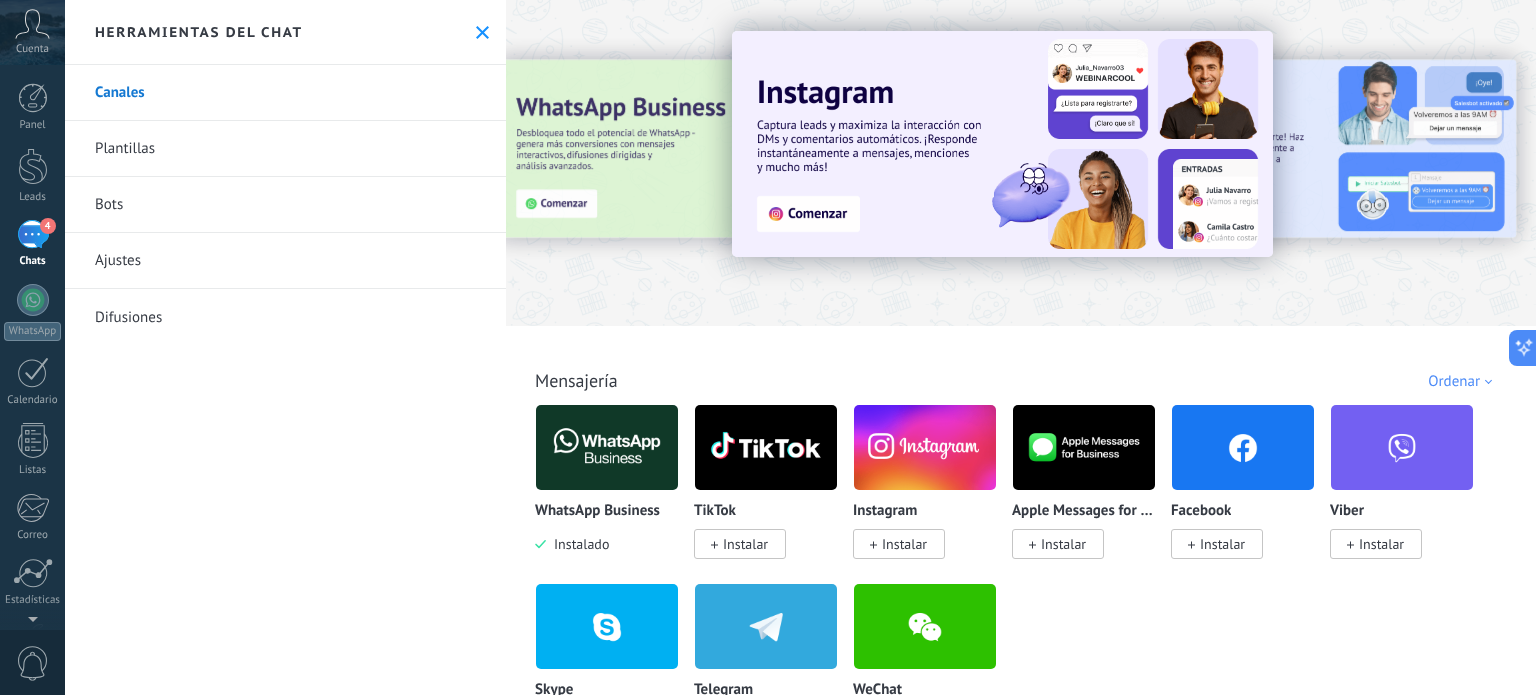 click 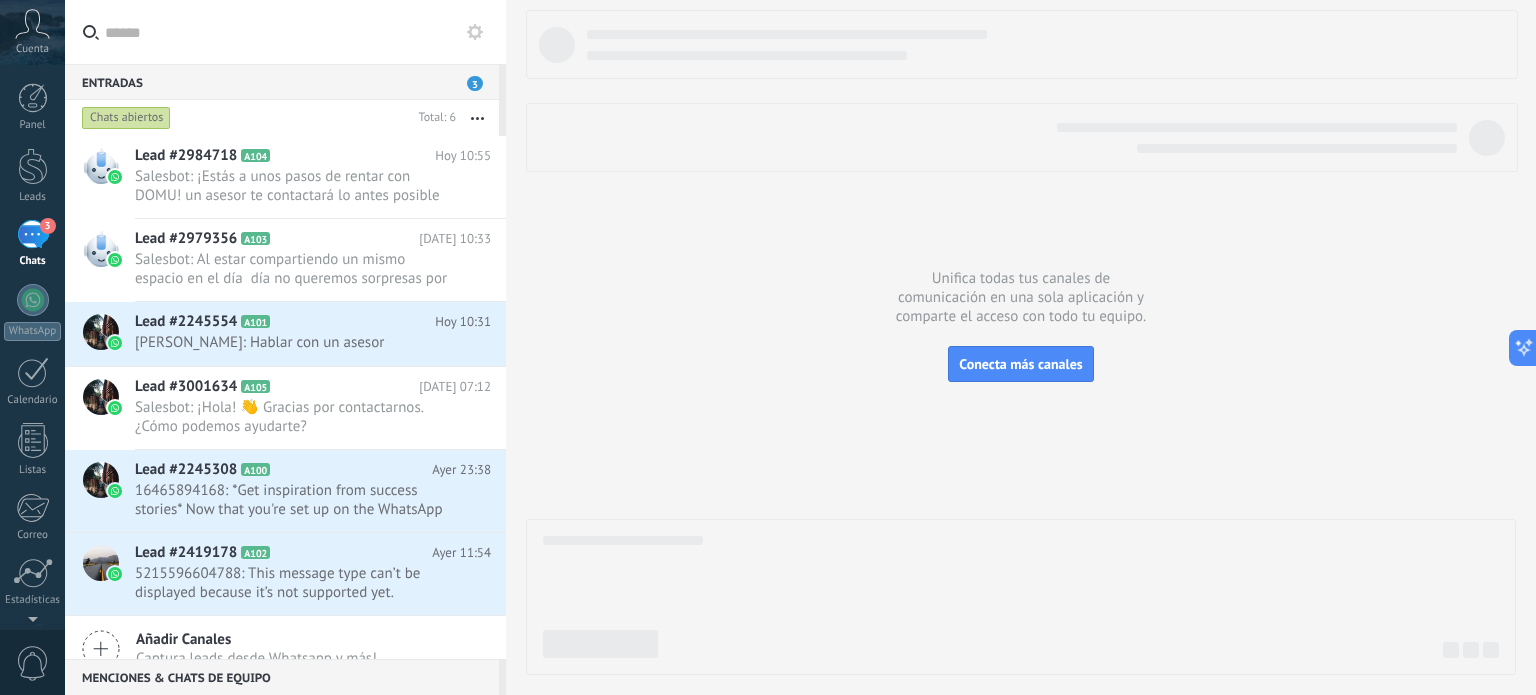click 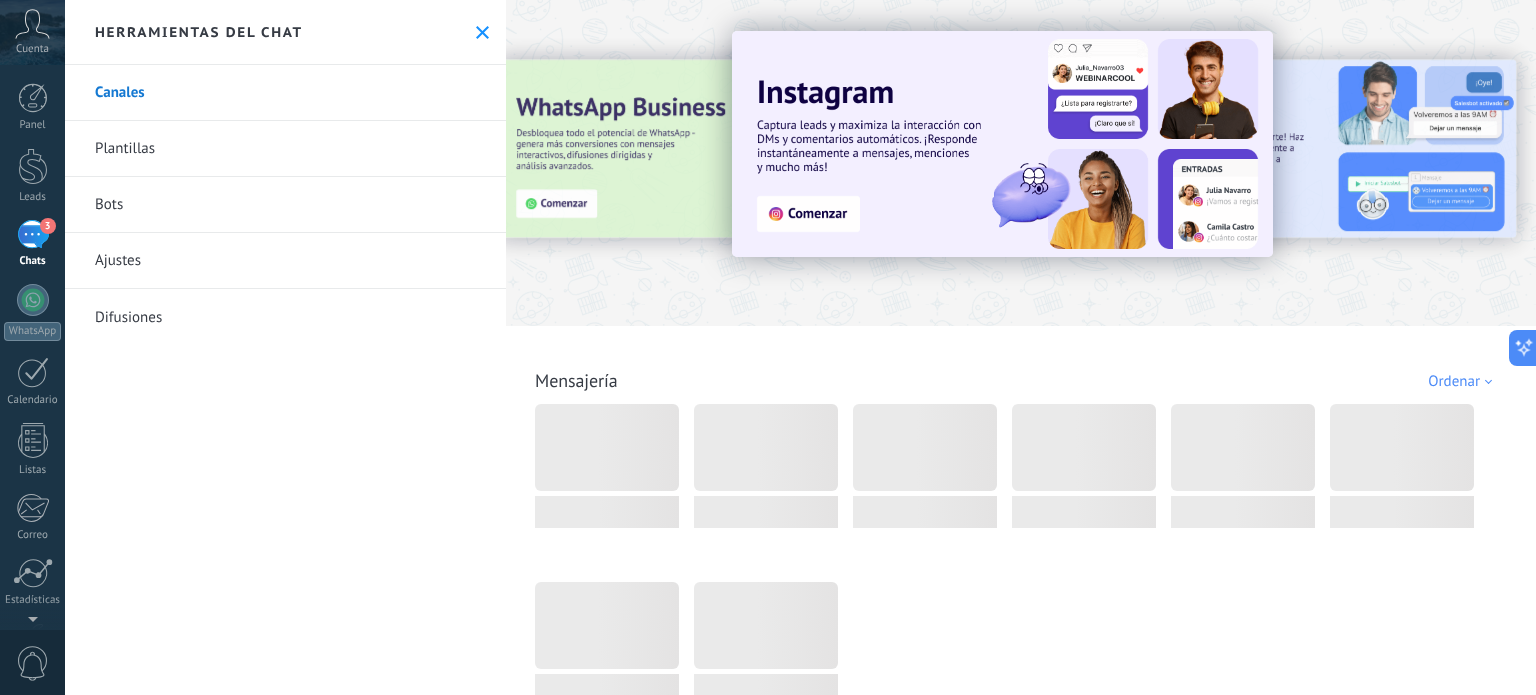 click on "Bots" at bounding box center (285, 205) 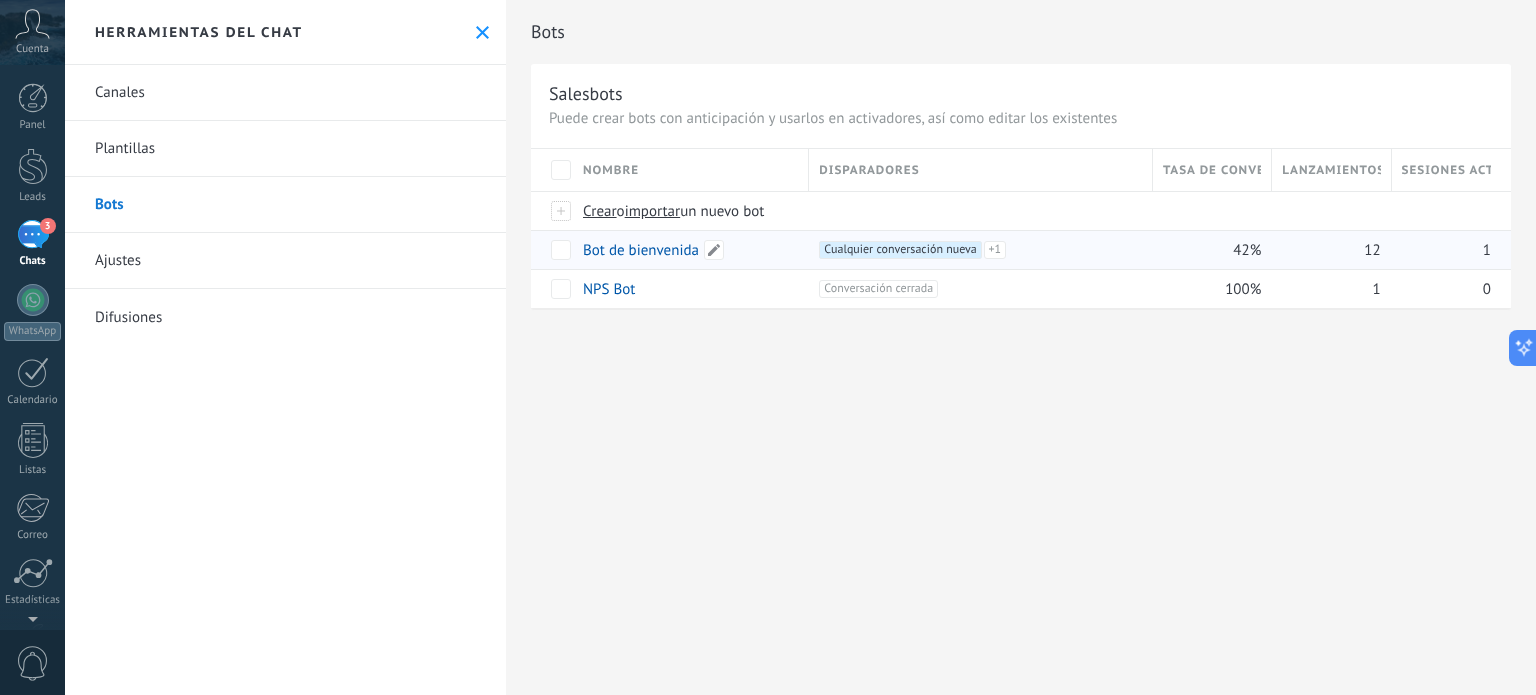 click on "Bot de bienvenida" at bounding box center [686, 250] 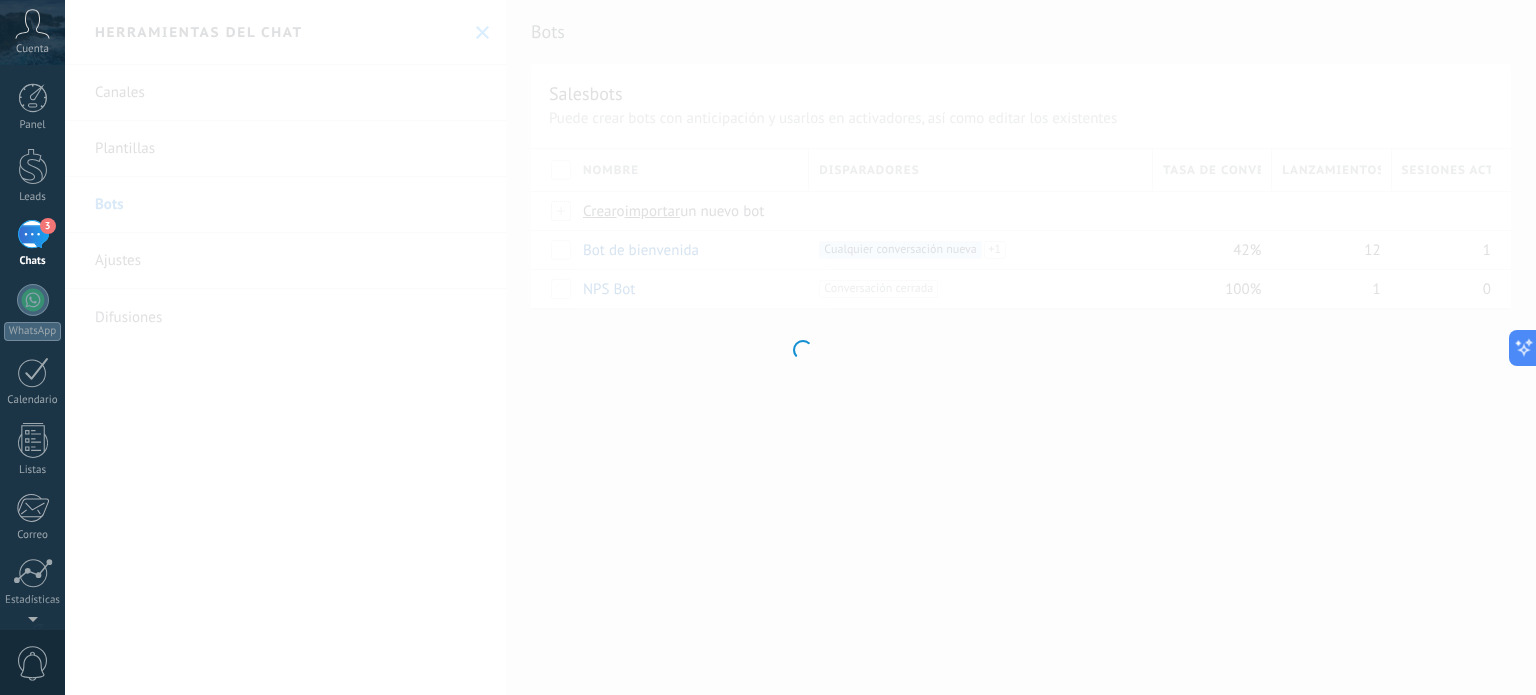 type on "**********" 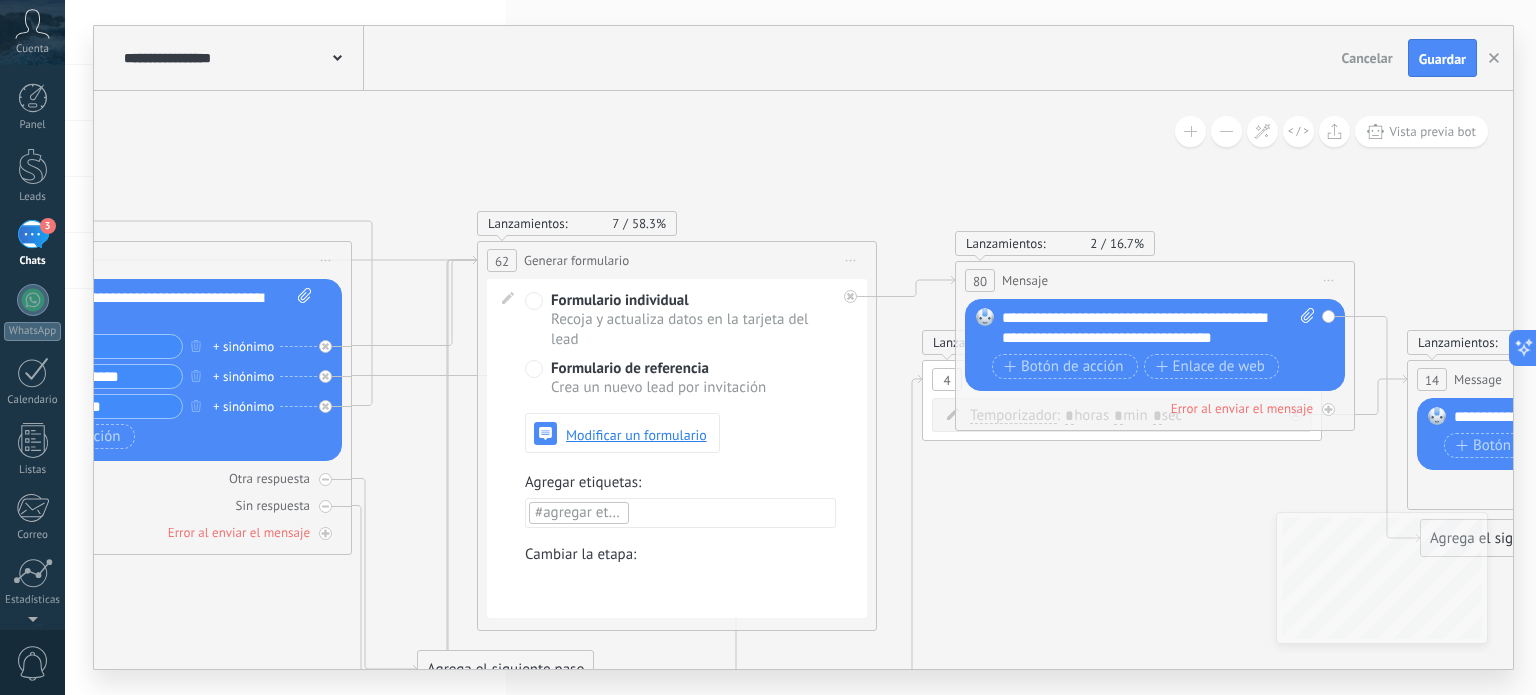 click at bounding box center (0, 0) 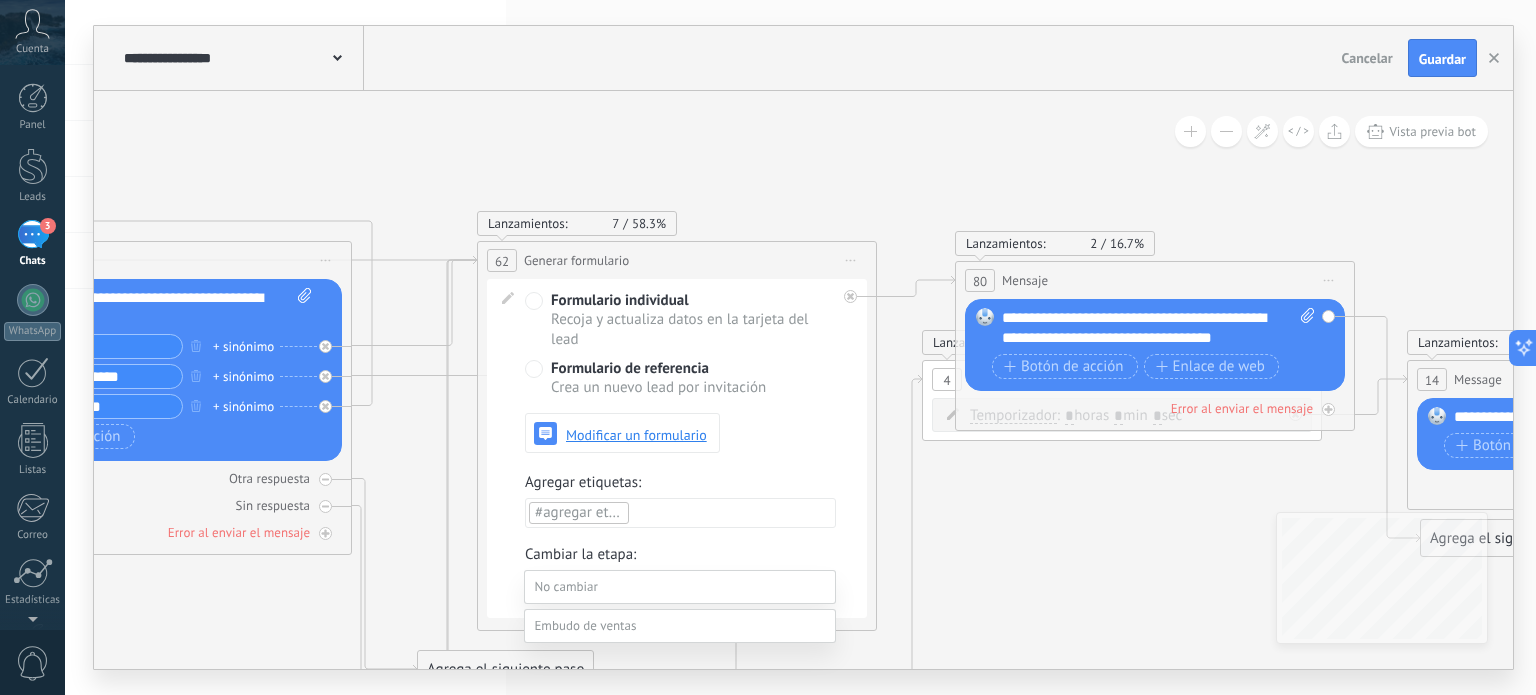 click at bounding box center (680, 626) 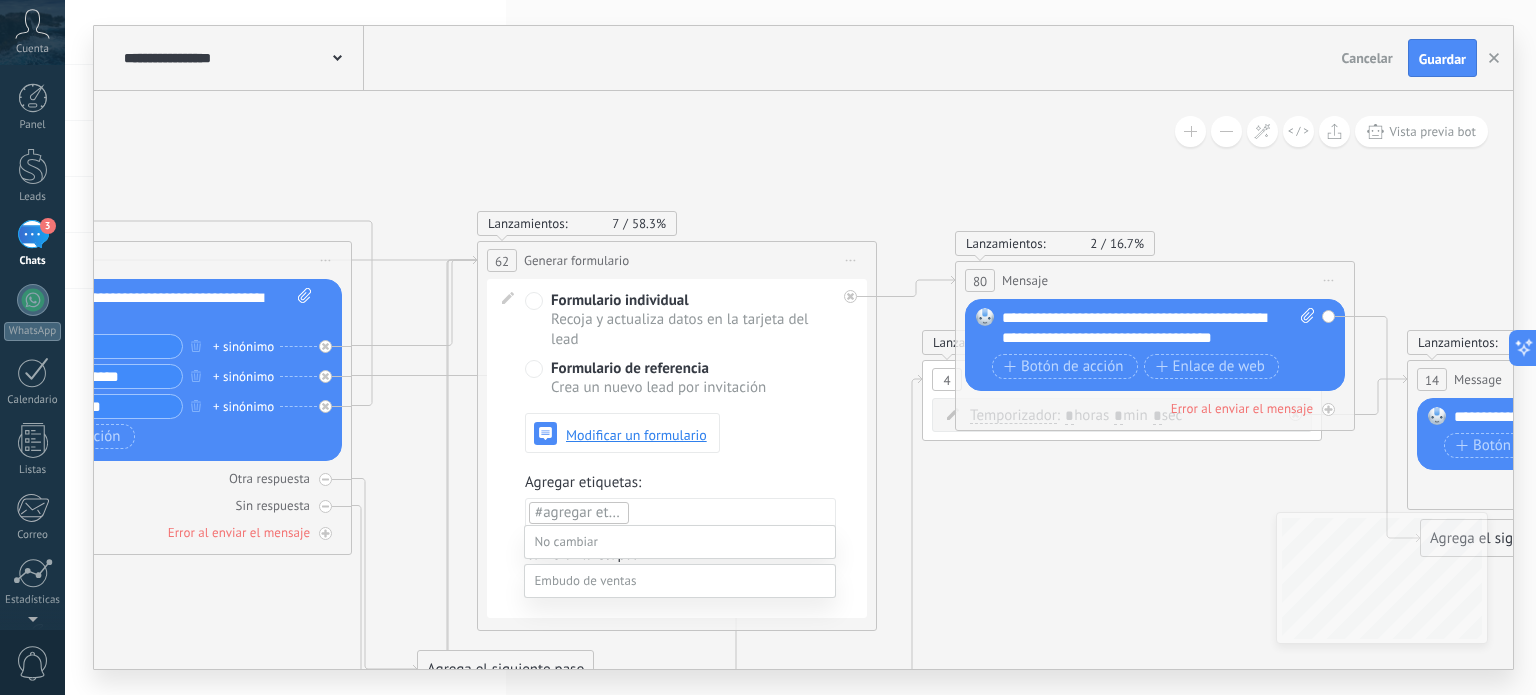 scroll, scrollTop: 170, scrollLeft: 0, axis: vertical 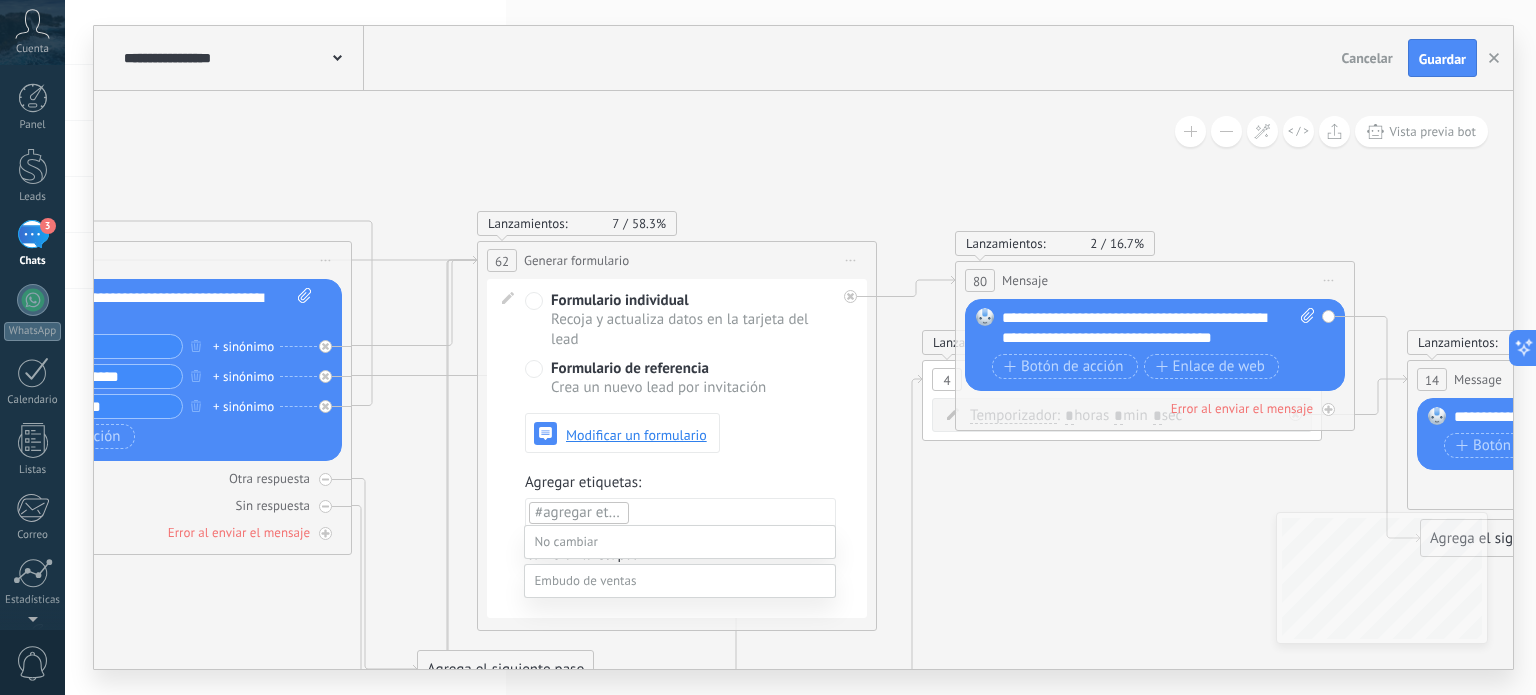 click on "Contacto inicial" at bounding box center (0, 0) 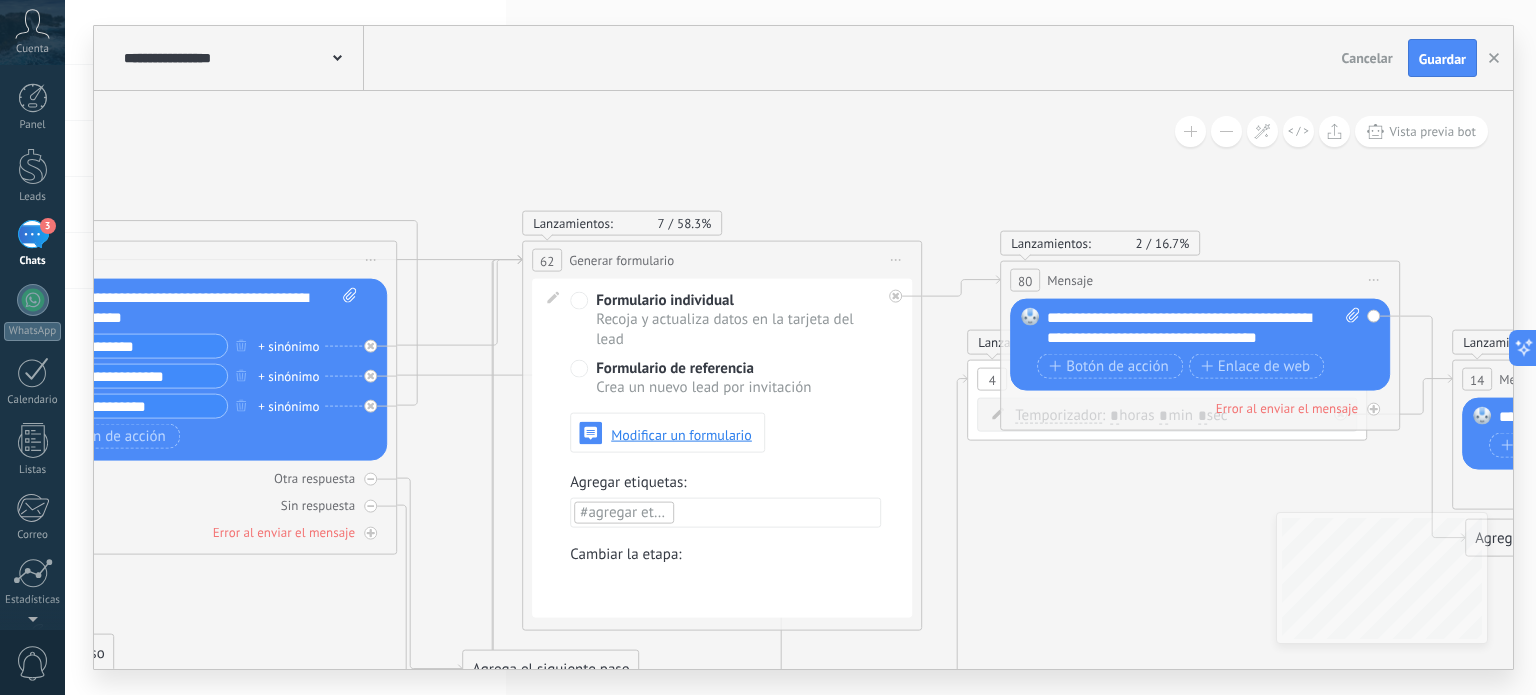 click 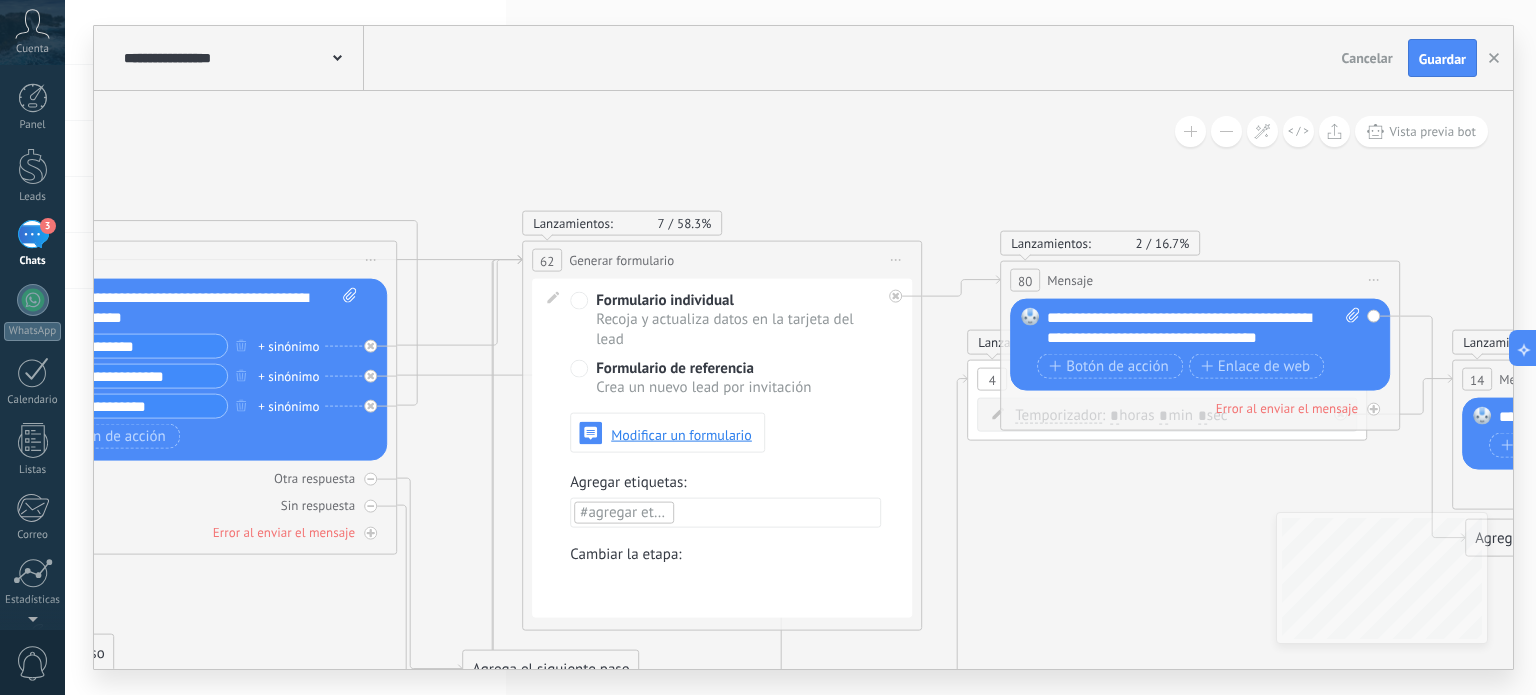 click 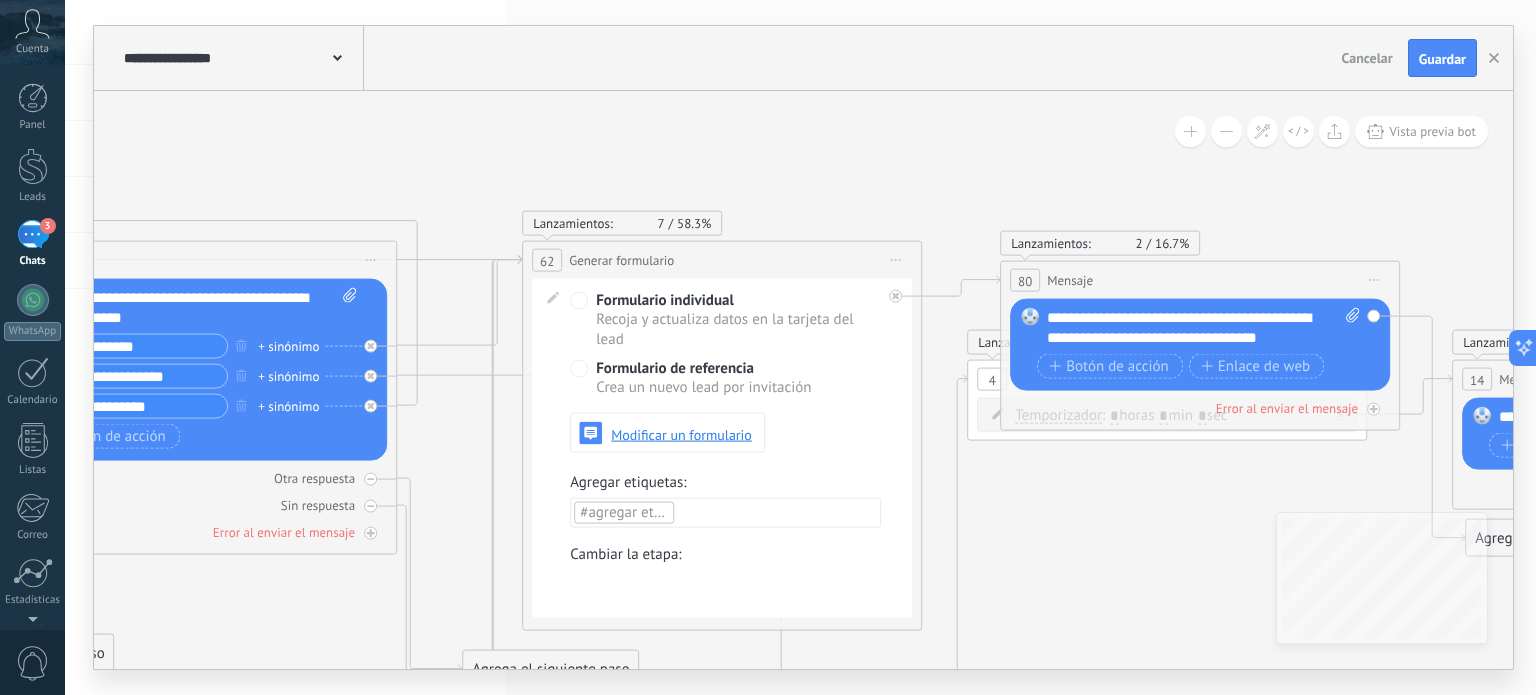 click 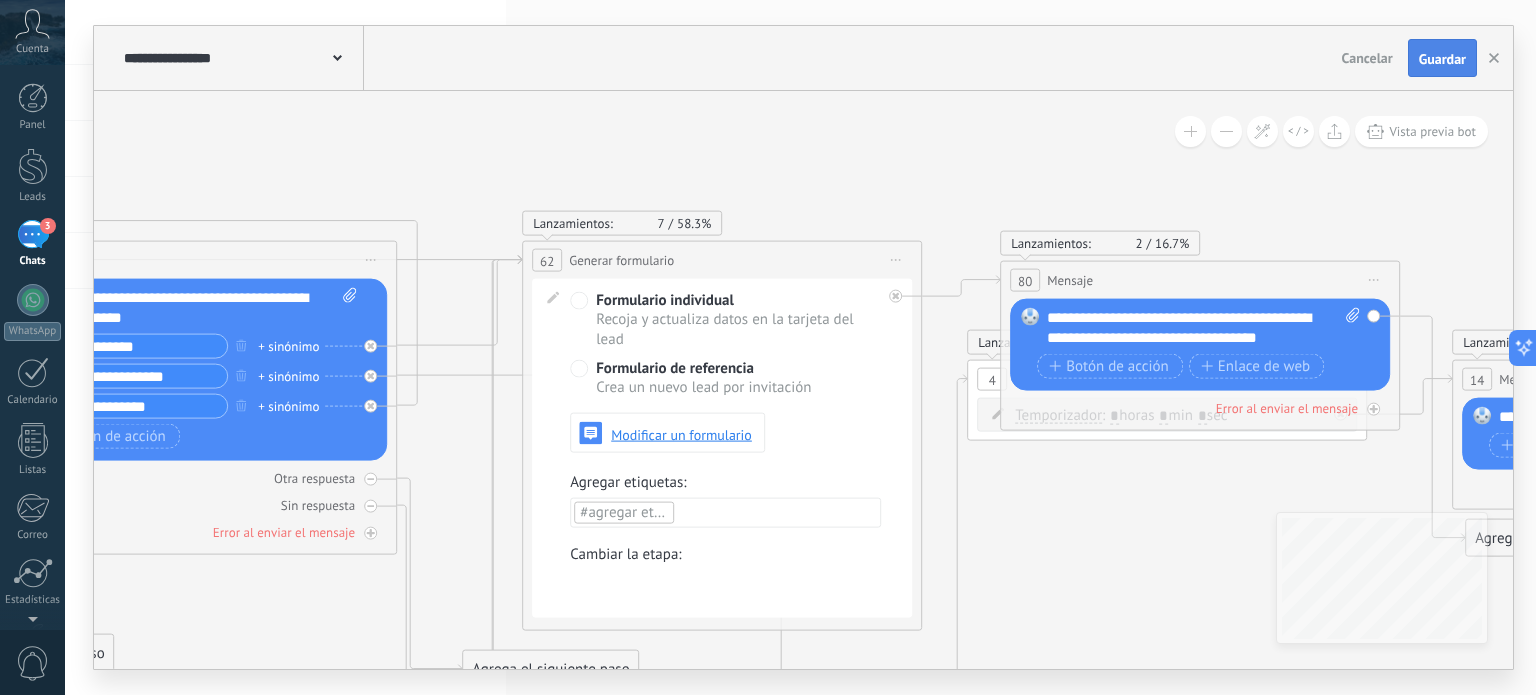 click on "Guardar" at bounding box center [1442, 59] 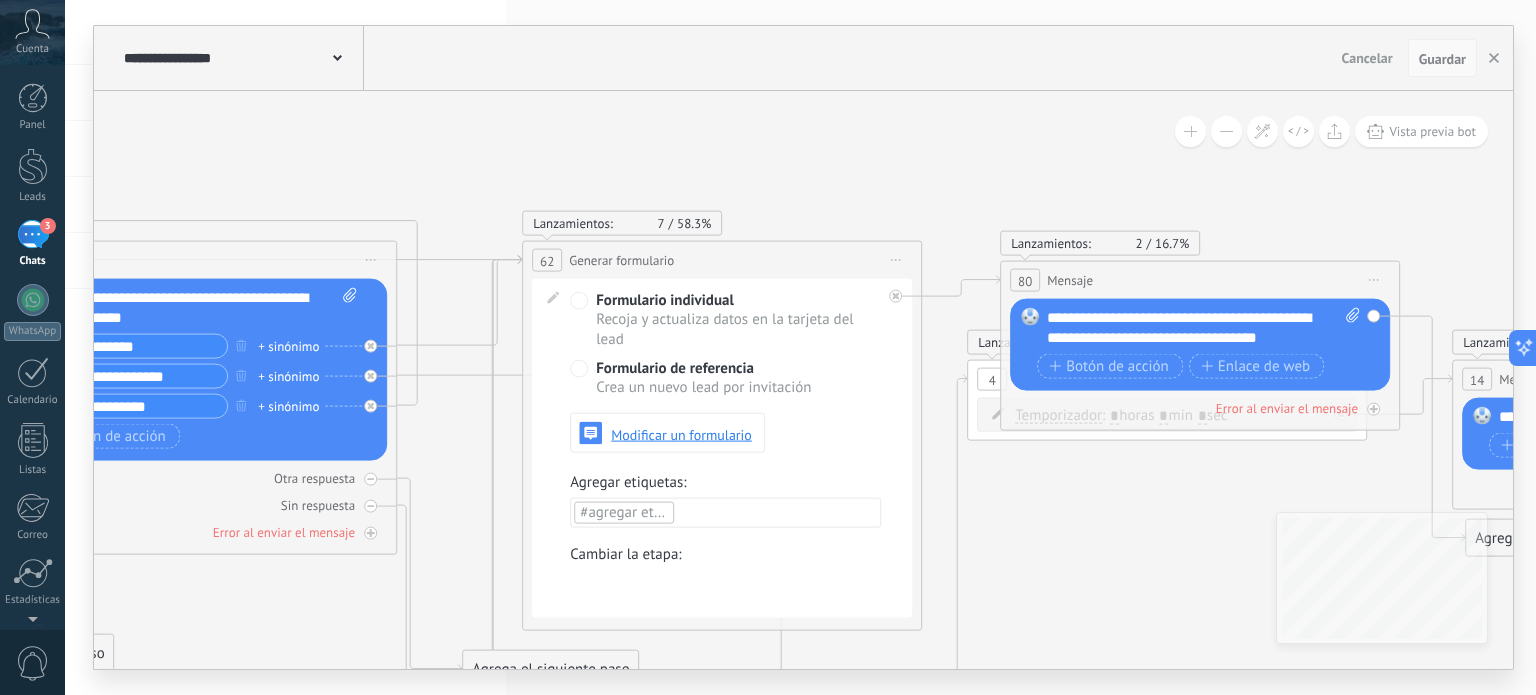 click on "Guardar" at bounding box center [1442, 59] 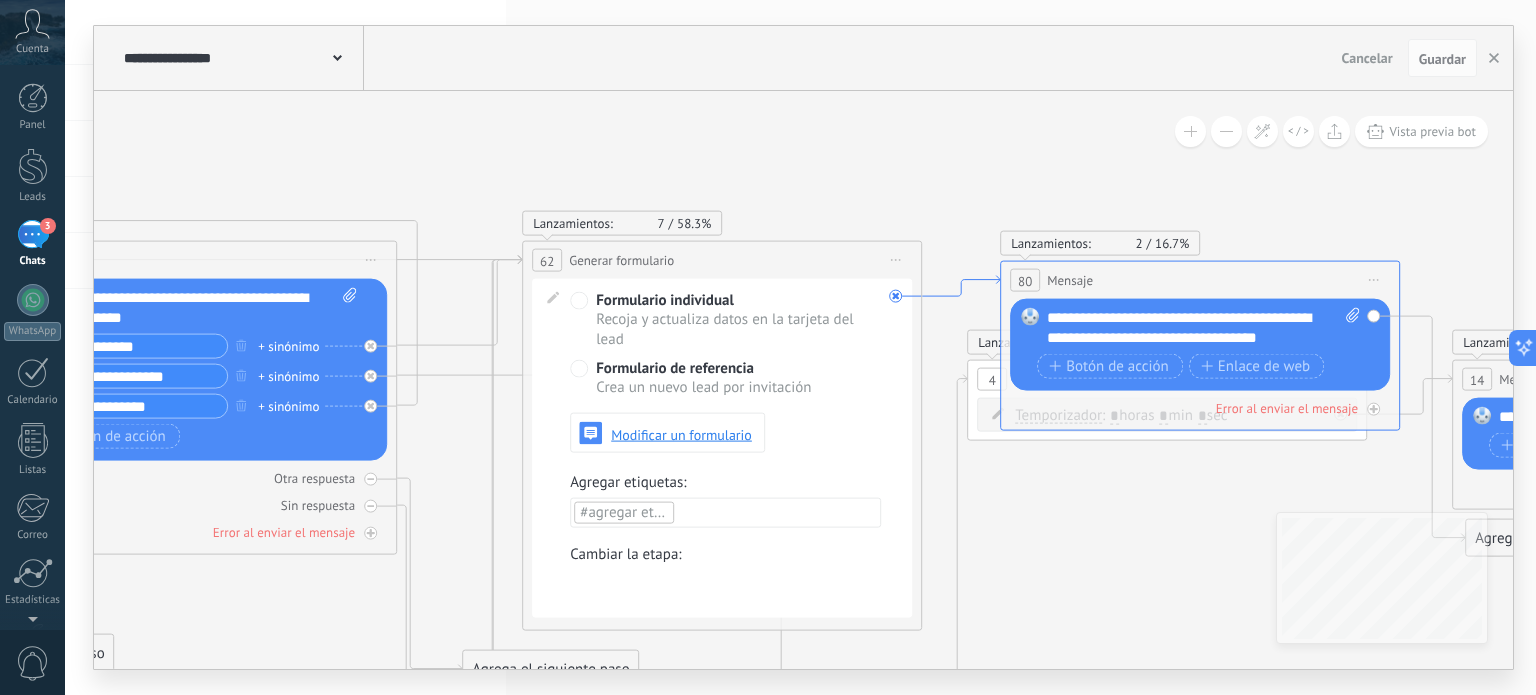 click 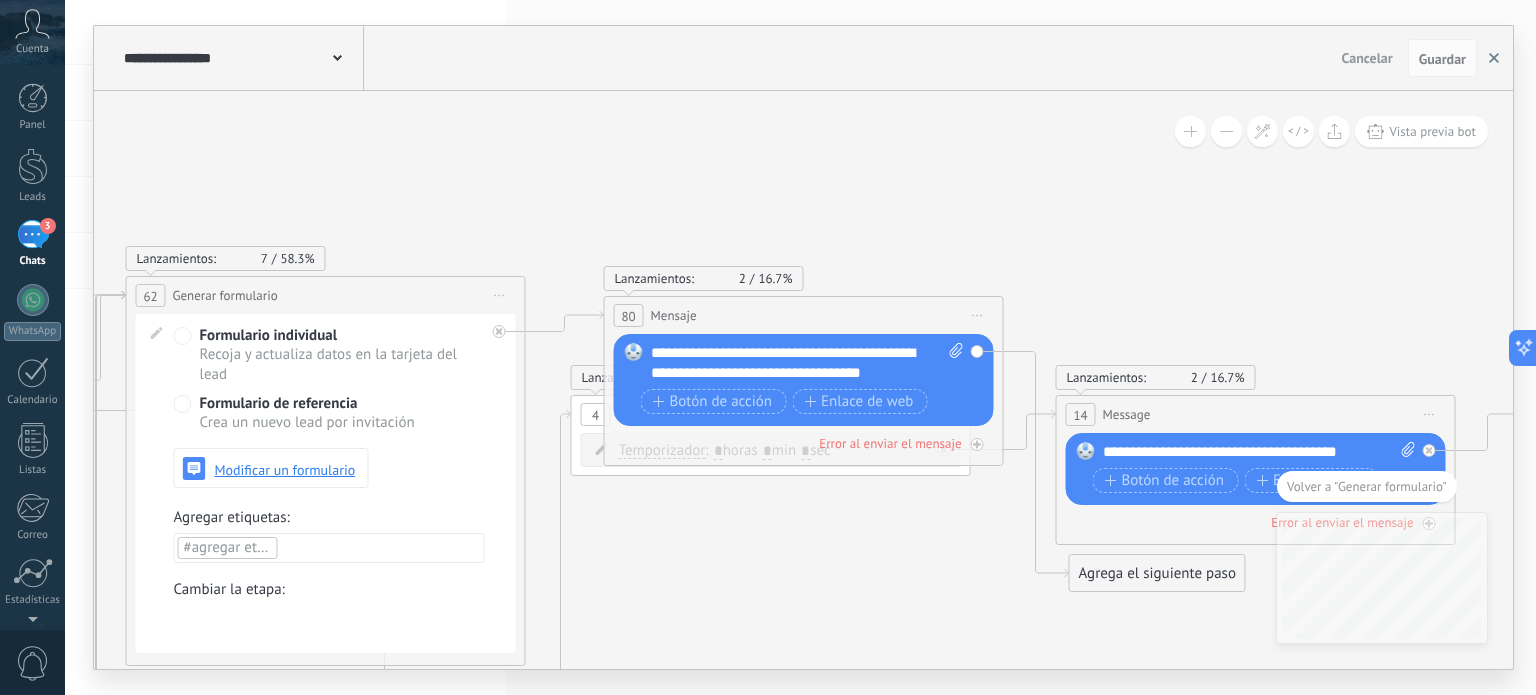 click at bounding box center (1494, 58) 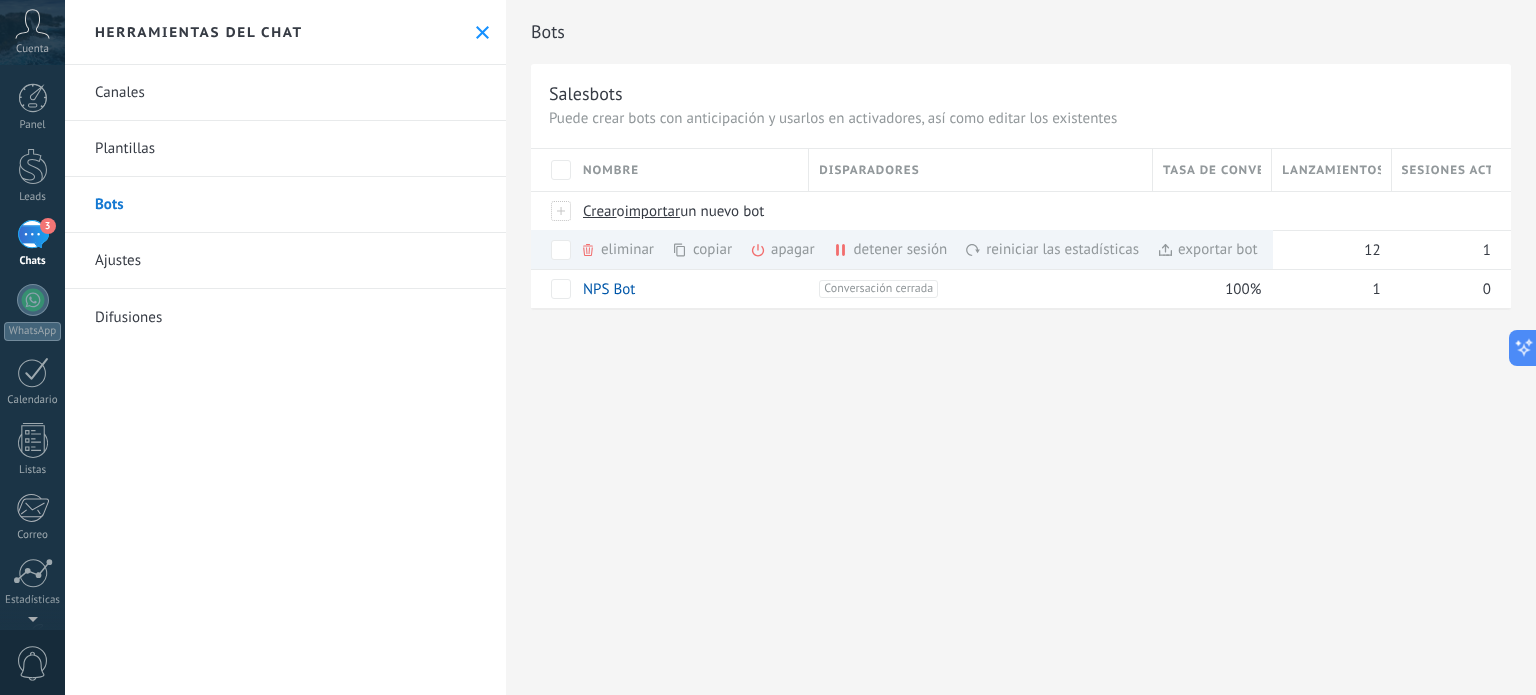 click on "Herramientas del chat" at bounding box center [285, 32] 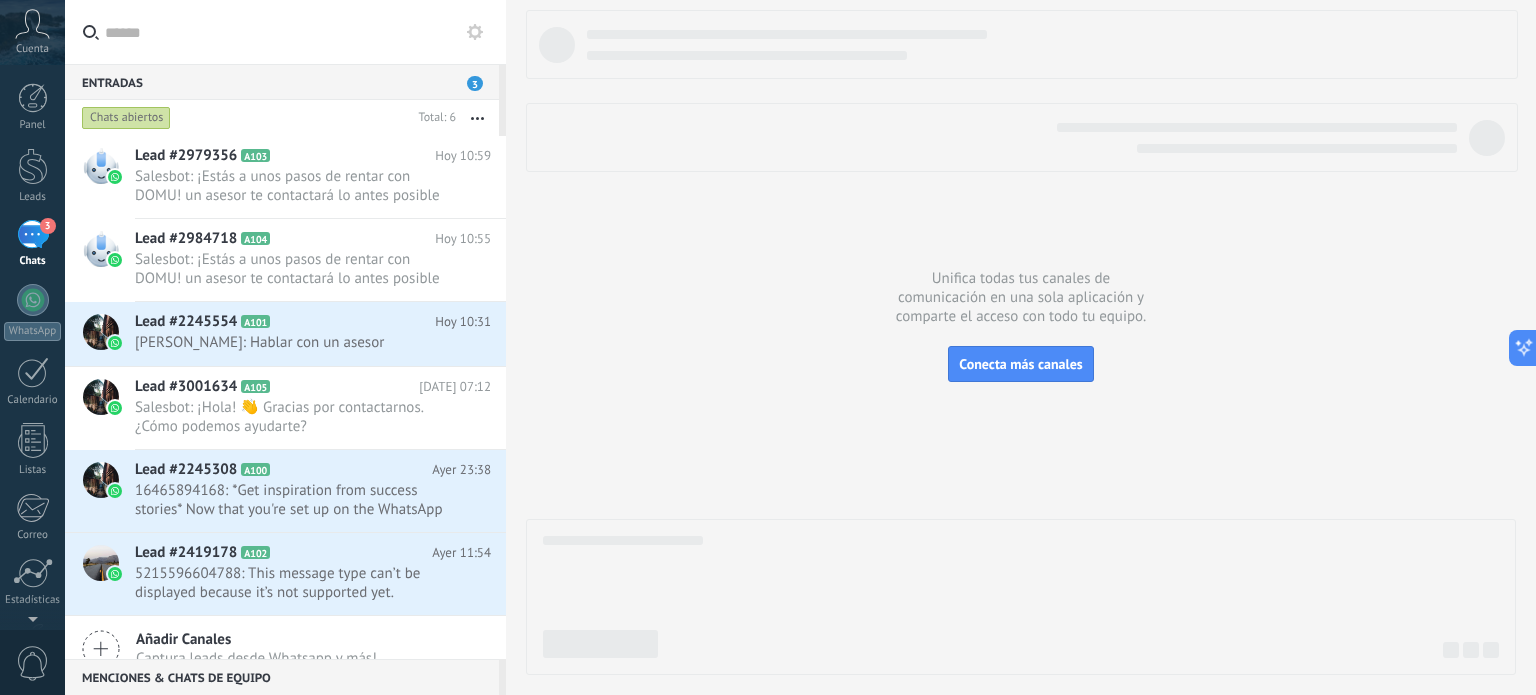 click at bounding box center [297, 32] 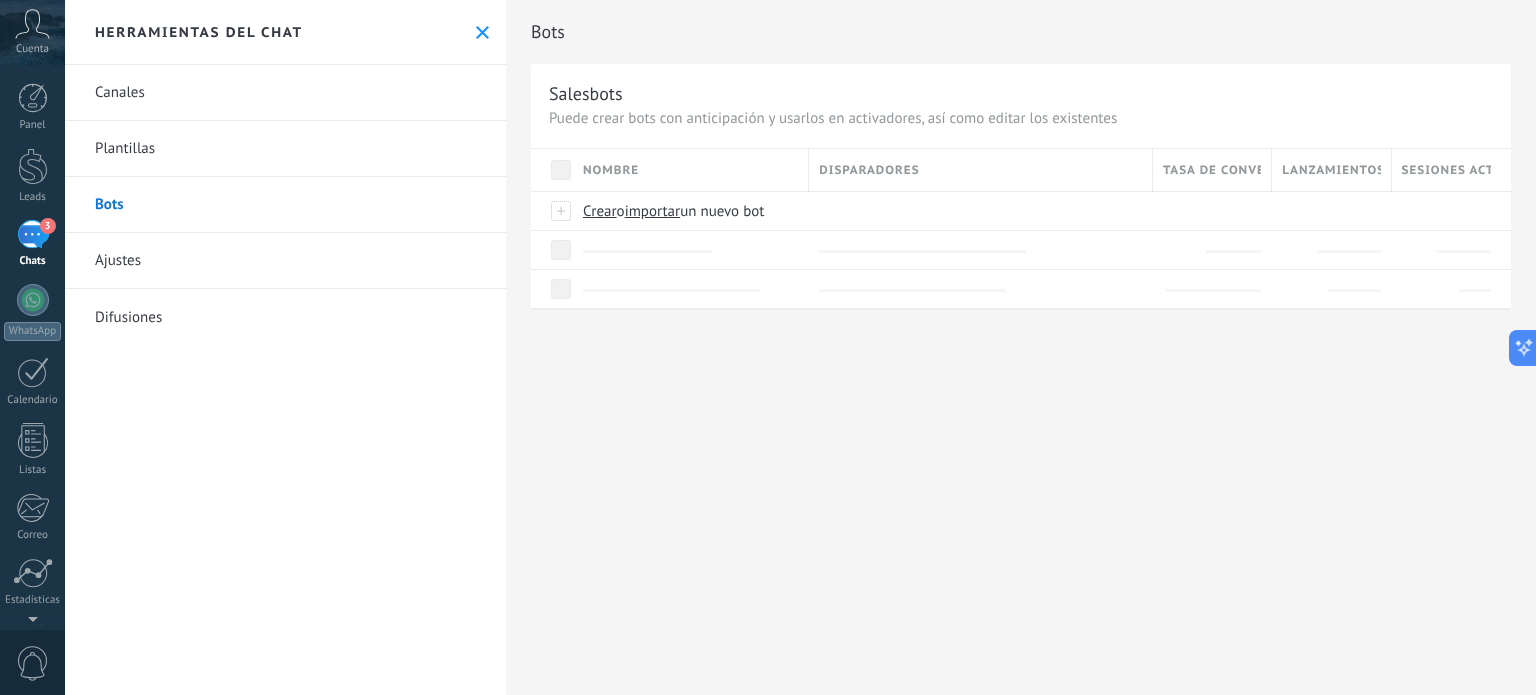 click on "Bots" at bounding box center (285, 205) 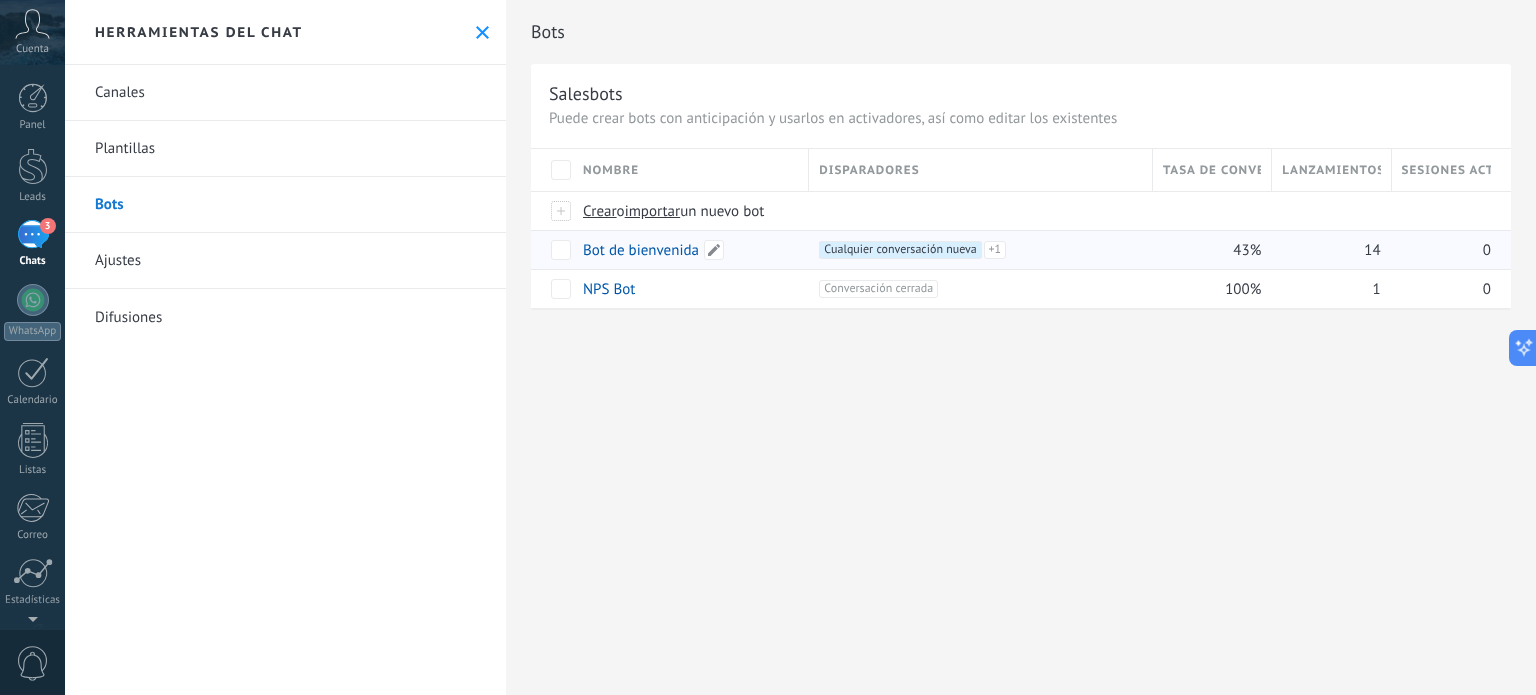 click on "Bot de bienvenida" at bounding box center (686, 250) 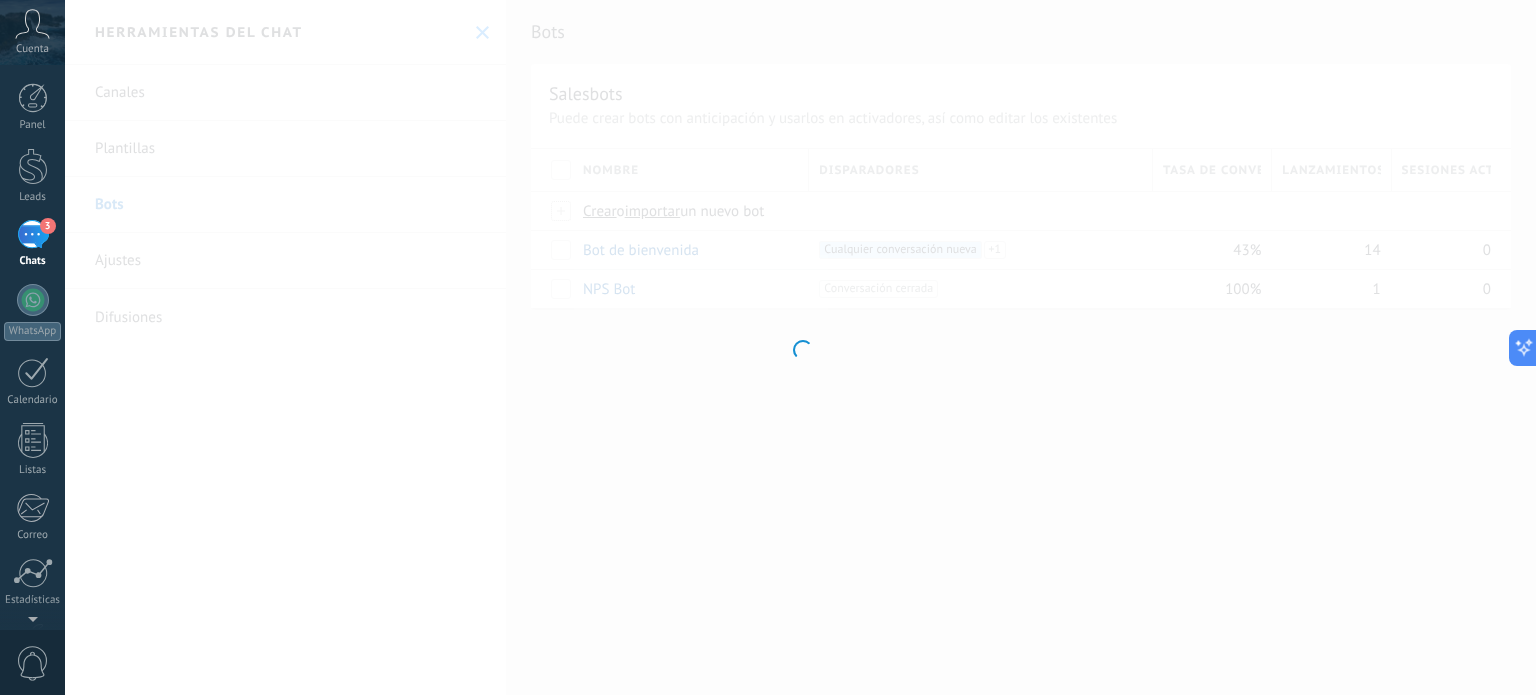 type on "**********" 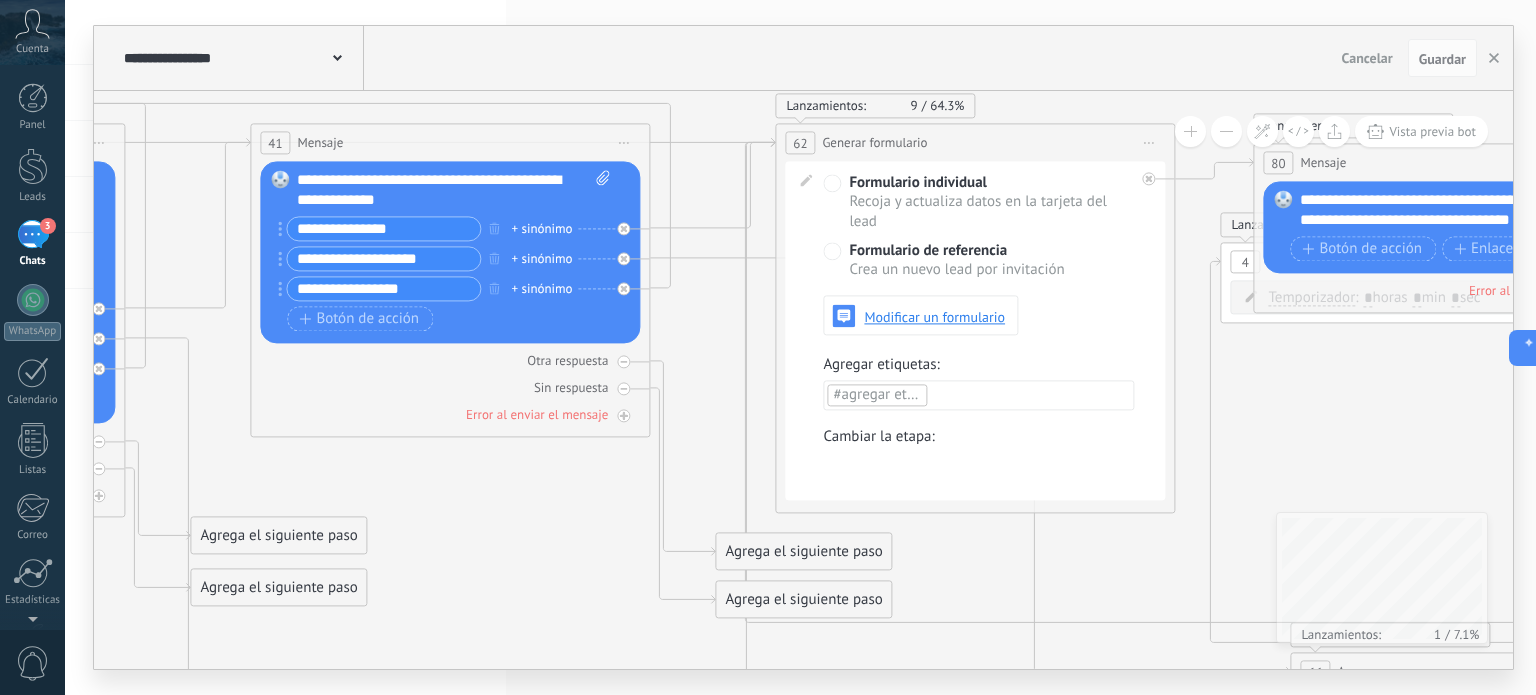 click on "Iniciar vista previa aquí
Cambiar nombre
Duplicar
[GEOGRAPHIC_DATA]" at bounding box center (1149, 143) 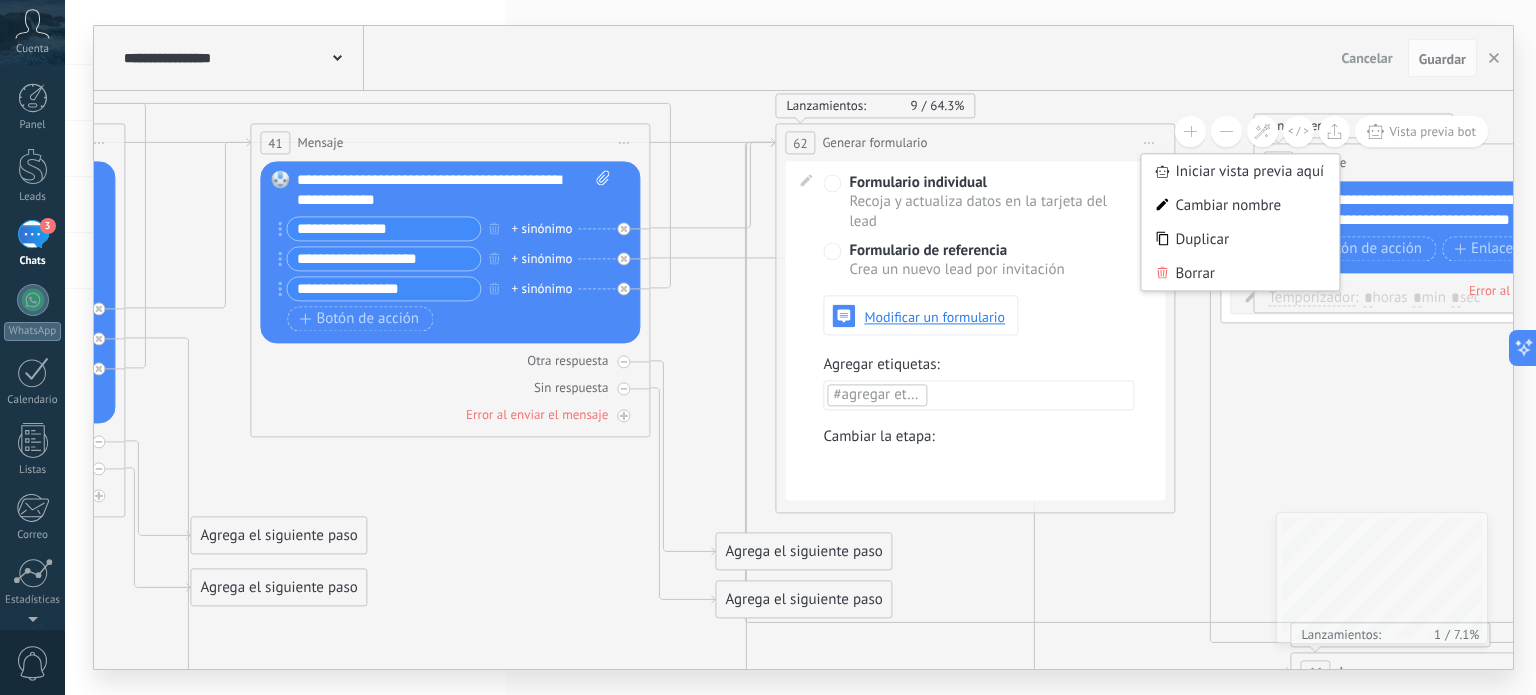 click on "Formulario individual" at bounding box center [978, 184] 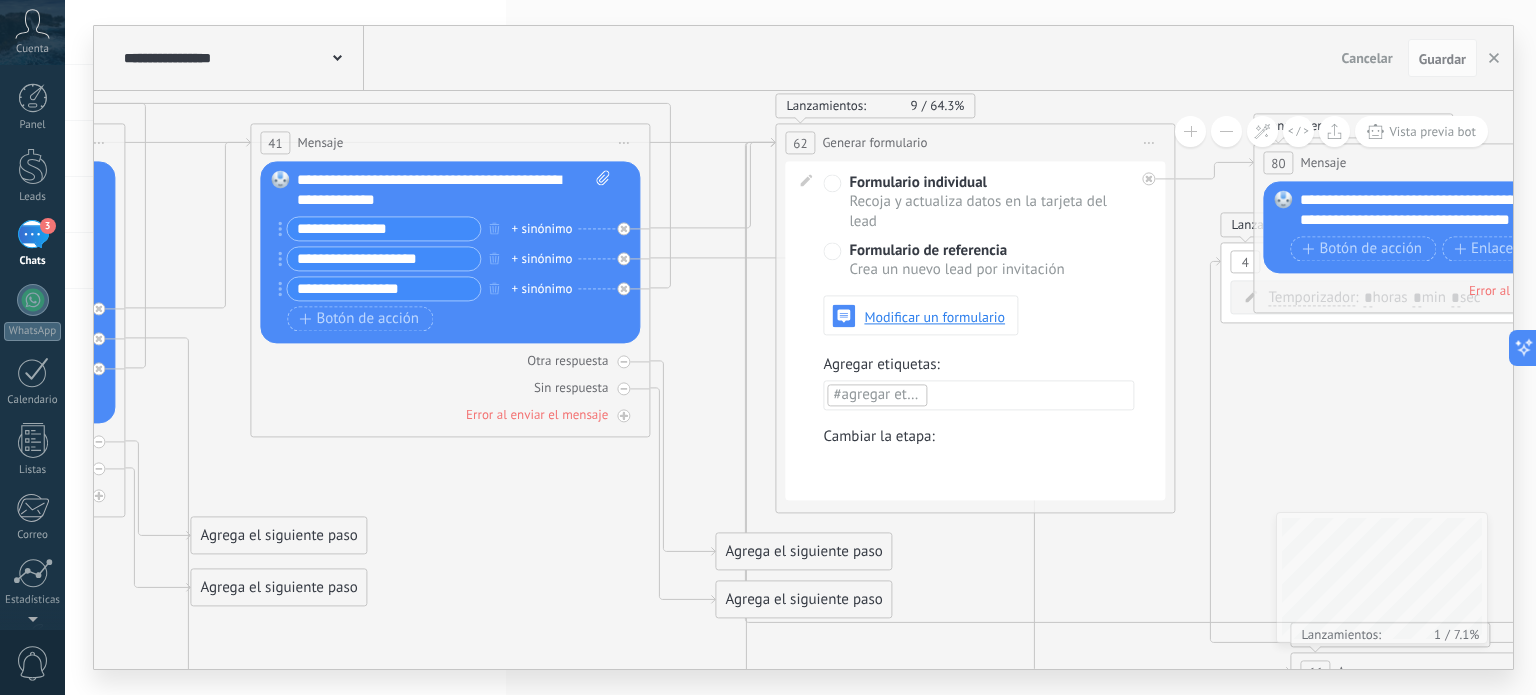 click on "Recoja y actualiza datos en la tarjeta del lead" at bounding box center [978, 213] 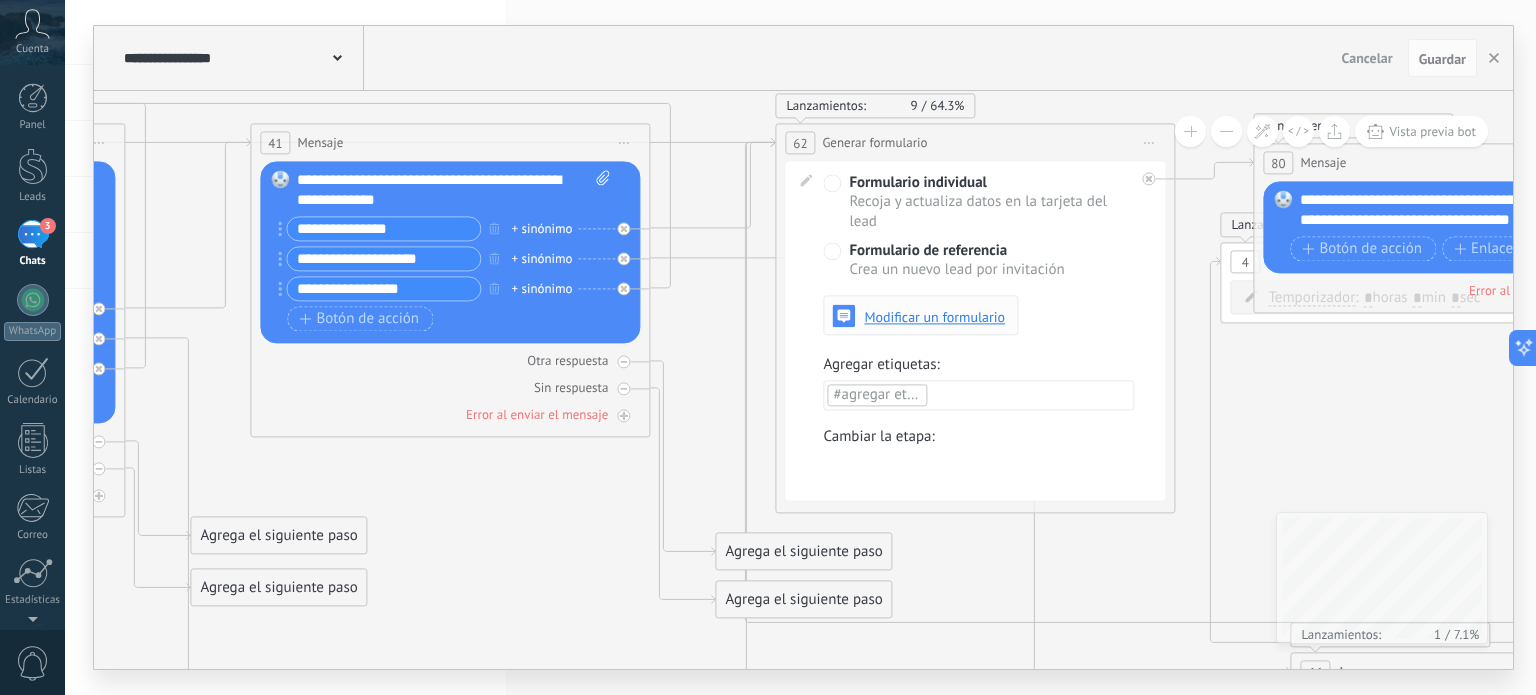 click 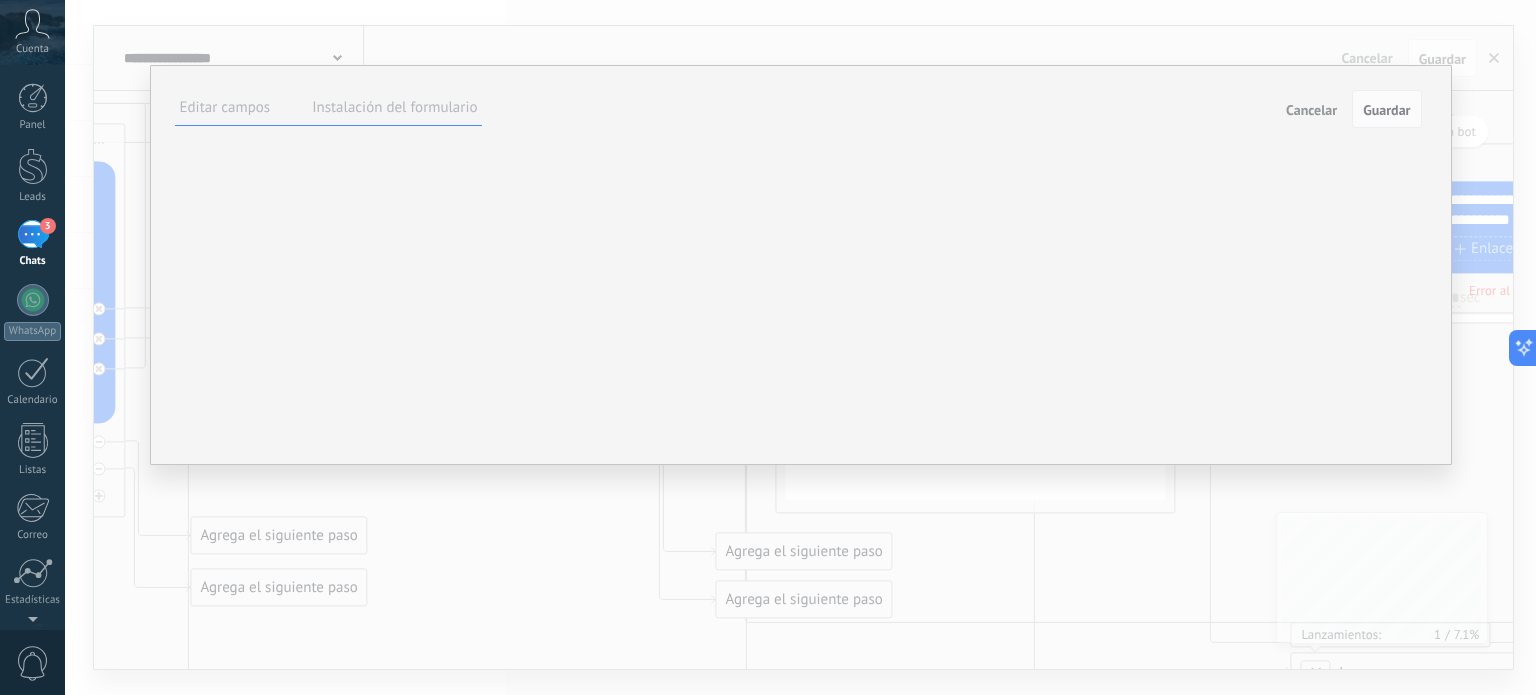 scroll, scrollTop: 20, scrollLeft: 0, axis: vertical 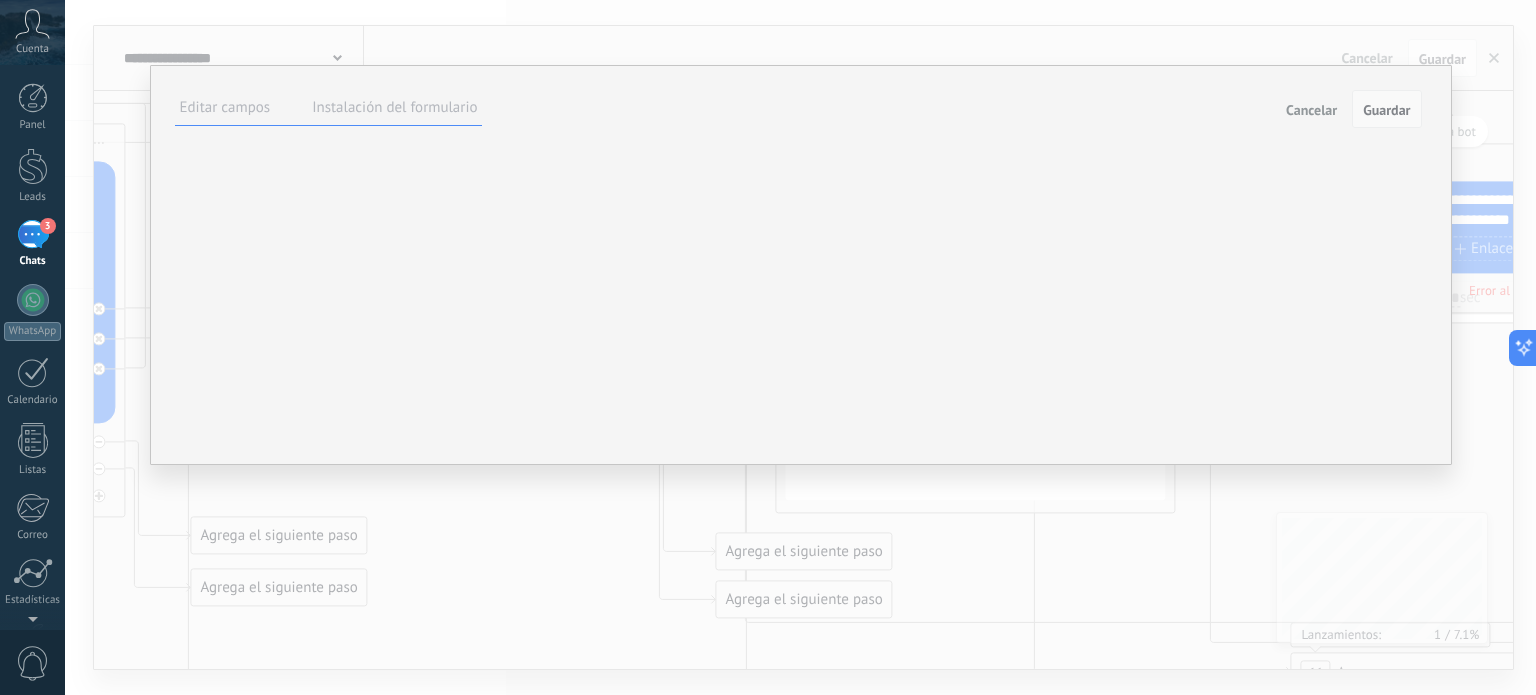 click on "Guardar" at bounding box center (1386, 110) 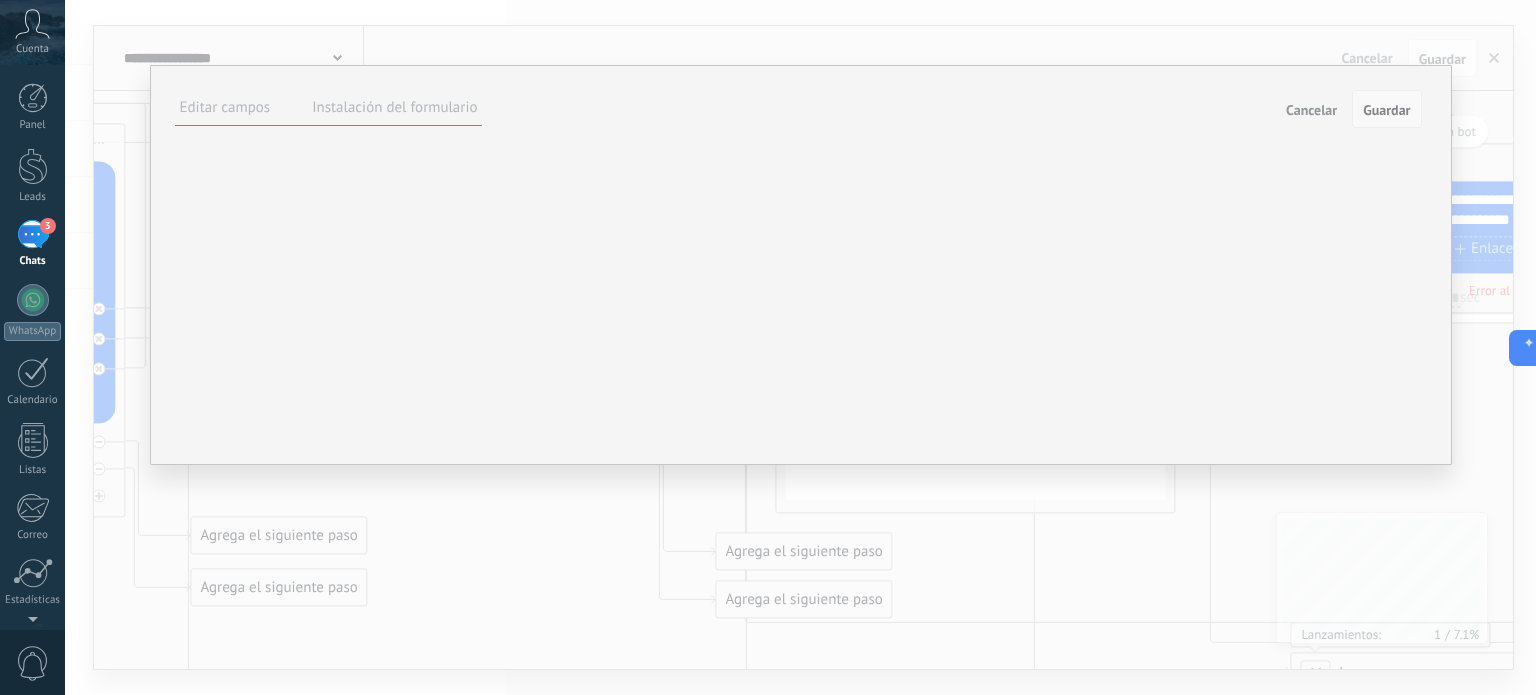 click on "Guardar" at bounding box center (1386, 110) 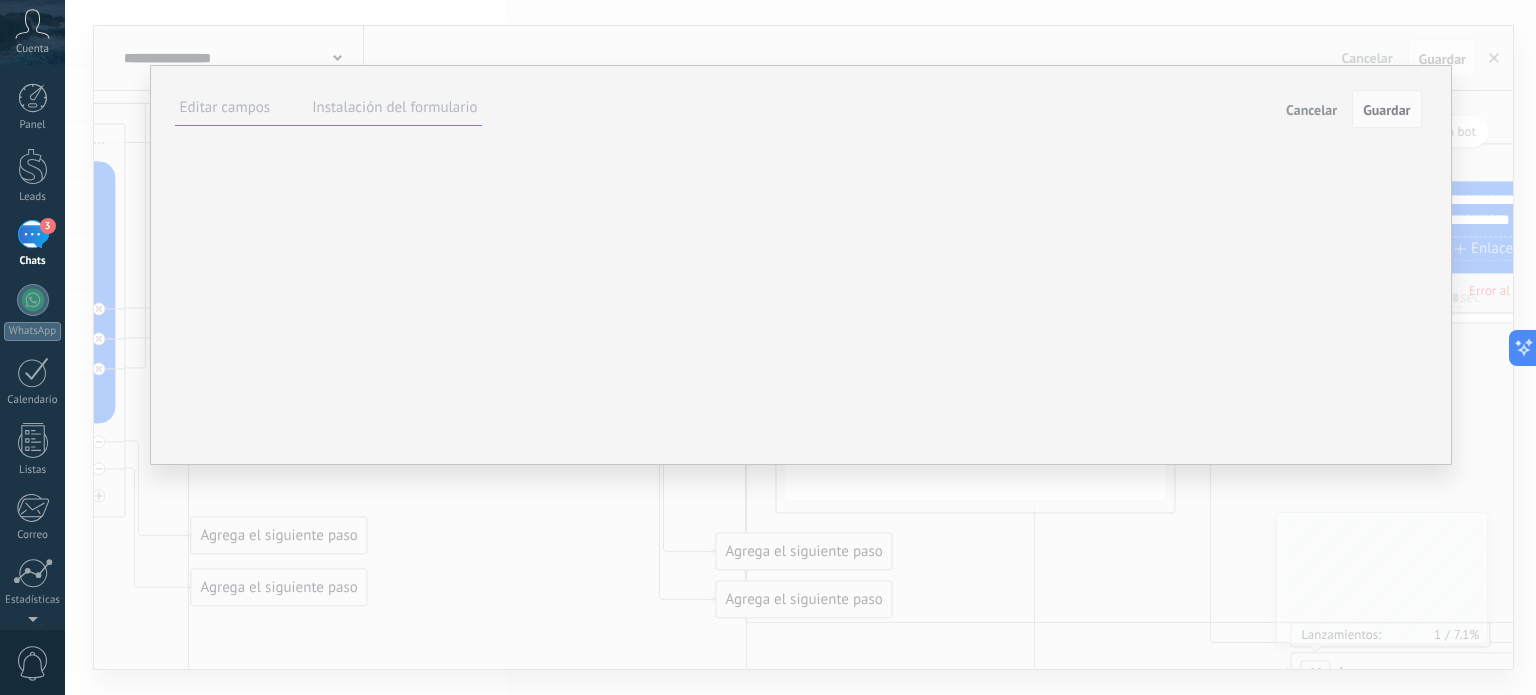 click on "Editar campos Instalación del formulario Cancelar Guardar" at bounding box center [798, 110] 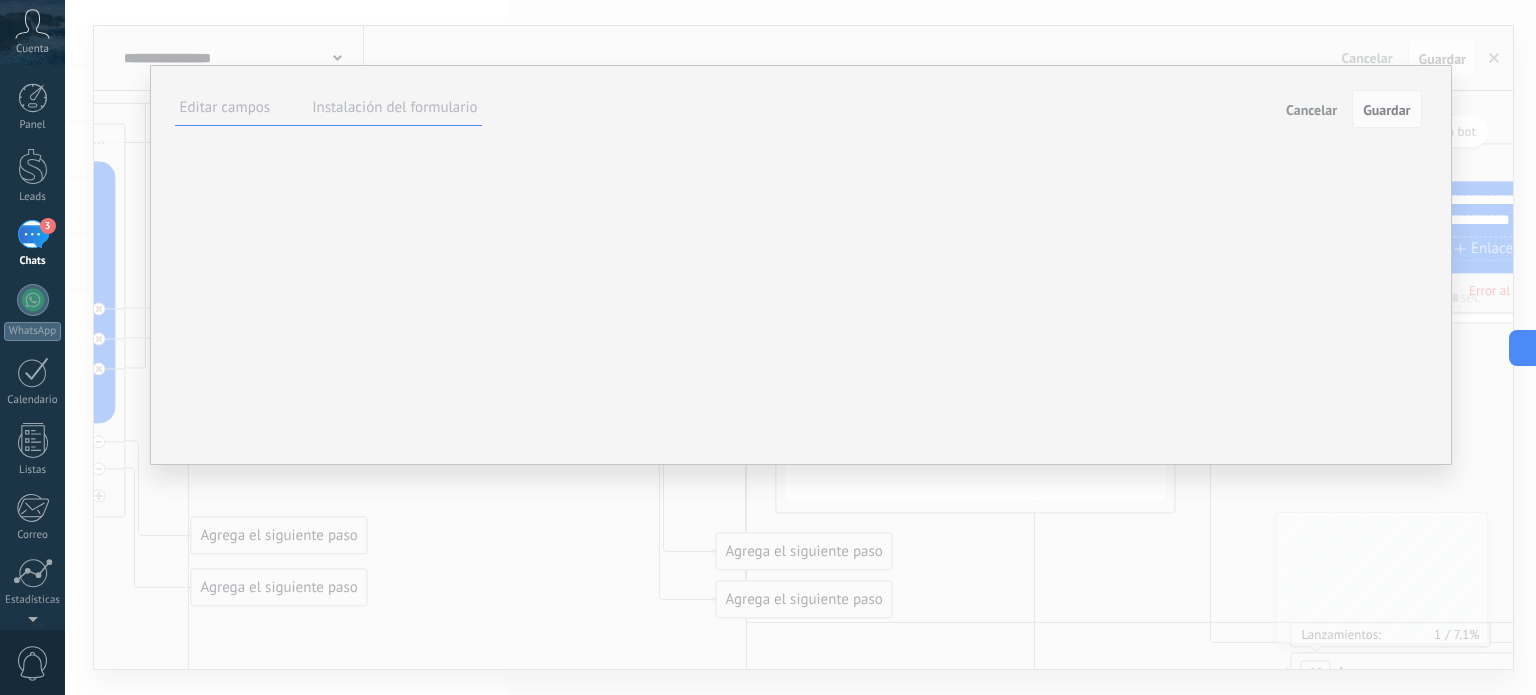 click on "**********" at bounding box center (0, 0) 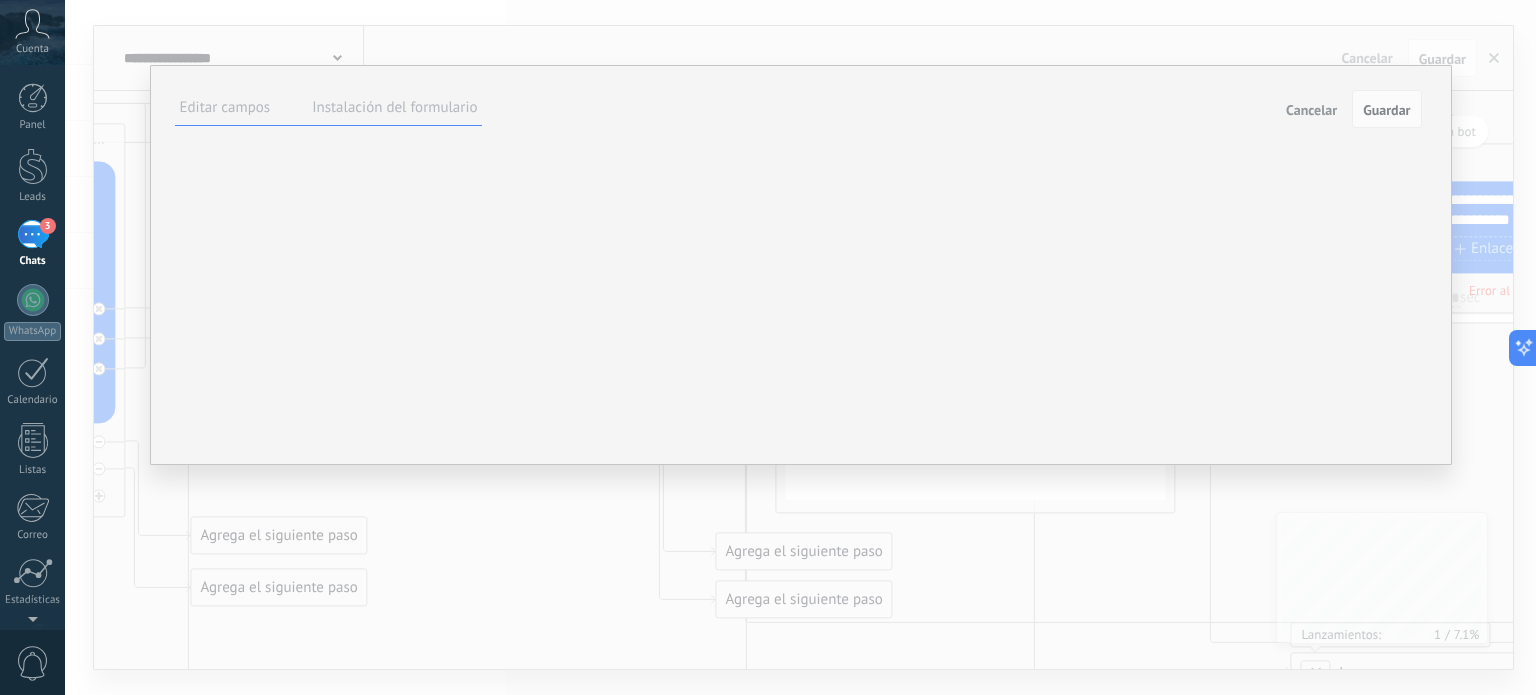 scroll, scrollTop: 32, scrollLeft: 0, axis: vertical 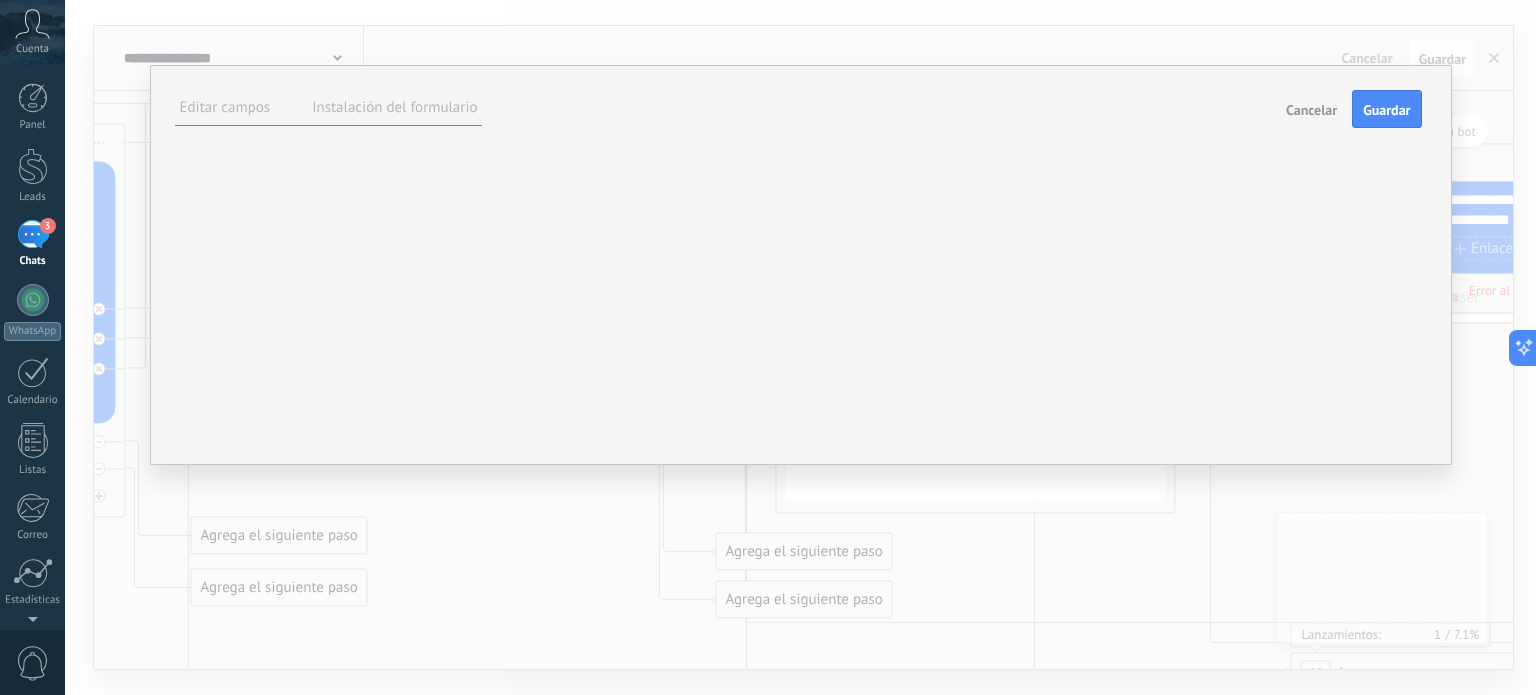 click on "Campo del sistema" at bounding box center (0, 0) 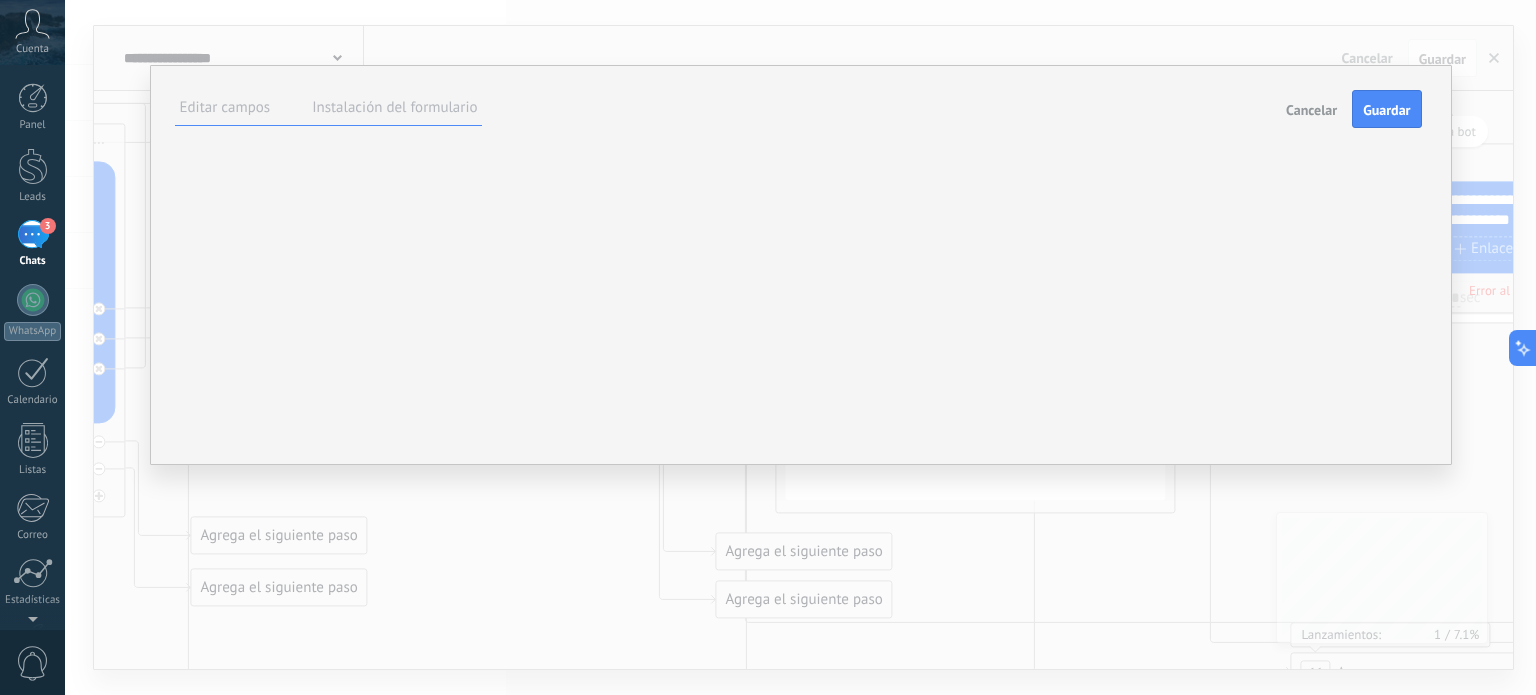 click on "**********" at bounding box center (0, 0) 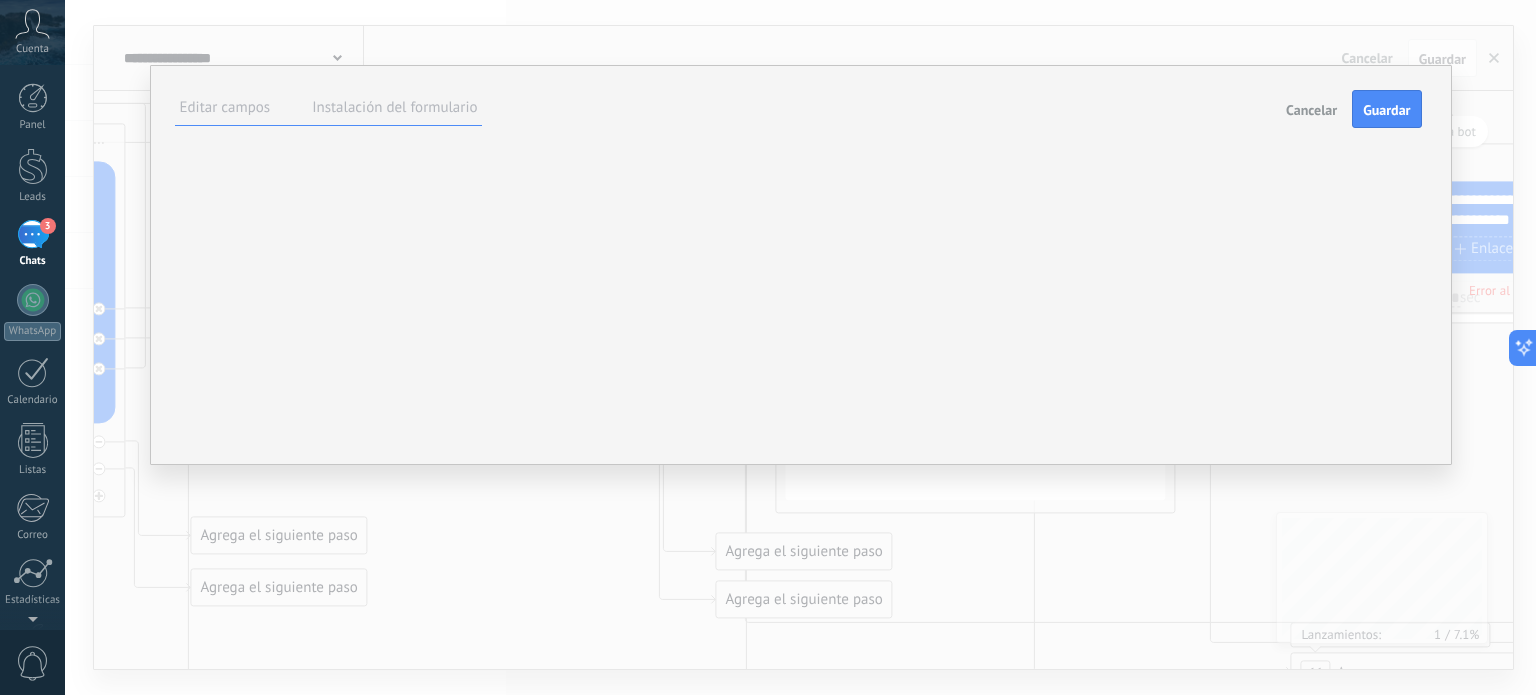 type on "**********" 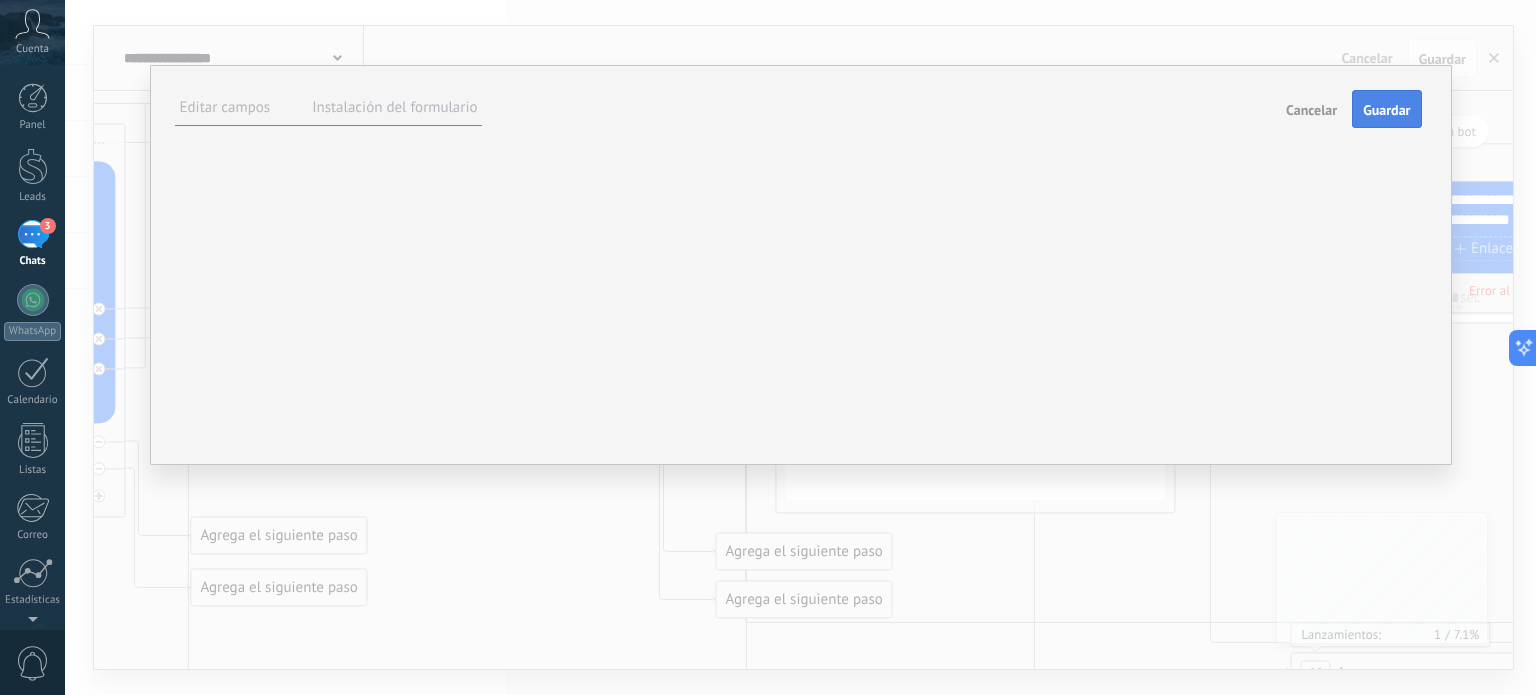 type on "**********" 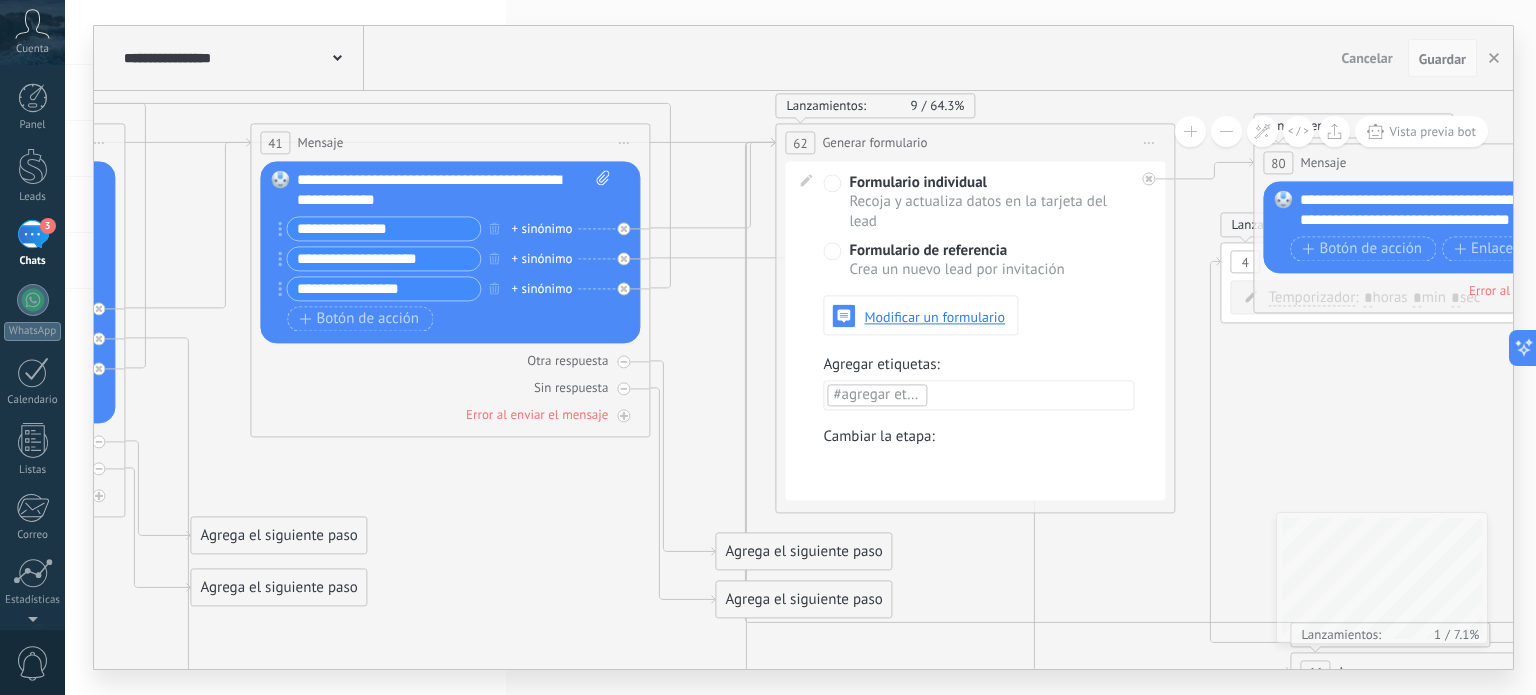 click on "Guardar" at bounding box center [1442, 59] 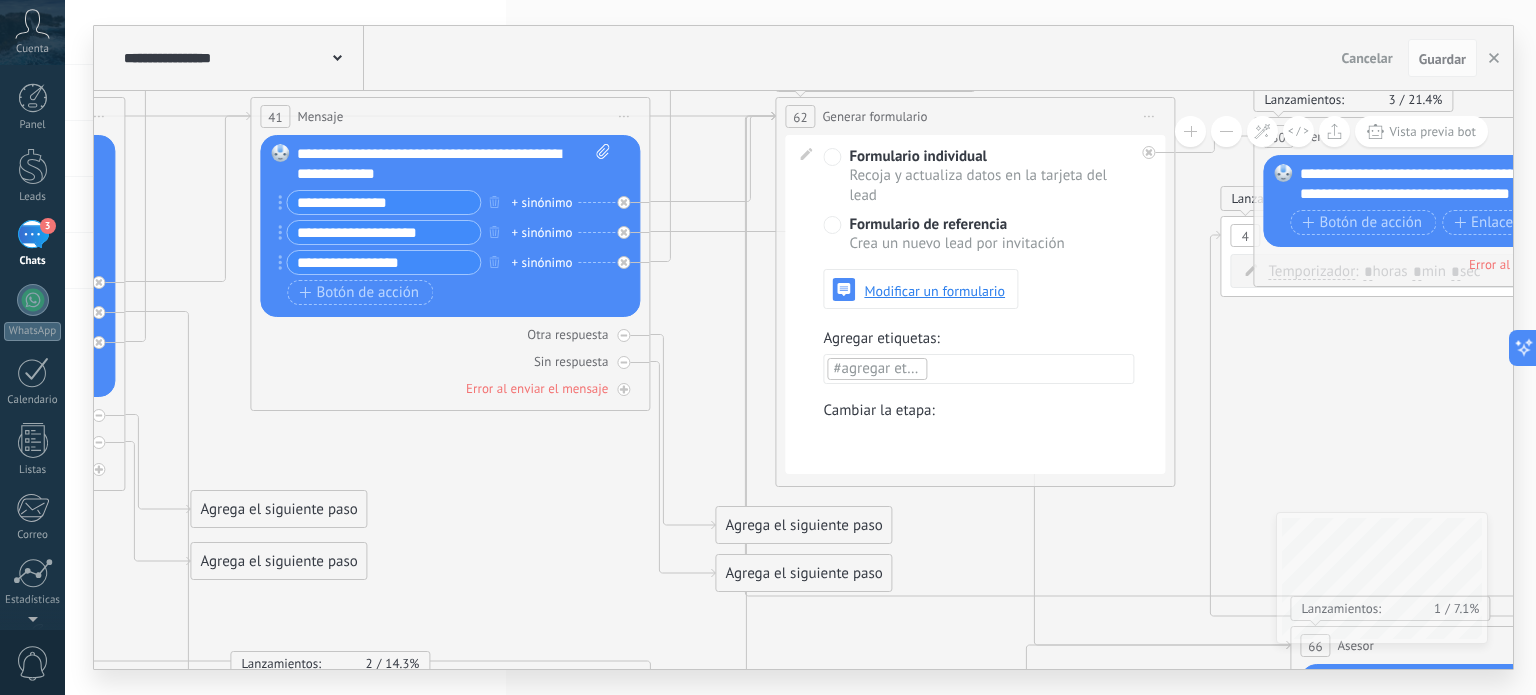 click on "Contacto inicial Negociación Debate contractual Discusión de contrato Logrado con éxito Venta Perdido" at bounding box center [0, 0] 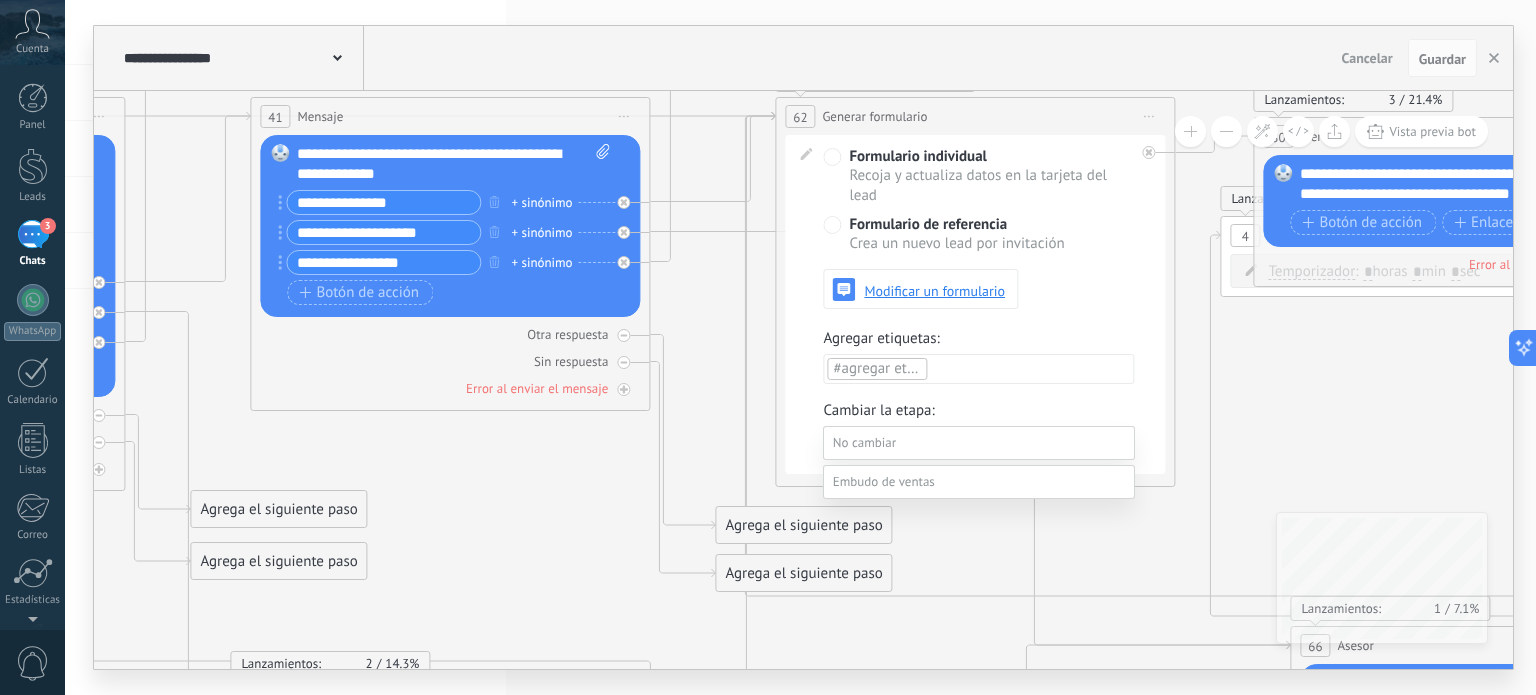 scroll, scrollTop: 39, scrollLeft: 0, axis: vertical 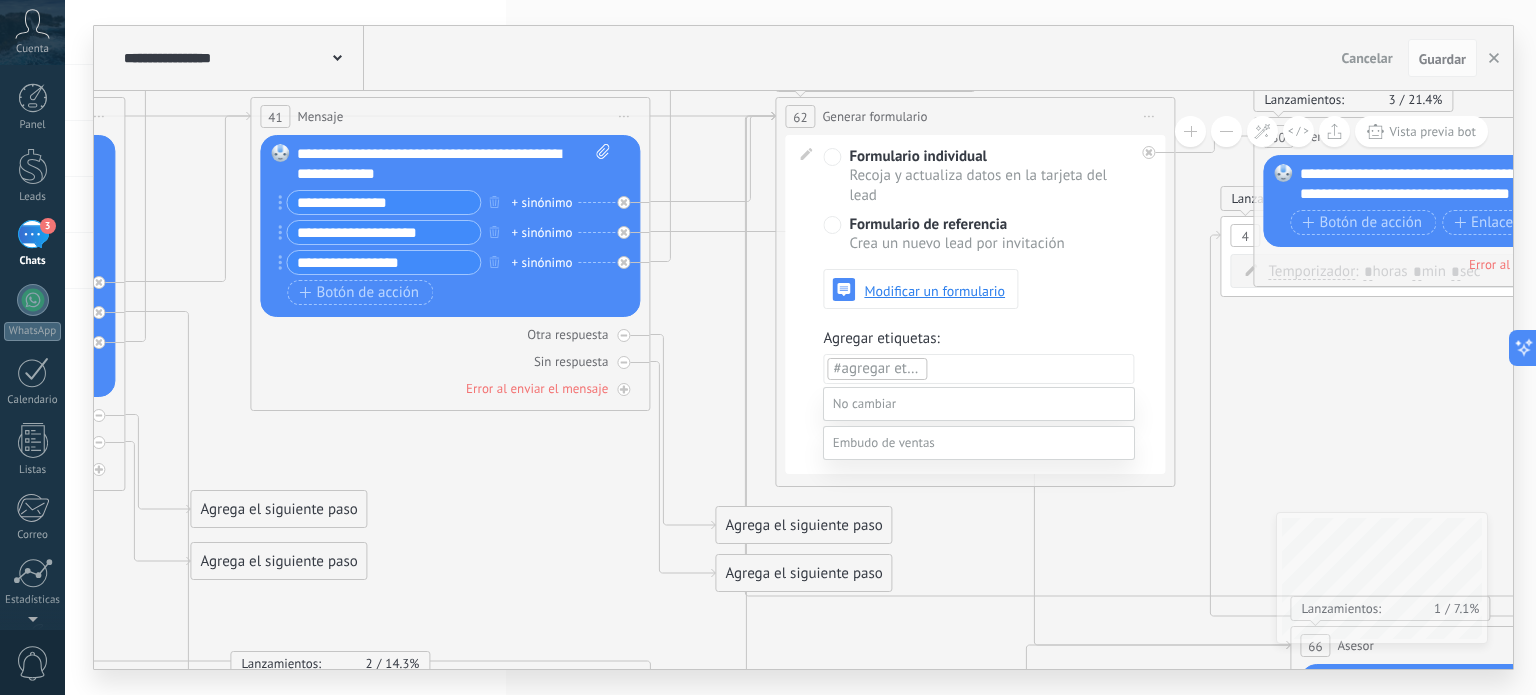 click at bounding box center [884, 442] 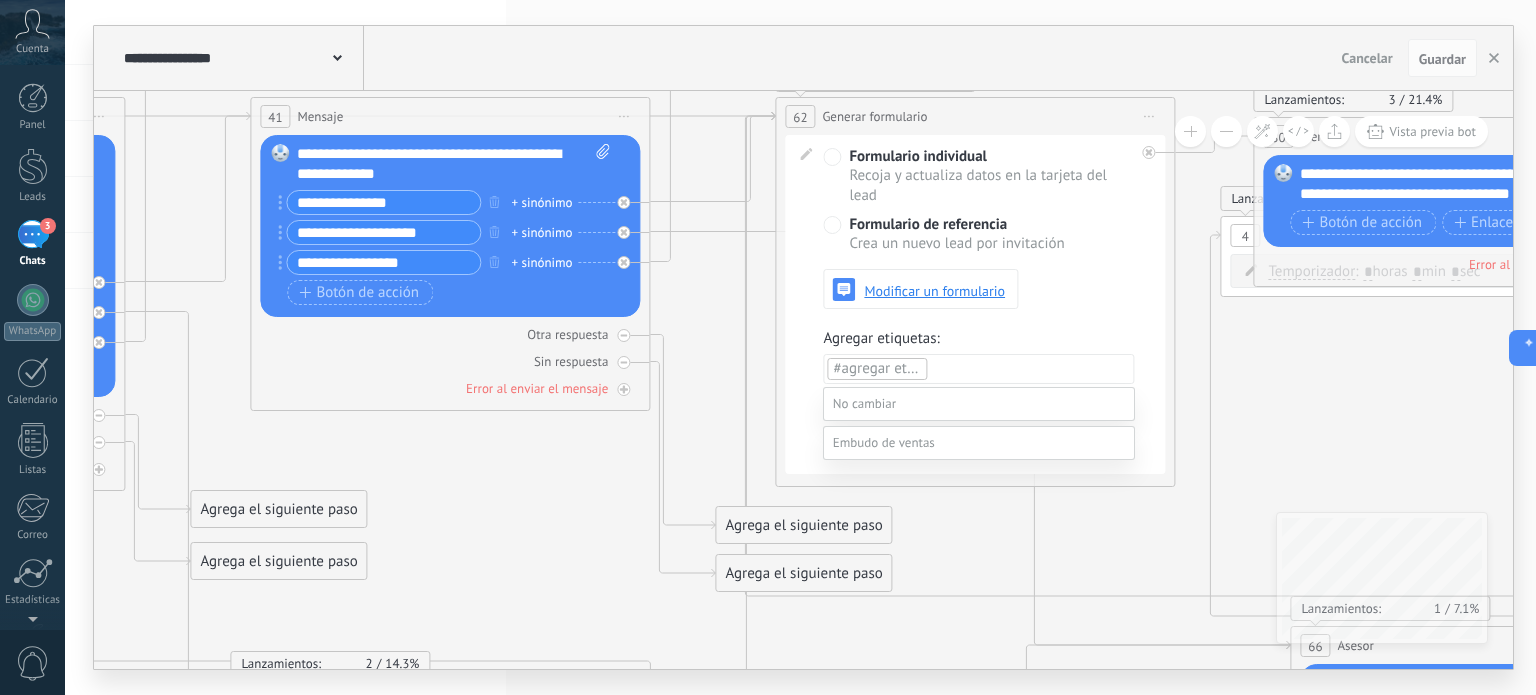 click on "Contacto inicial" at bounding box center (0, 0) 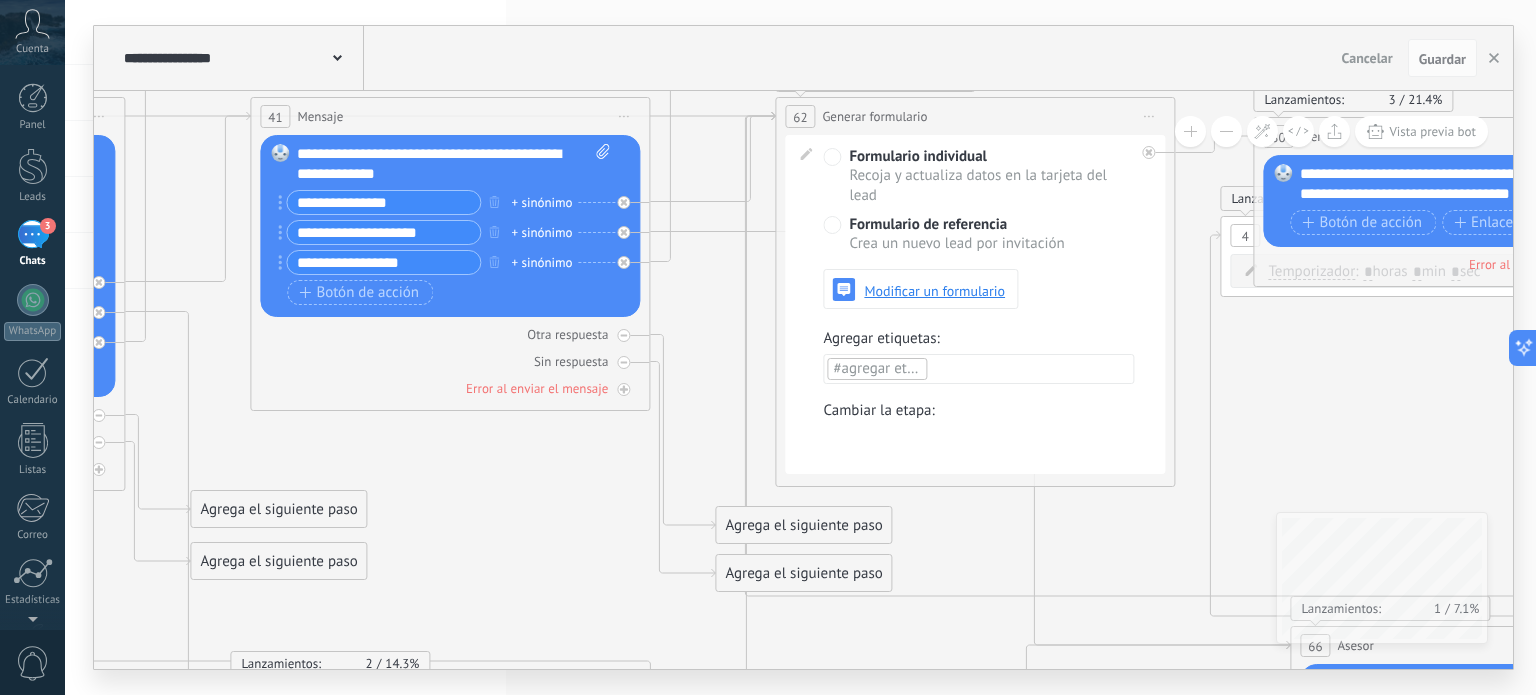 click on "Cambiar la etapa:
Contacto inicial Negociación Debate contractual Discusión de contrato Logrado con éxito Venta Perdido" at bounding box center (978, 434) 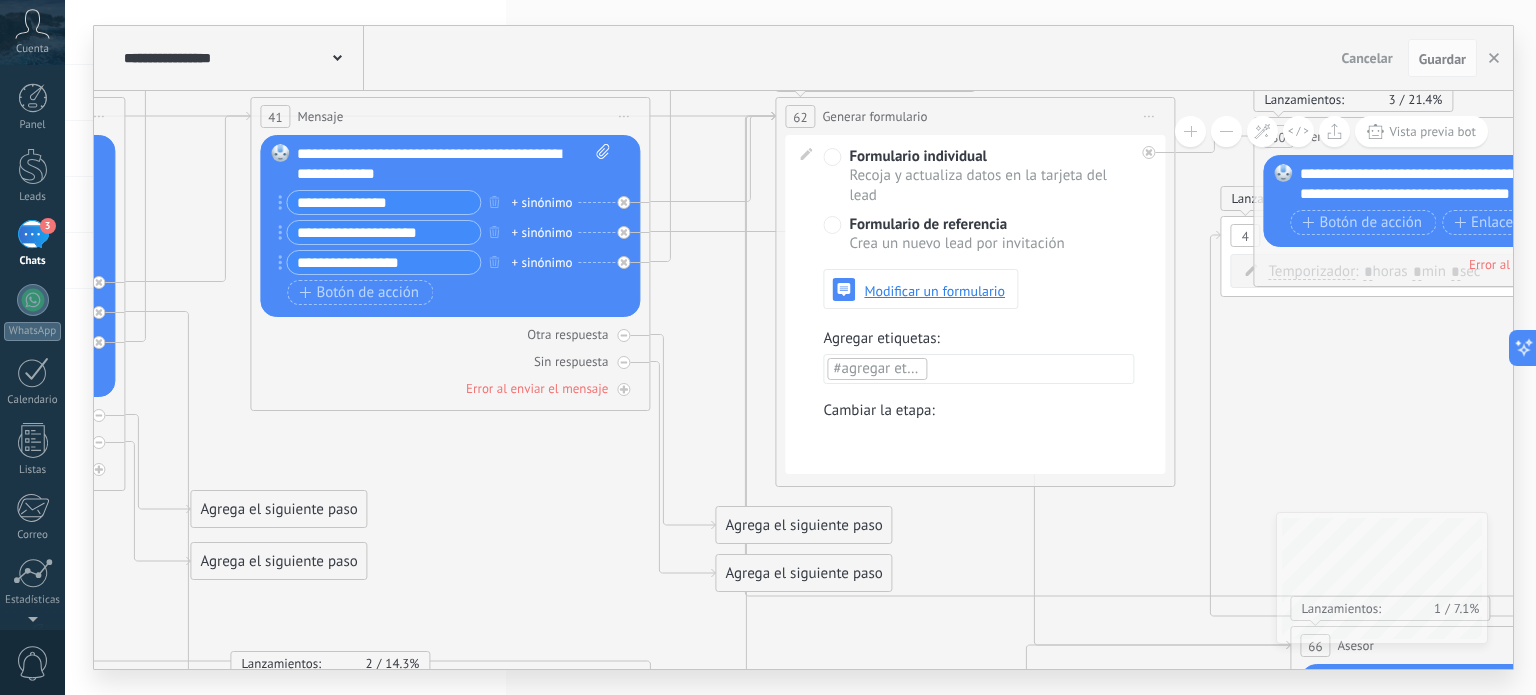 click on "Contacto inicial Negociación Debate contractual Discusión de contrato Logrado con éxito Venta Perdido" at bounding box center (0, 0) 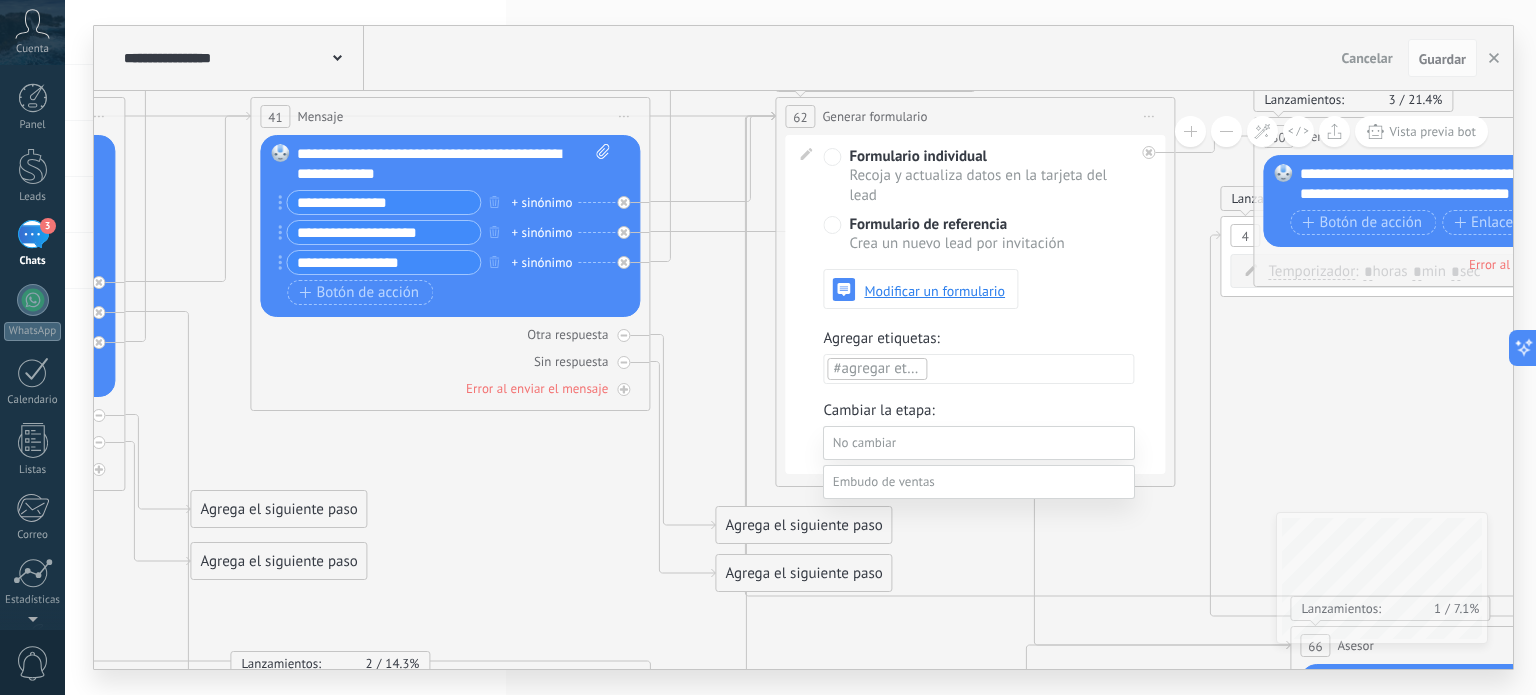 scroll, scrollTop: 39, scrollLeft: 0, axis: vertical 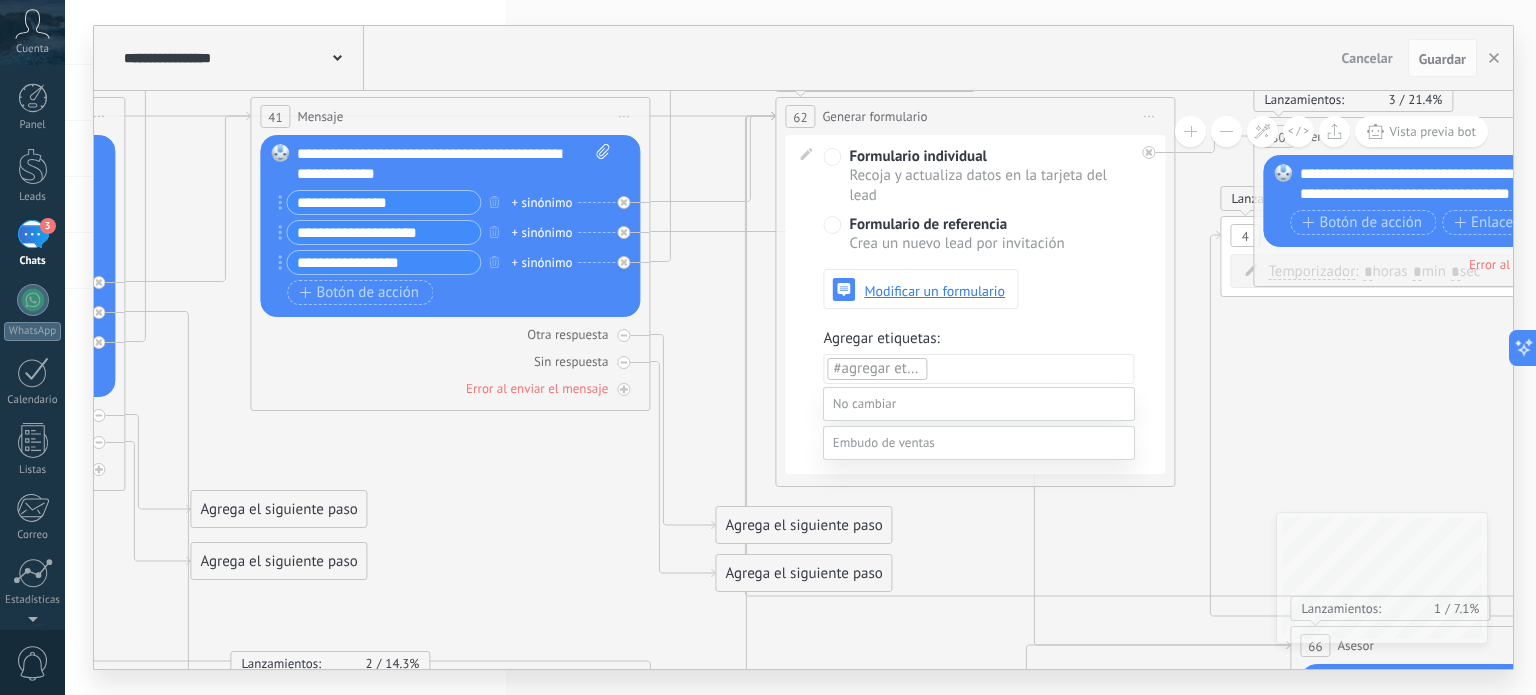 click at bounding box center (884, 442) 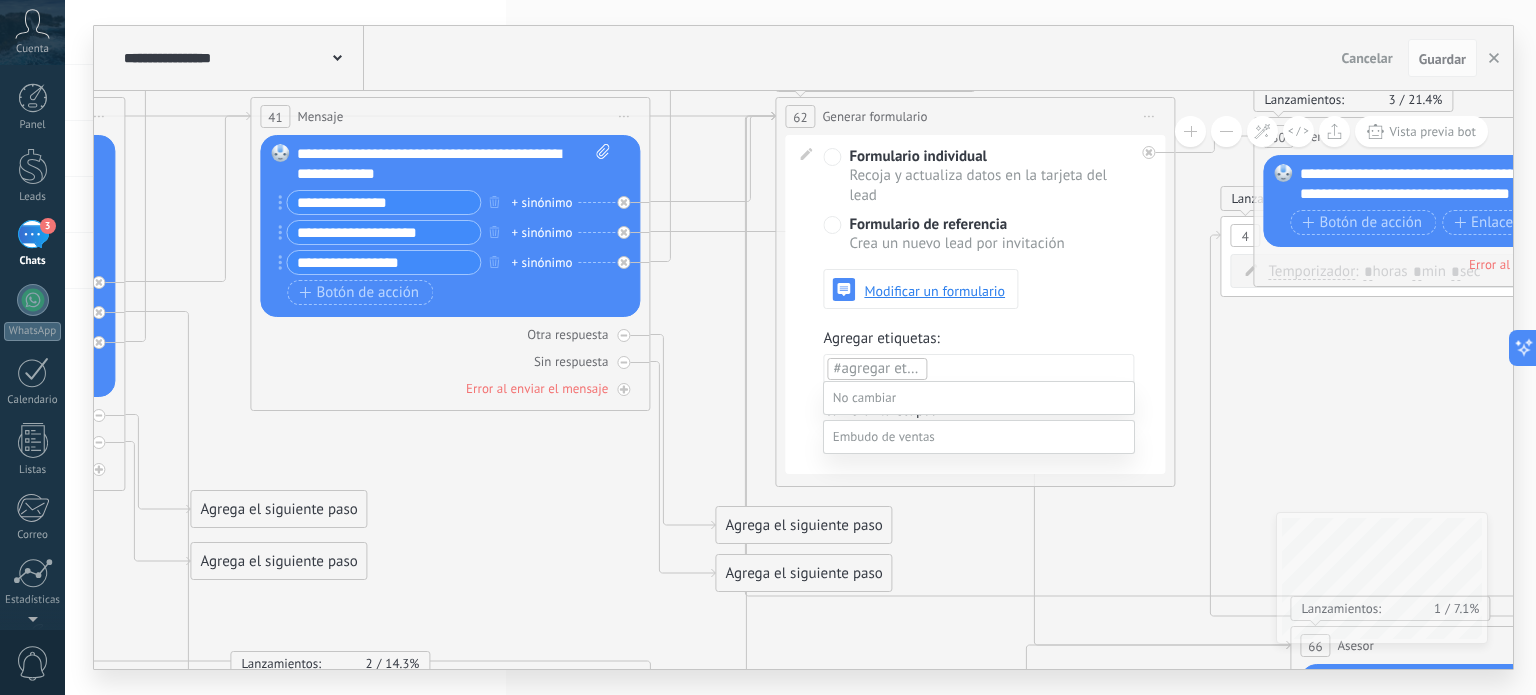 scroll, scrollTop: 0, scrollLeft: 0, axis: both 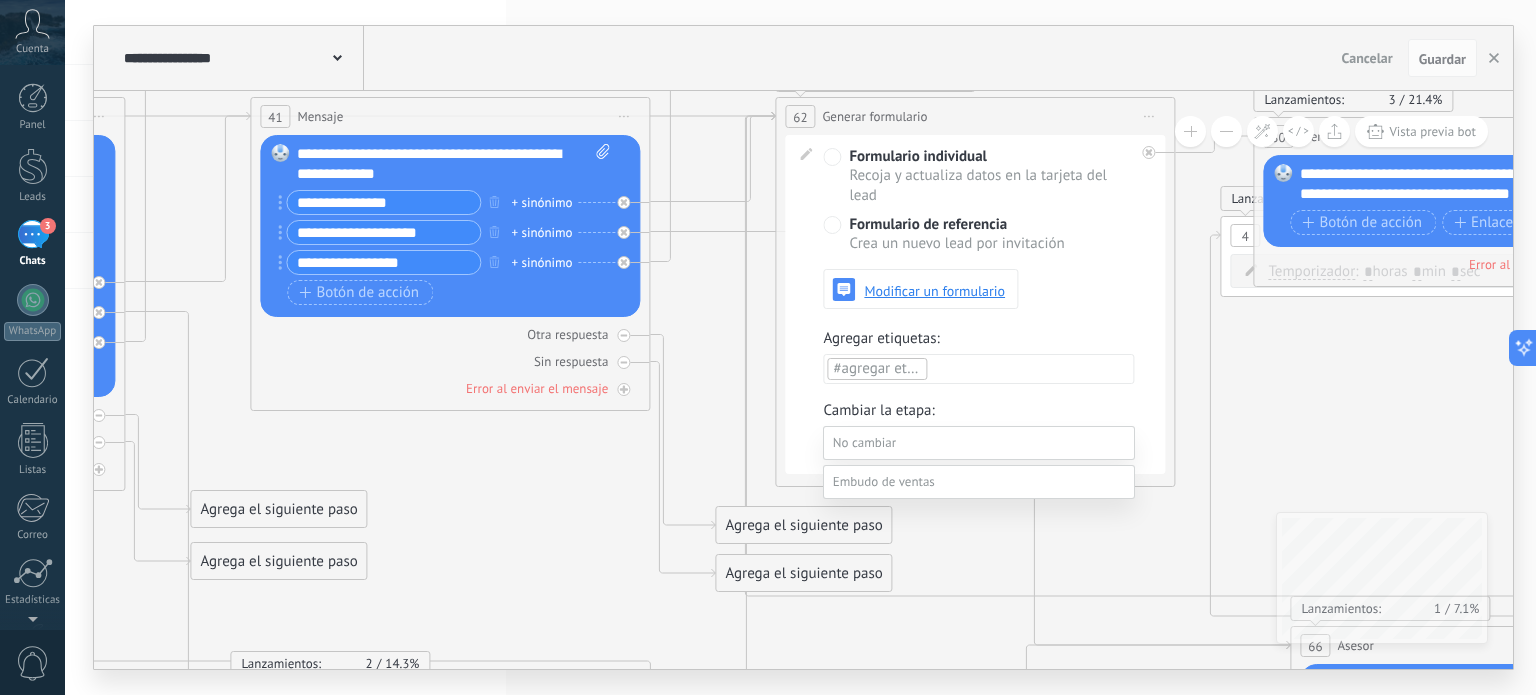 click at bounding box center [979, 443] 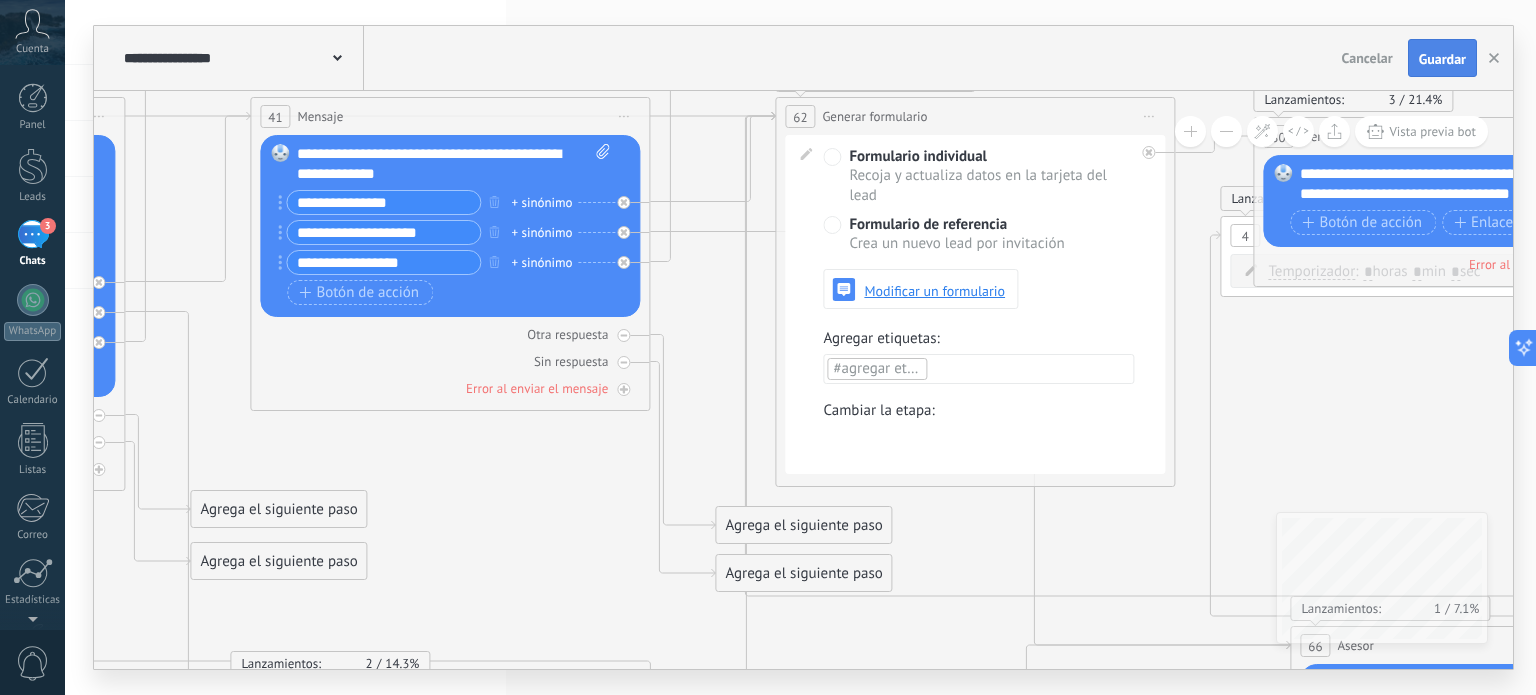 click on "Guardar" at bounding box center [1442, 59] 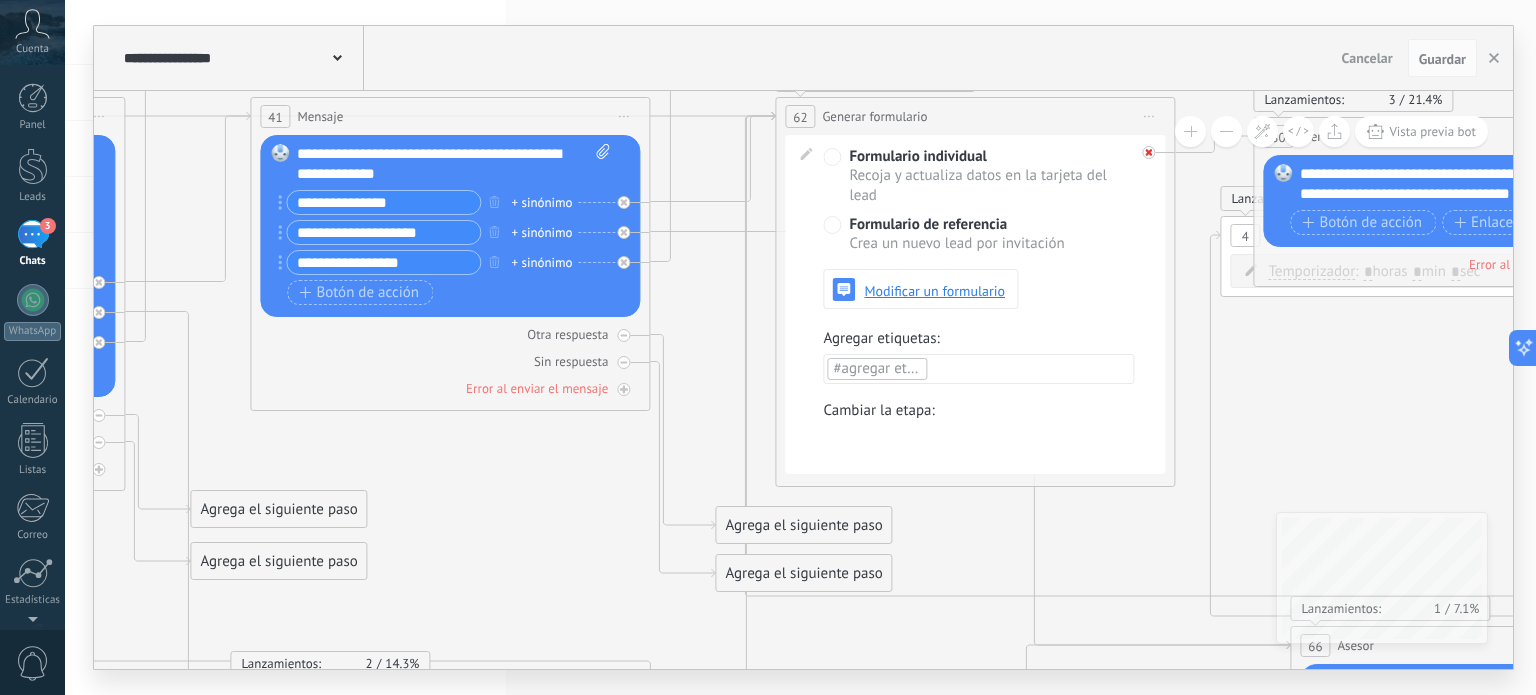 click 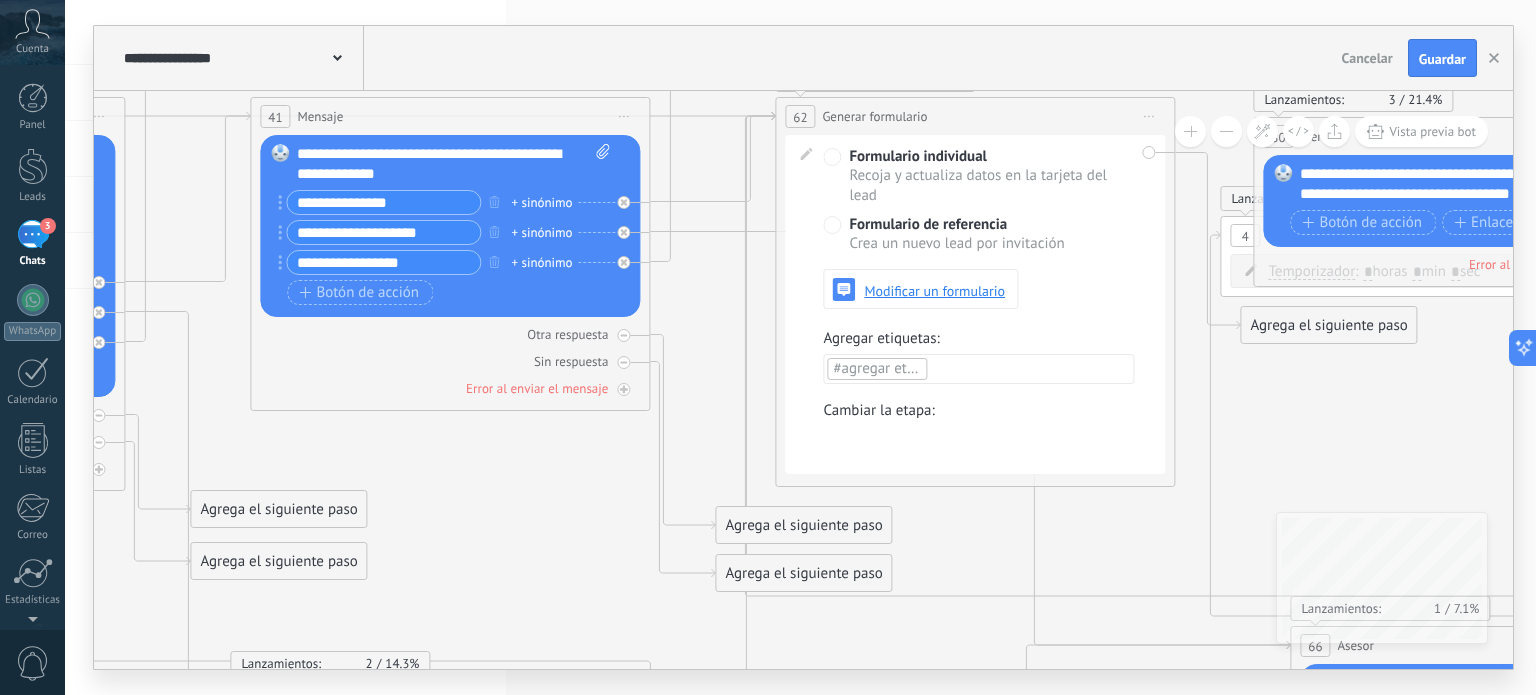click 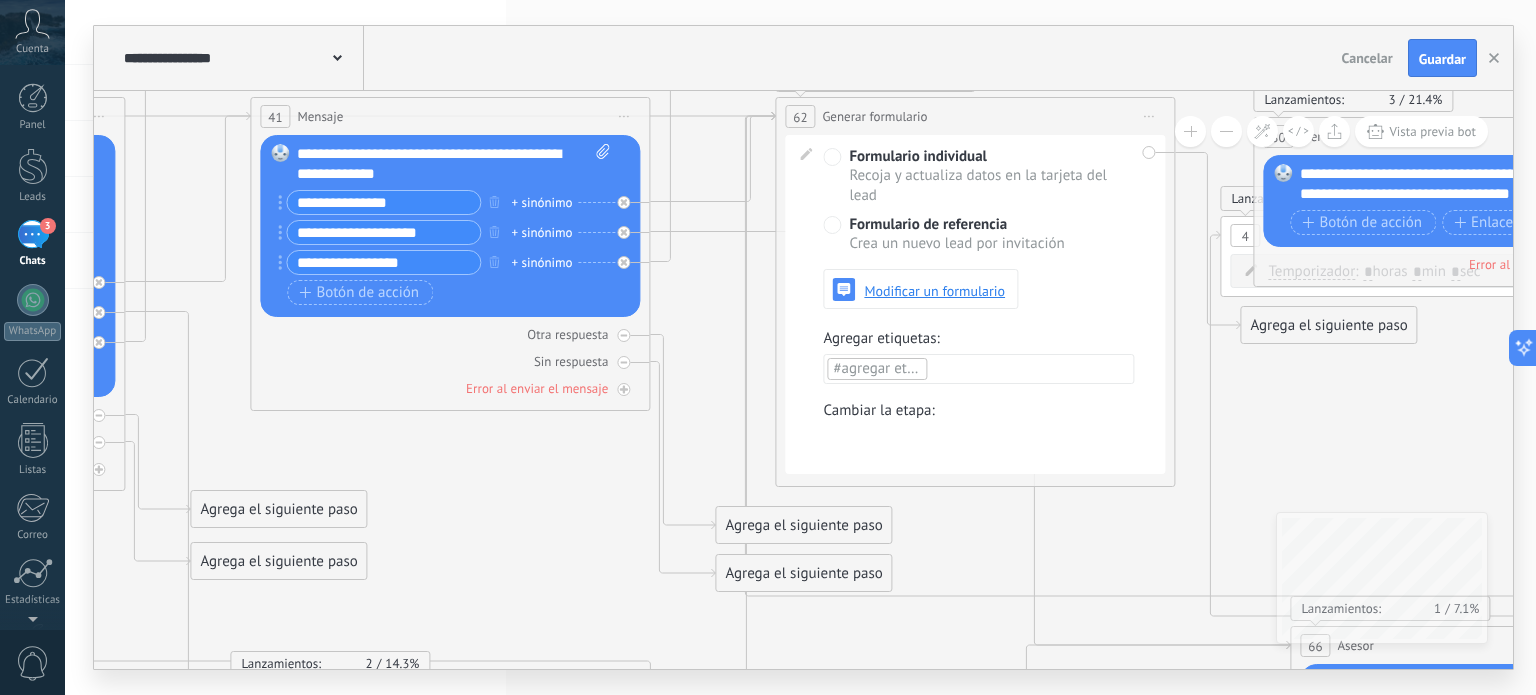 click 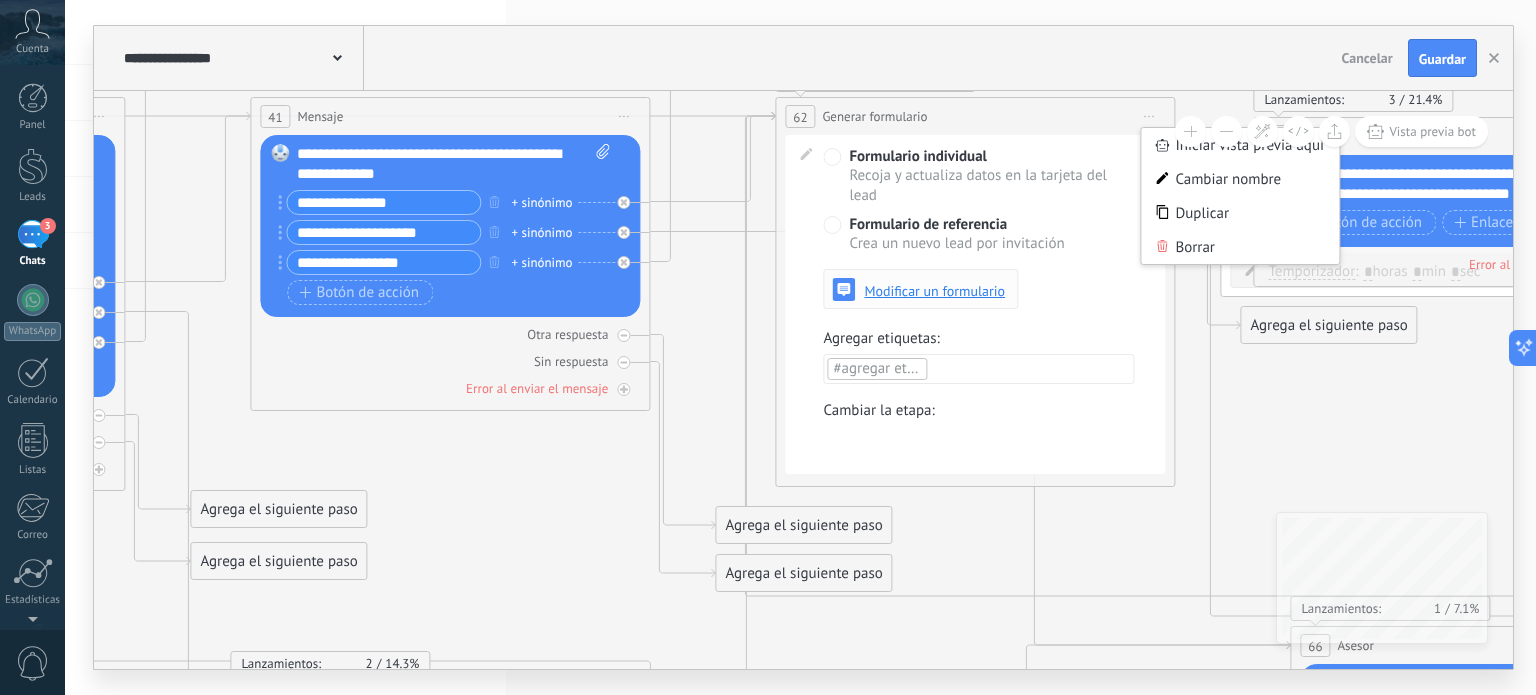 click on "Modificar un formulario" at bounding box center (934, 291) 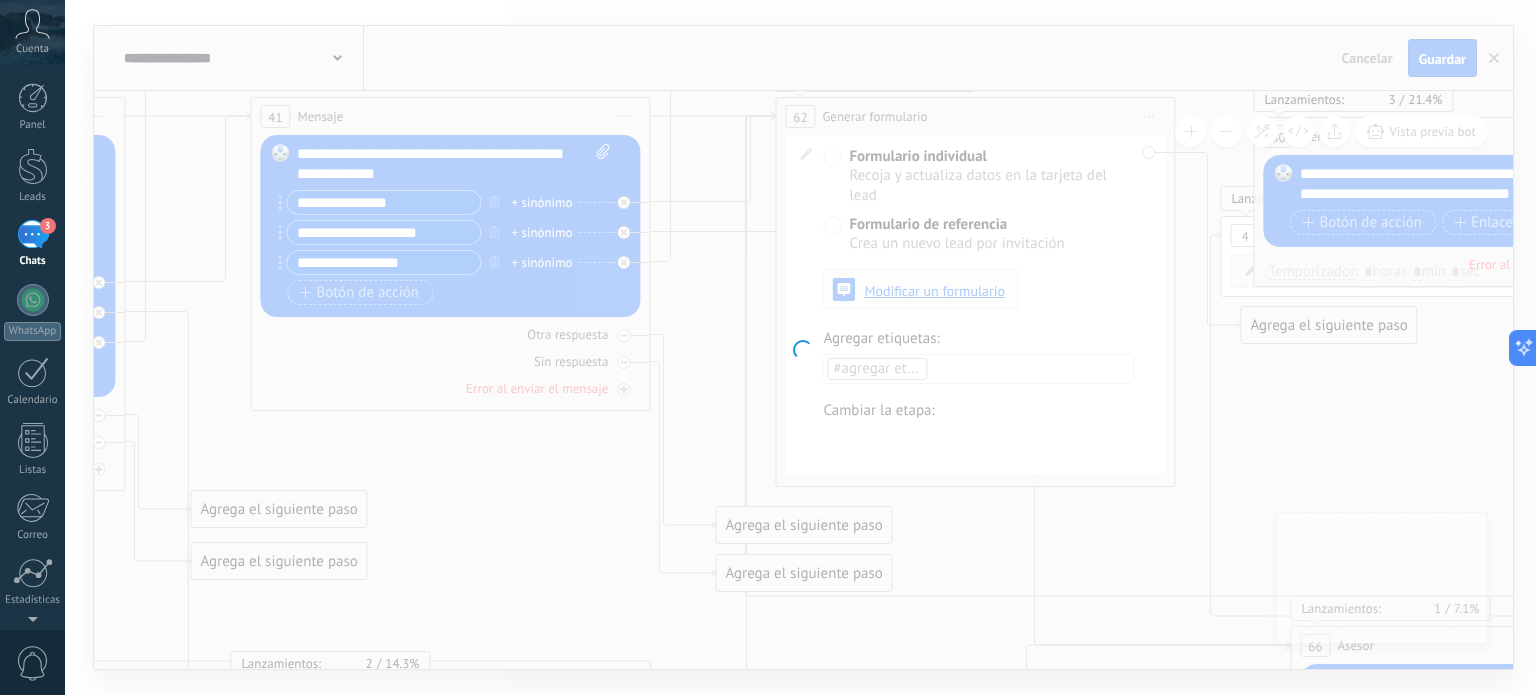 type on "*******" 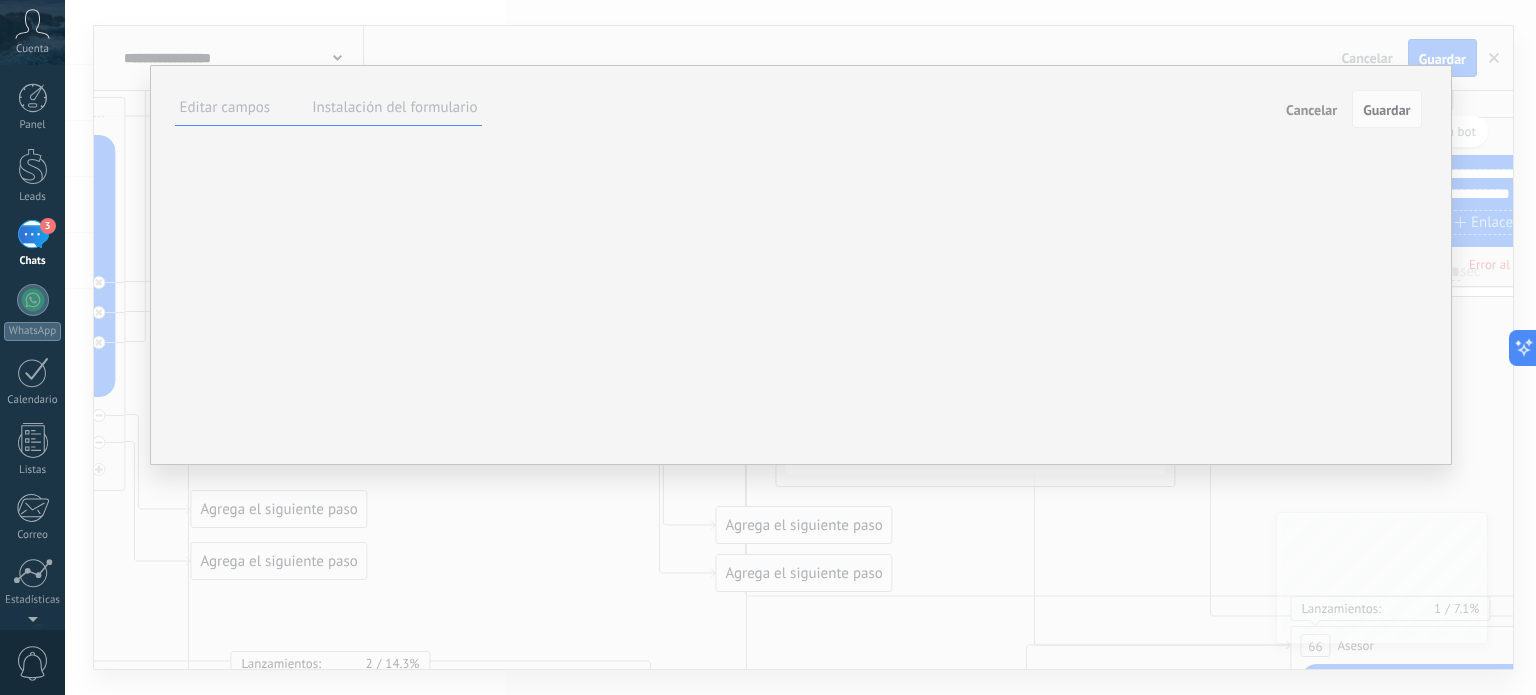 scroll, scrollTop: 20, scrollLeft: 0, axis: vertical 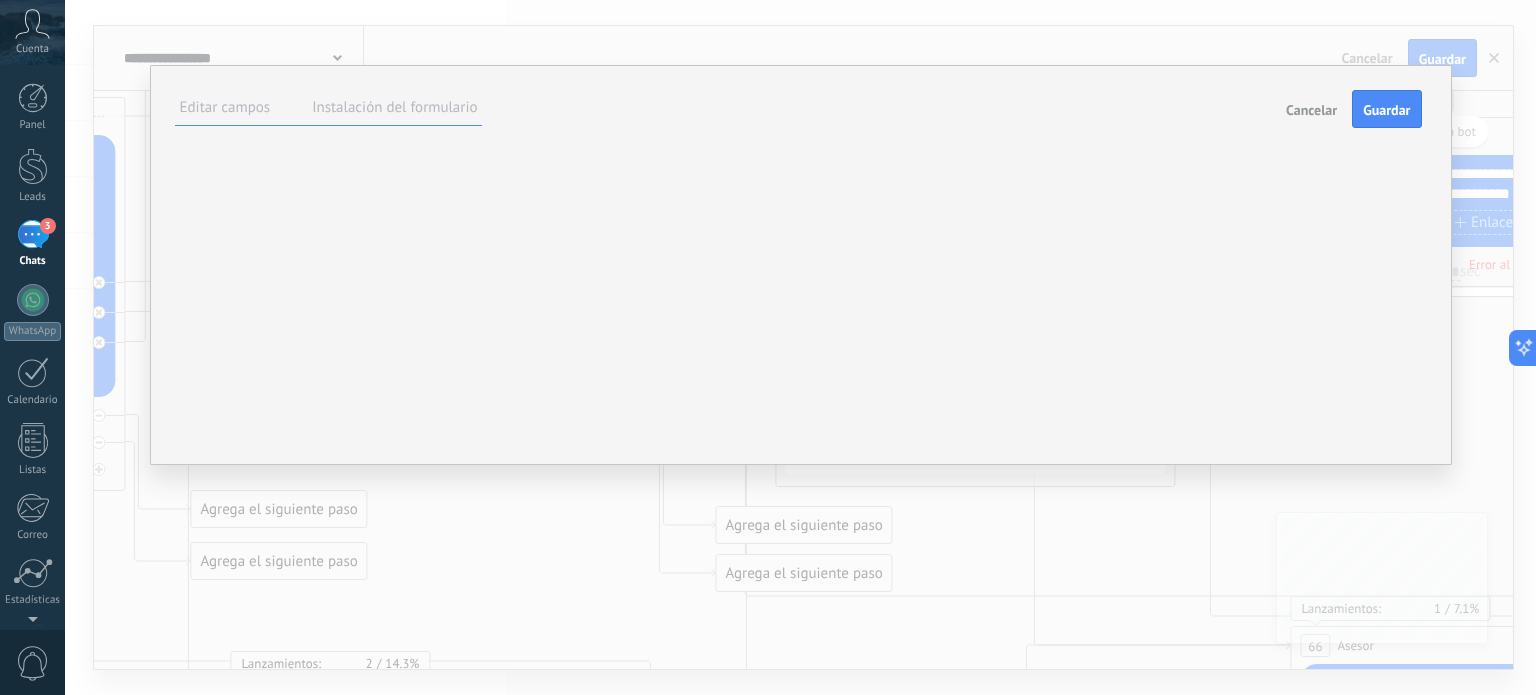 click at bounding box center (0, 0) 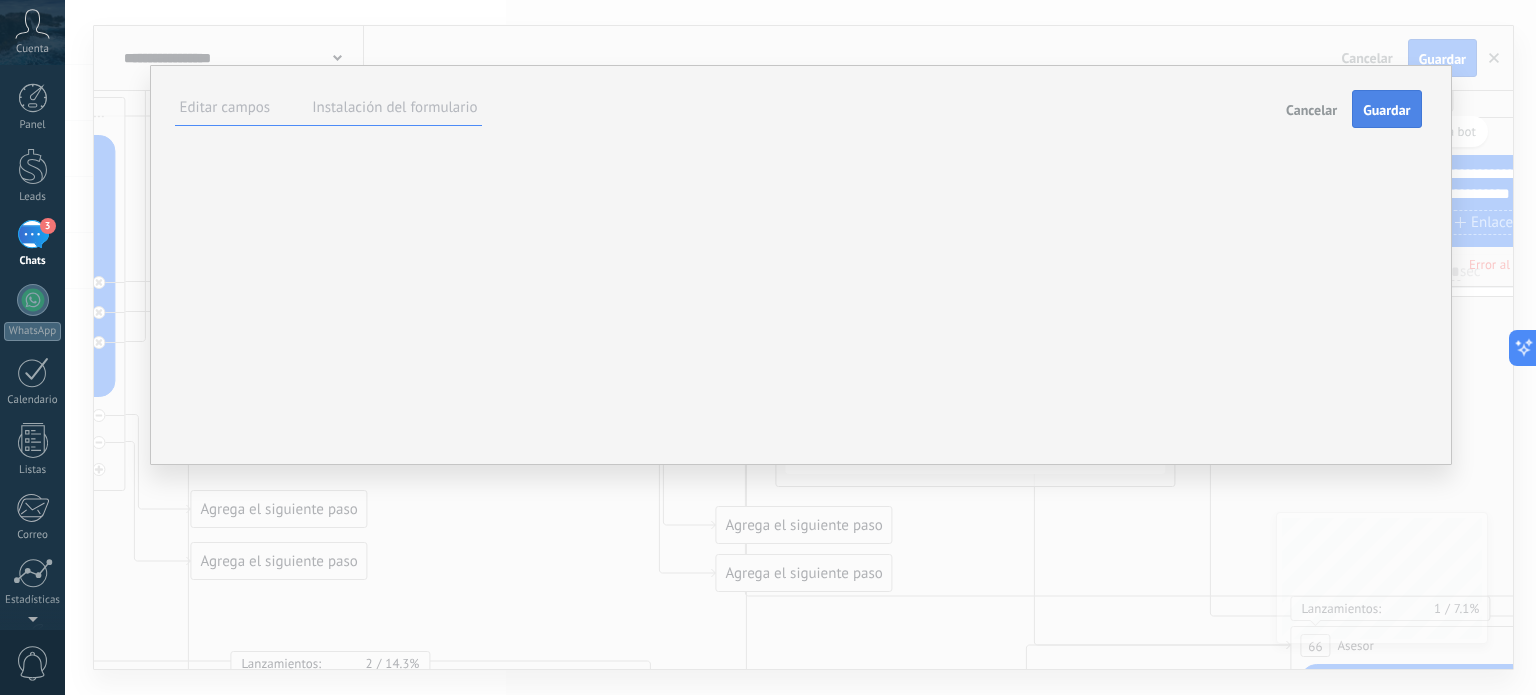click on "Guardar" at bounding box center (1386, 110) 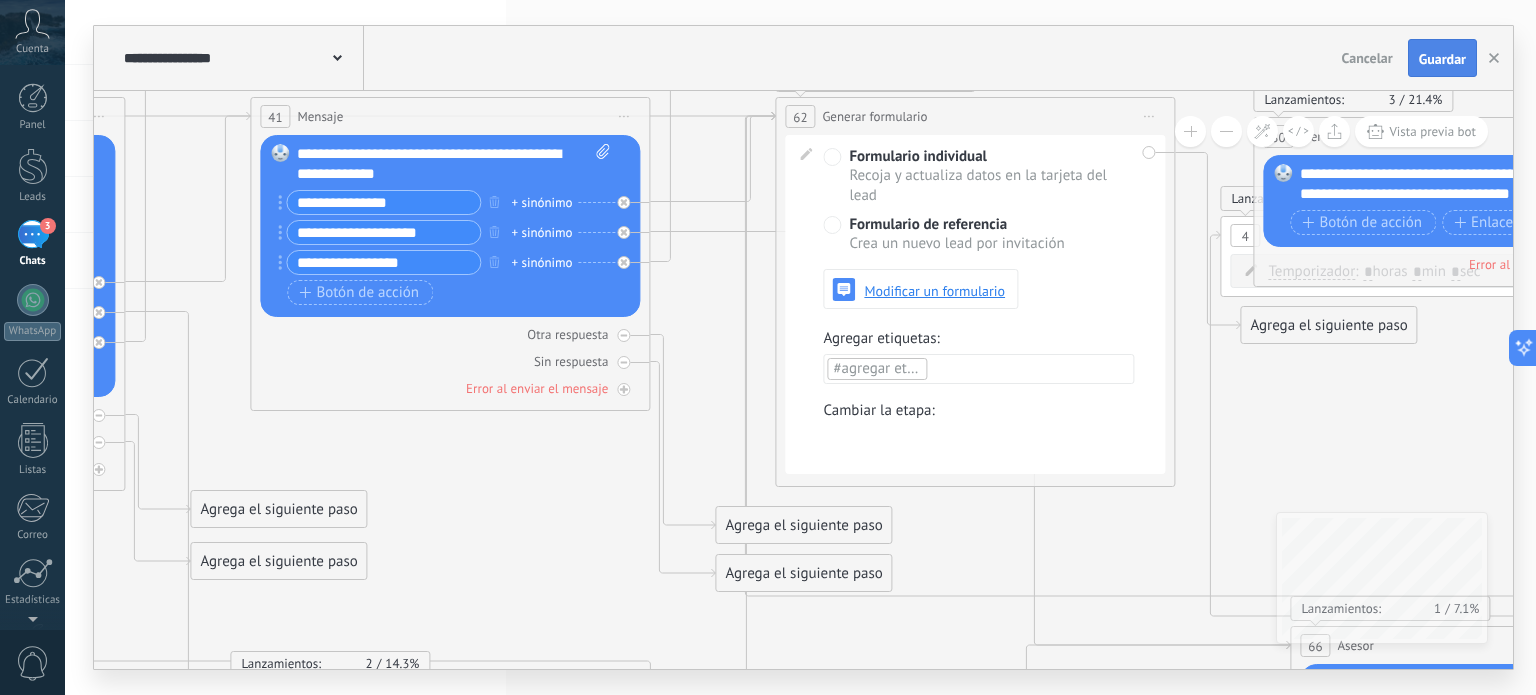 click on "Guardar" at bounding box center (1442, 59) 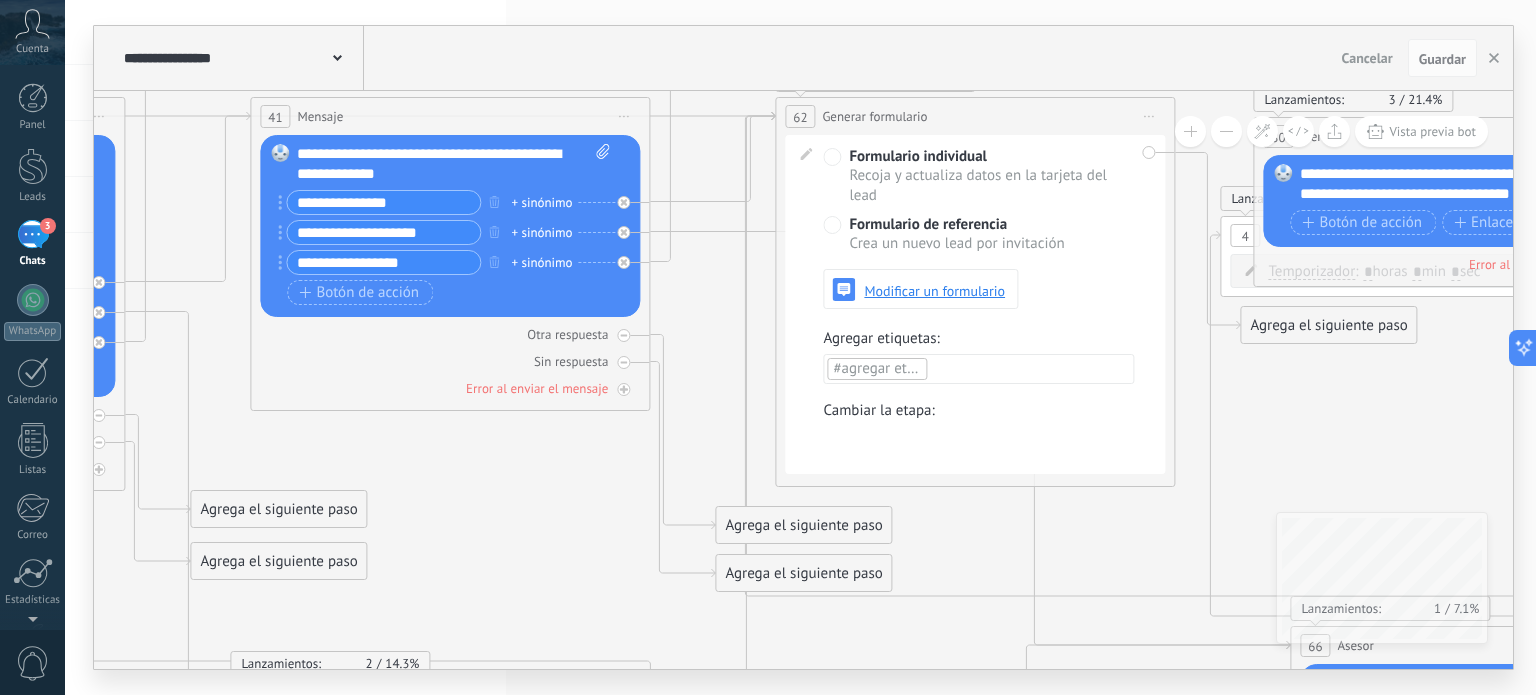 click on "3" at bounding box center (33, 234) 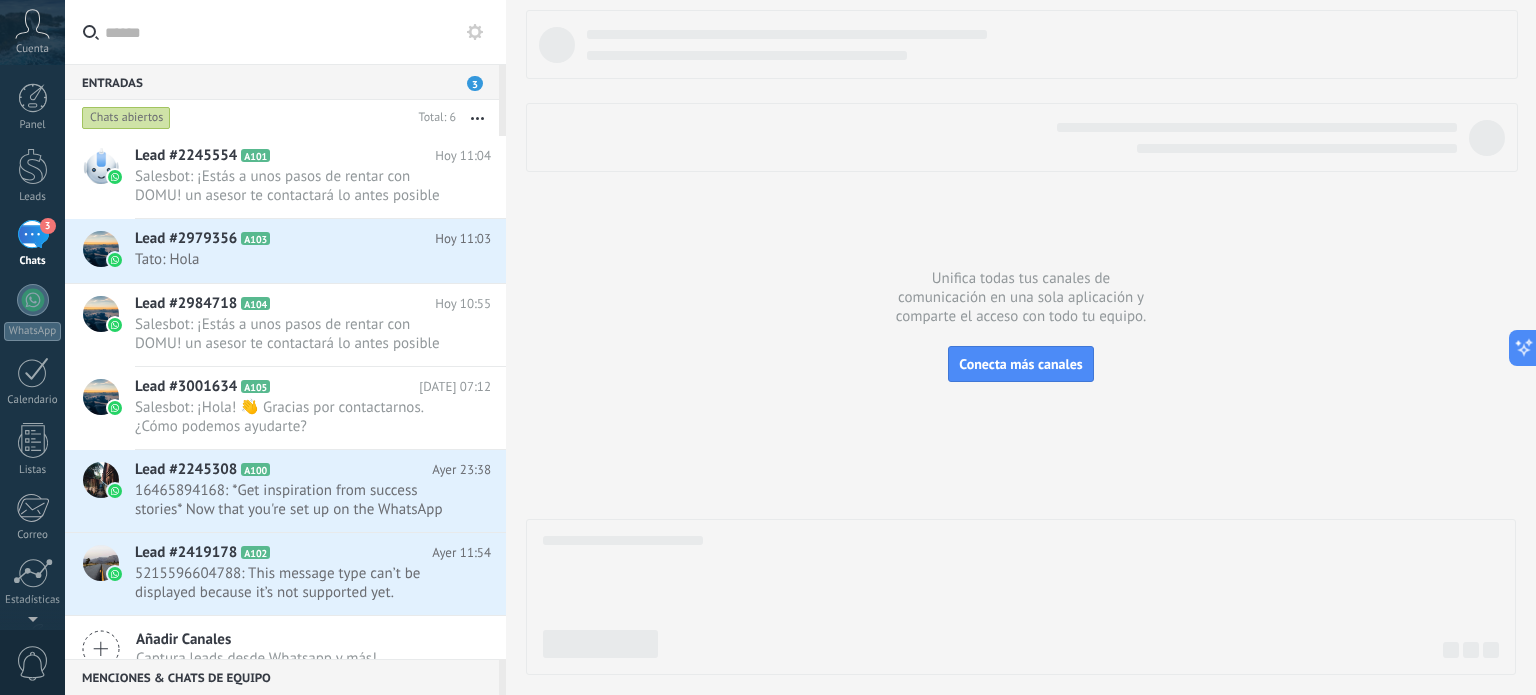 click at bounding box center (475, 32) 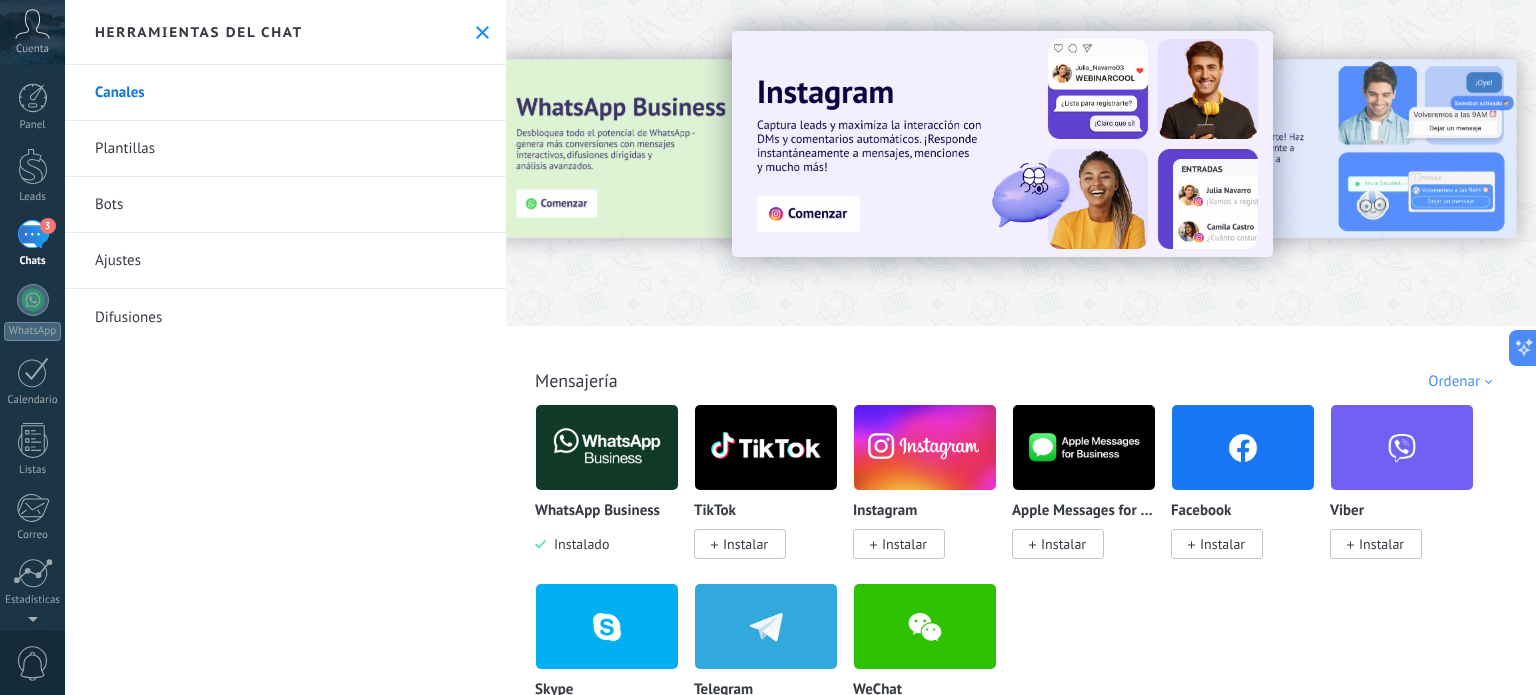 click on "Bots" at bounding box center [285, 205] 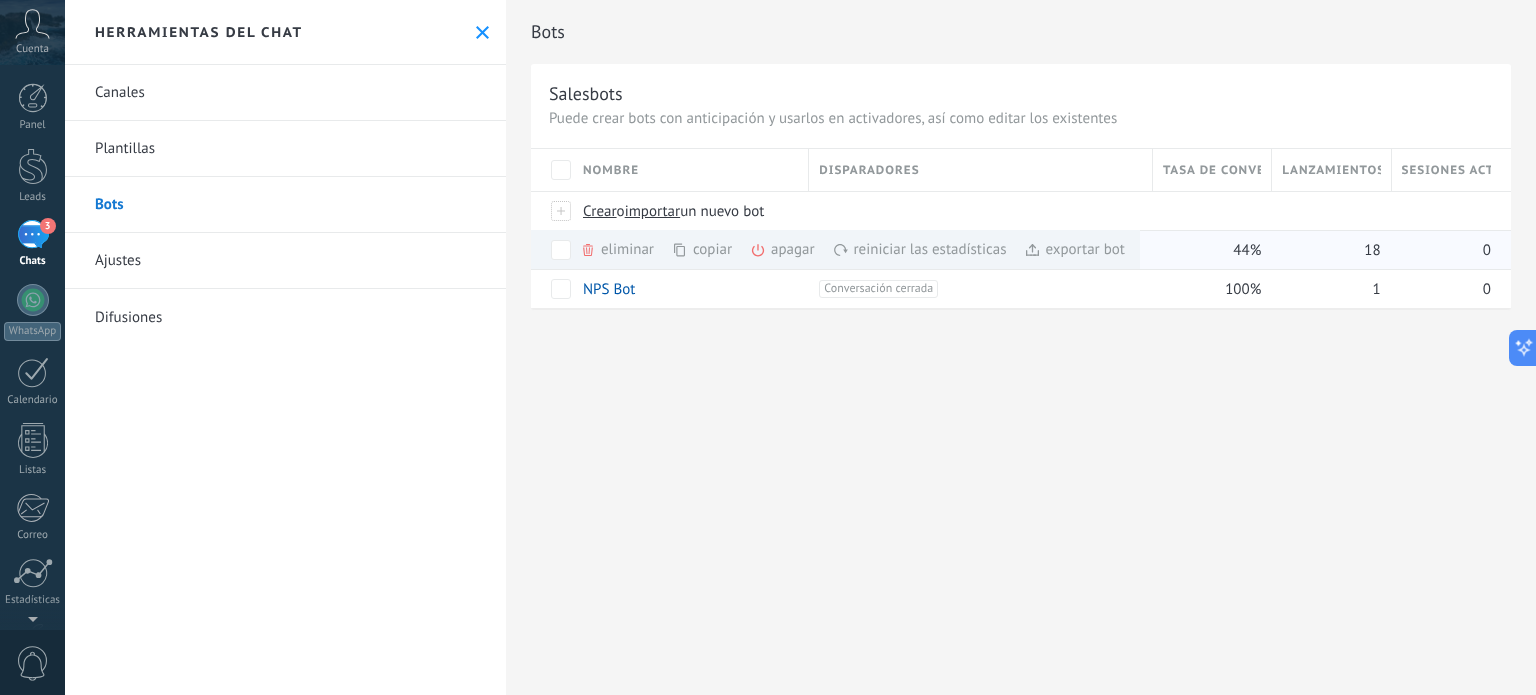 click on "44%" at bounding box center (1207, 250) 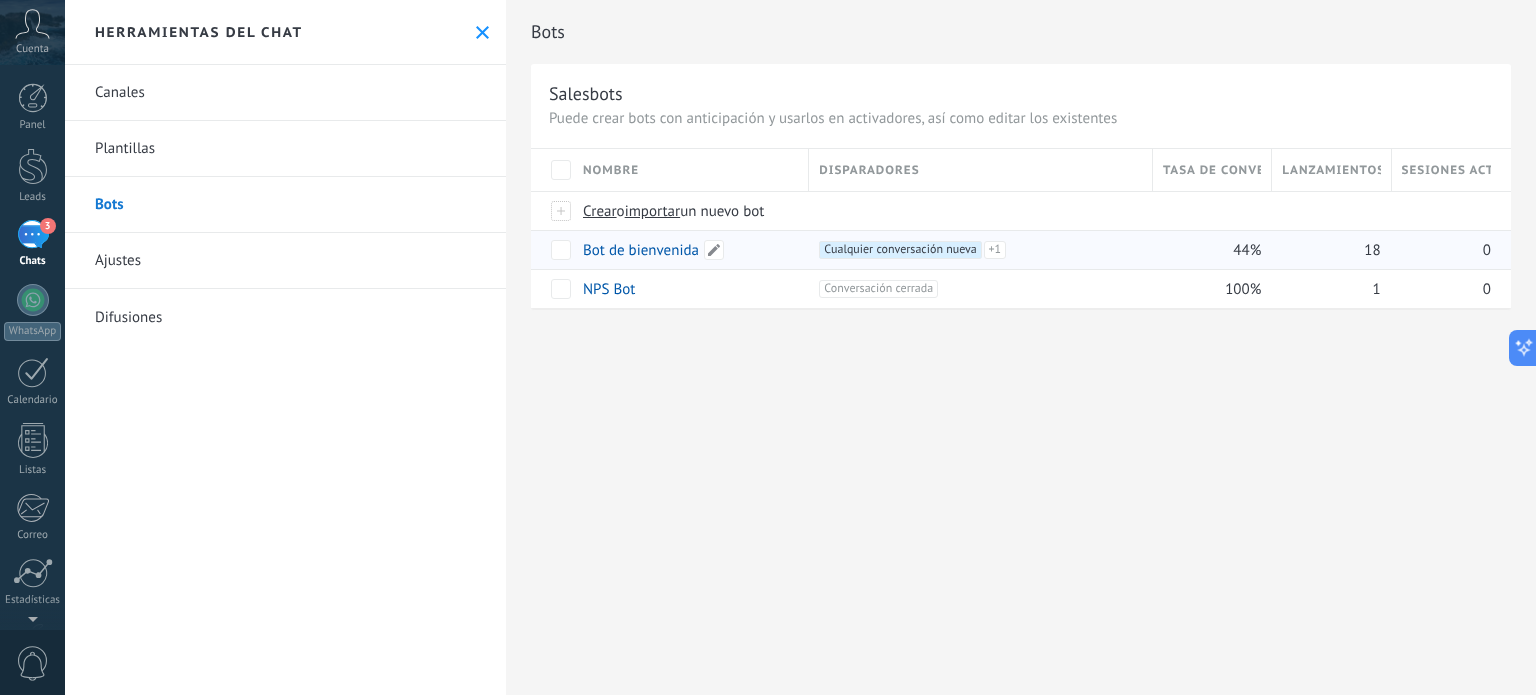 click on "Bot de bienvenida" at bounding box center [686, 250] 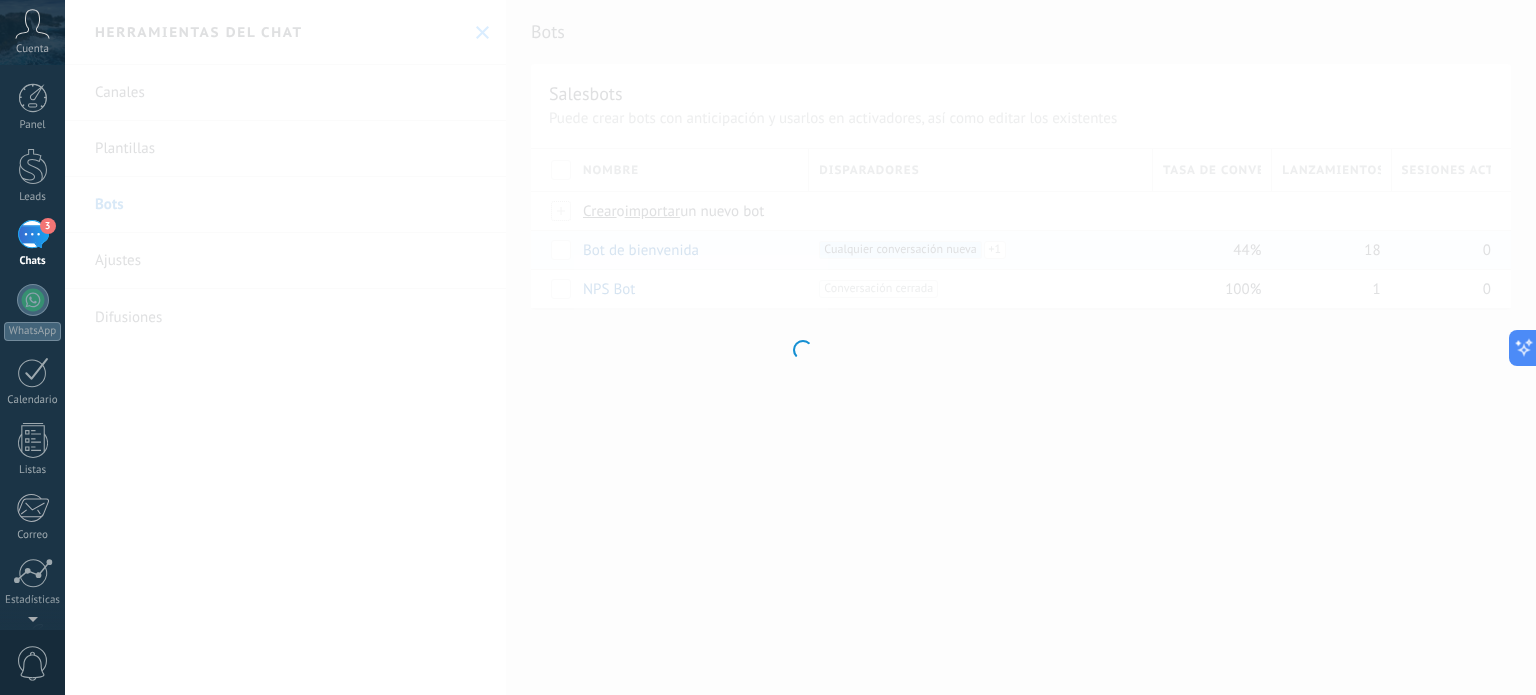 type on "**********" 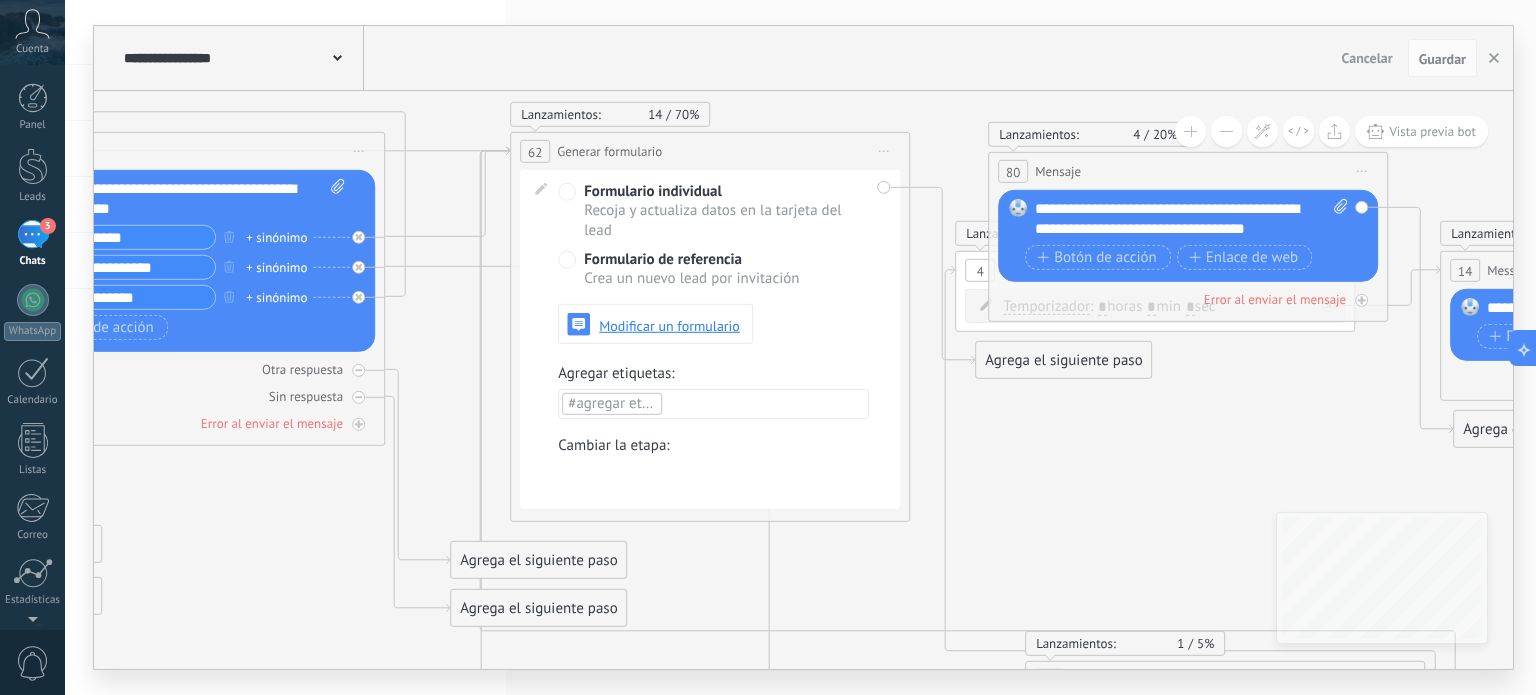 click on "#agregar etiquetas" at bounding box center (628, 403) 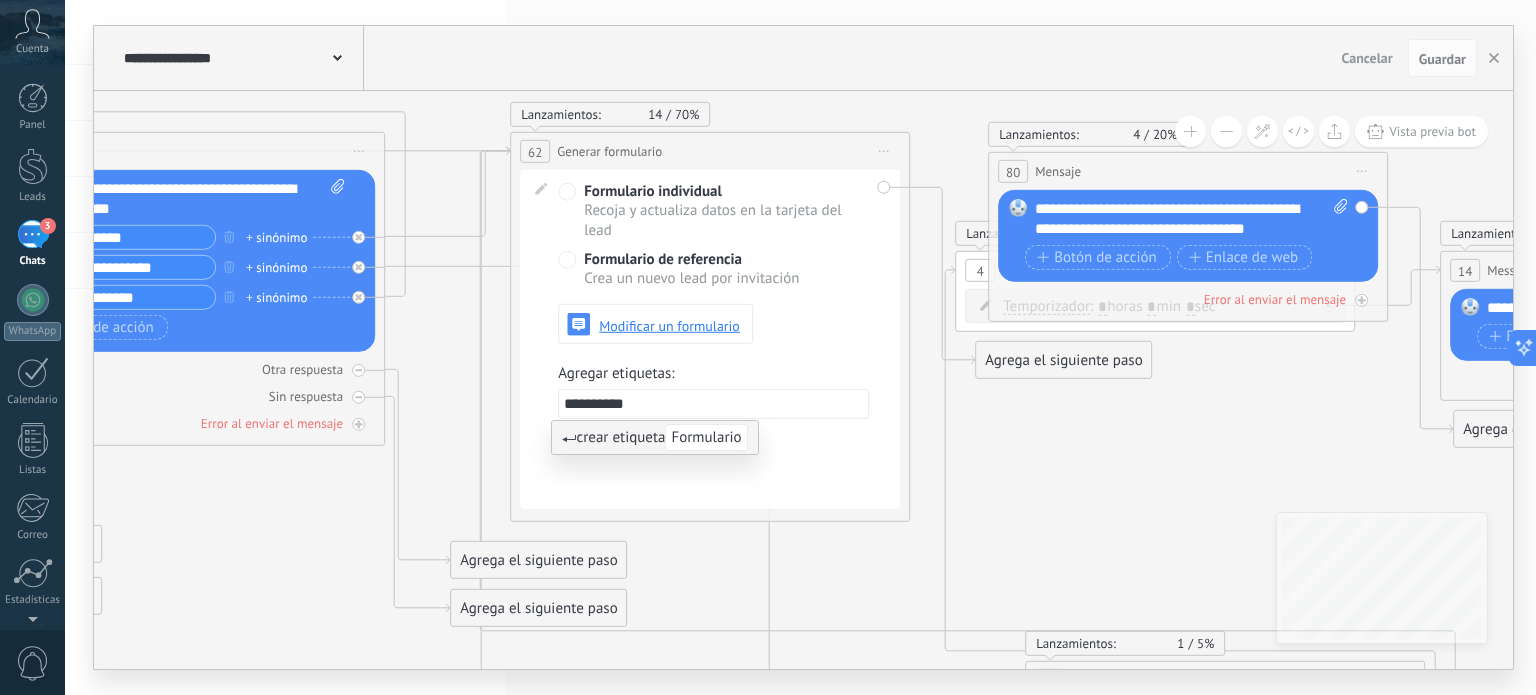 type on "**********" 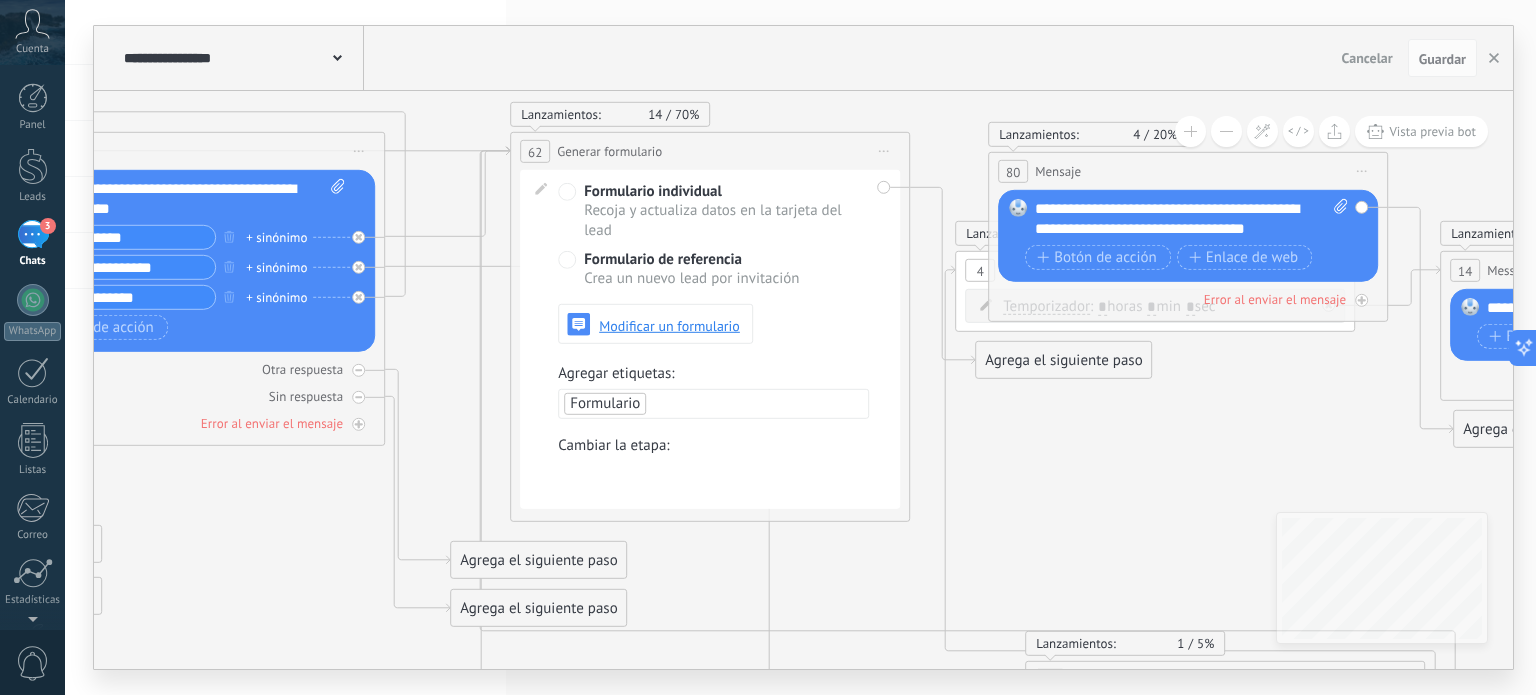 click on "Formulario" at bounding box center [605, 403] 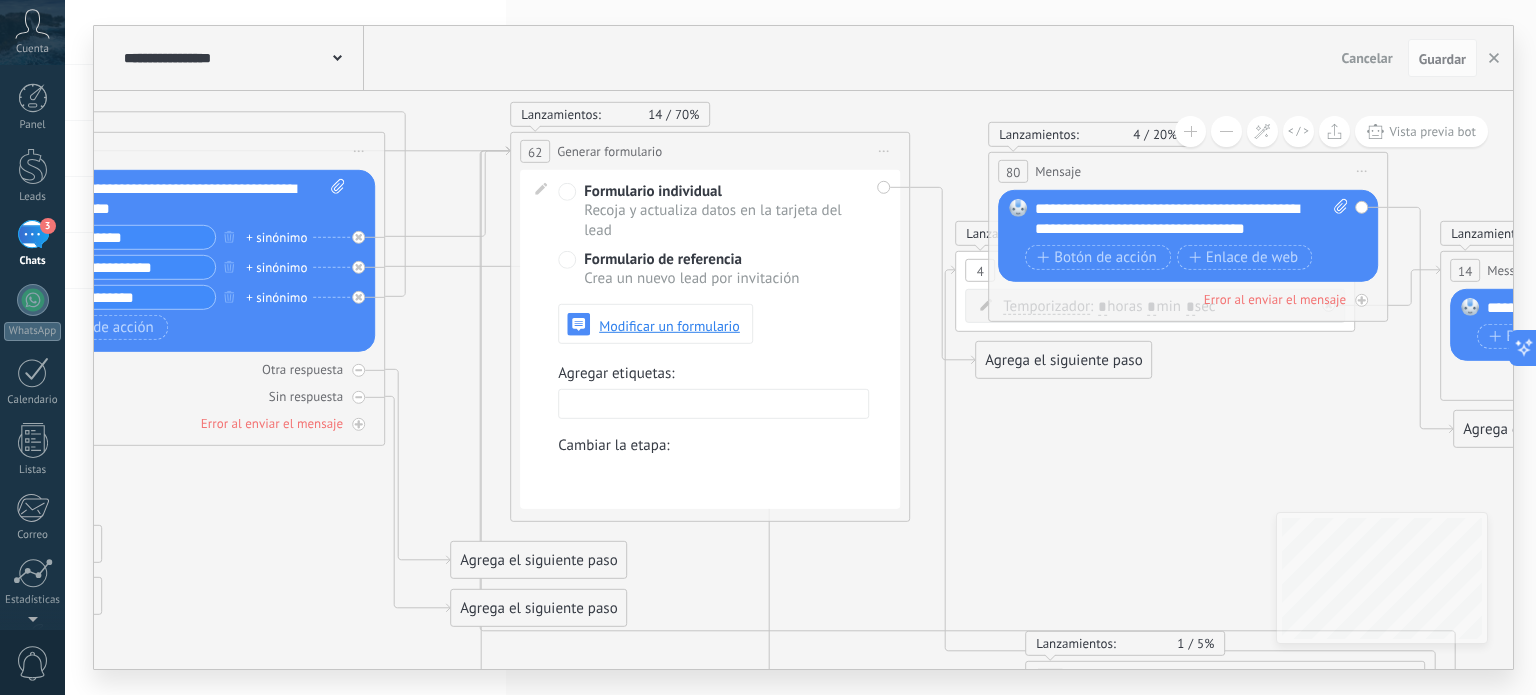 click at bounding box center [614, 404] 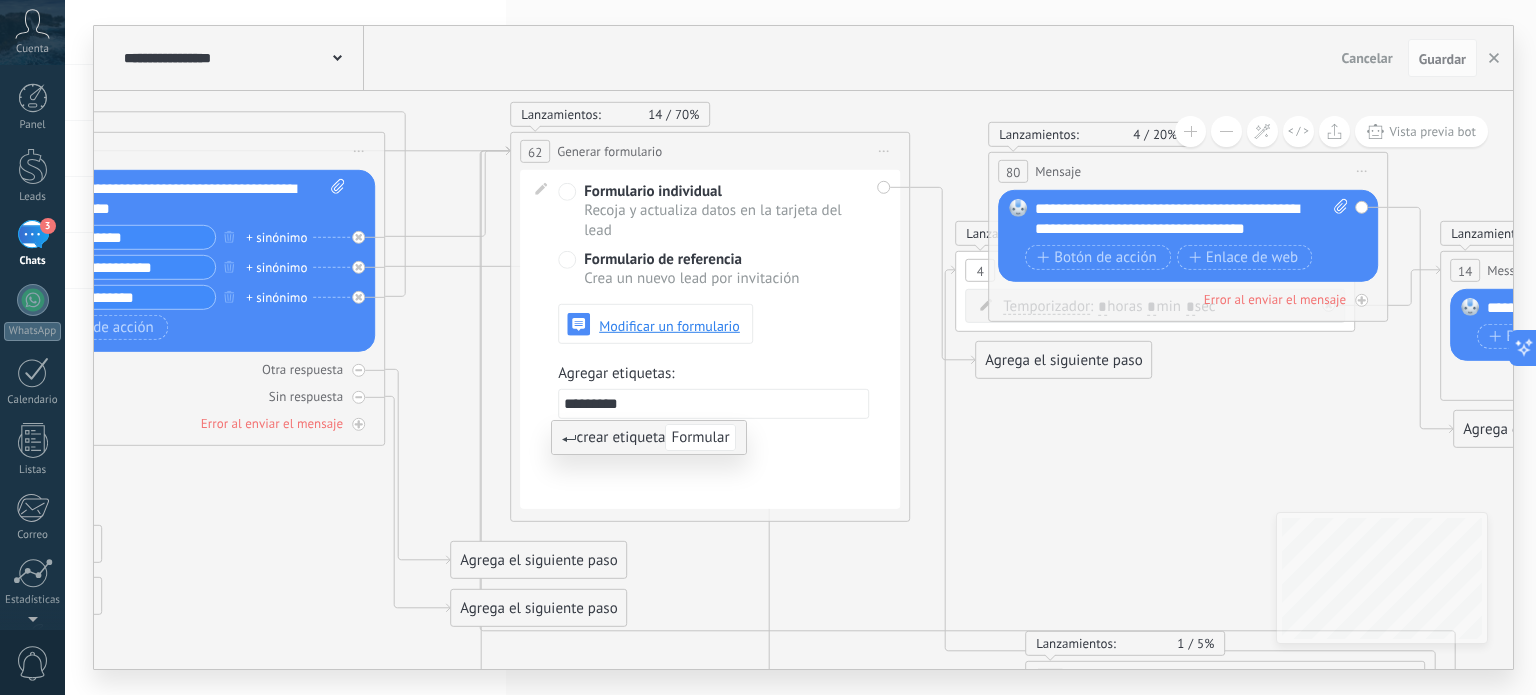 type on "**********" 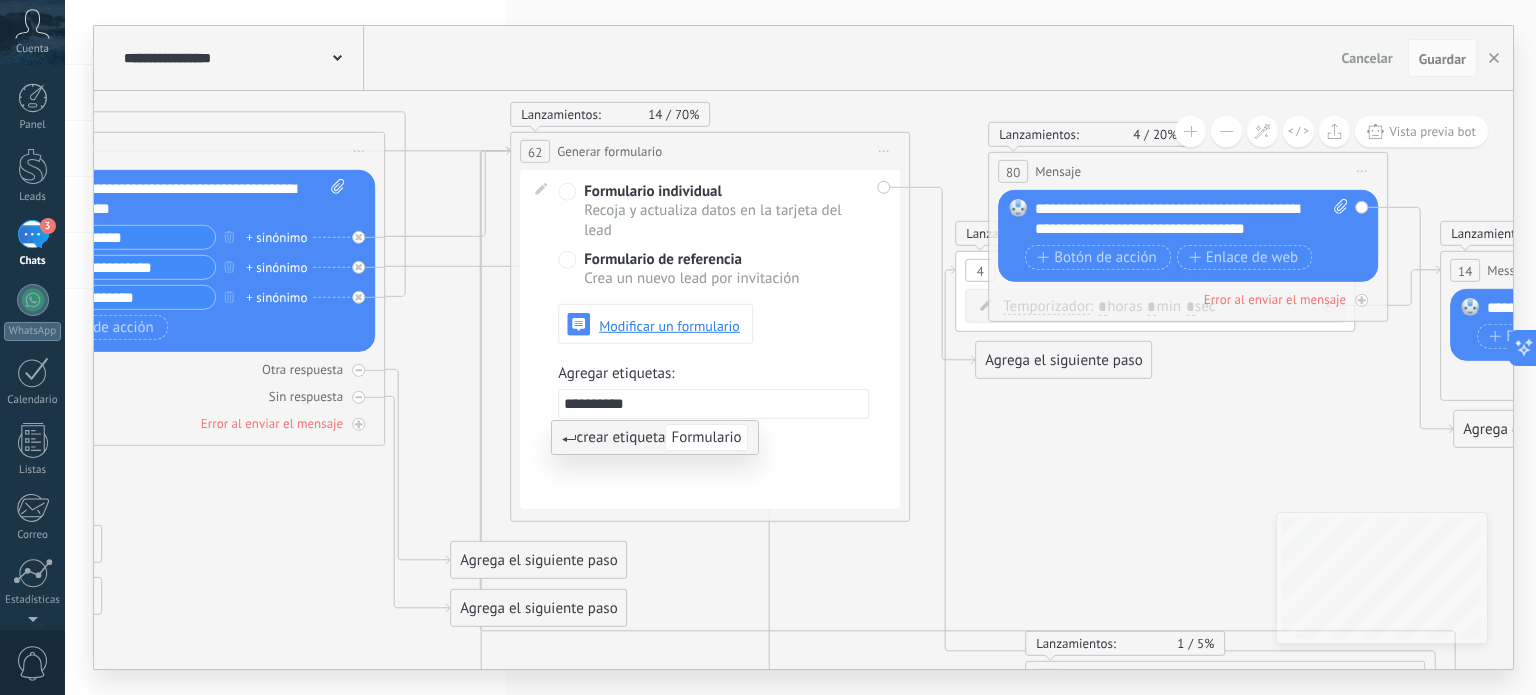 type 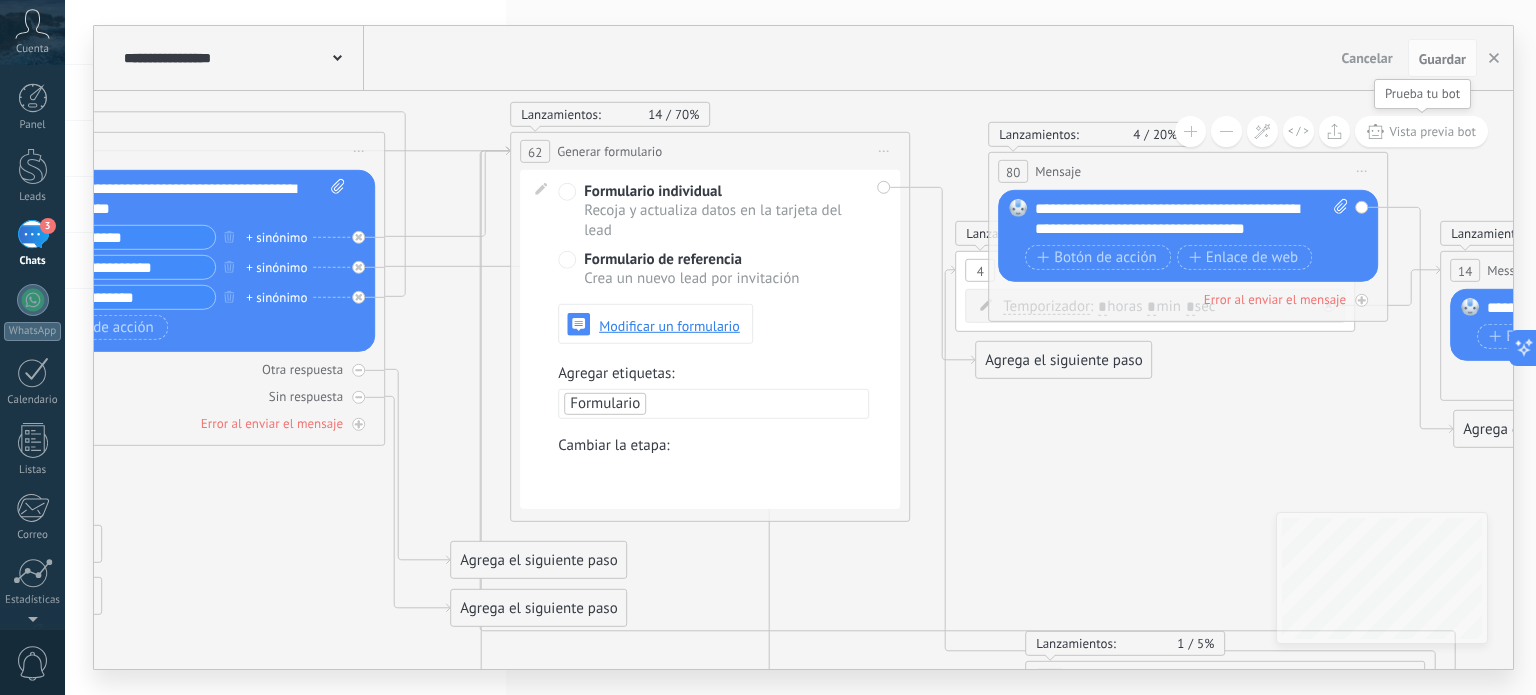 click on "Vista previa bot" at bounding box center [1421, 131] 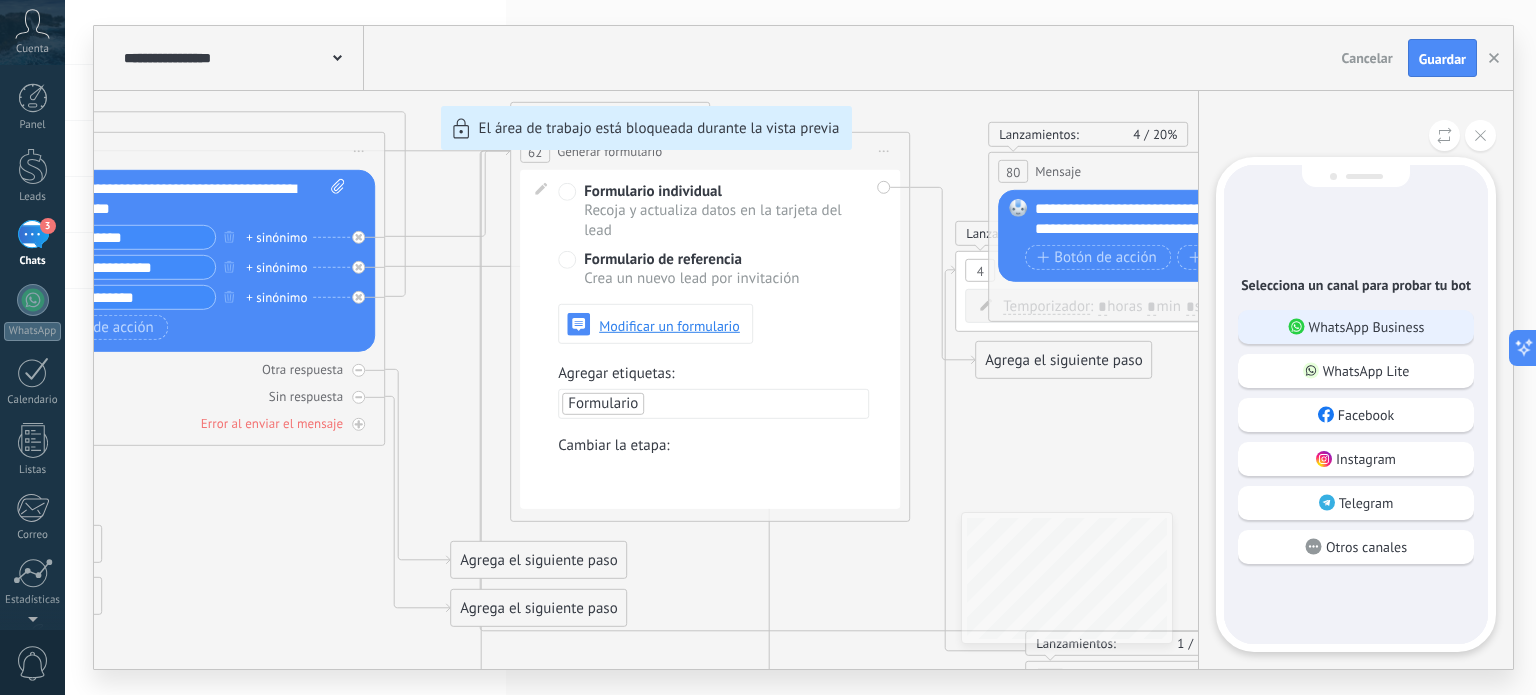click on "WhatsApp Business" at bounding box center [1367, 327] 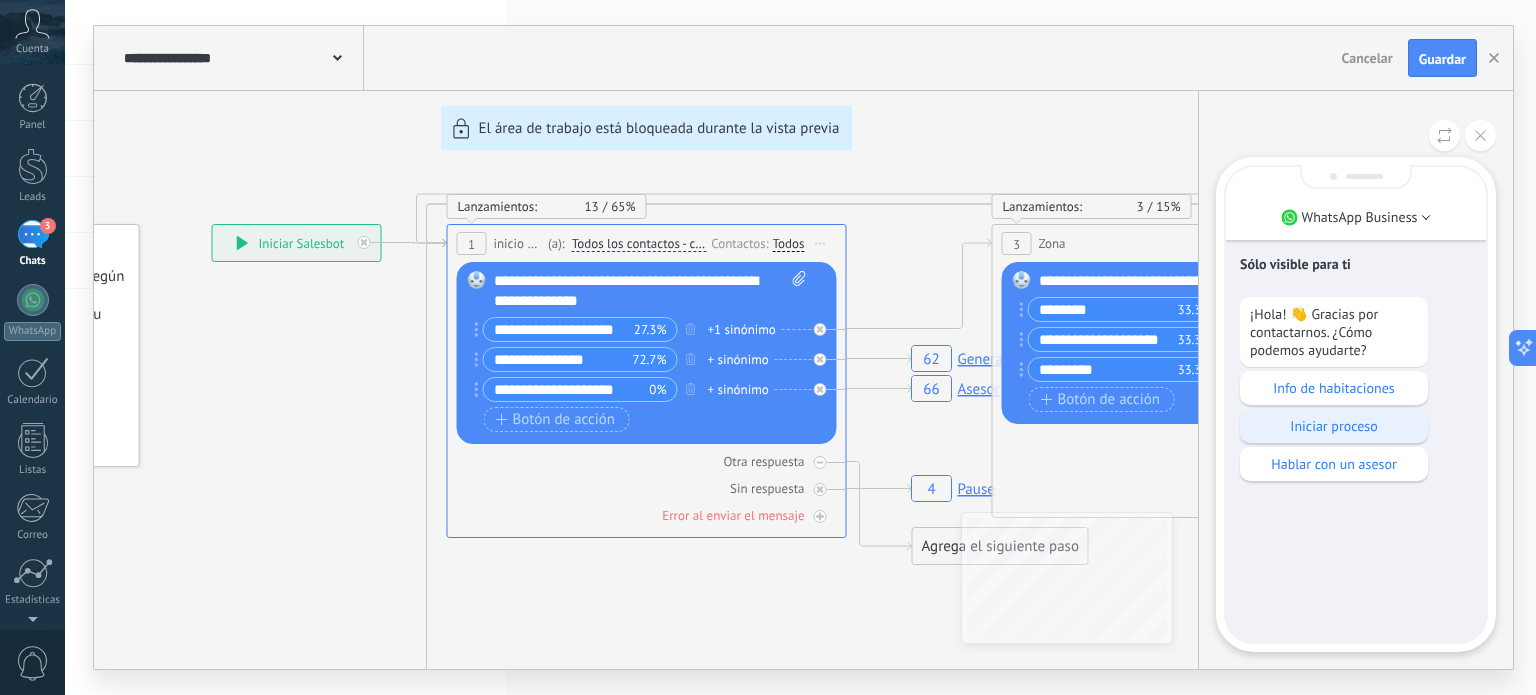 click on "Iniciar proceso" at bounding box center [1334, 426] 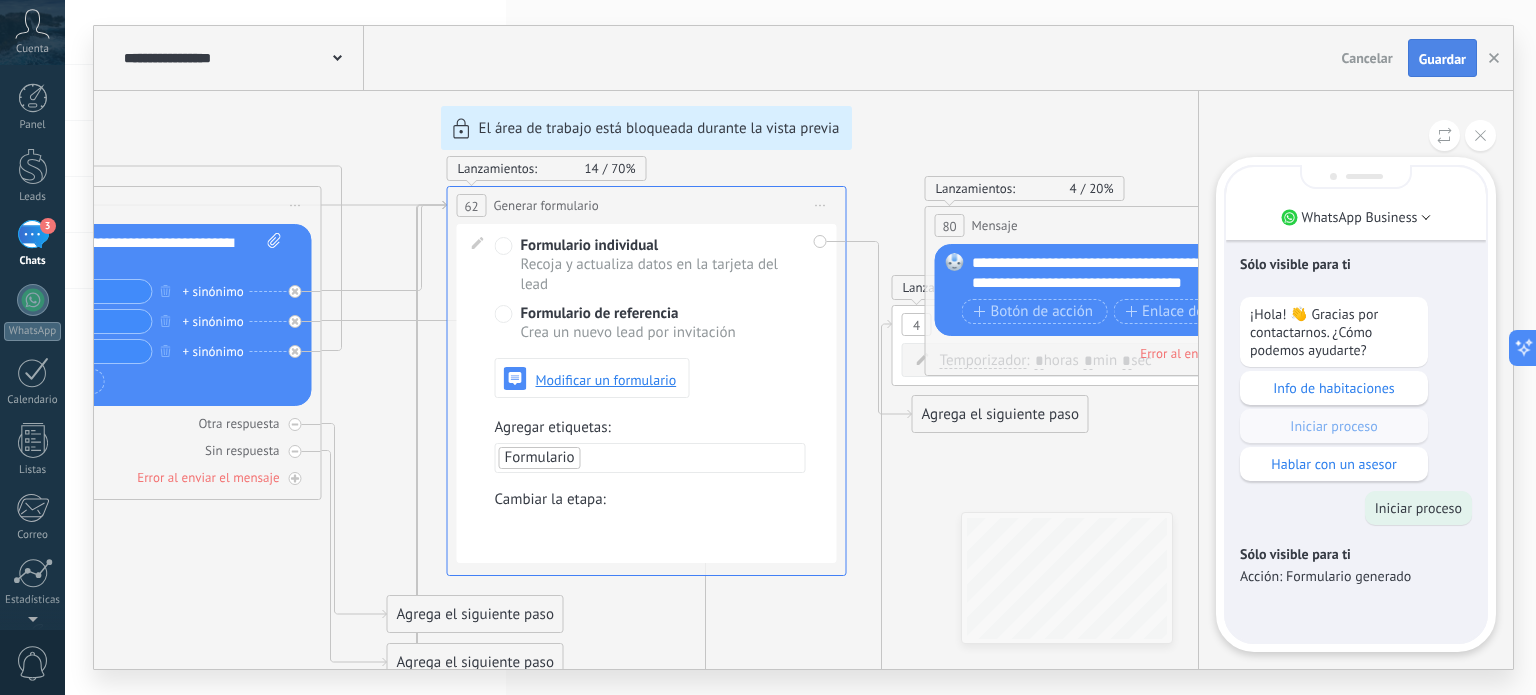 click on "Guardar" at bounding box center [1442, 58] 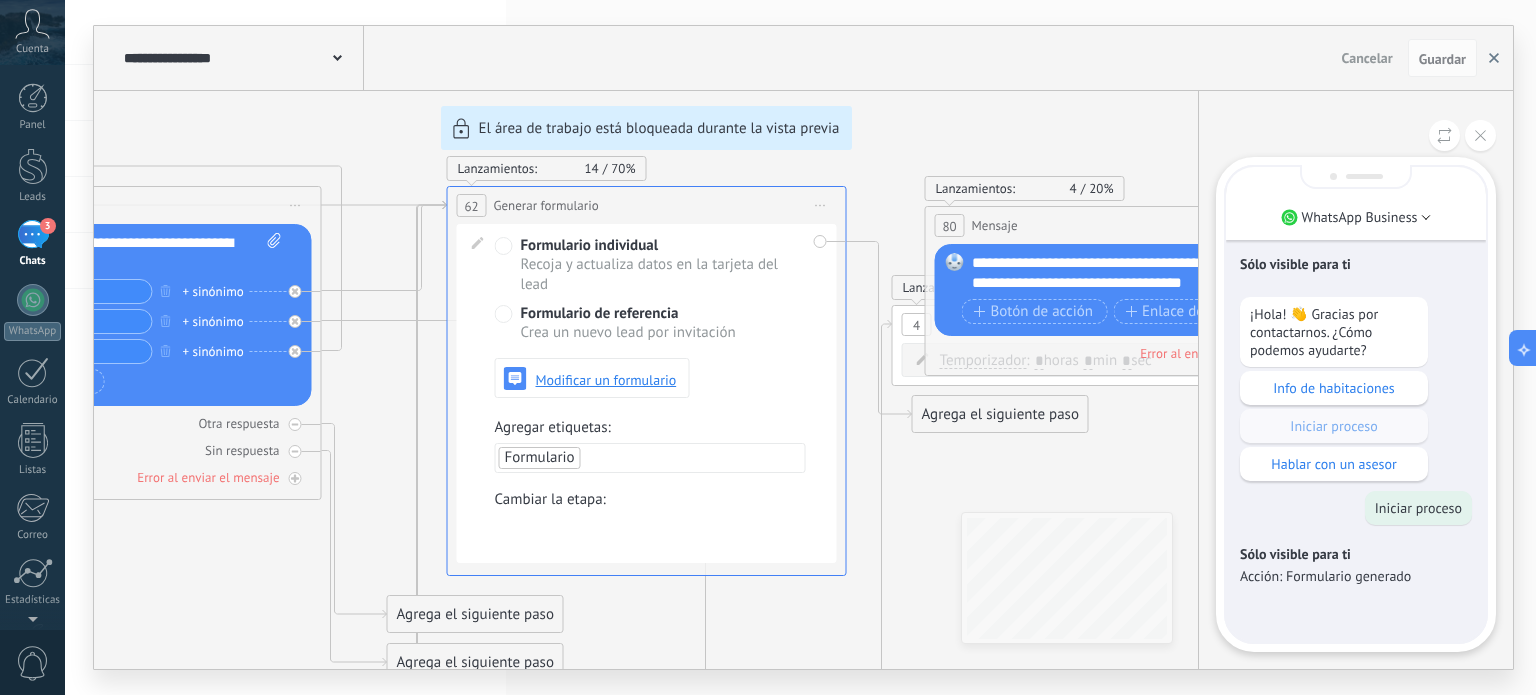 click 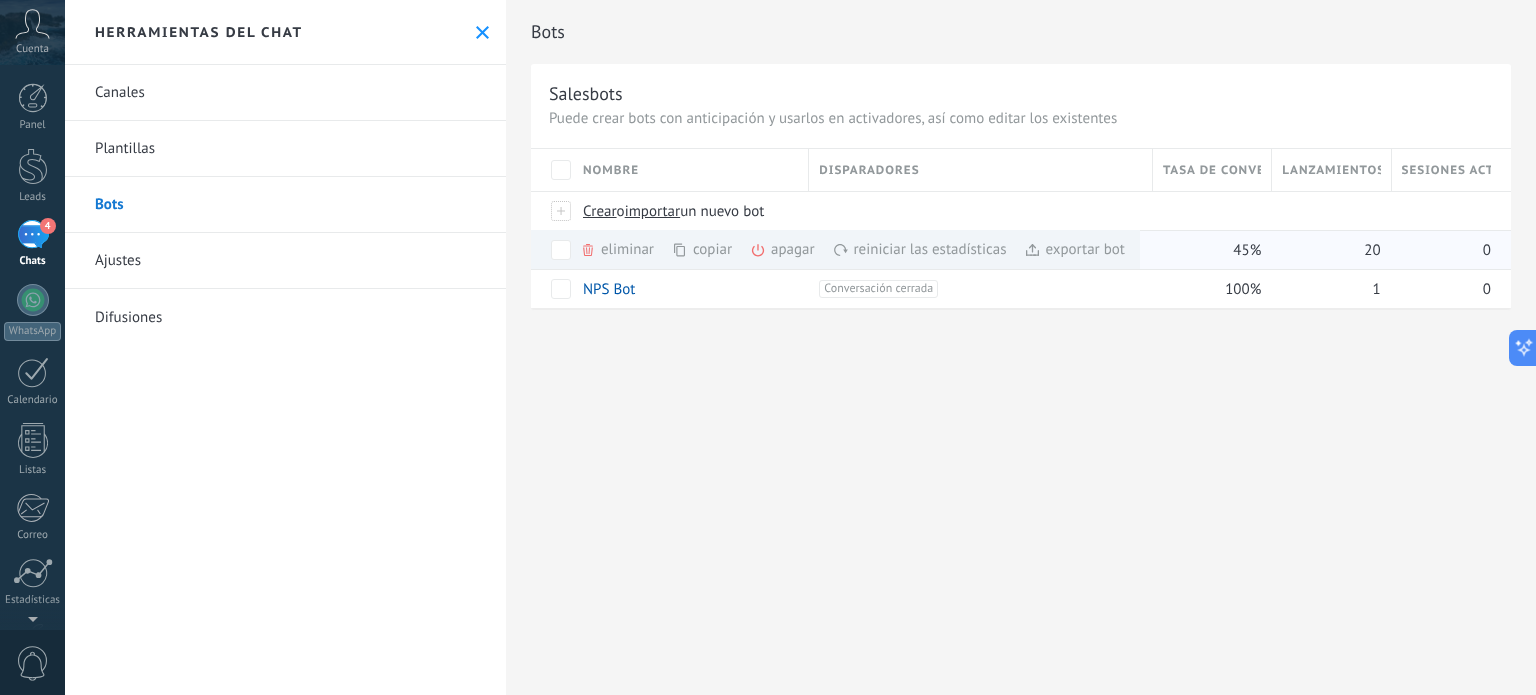 click on "45%" at bounding box center [1207, 250] 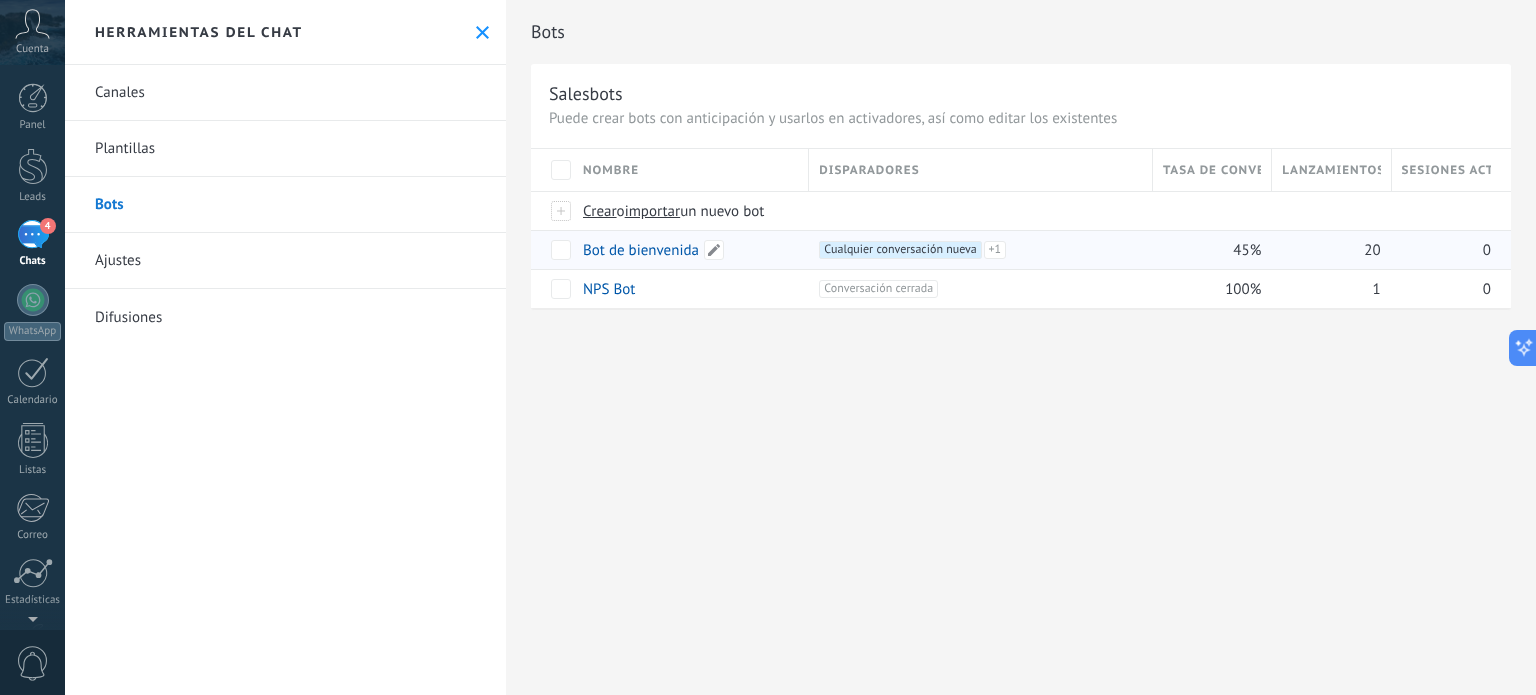 click on "Bot de bienvenida" at bounding box center (686, 250) 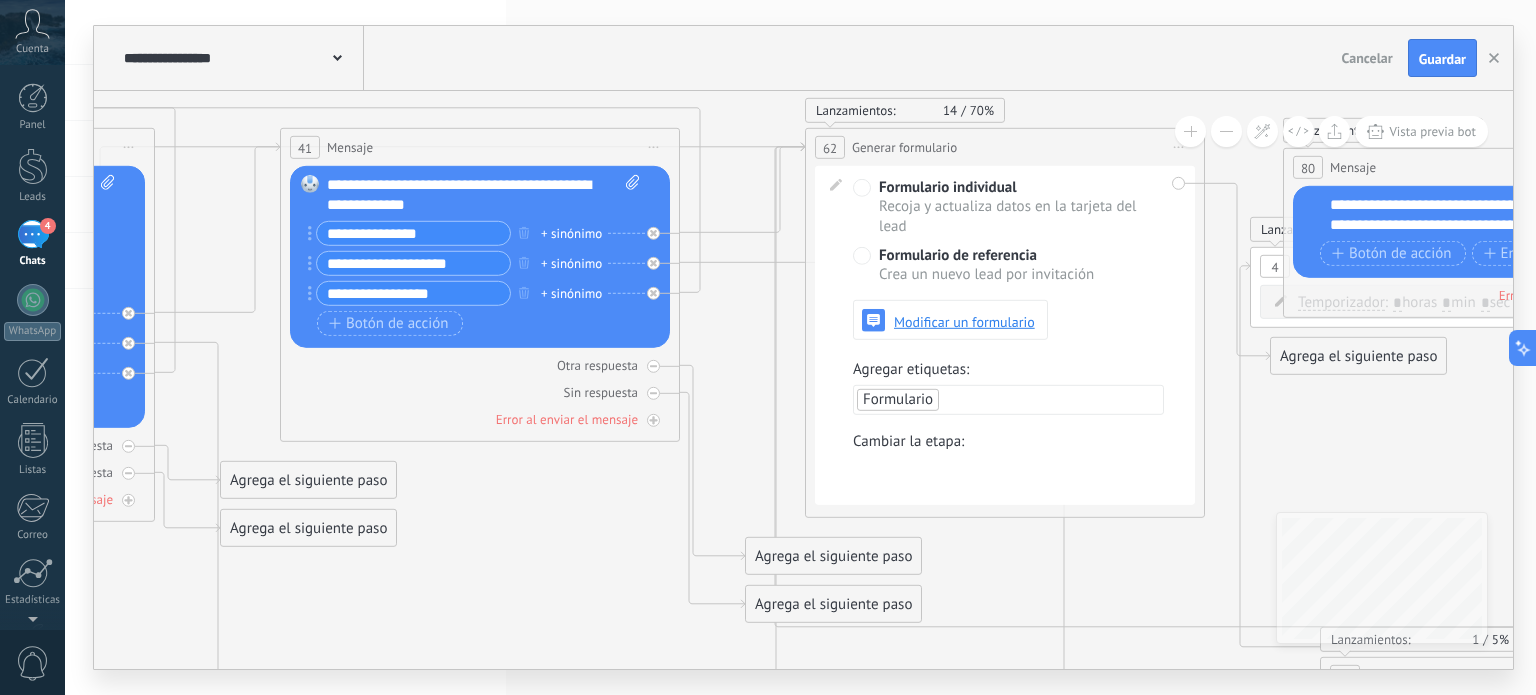 click on "Crea un nuevo lead por invitación" at bounding box center (1008, 275) 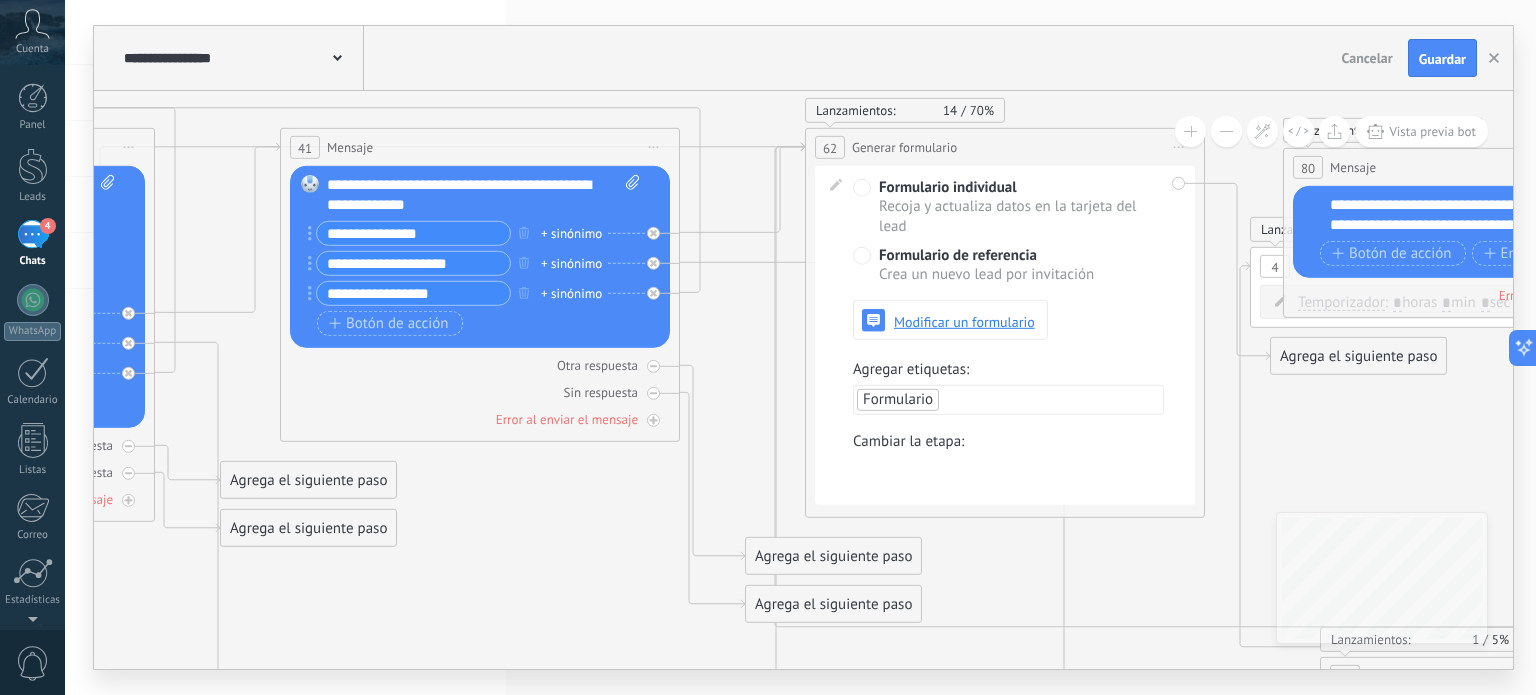 click at bounding box center [0, 0] 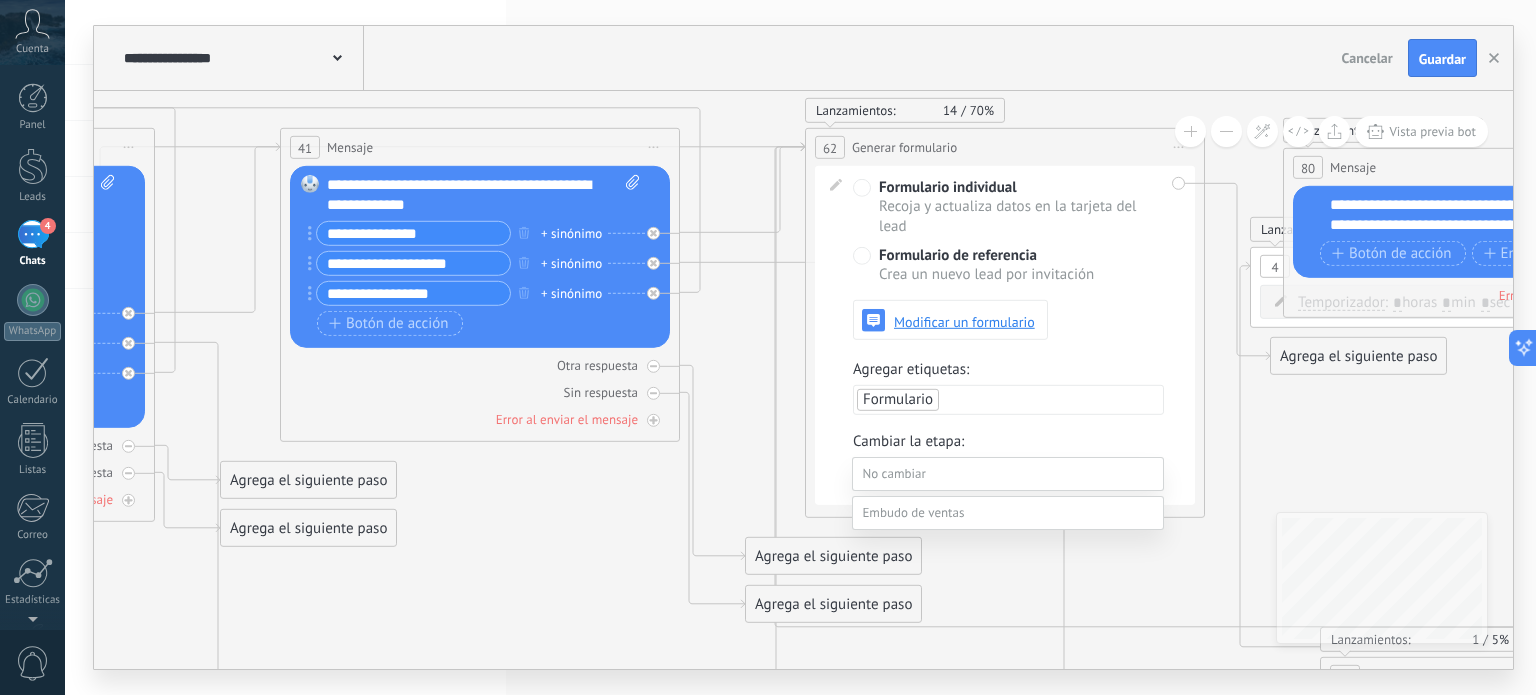 click at bounding box center (800, 347) 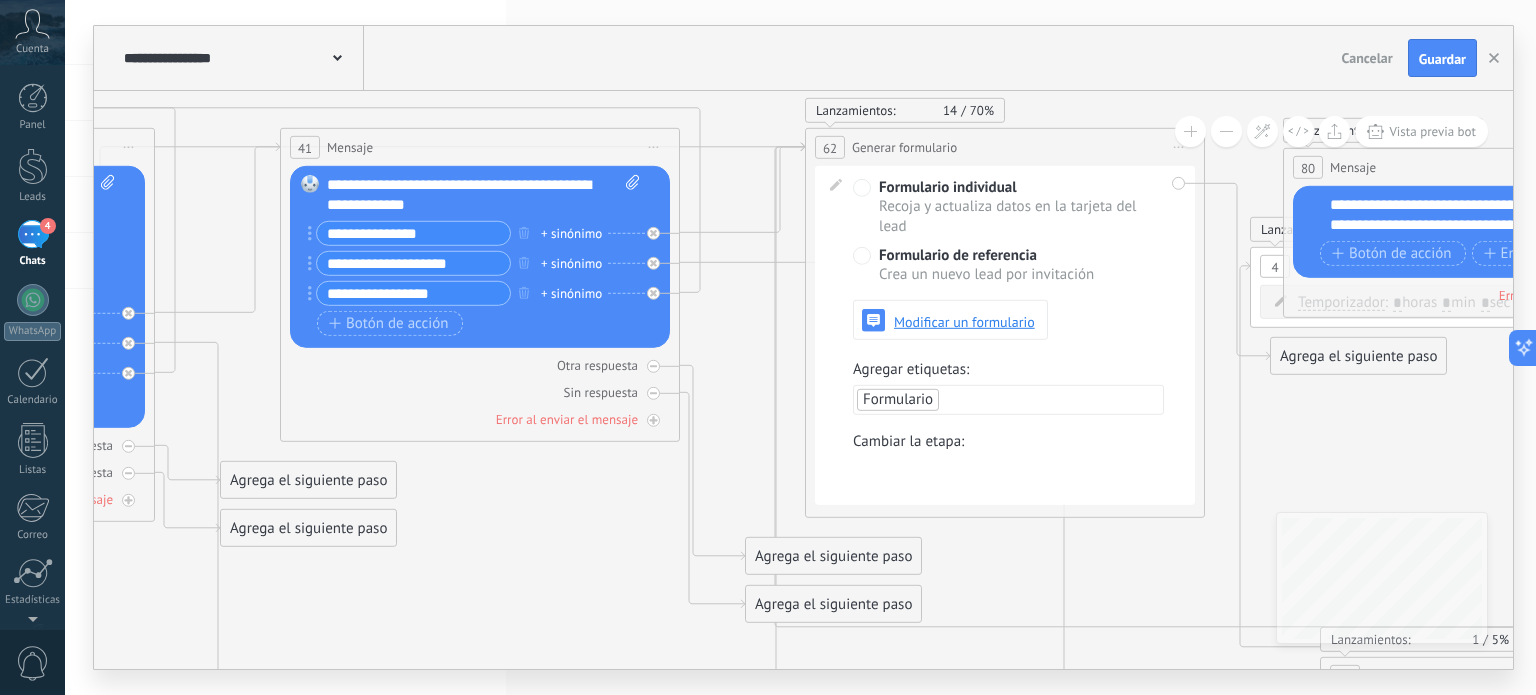 click 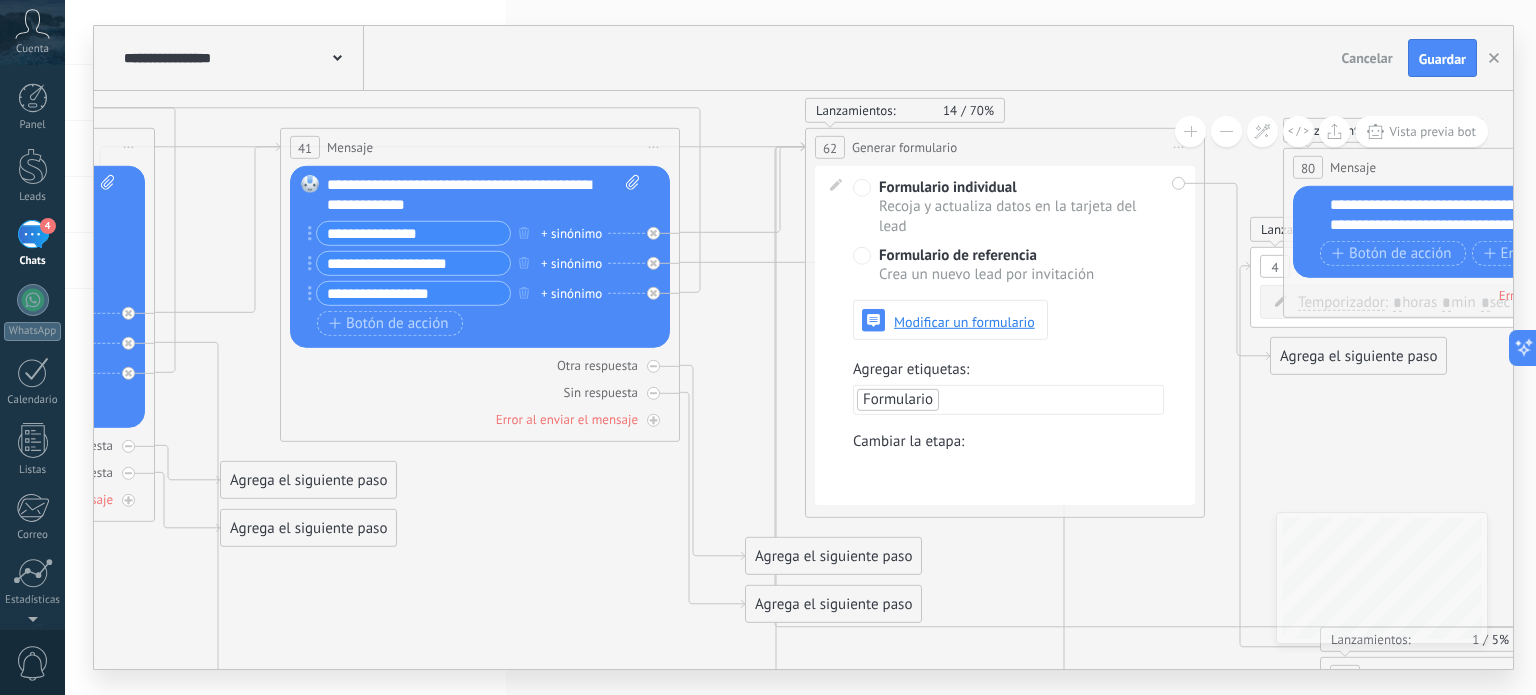 click 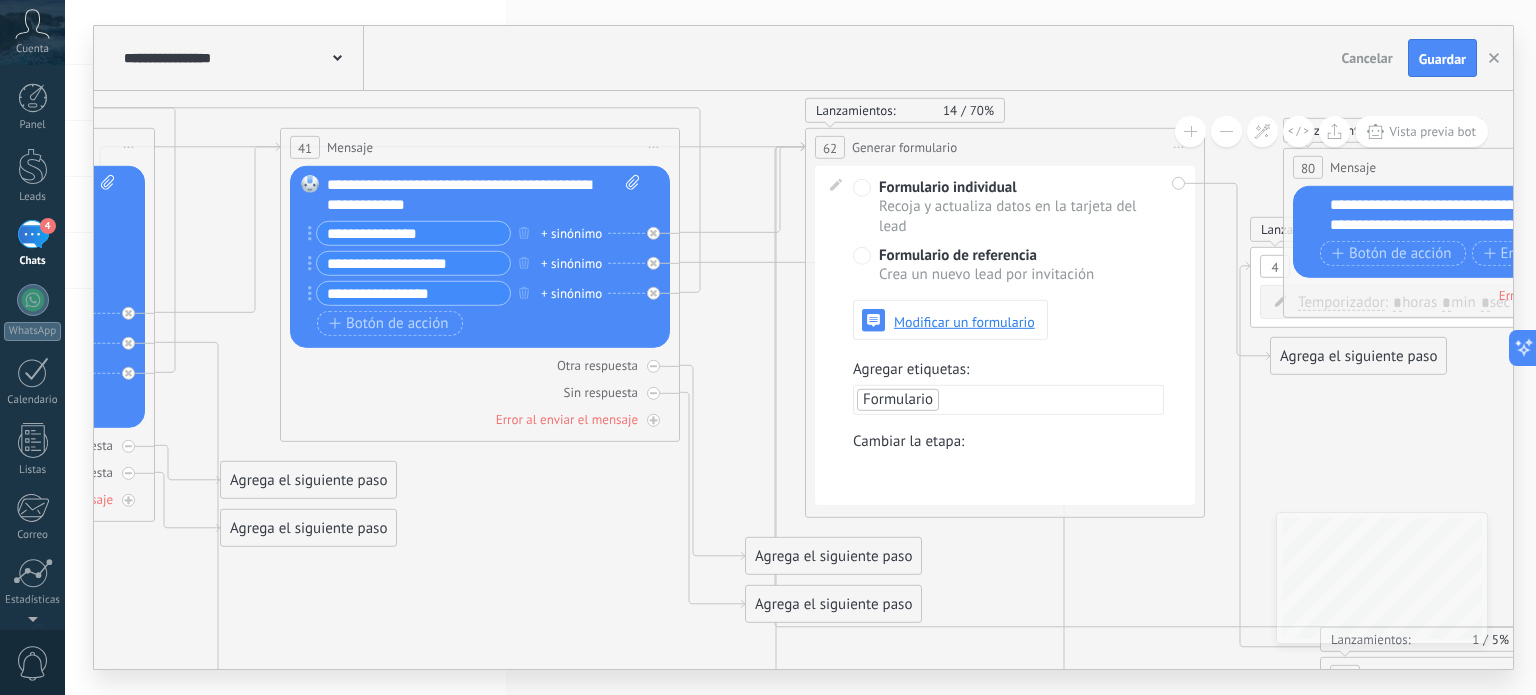 click on "Formulario individual
Recoja y actualiza datos en la tarjeta del lead
Formulario de referencia
Crea un nuevo lead por invitación
Modificar un formulario
Agregar etiquetas:
Formulario
Cambiar la etapa:
Contacto inicial Negociación Debate contractual Discusión de contrato Logrado con éxito Venta Perdido" at bounding box center (1005, 335) 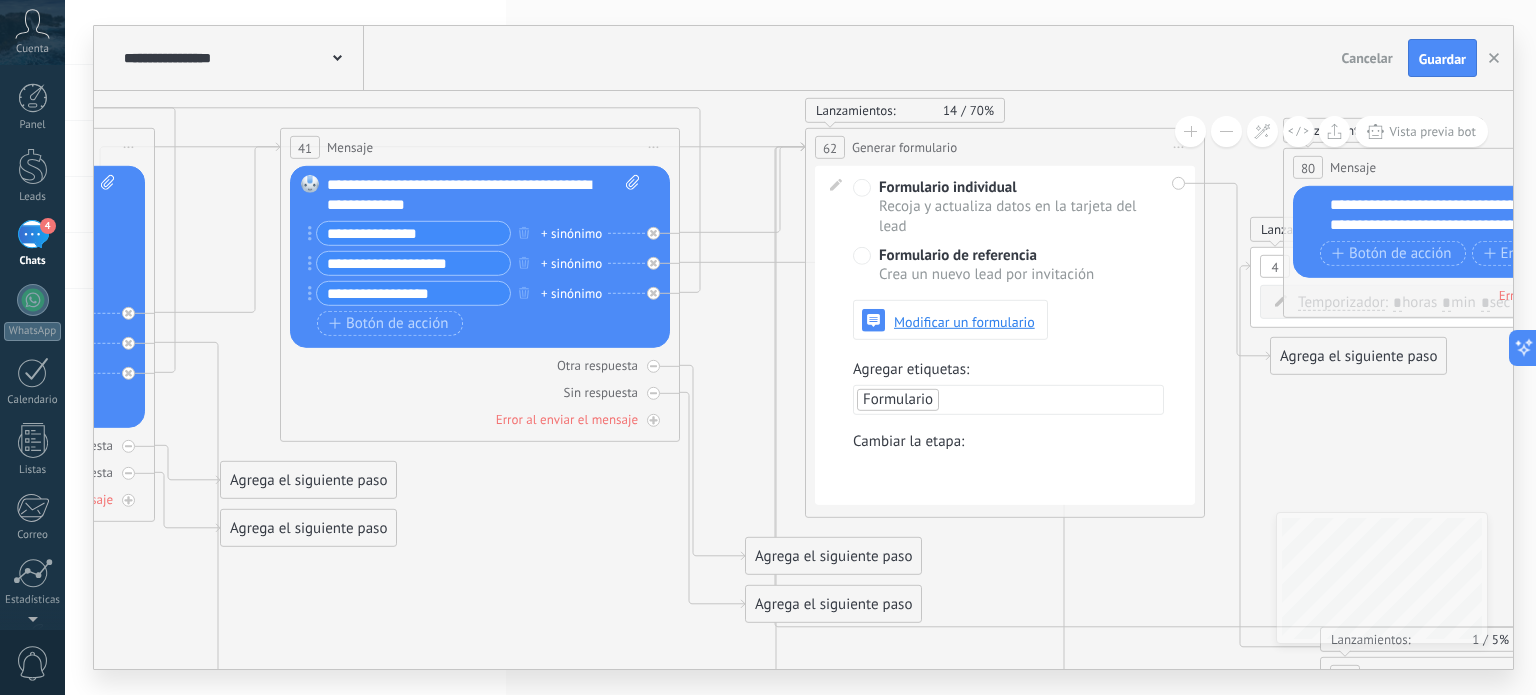 click on "Formulario individual
Recoja y actualiza datos en la tarjeta del lead
Formulario de referencia
Crea un nuevo lead por invitación
Modificar un formulario
Agregar etiquetas:
Formulario
Cambiar la etapa:
Contacto inicial Negociación Debate contractual Discusión de contrato Logrado con éxito Venta Perdido" at bounding box center (1005, 335) 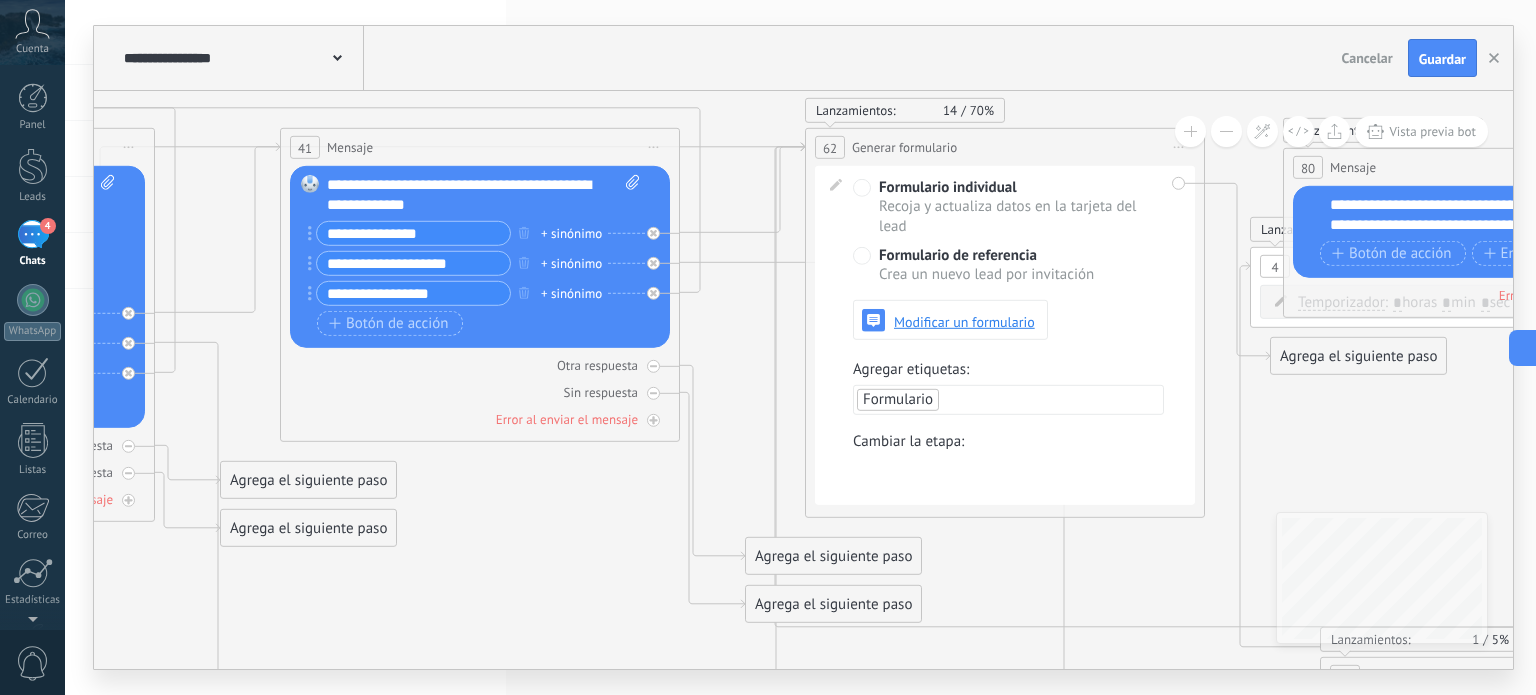 click on "Formulario individual
Recoja y actualiza datos en la tarjeta del lead
Formulario de referencia
Crea un nuevo lead por invitación
Modificar un formulario
Agregar etiquetas:
Formulario
Cambiar la etapa:
Contacto inicial Negociación Debate contractual Discusión de contrato Logrado con éxito Venta Perdido" at bounding box center [1005, 335] 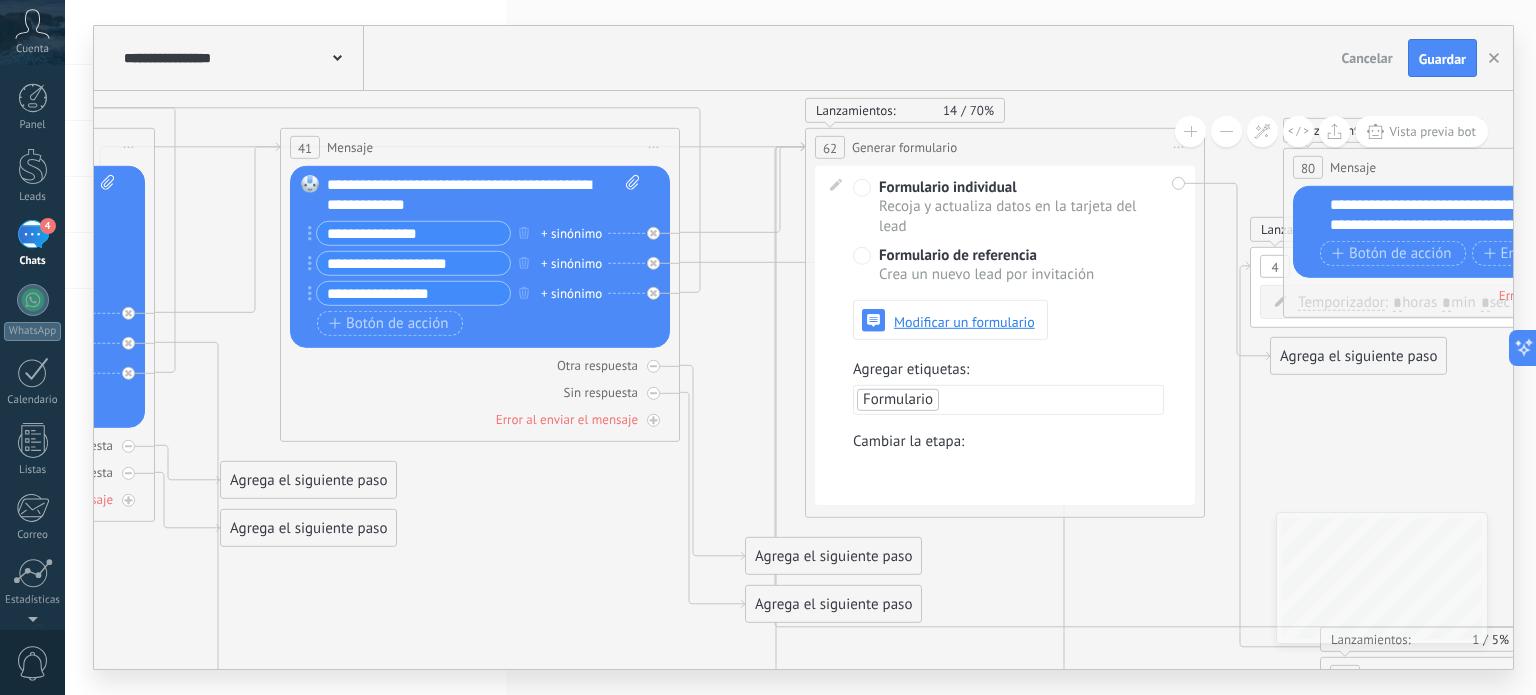 click on "Formulario individual
Recoja y actualiza datos en la tarjeta del lead
Formulario de referencia
Crea un nuevo lead por invitación
Modificar un formulario
Agregar etiquetas:
Formulario
Cambiar la etapa:
Contacto inicial Negociación Debate contractual Discusión de contrato Logrado con éxito Venta Perdido" at bounding box center [1005, 335] 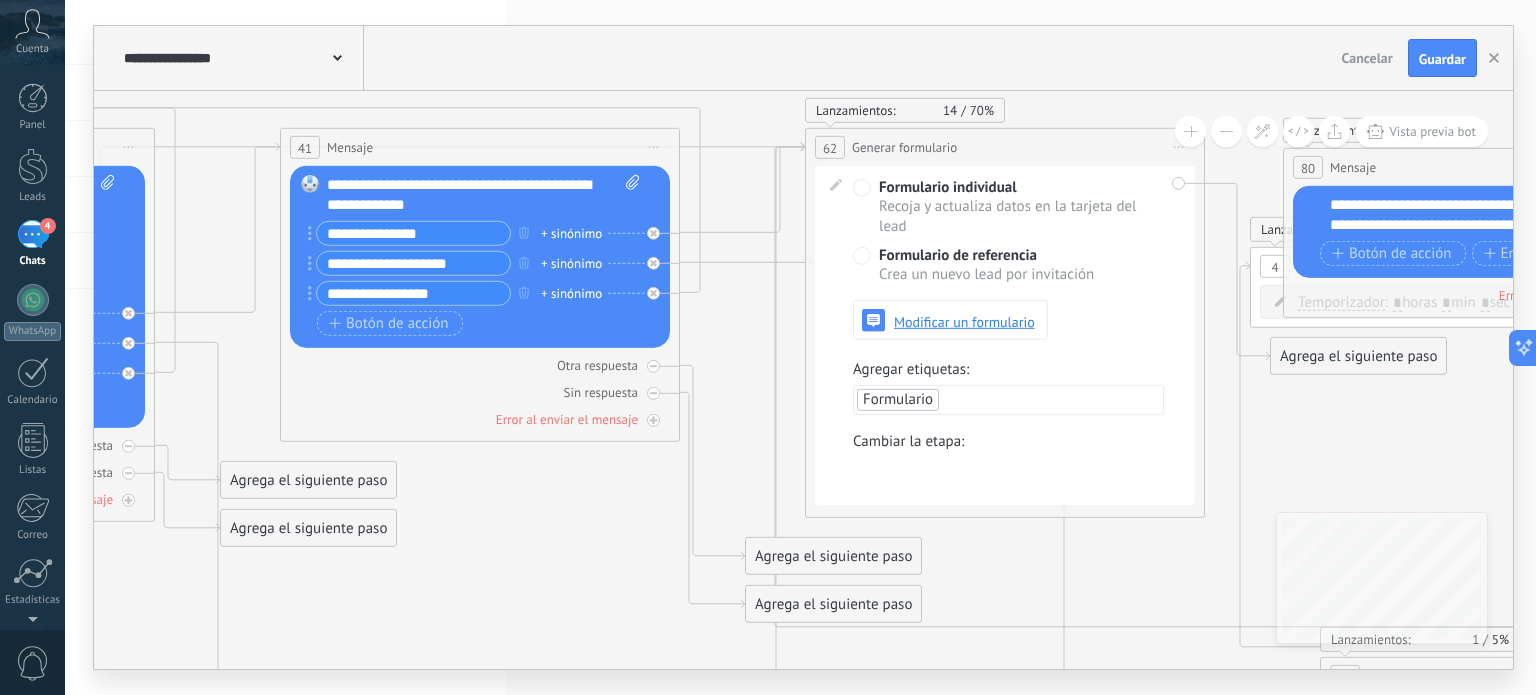 click on "Formulario" at bounding box center [898, 400] 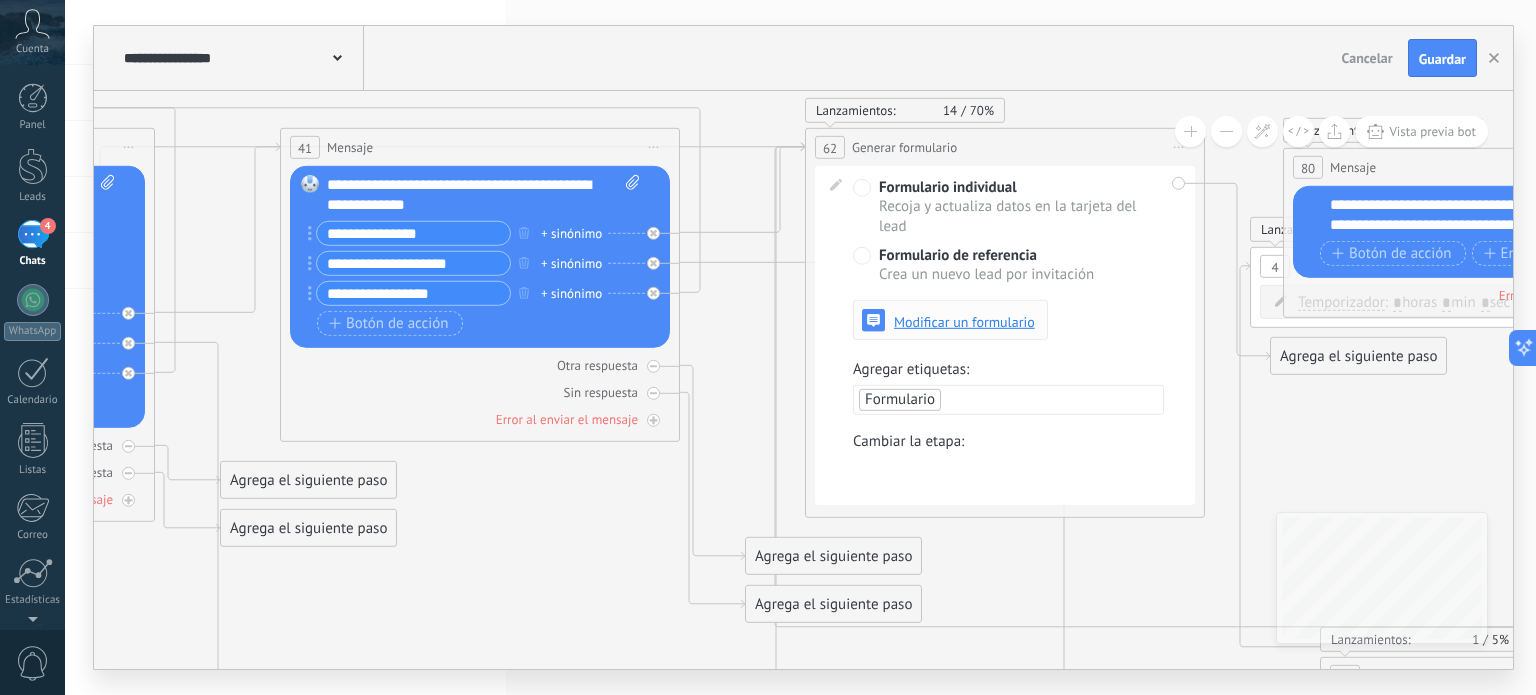 click on "Modificar un formulario" at bounding box center (964, 322) 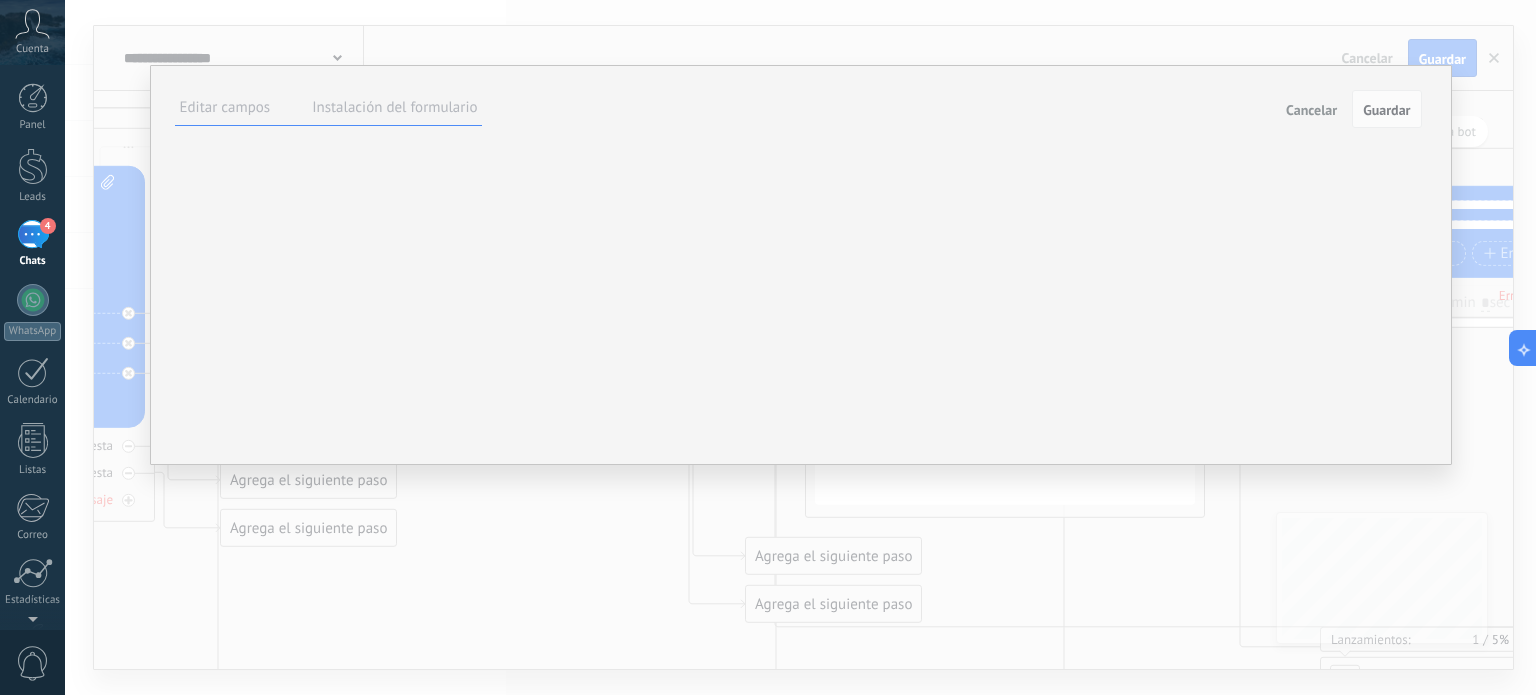 scroll, scrollTop: 20, scrollLeft: 0, axis: vertical 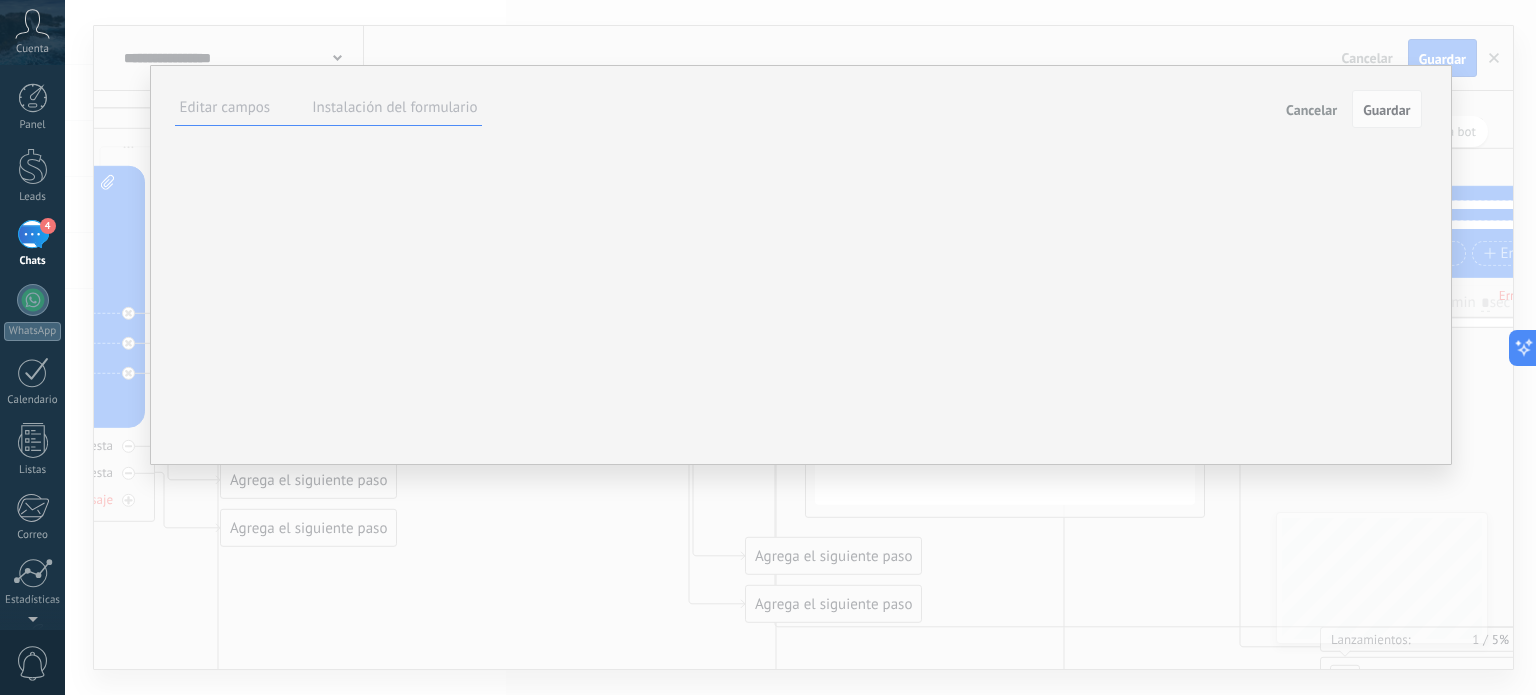 click on "Instalación del formulario" at bounding box center (394, 107) 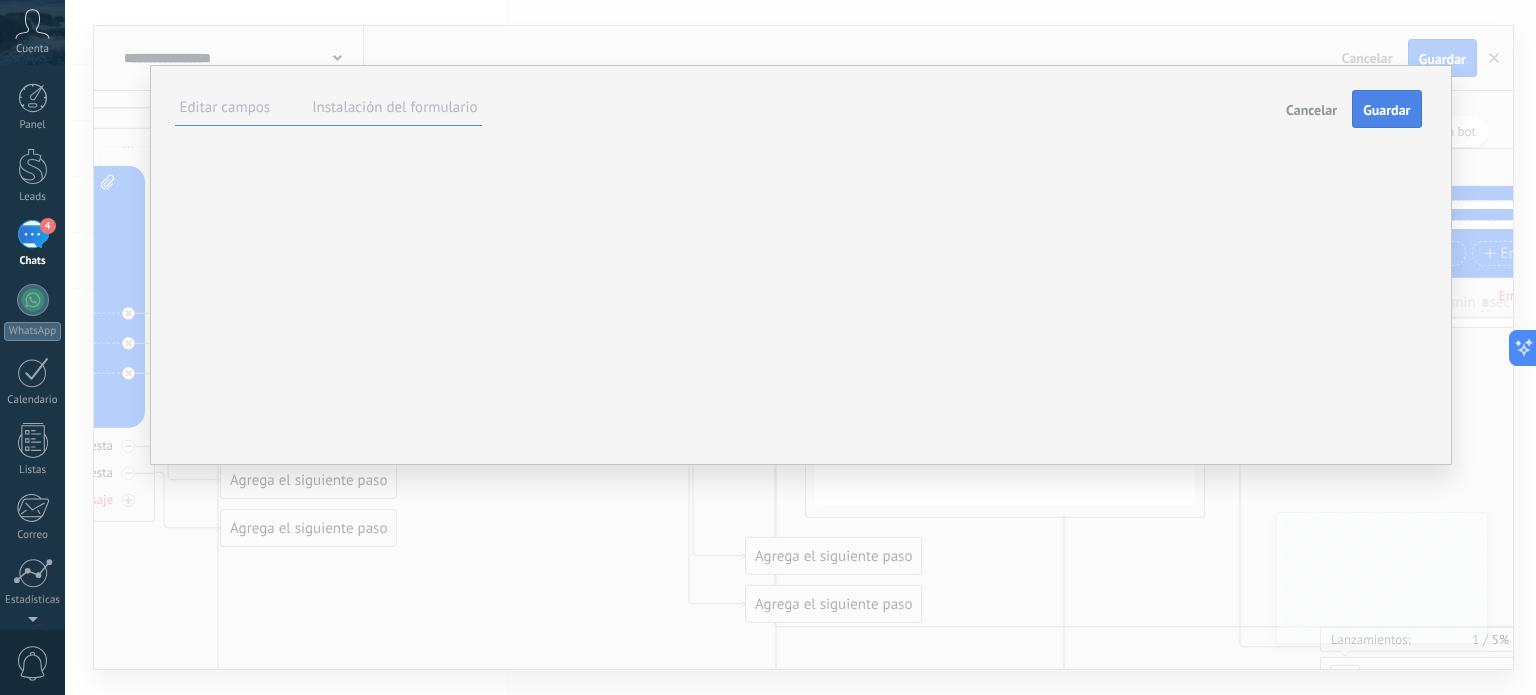 click on "Guardar" at bounding box center (1386, 109) 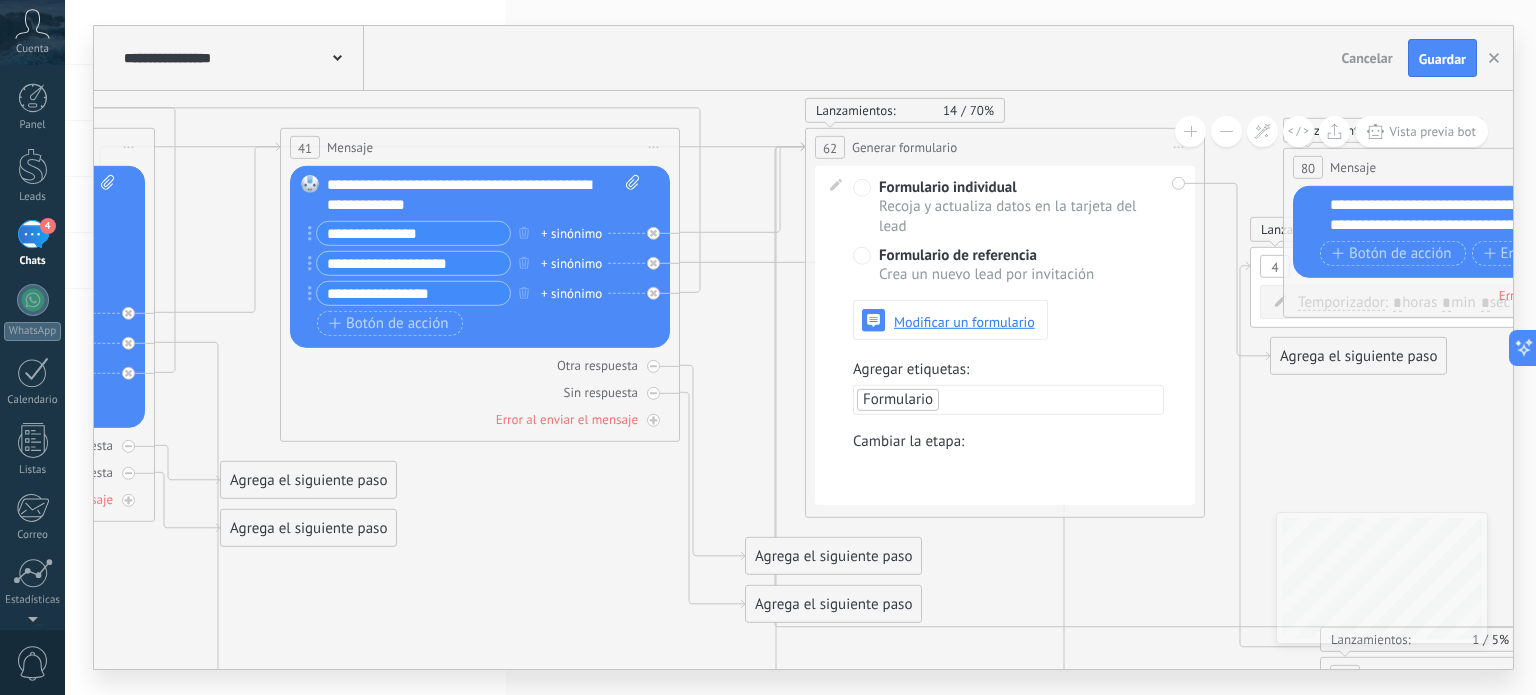 click 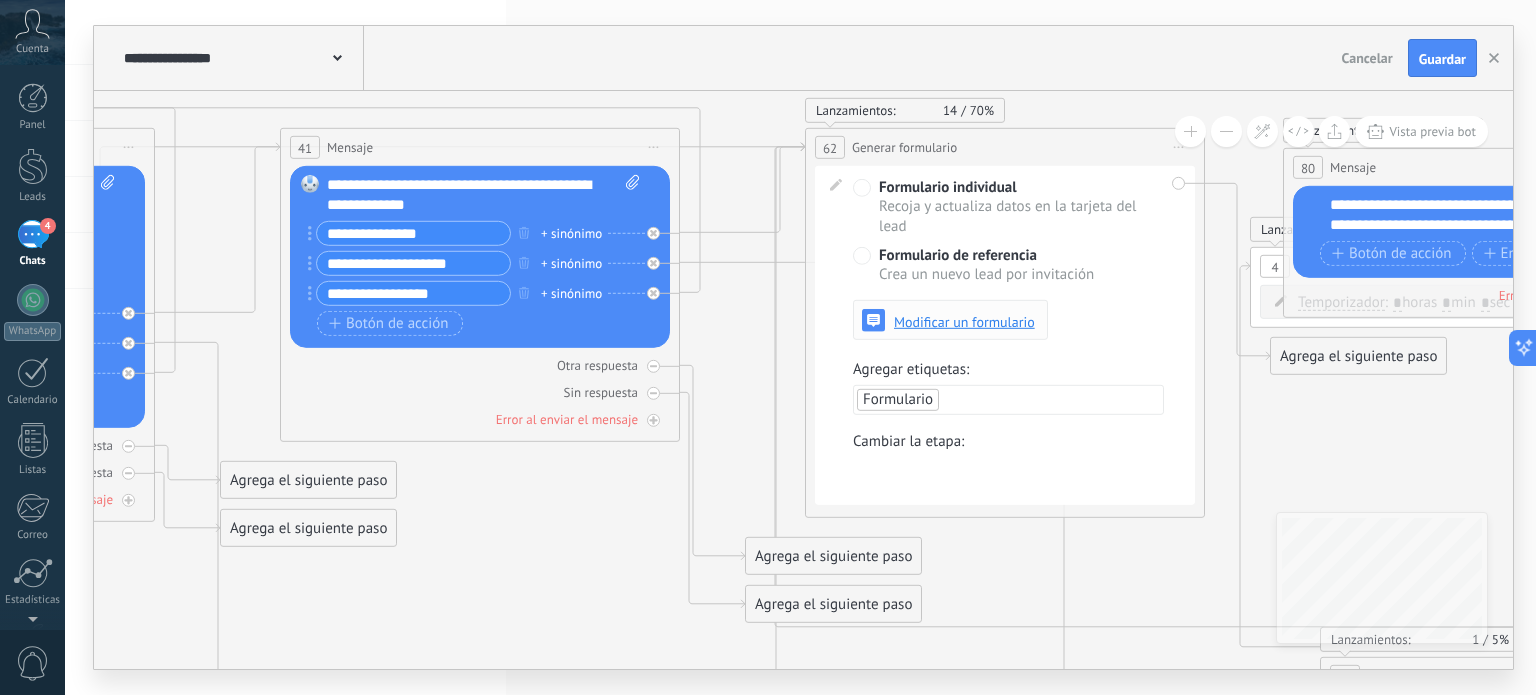 click on "Modificar un formulario" at bounding box center [964, 322] 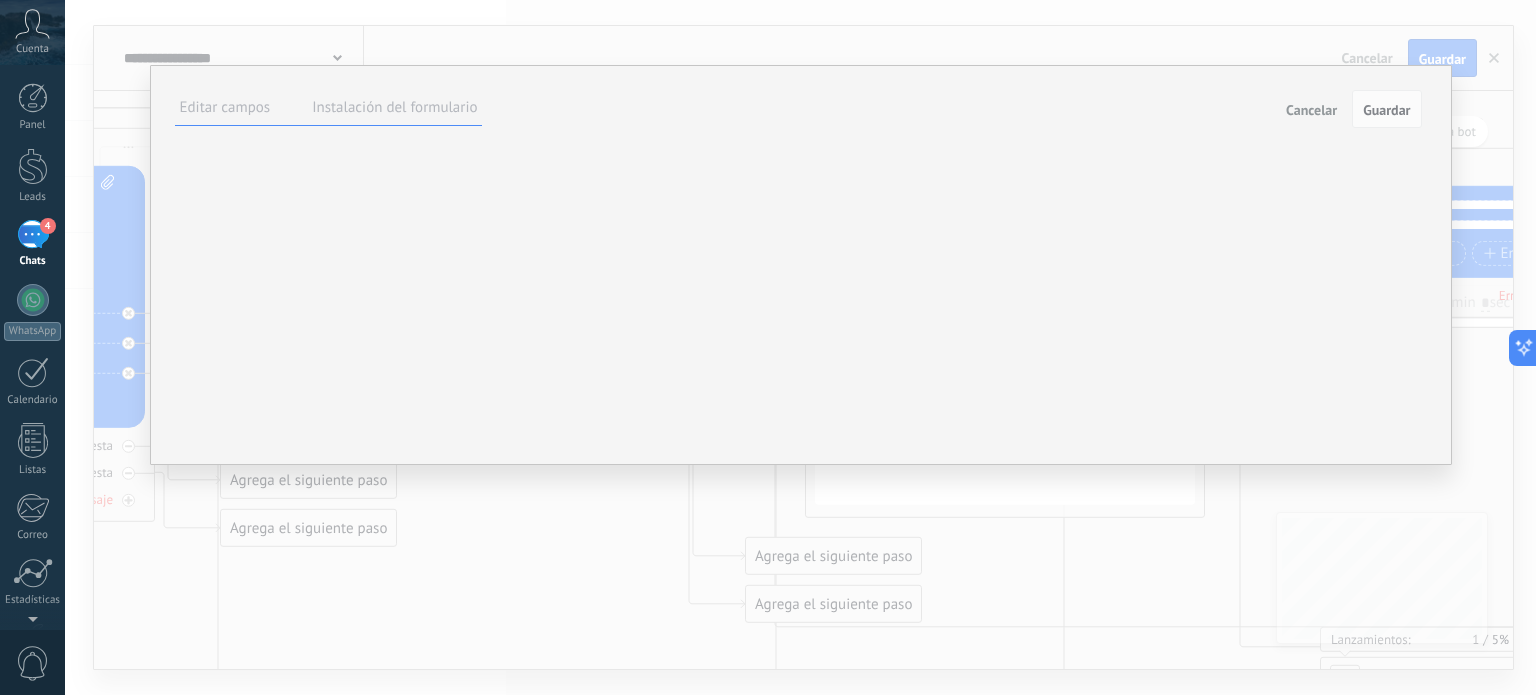 scroll, scrollTop: 20, scrollLeft: 0, axis: vertical 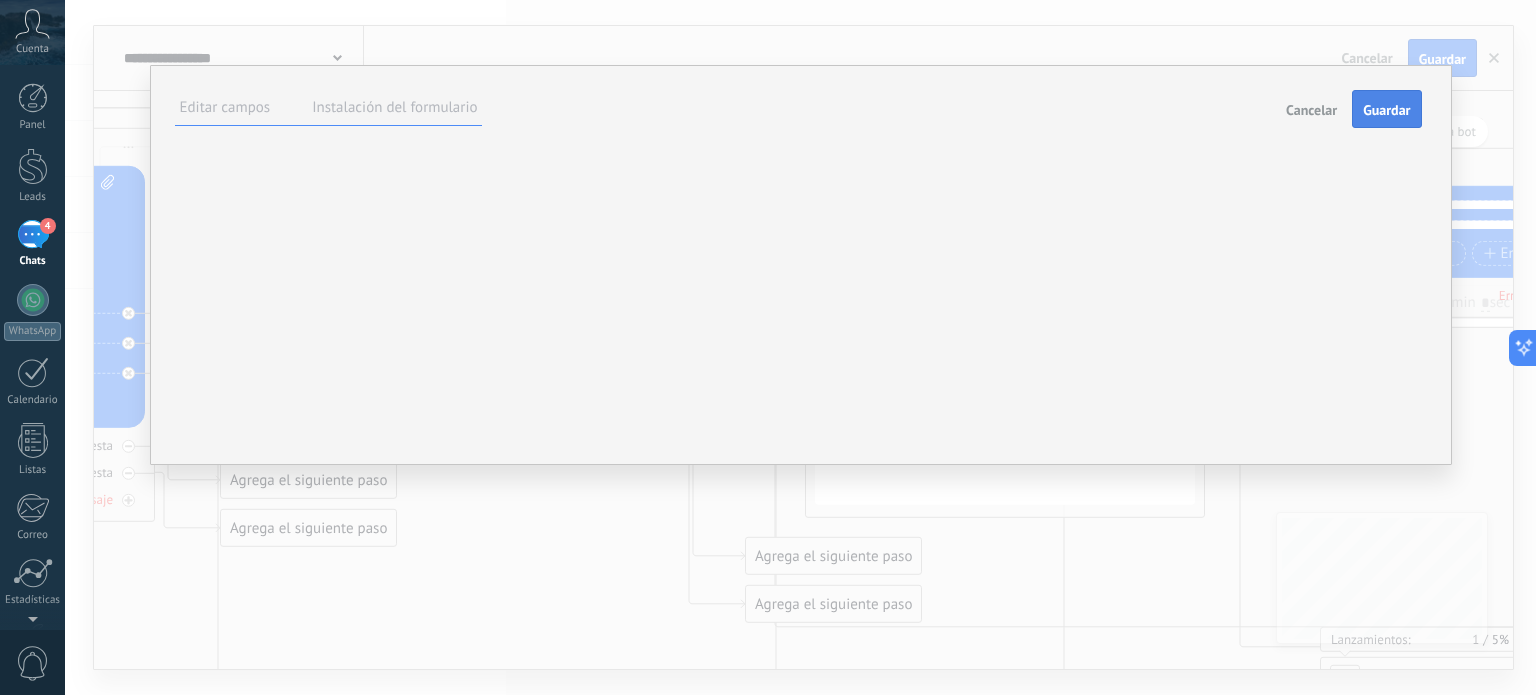 click on "Guardar" at bounding box center [1386, 110] 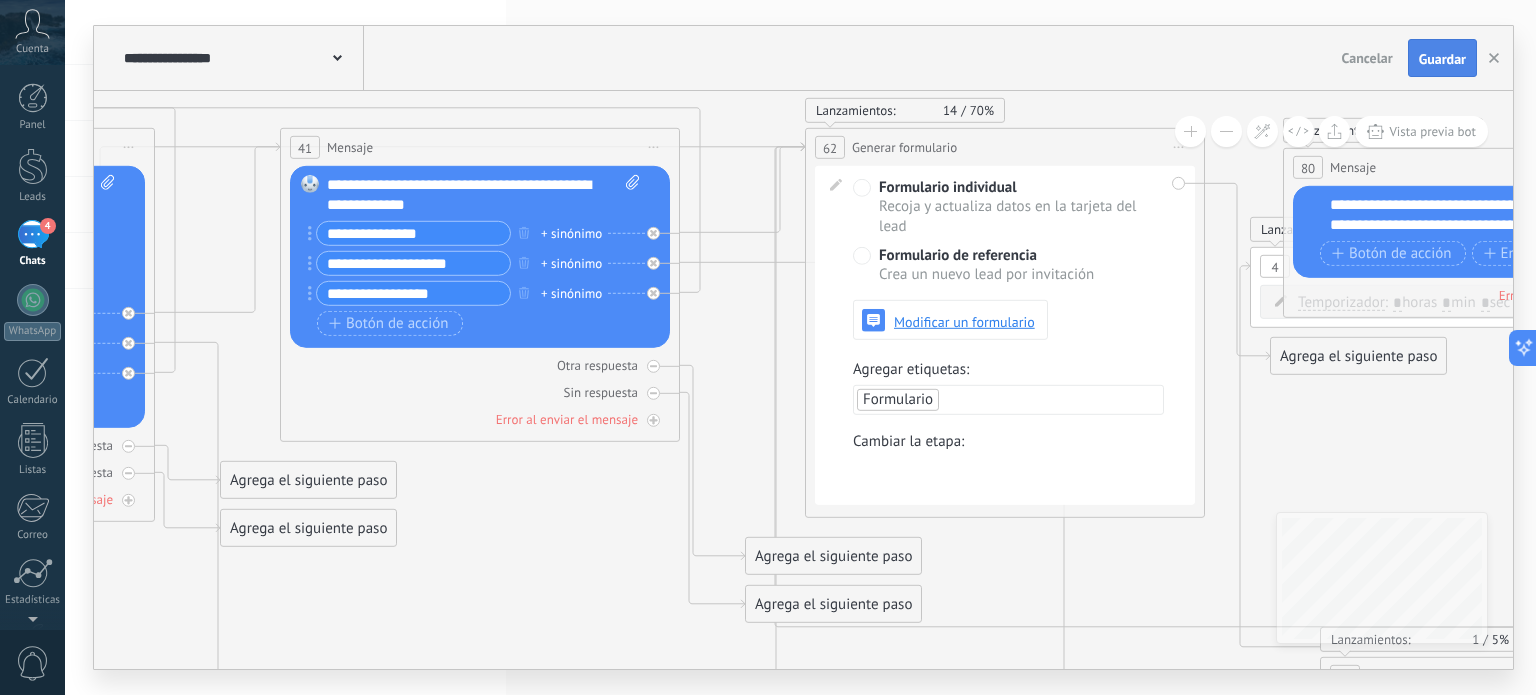 click on "Guardar" at bounding box center [1442, 59] 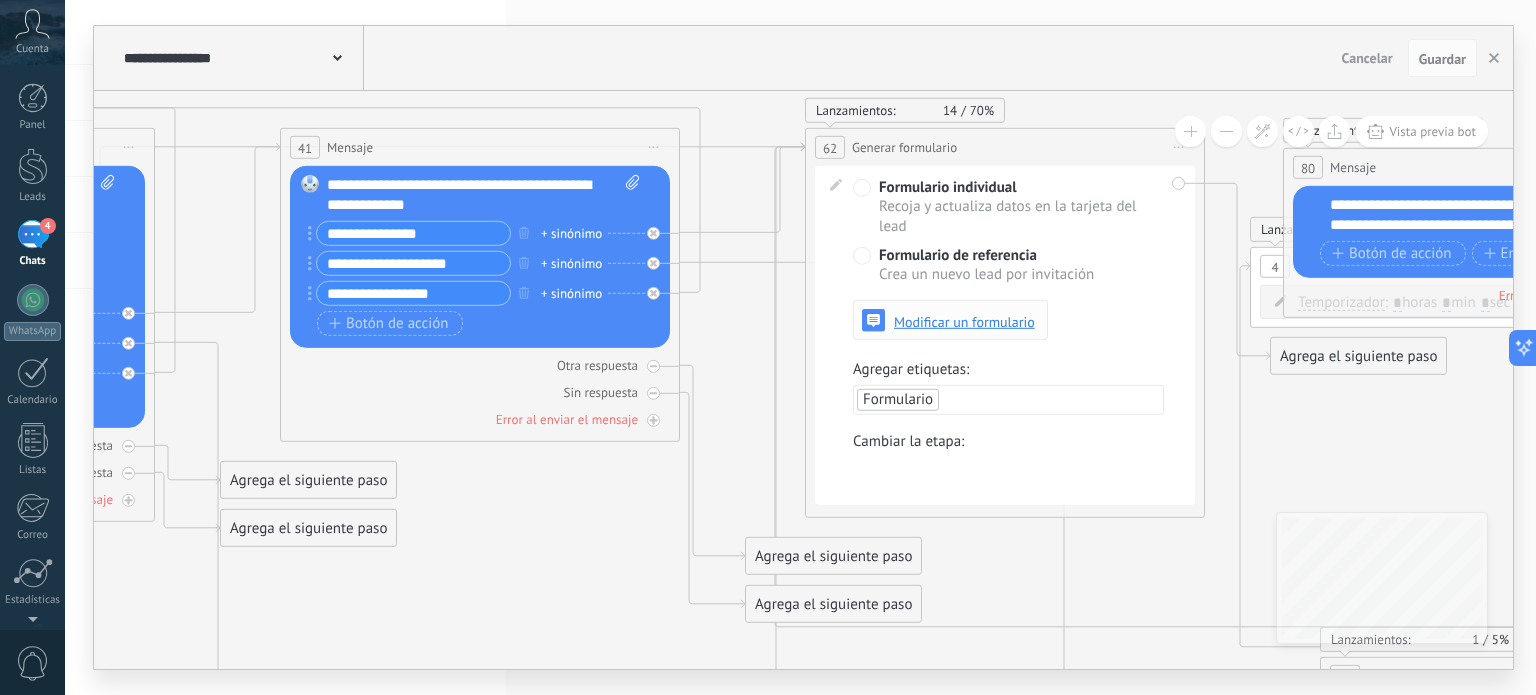click 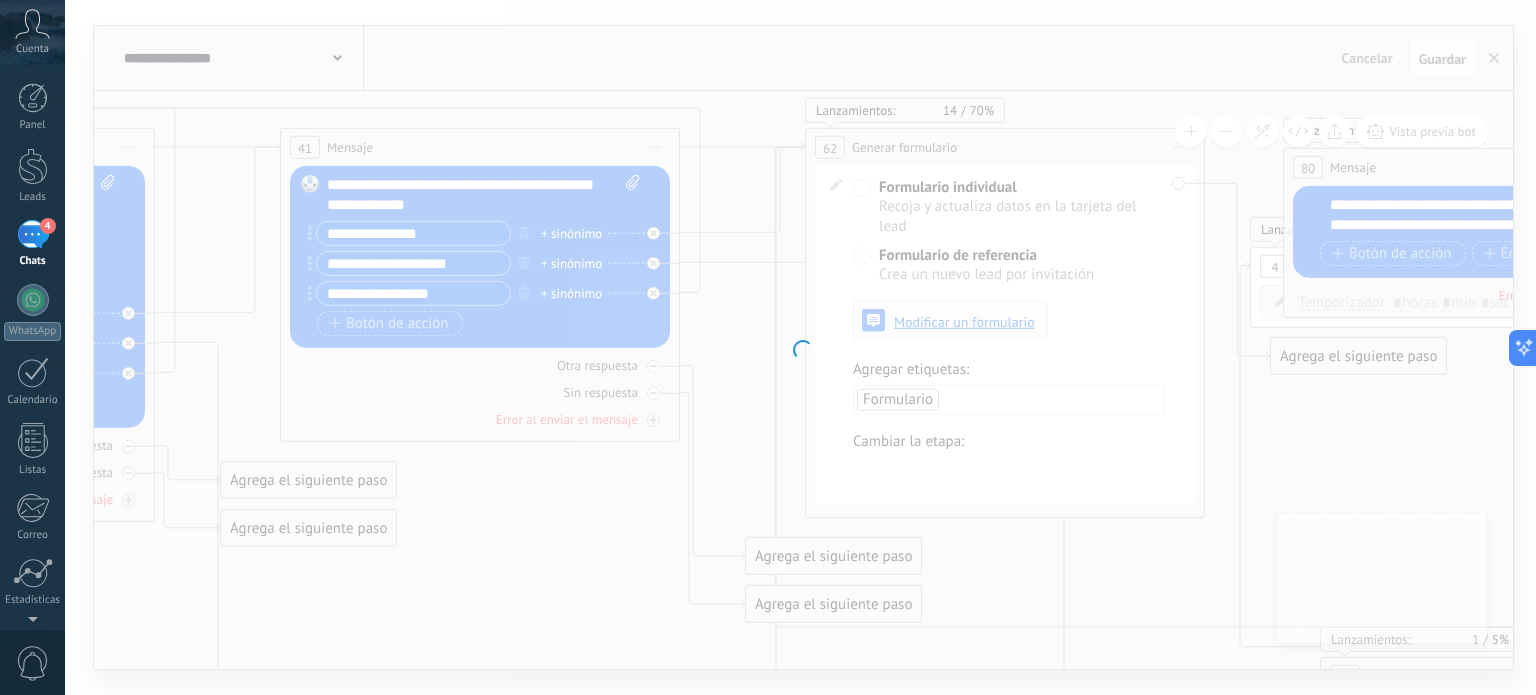 type on "*******" 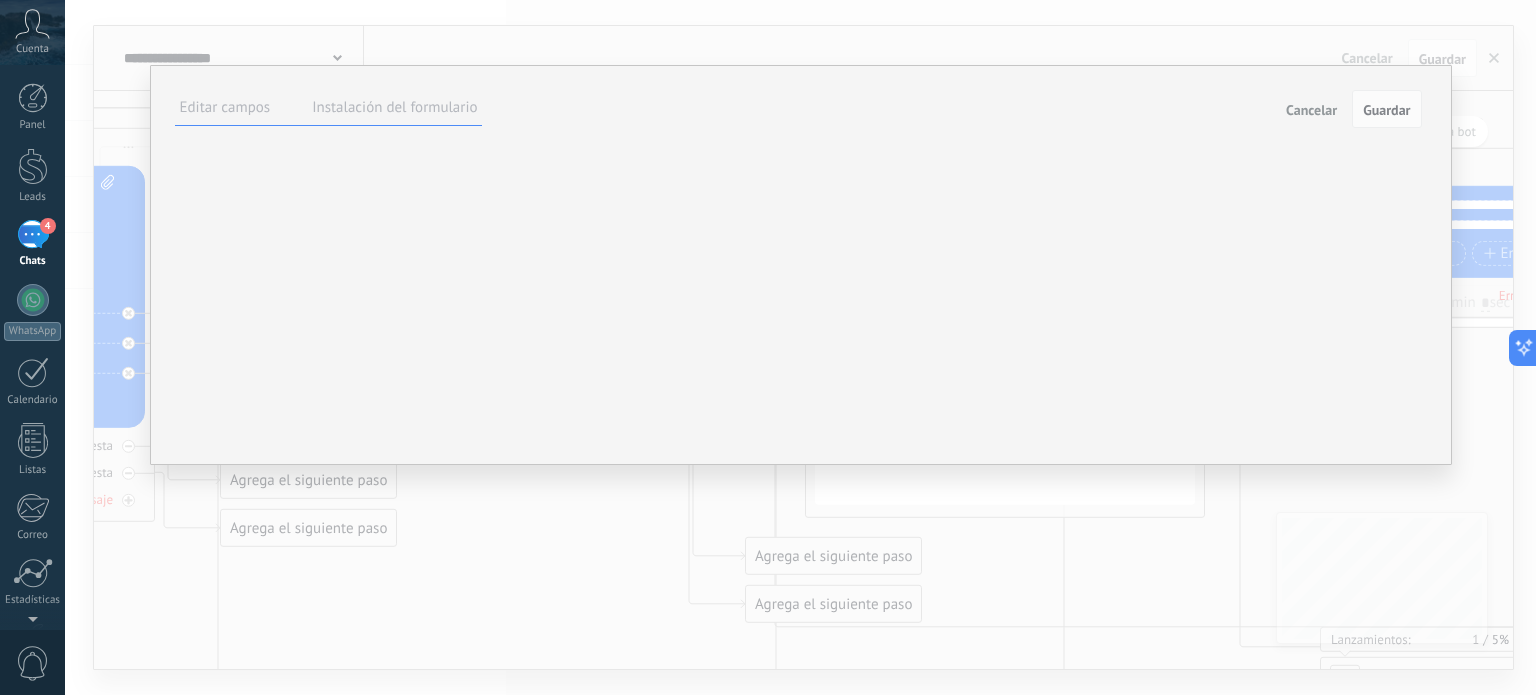 scroll, scrollTop: 20, scrollLeft: 0, axis: vertical 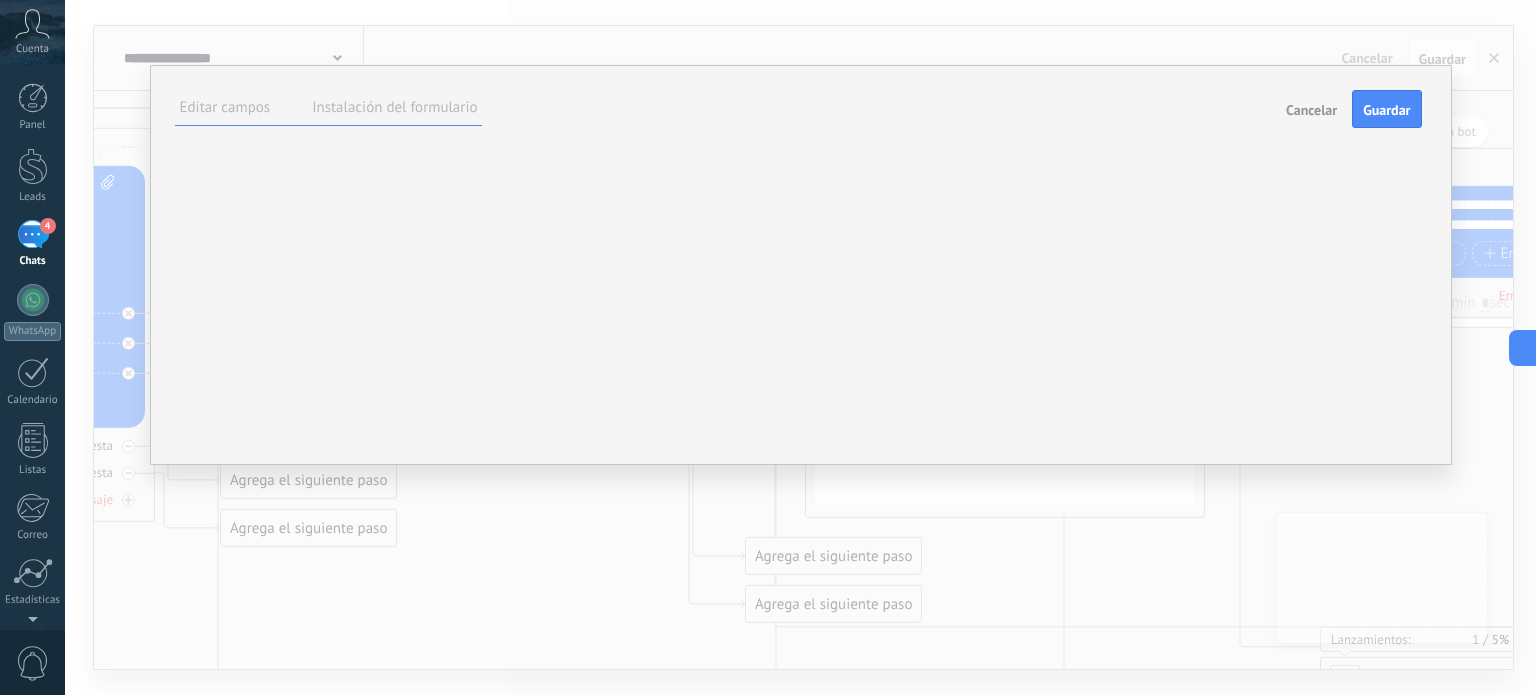 click 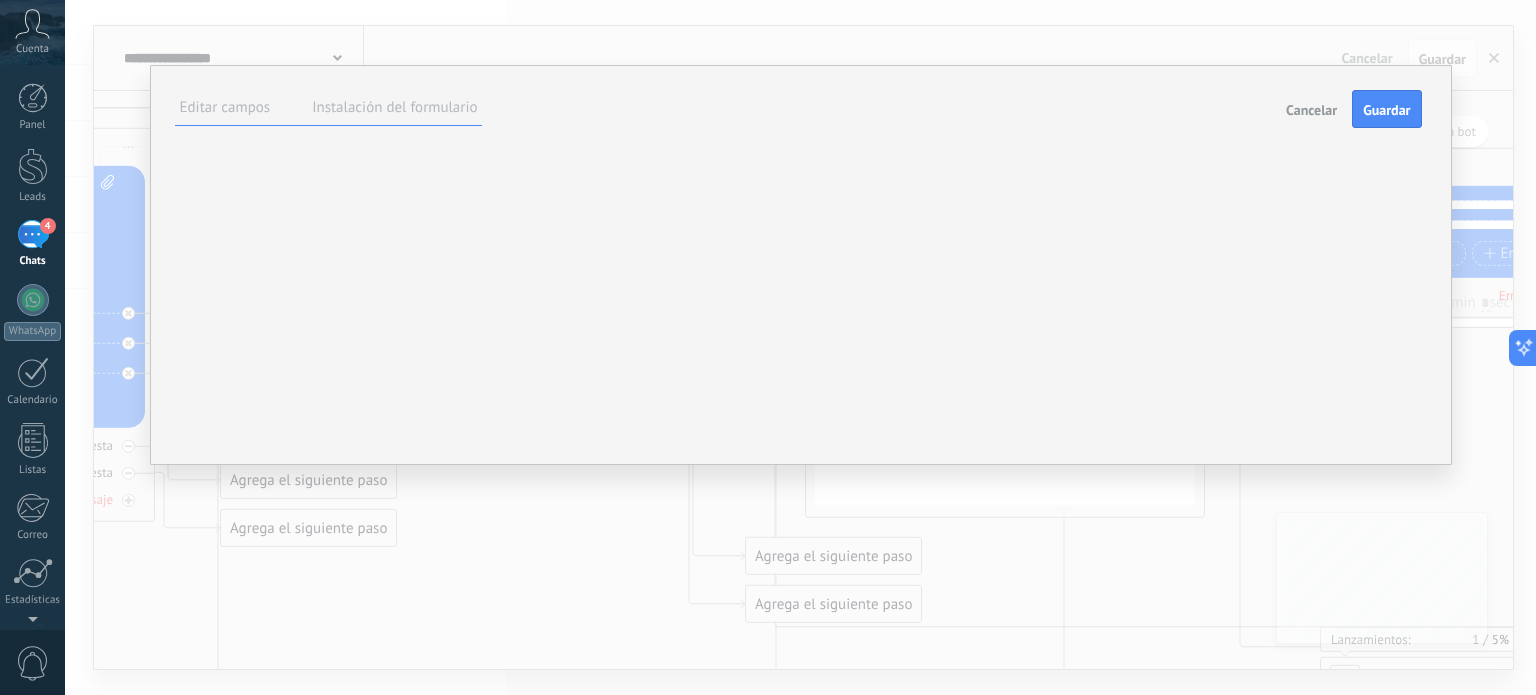 click on "Adicionales" at bounding box center [0, 0] 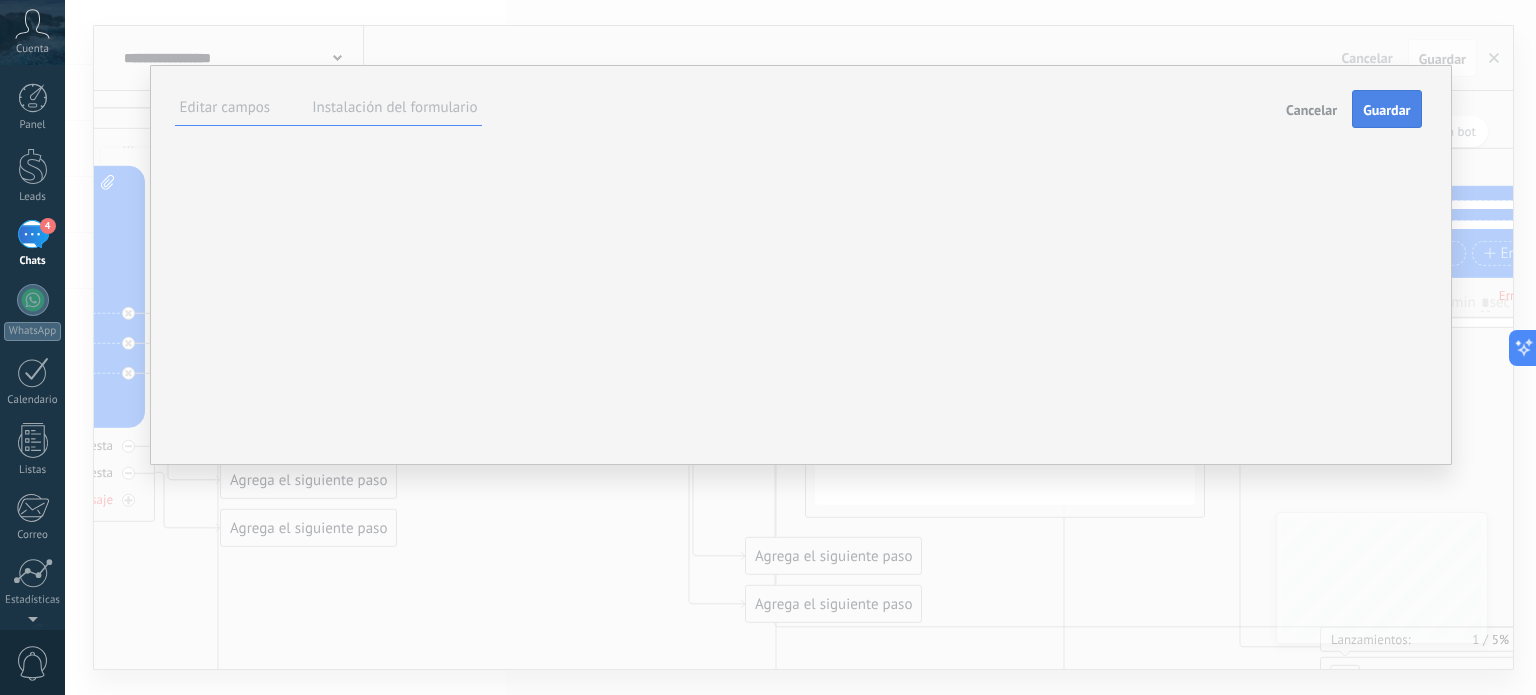 click on "Guardar" at bounding box center [1386, 110] 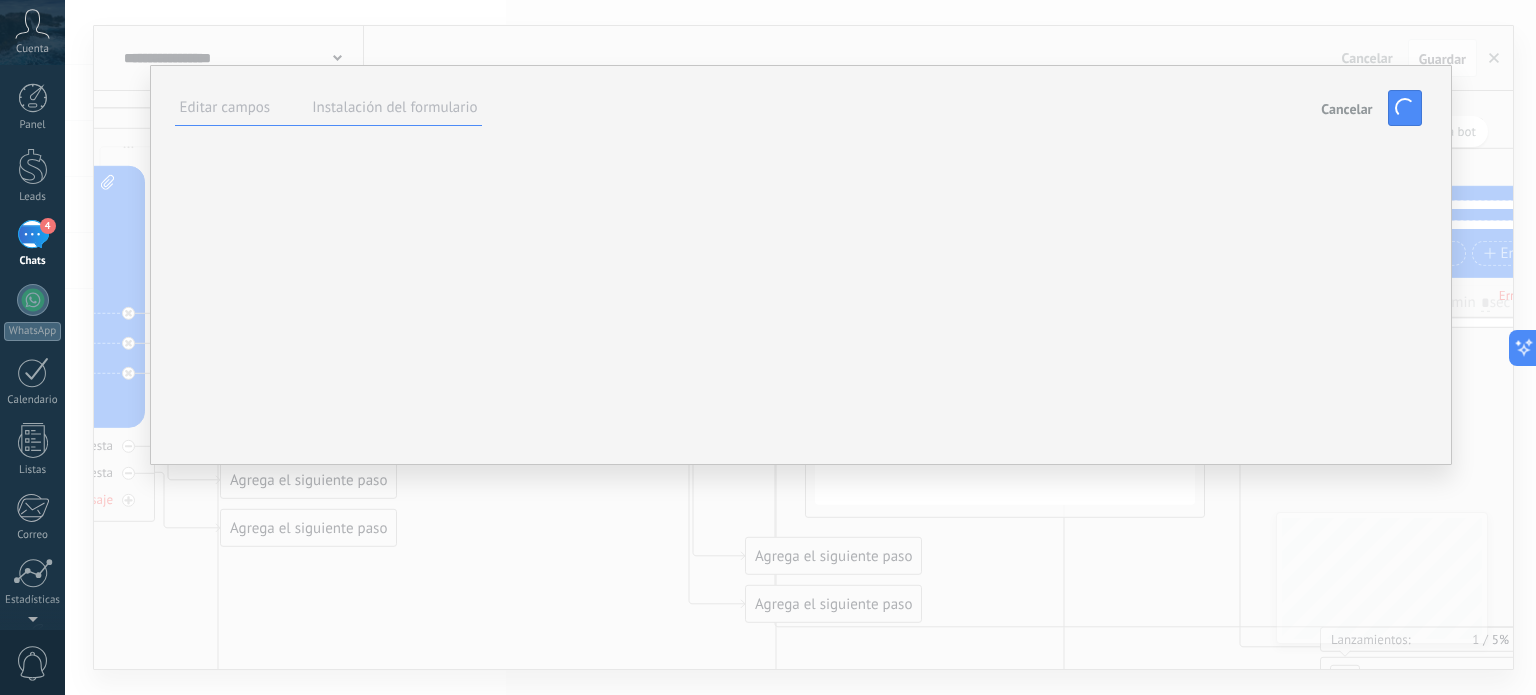 click on "Instalación del formulario" at bounding box center [394, 107] 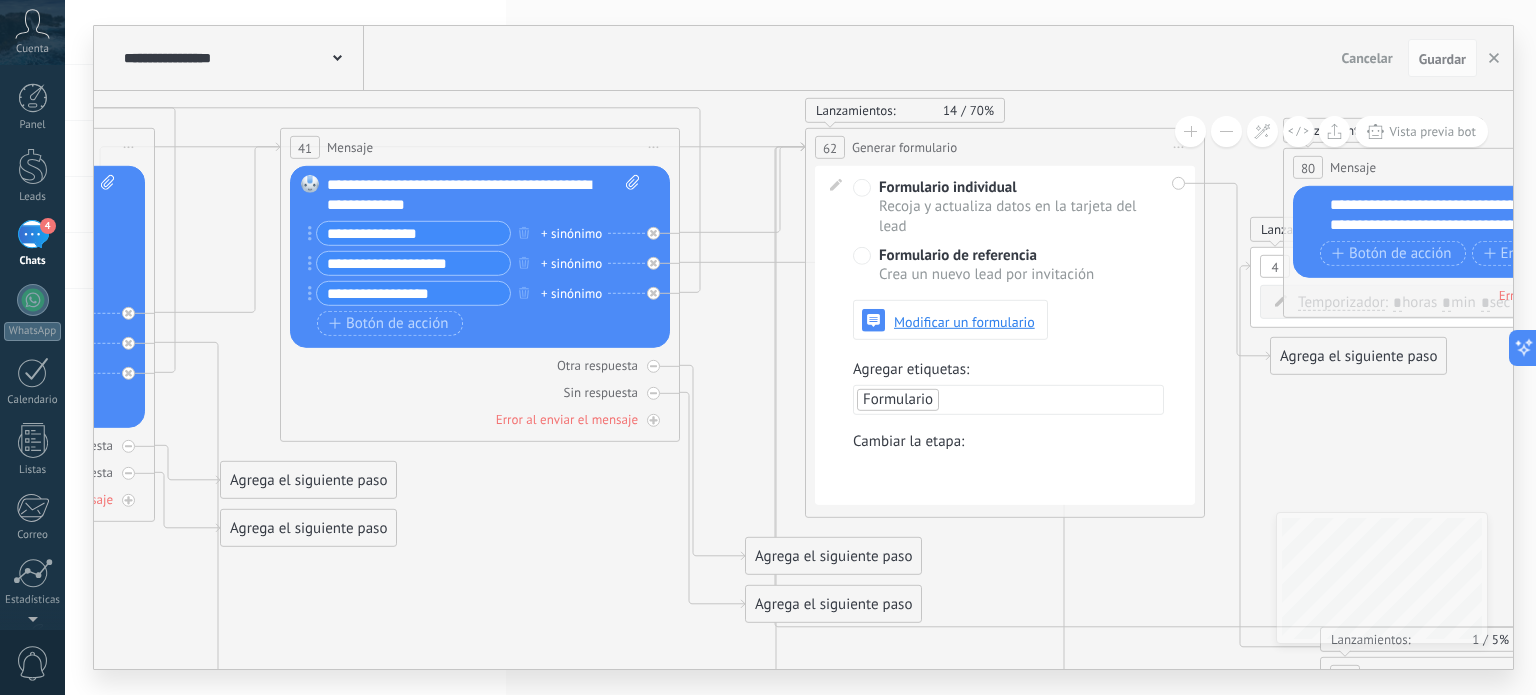 click on "**********" at bounding box center (1005, 147) 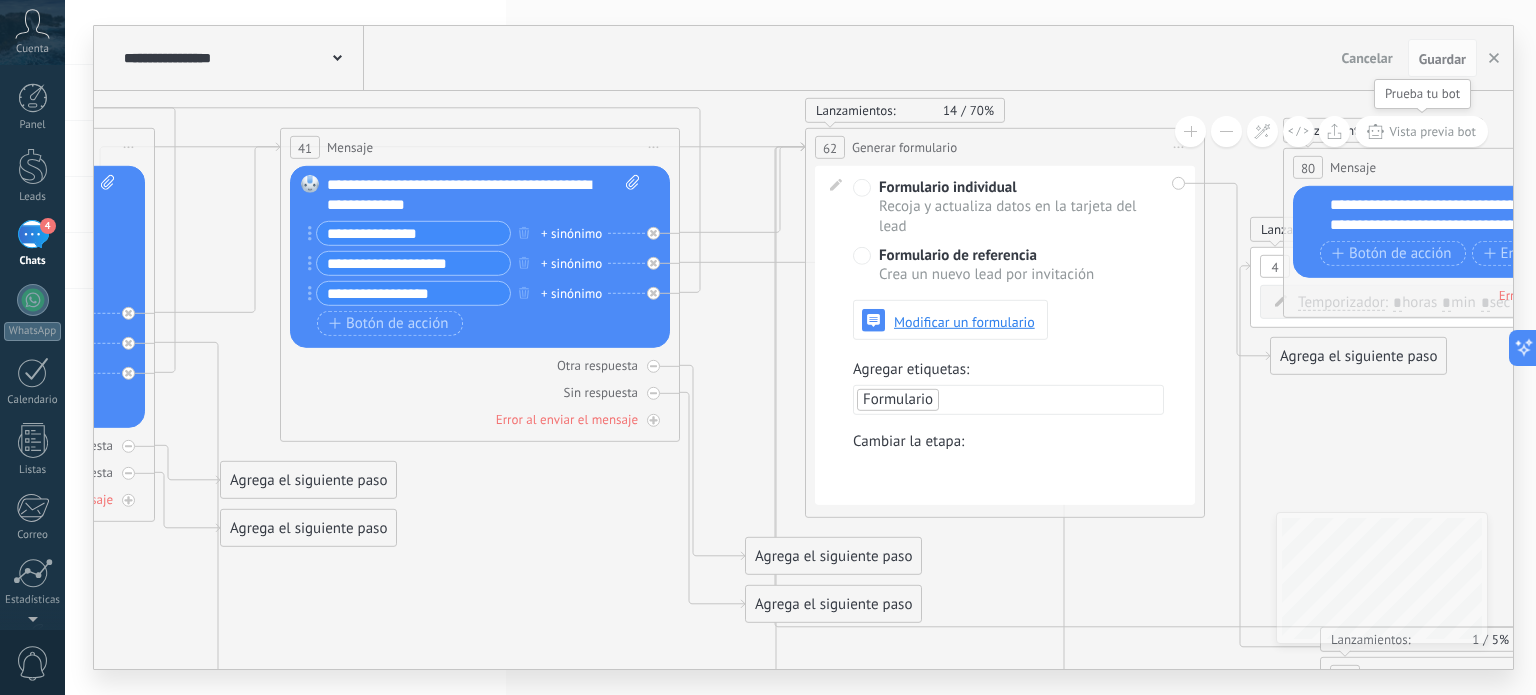 click on "Vista previa bot" at bounding box center (1432, 131) 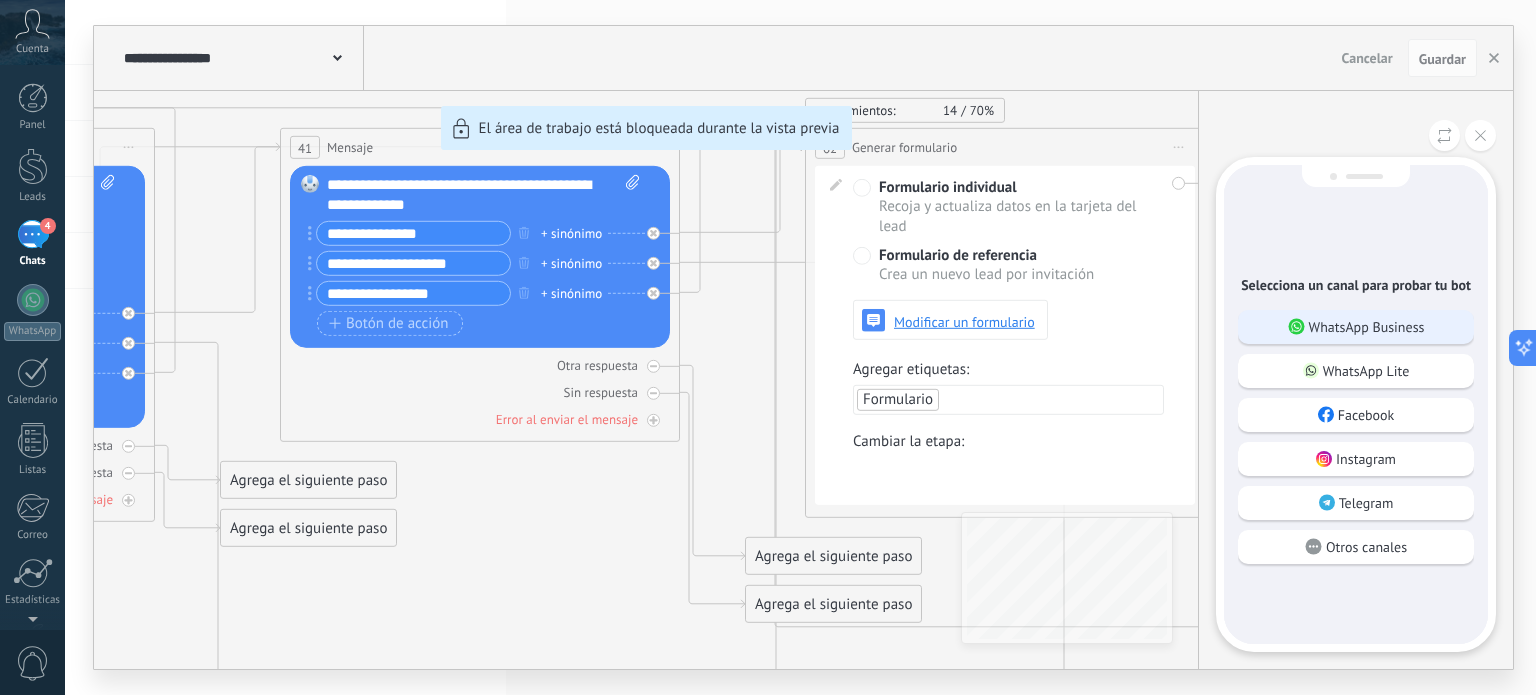 click on "WhatsApp Business" at bounding box center (1367, 327) 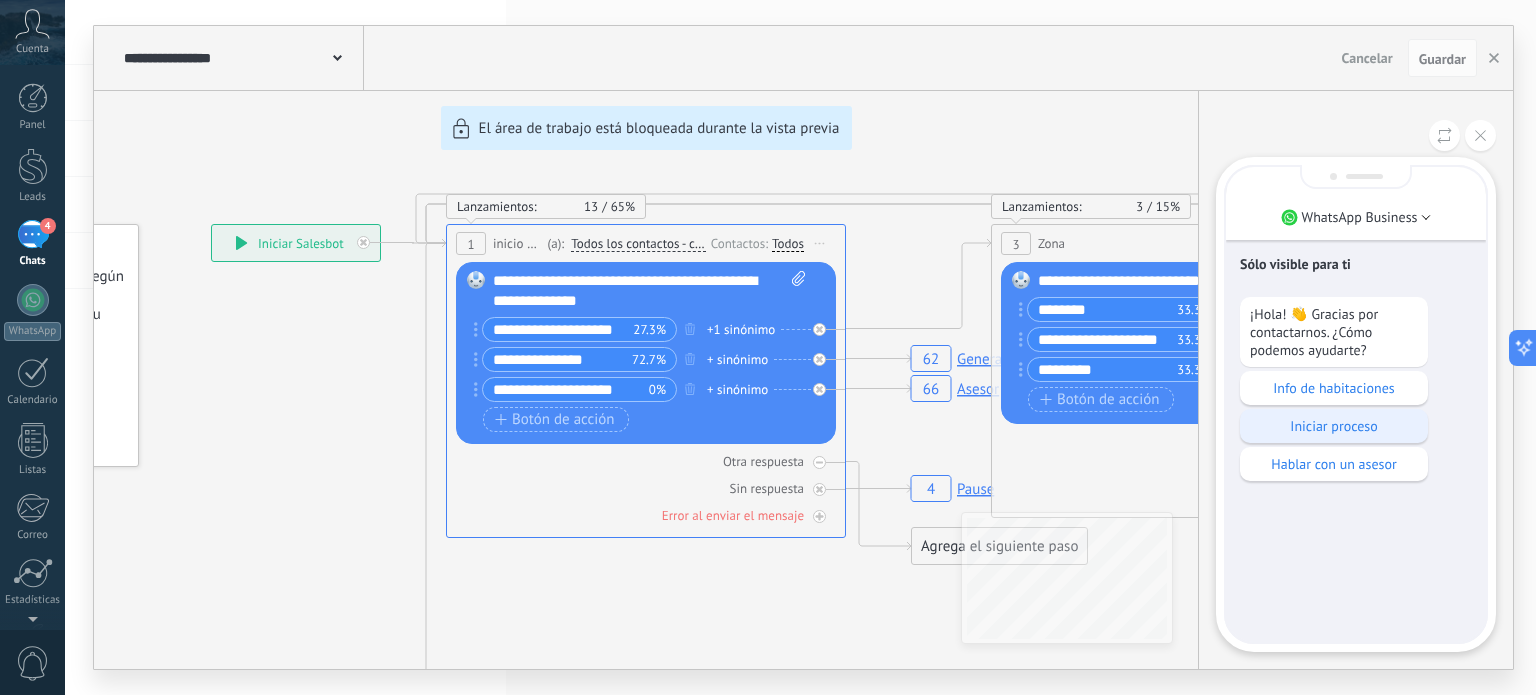 click on "Iniciar proceso" at bounding box center [1334, 426] 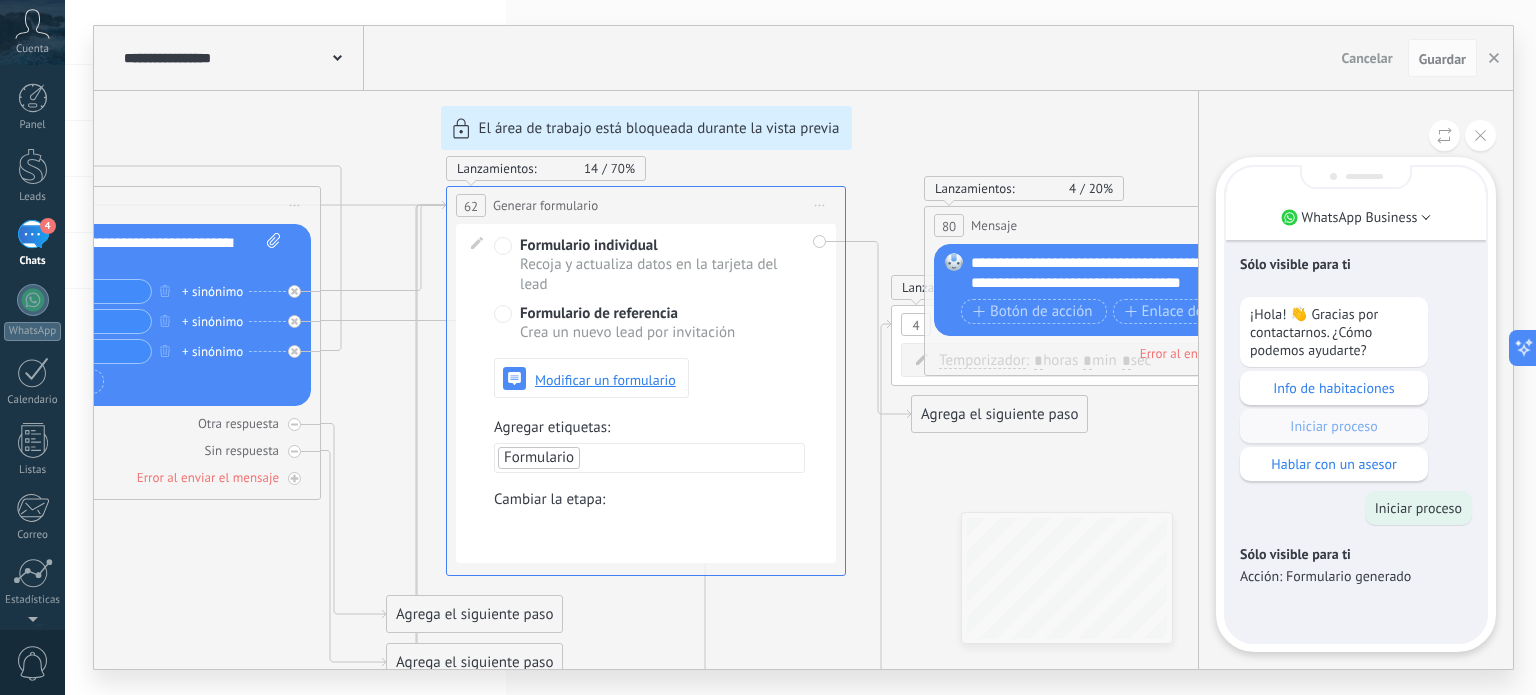 click on "Sólo visible para ti" at bounding box center (1356, 554) 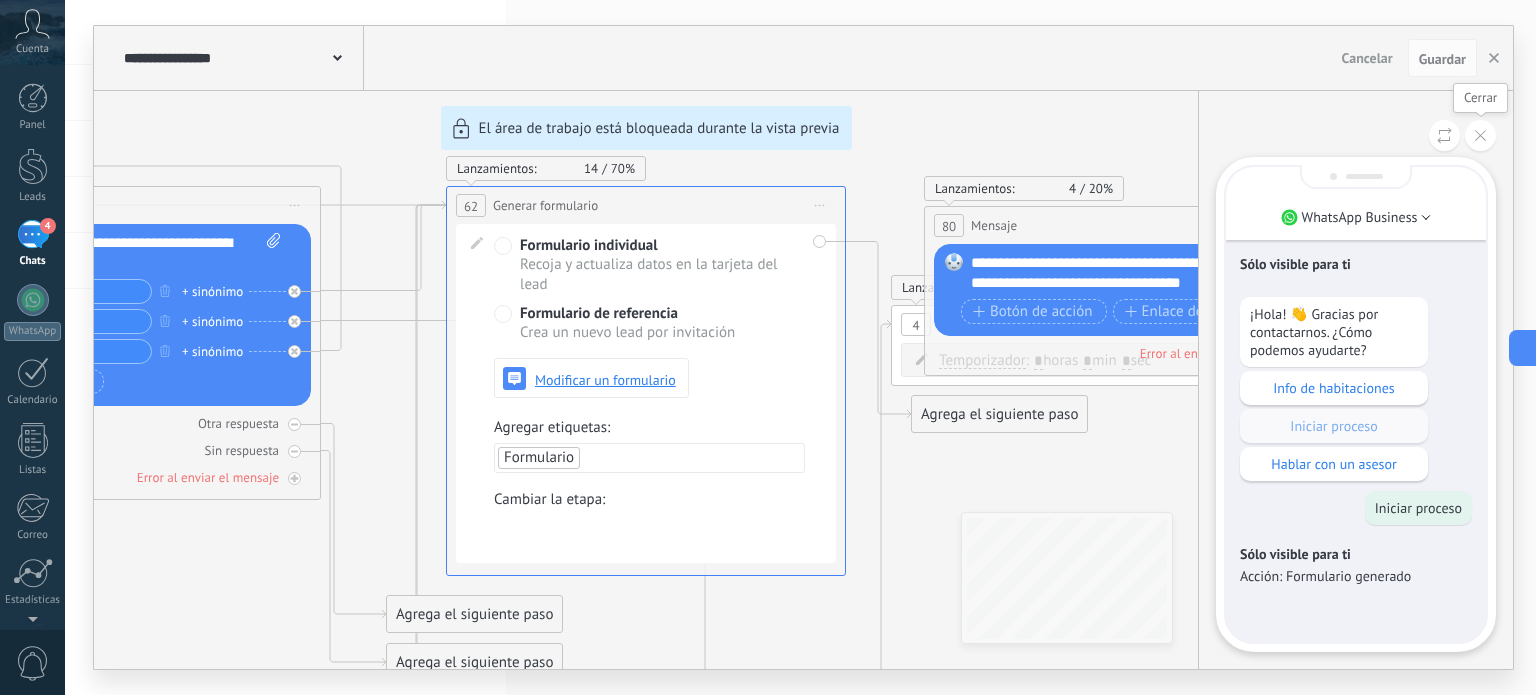 click at bounding box center (1480, 135) 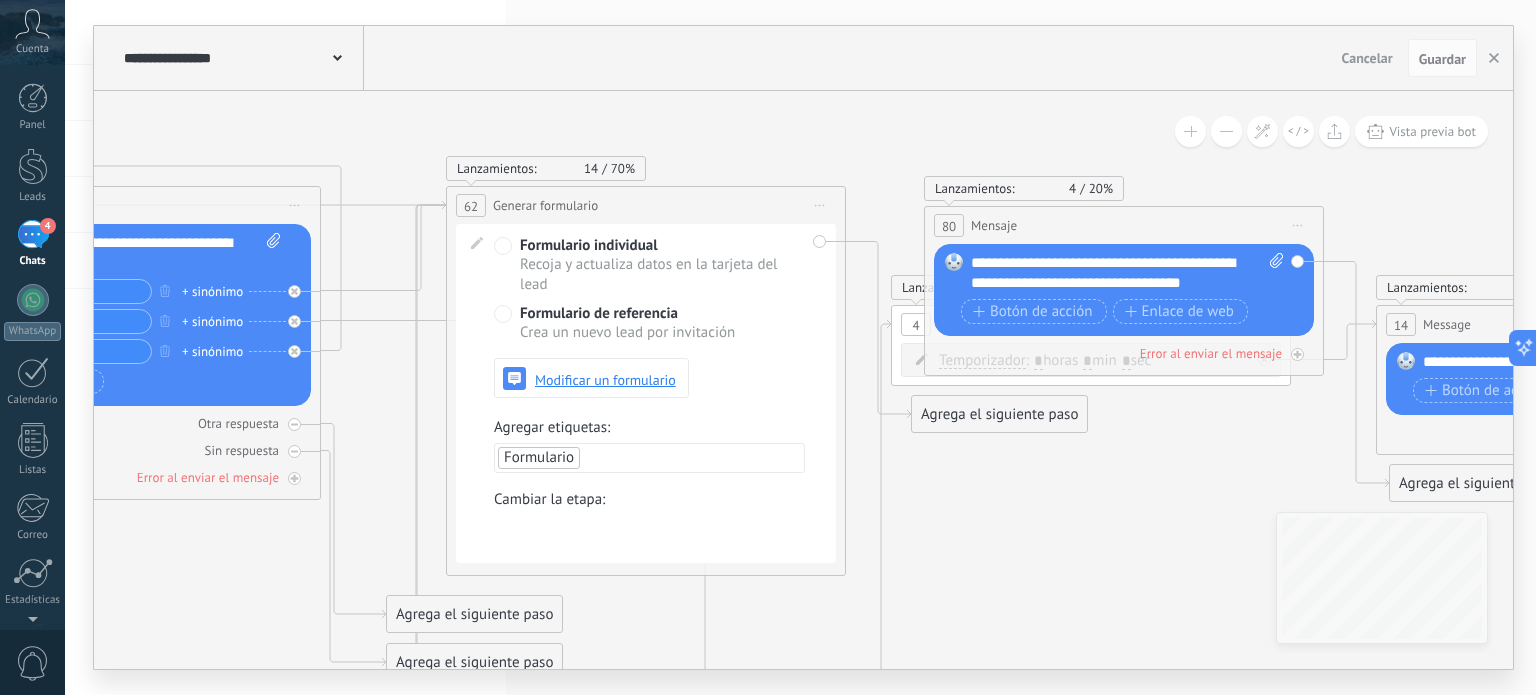 click on "Iniciar vista previa aquí
Cambiar nombre
Duplicar
[GEOGRAPHIC_DATA]" at bounding box center [820, 205] 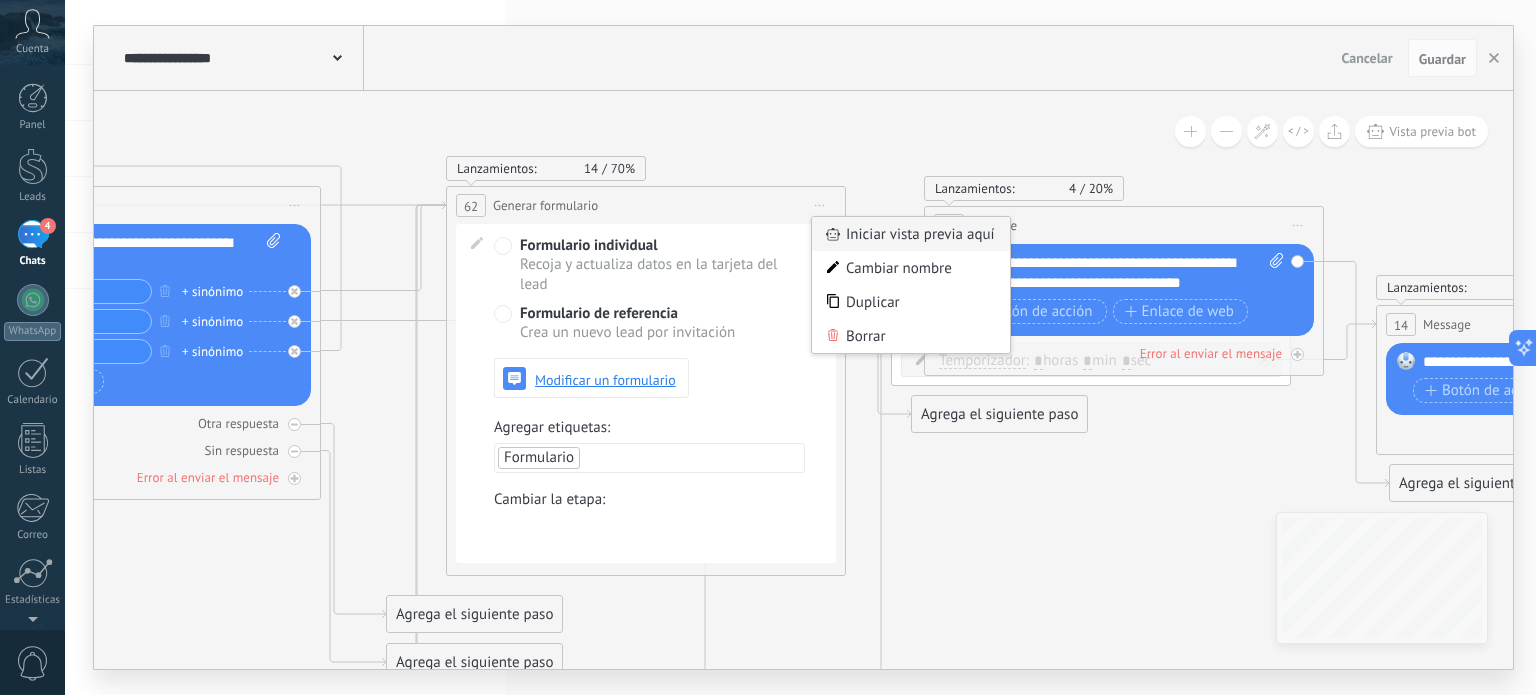 click on "Iniciar vista previa aquí" at bounding box center [911, 234] 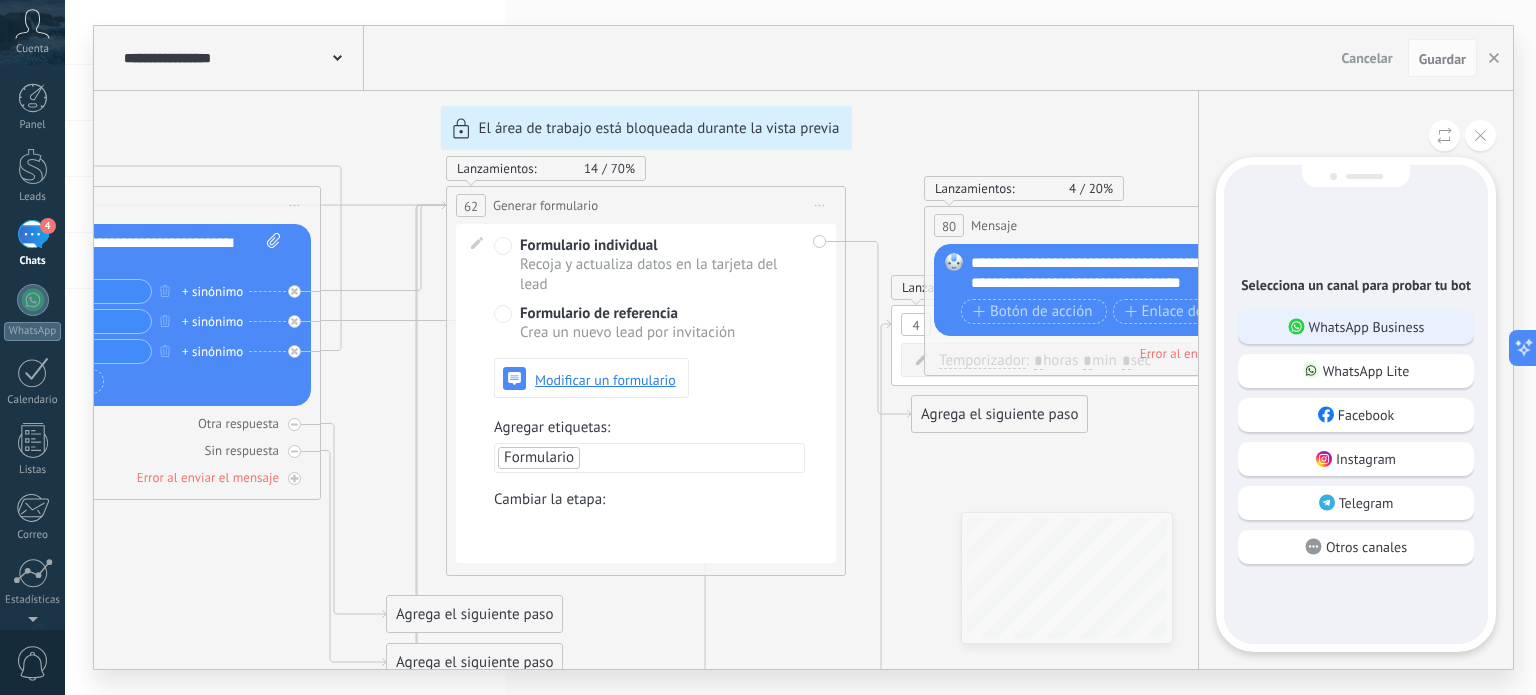 click on "WhatsApp Business" at bounding box center [1367, 327] 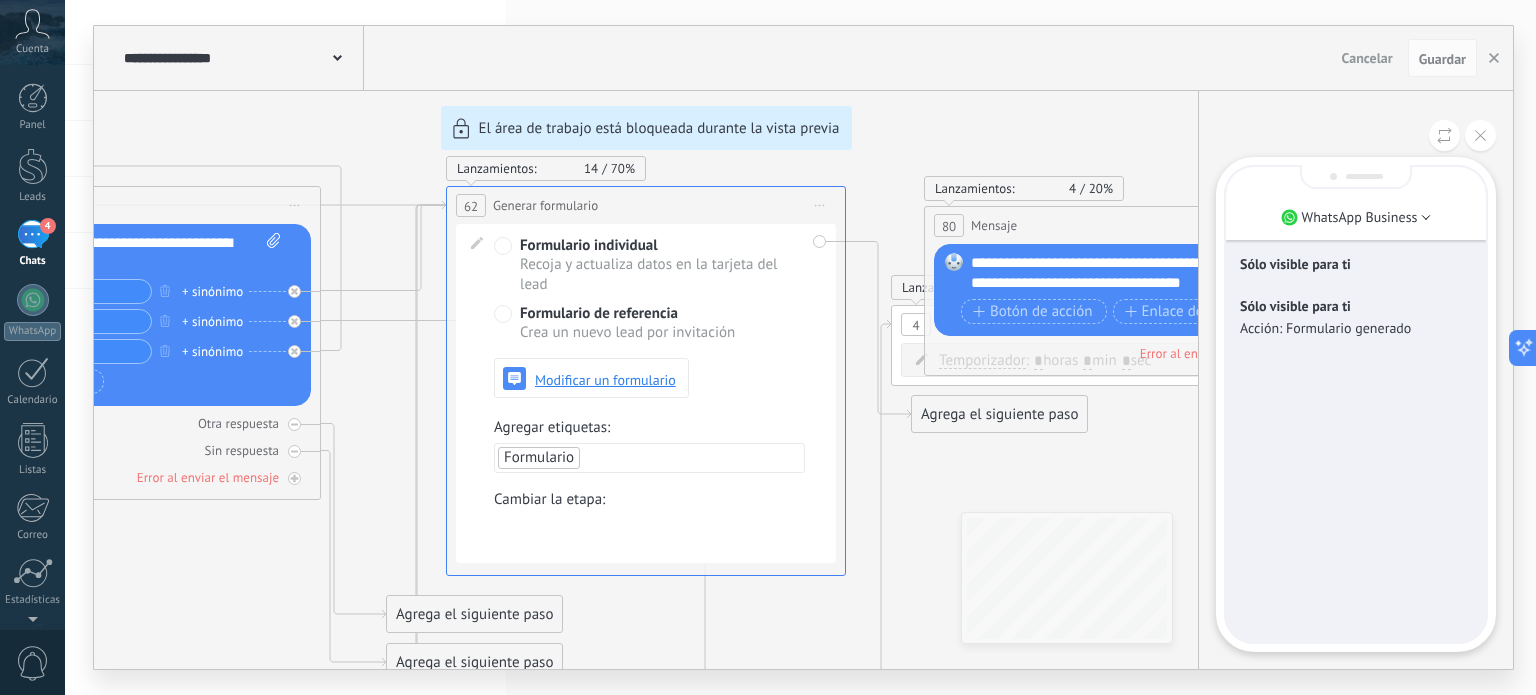 click on "**********" at bounding box center [803, 347] 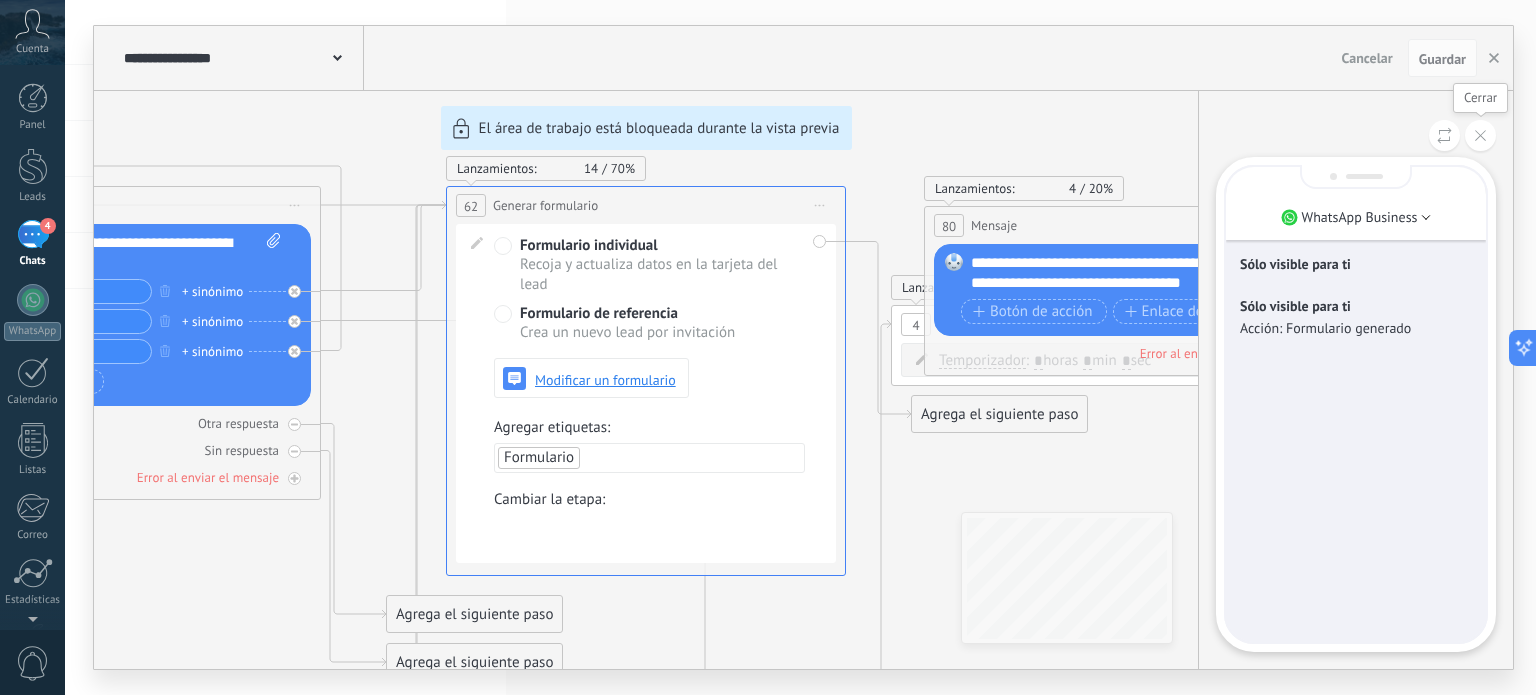 click 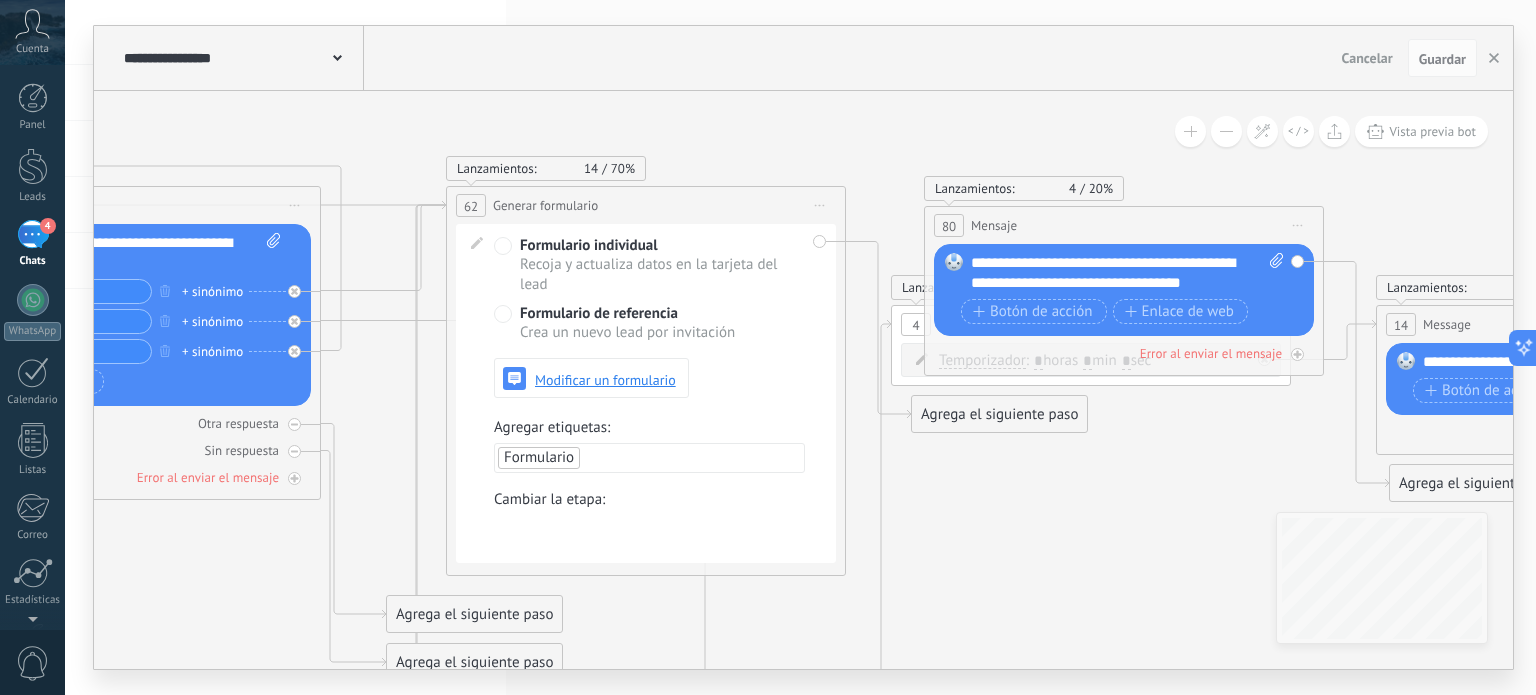 click on "Formulario" at bounding box center [649, 458] 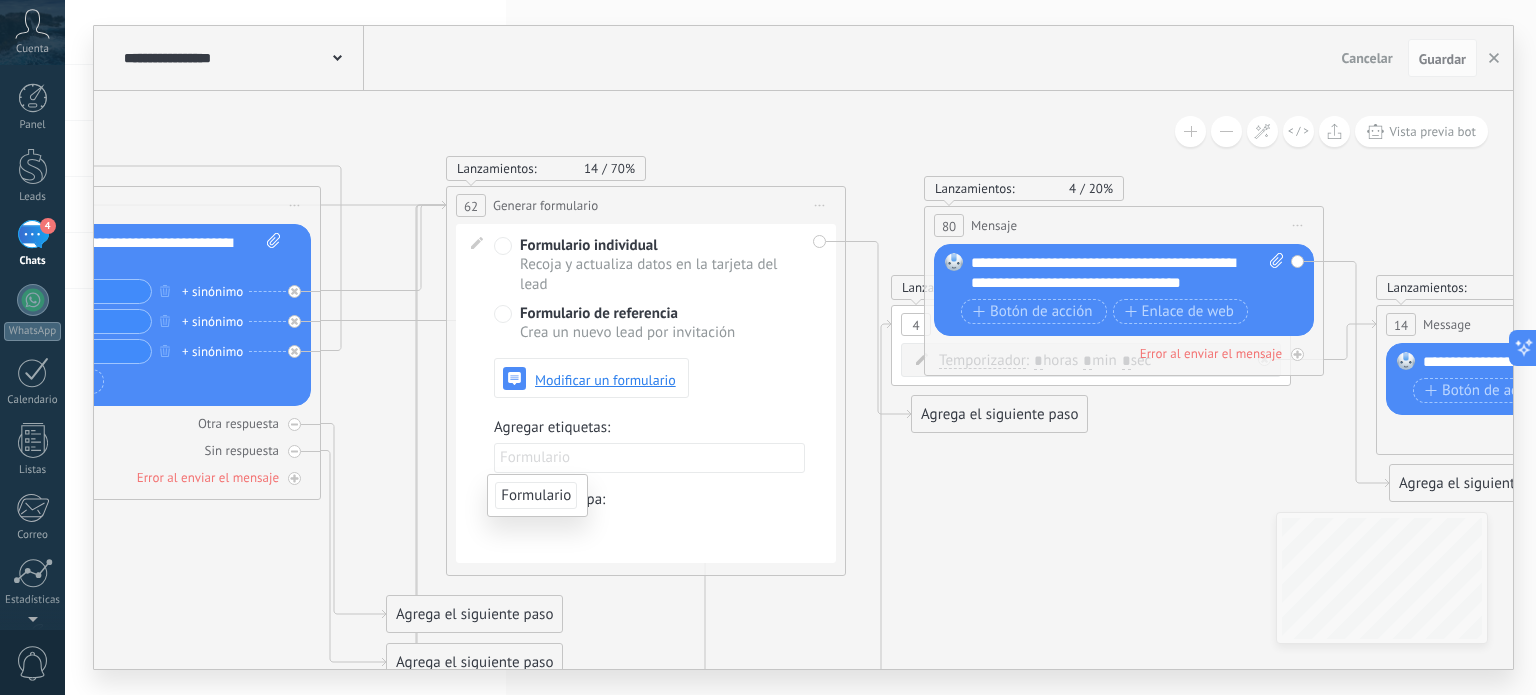 click on "Formulario individual
Recoja y actualiza datos en la tarjeta del lead
Formulario de referencia
Crea un nuevo lead por invitación
Modificar un formulario" at bounding box center (649, 317) 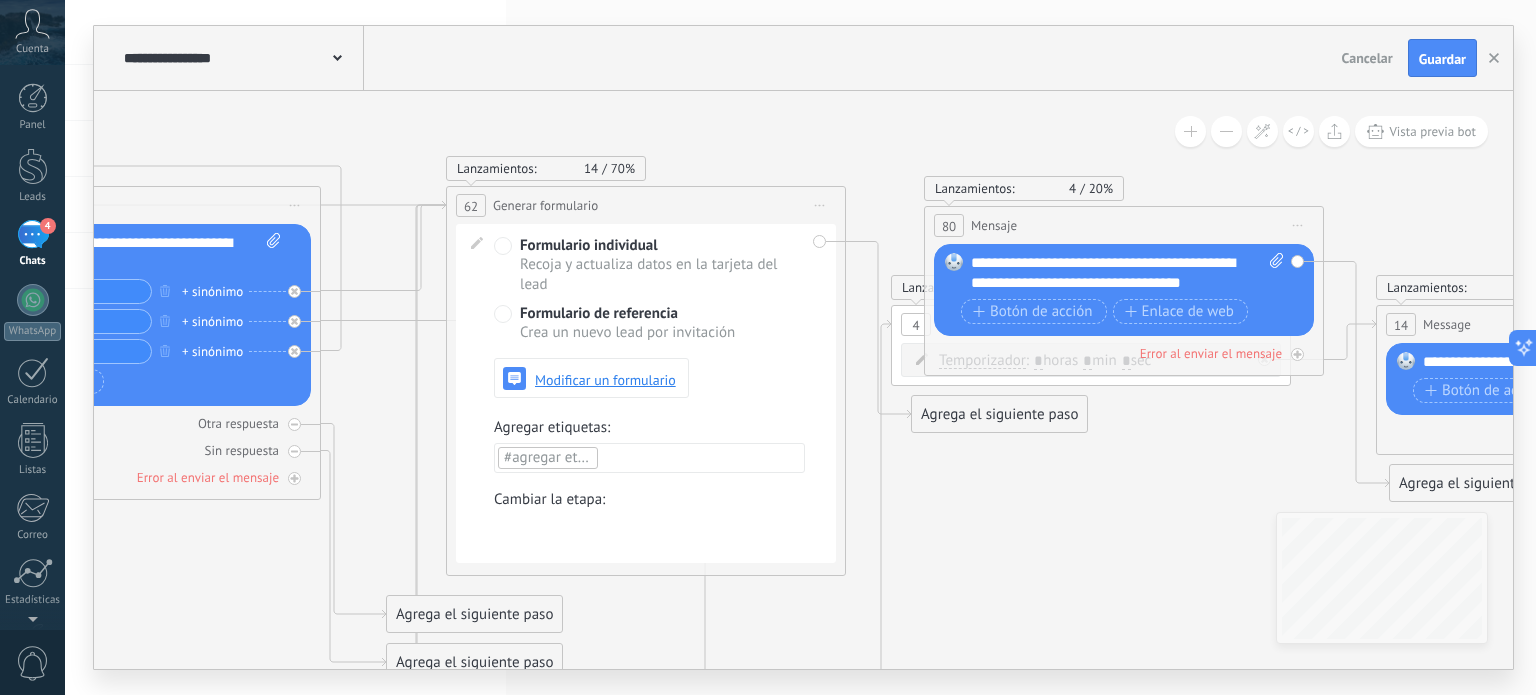click on "Iniciar vista previa aquí
Cambiar nombre
Duplicar
[GEOGRAPHIC_DATA]" at bounding box center [820, 205] 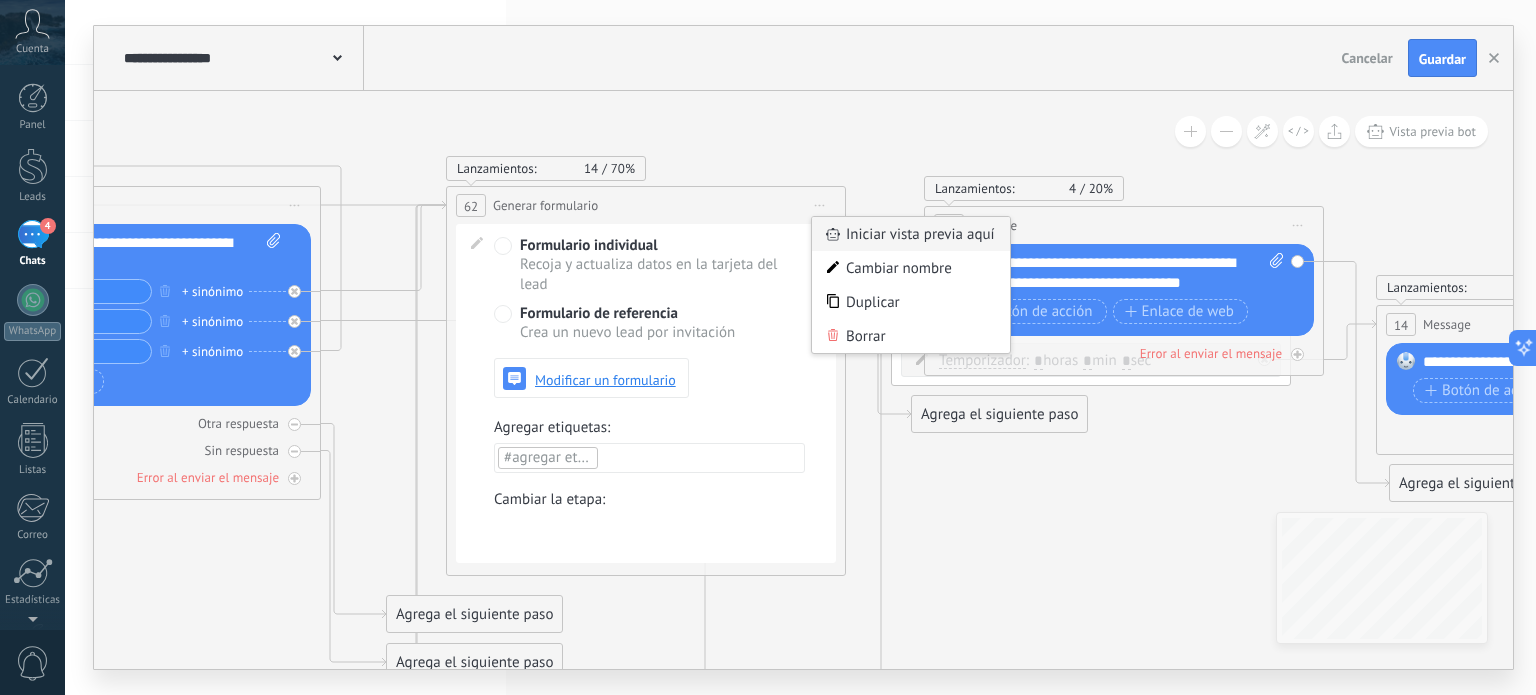 click on "Iniciar vista previa aquí" at bounding box center (911, 234) 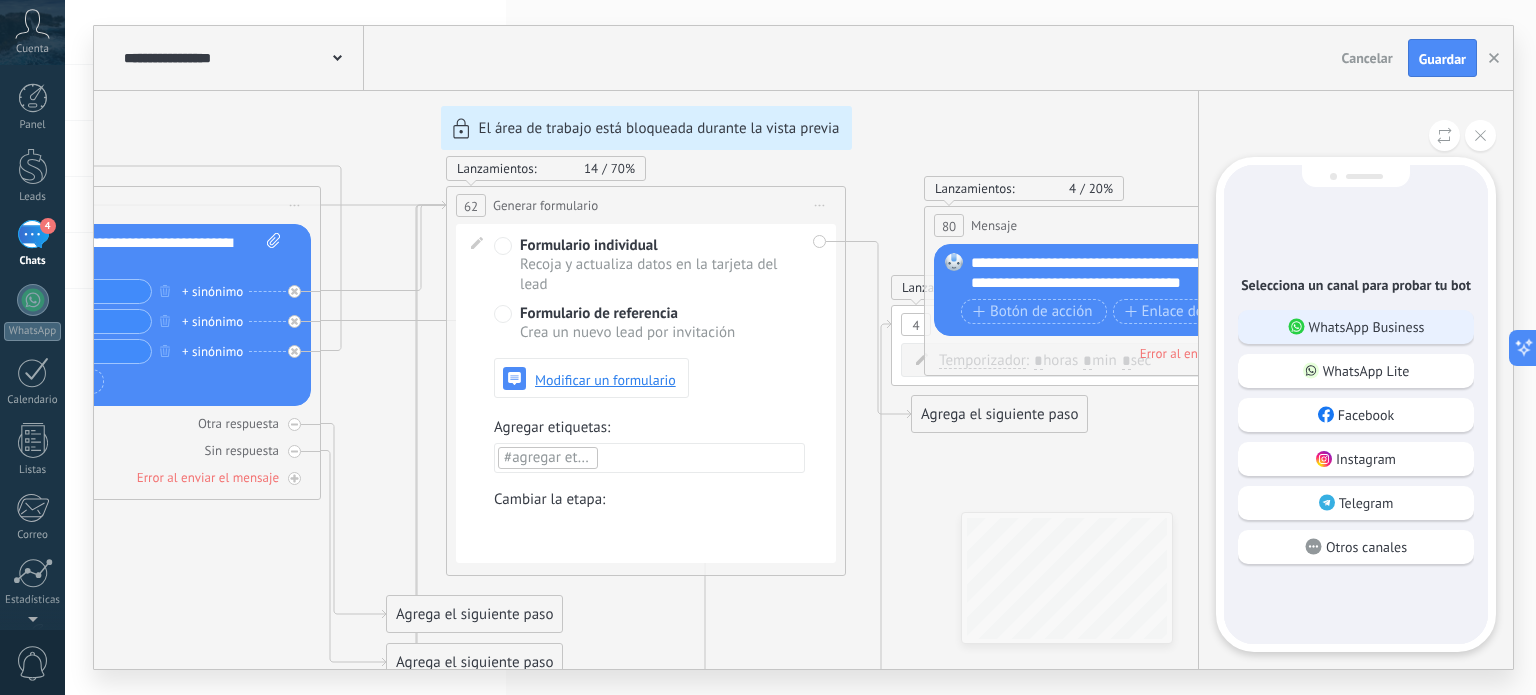 click on "WhatsApp Business" at bounding box center (1356, 327) 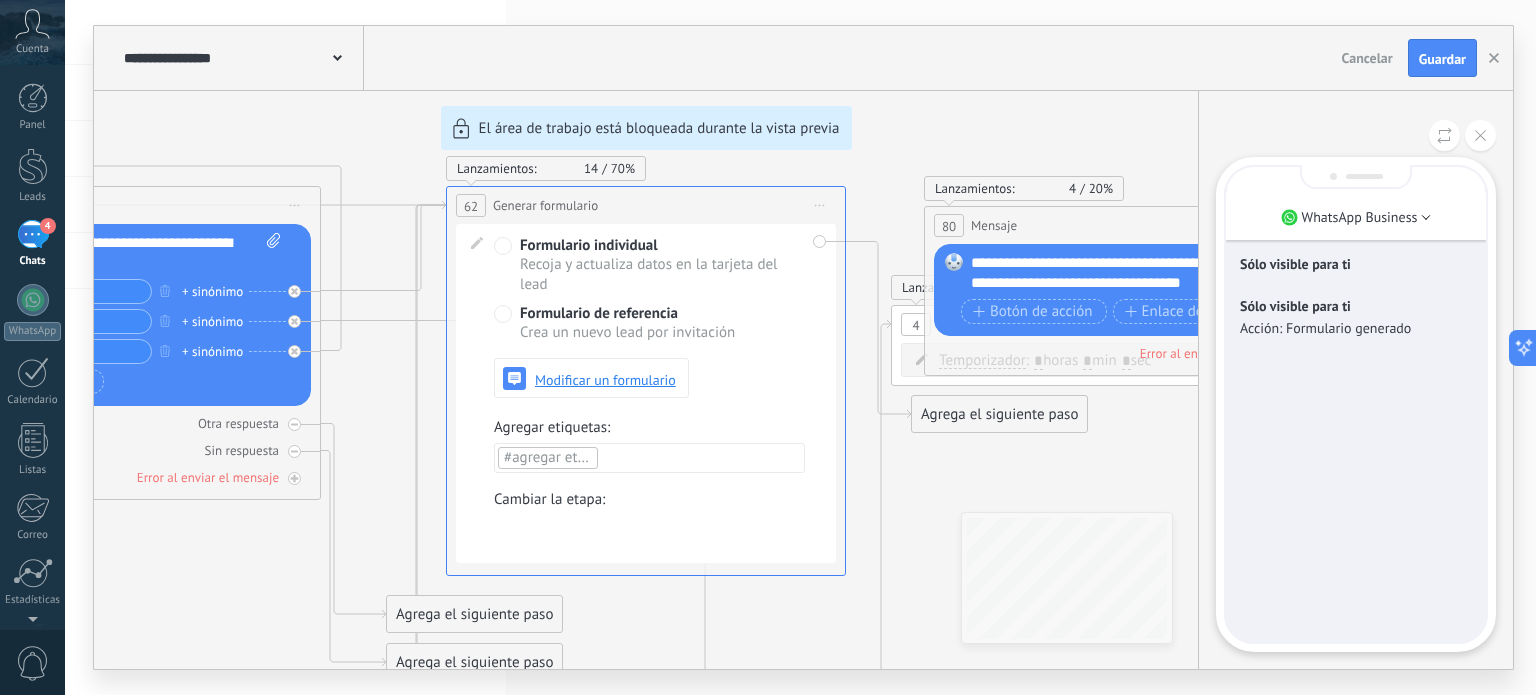click on "**********" at bounding box center (803, 347) 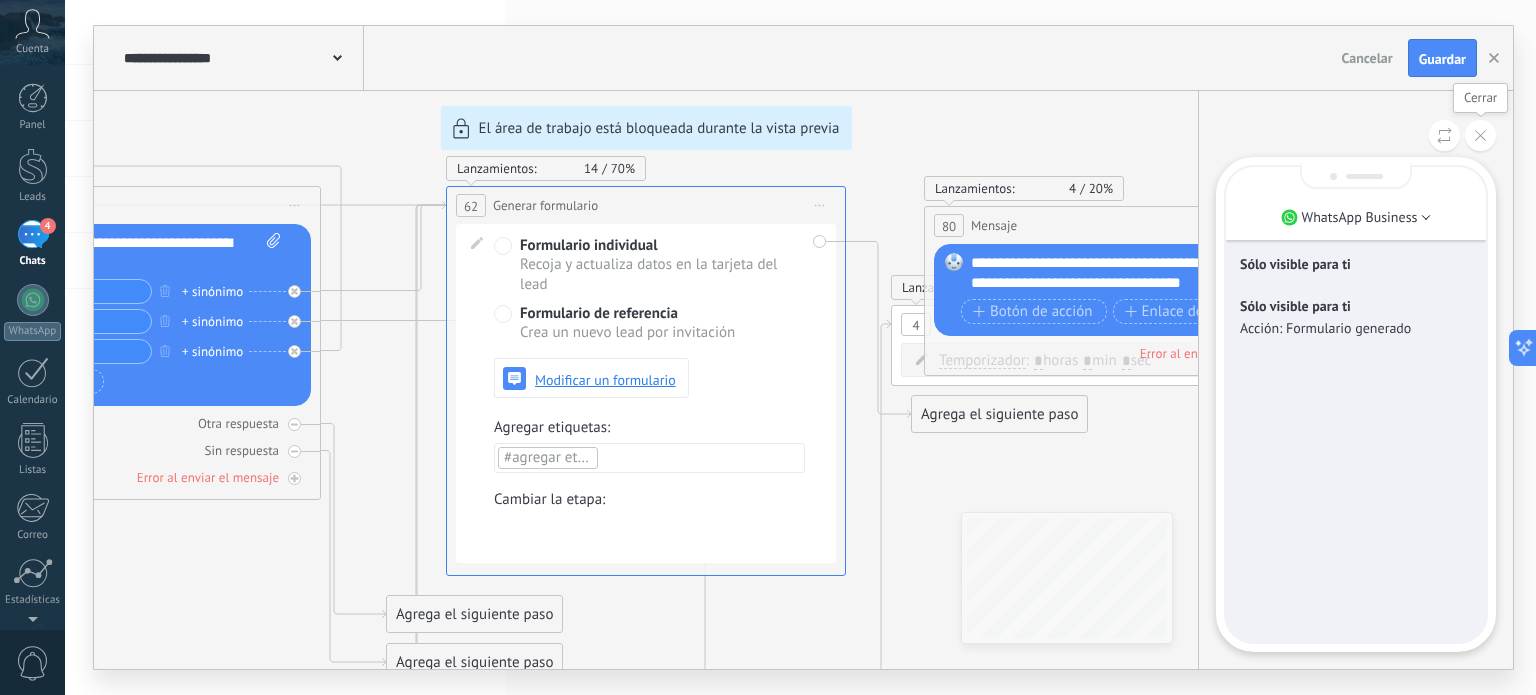 click 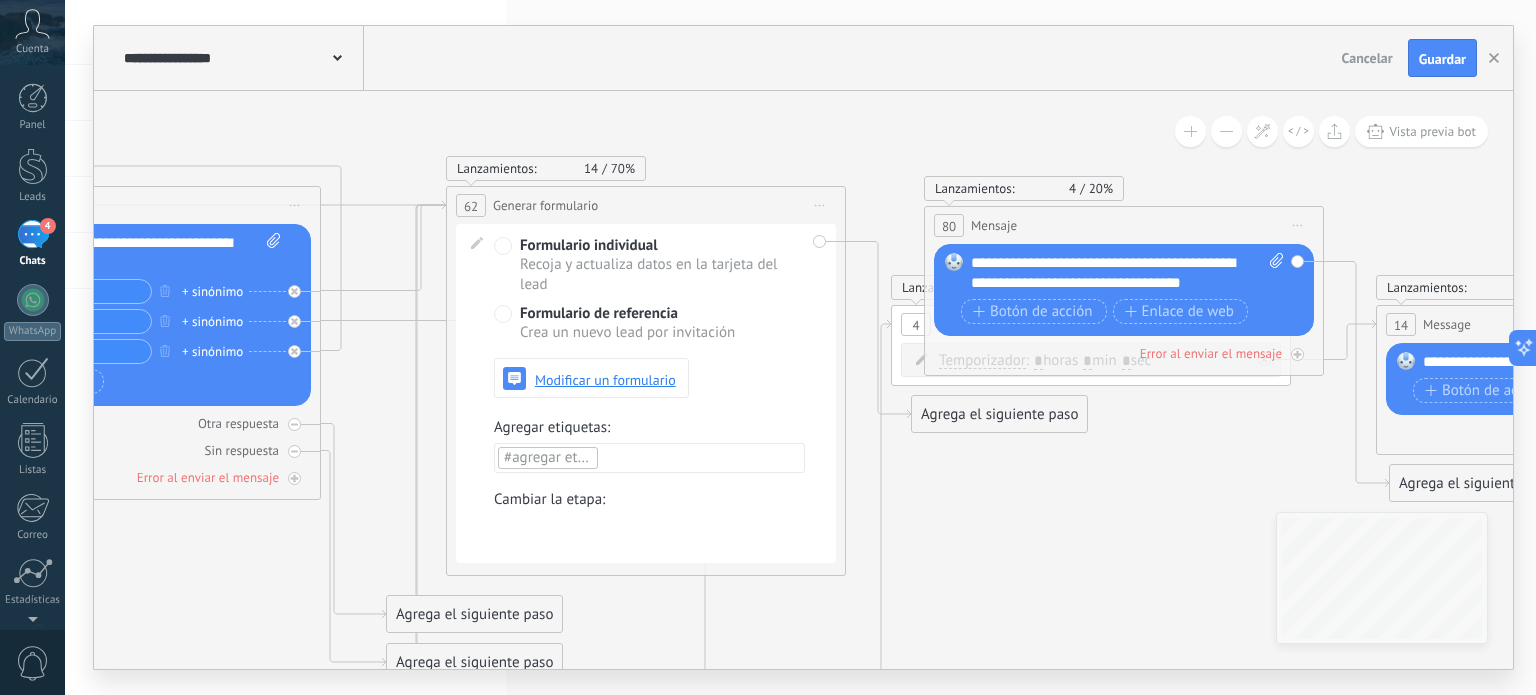 click on "Iniciar vista previa aquí
Cambiar nombre
Duplicar
[GEOGRAPHIC_DATA]" at bounding box center (820, 205) 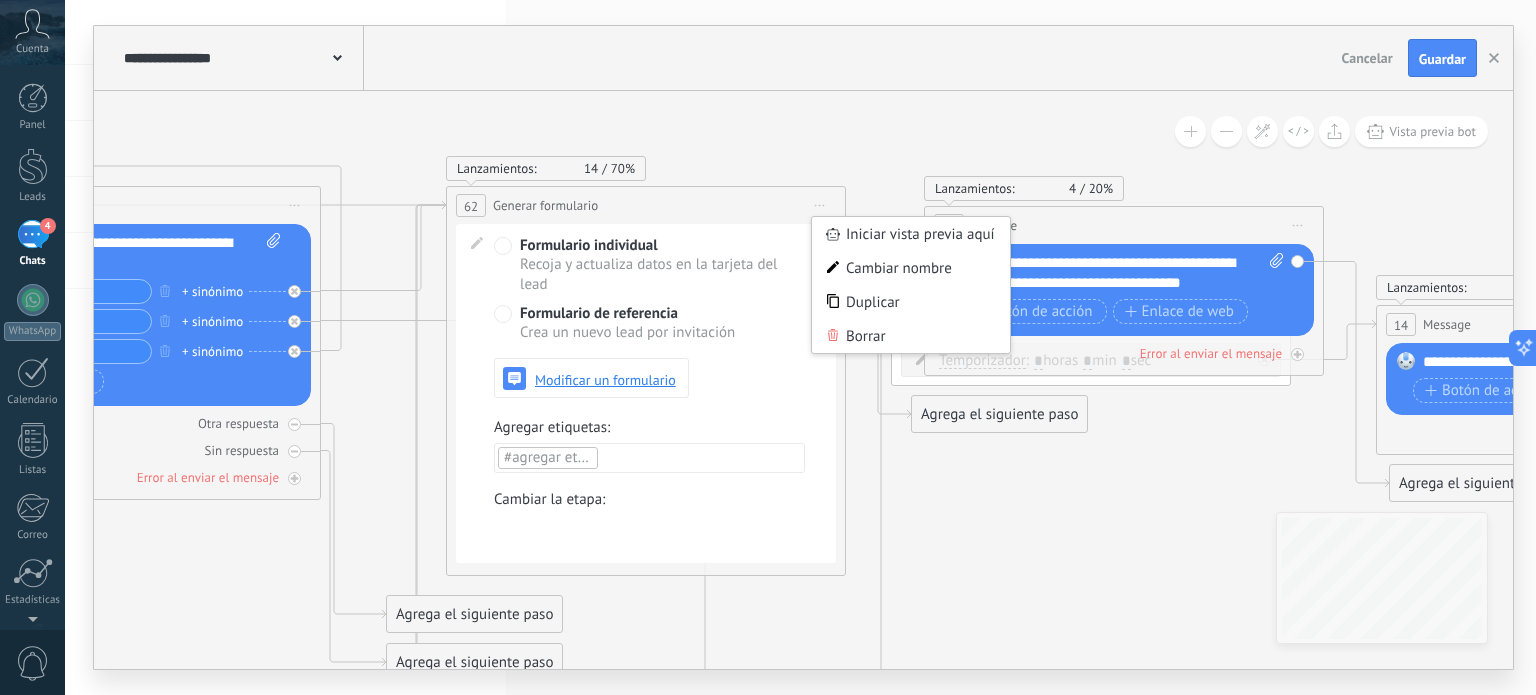 click at bounding box center (477, 239) 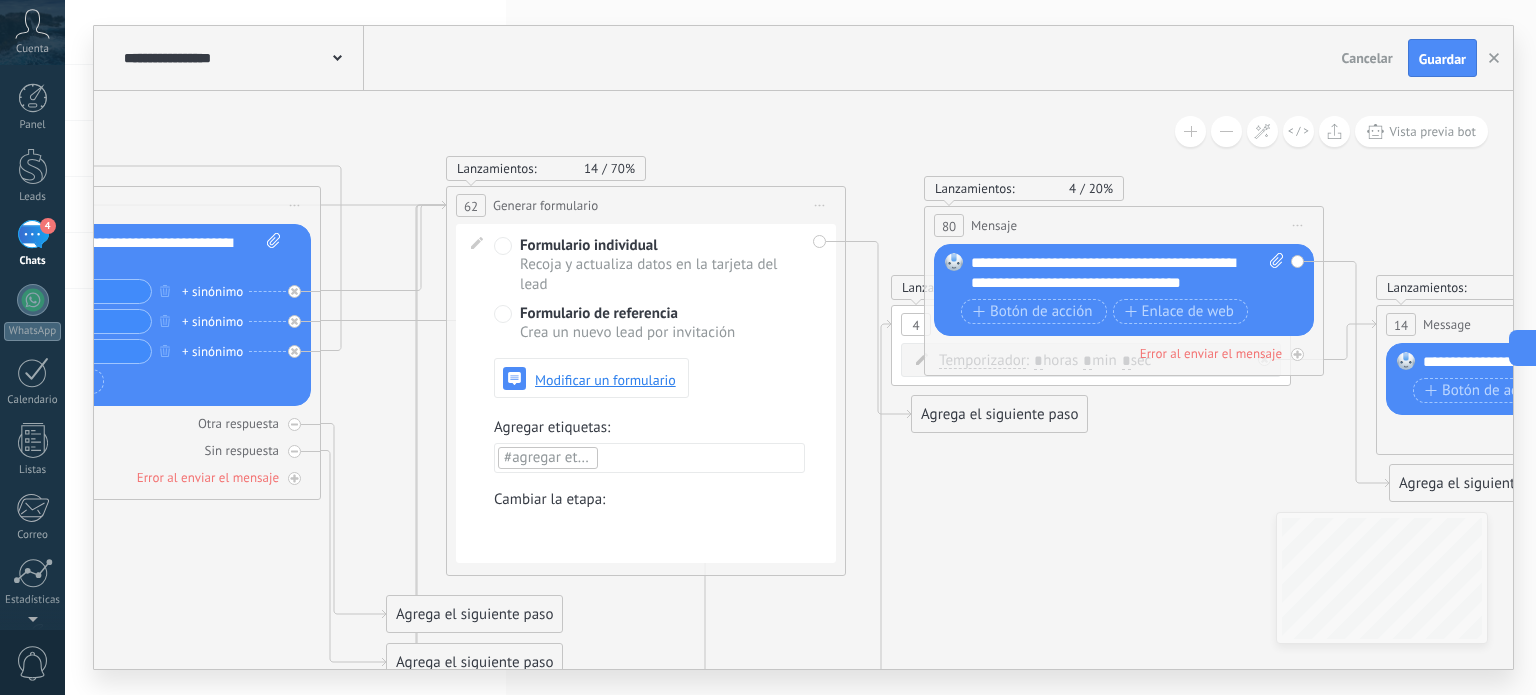 click at bounding box center [477, 239] 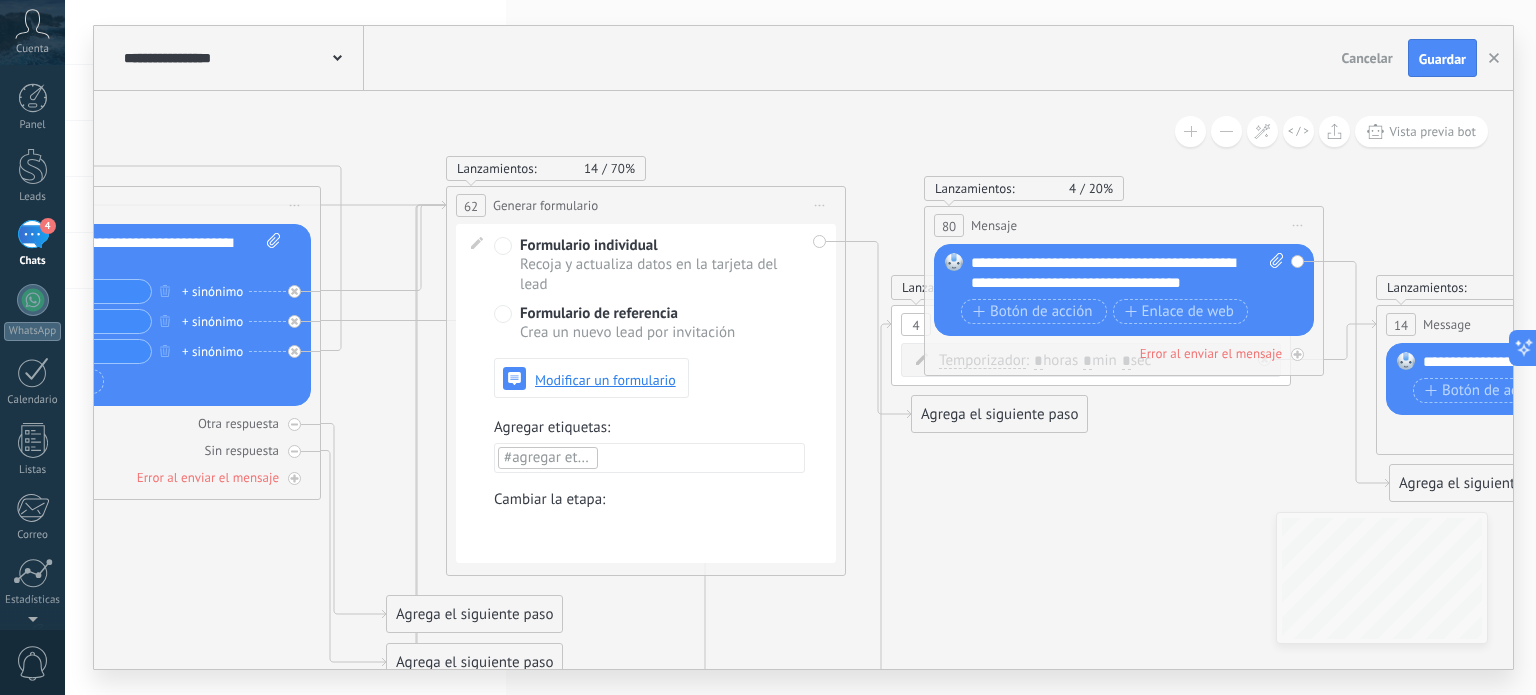 click 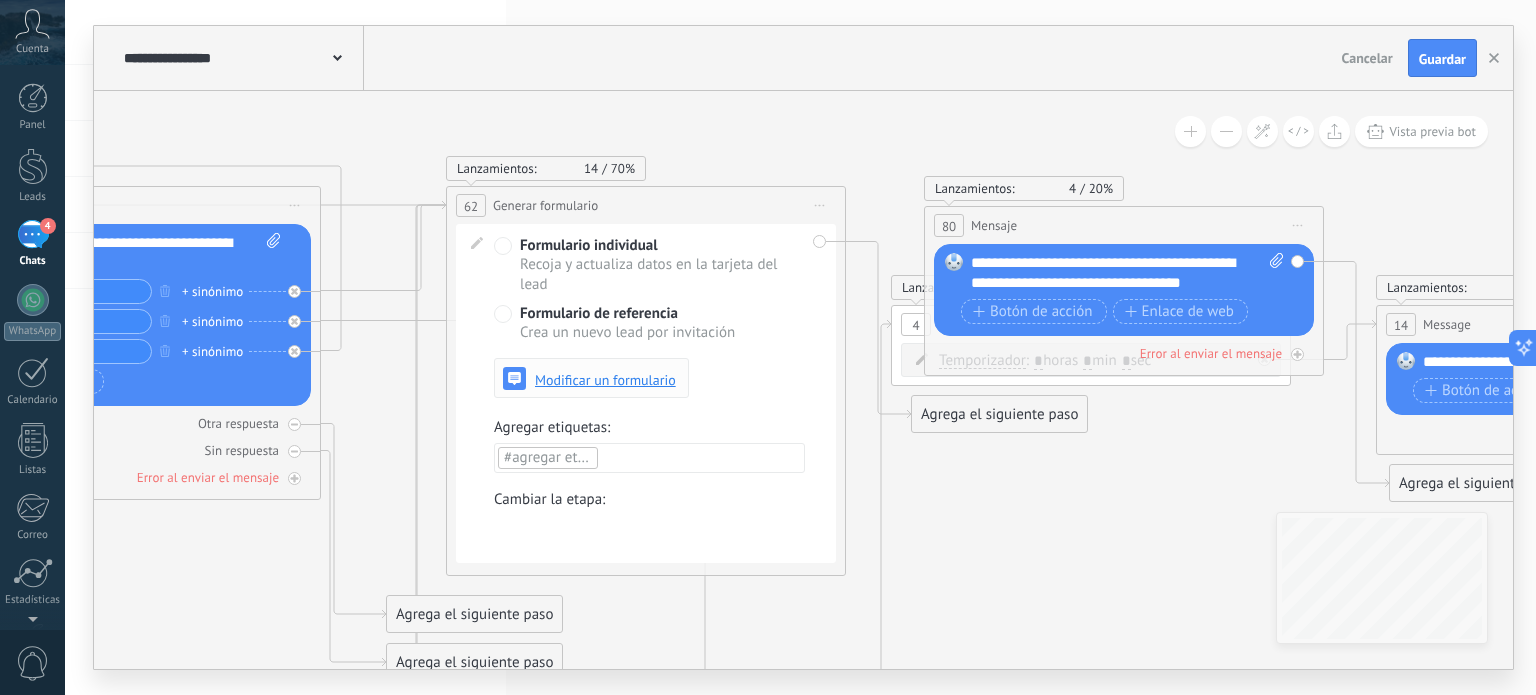 click on "Modificar un formulario" at bounding box center [605, 380] 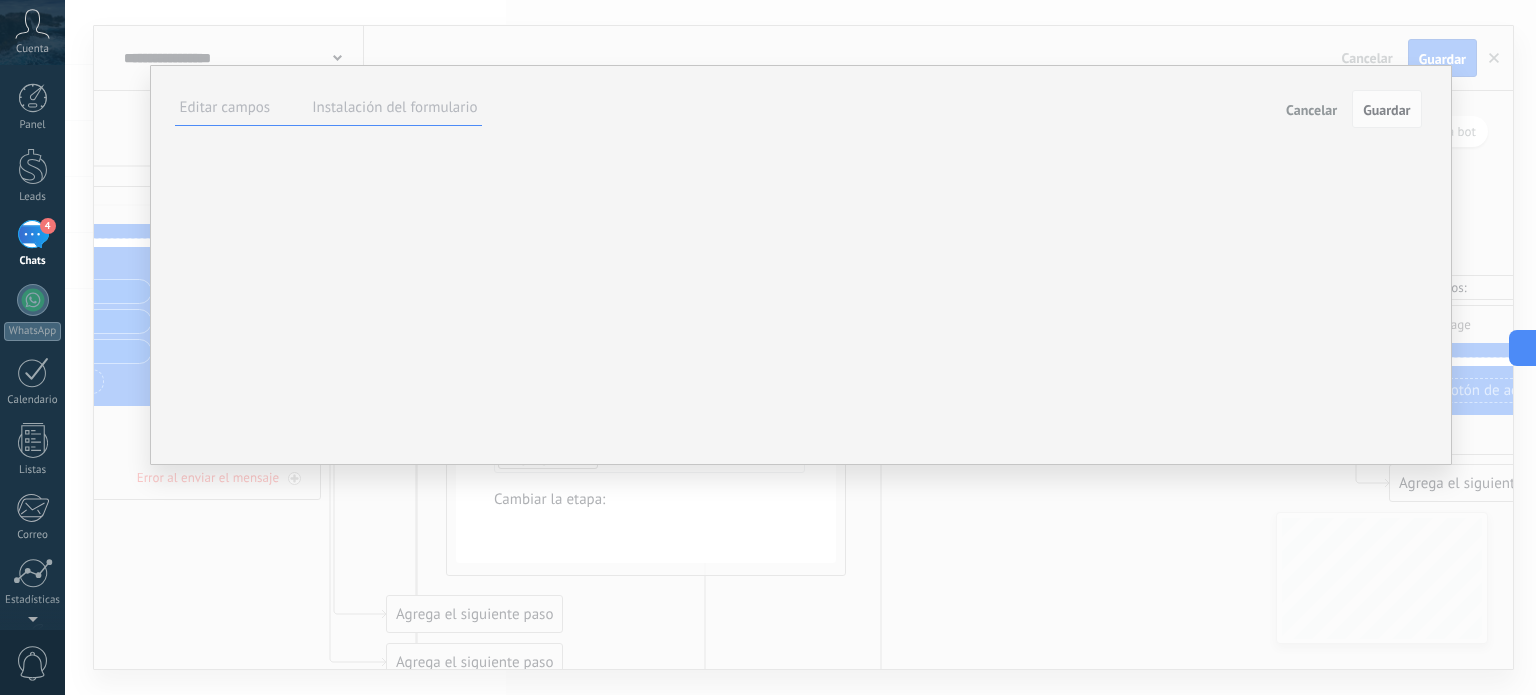scroll, scrollTop: 20, scrollLeft: 0, axis: vertical 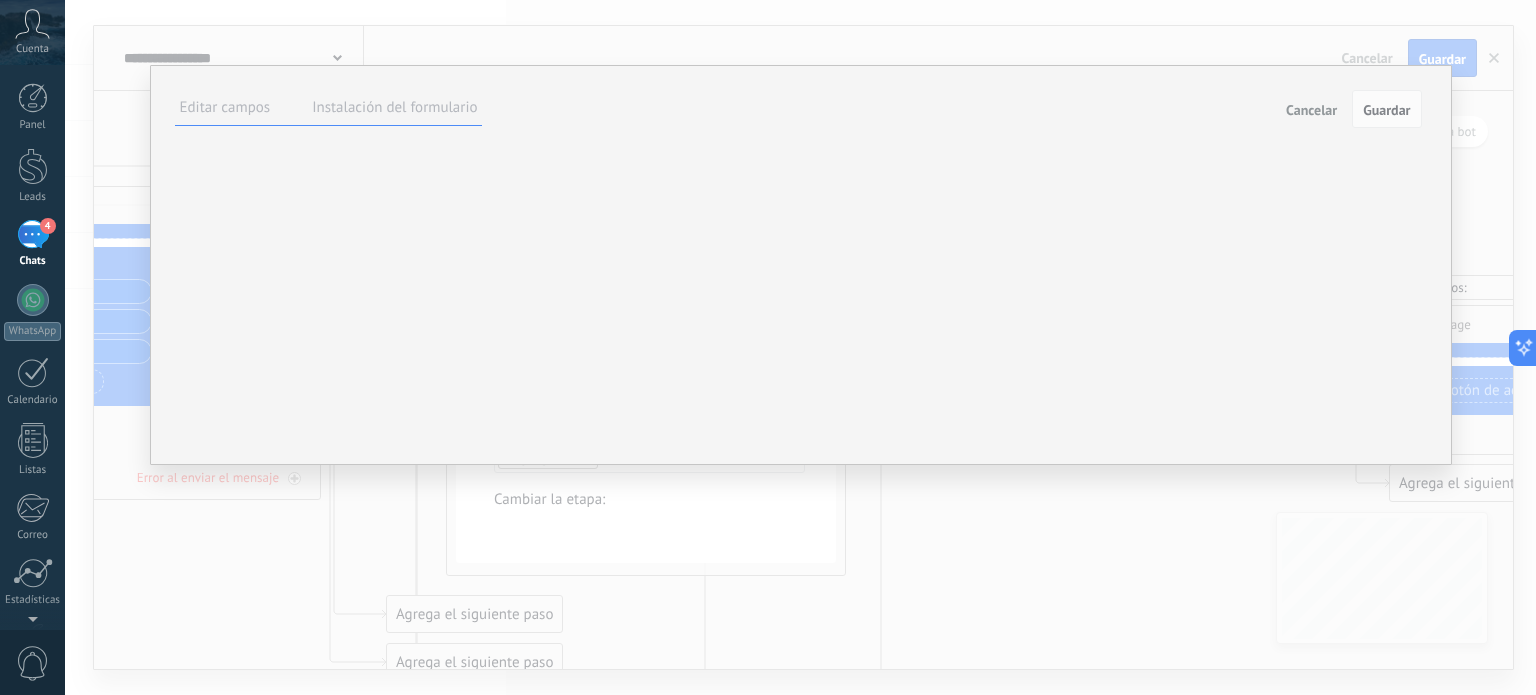 click on "******* Hecho B I U Tamaño:  ** px 13px 14px 15px 16px 18px 19px 20px 22px 24px 26px 28px" at bounding box center [0, 0] 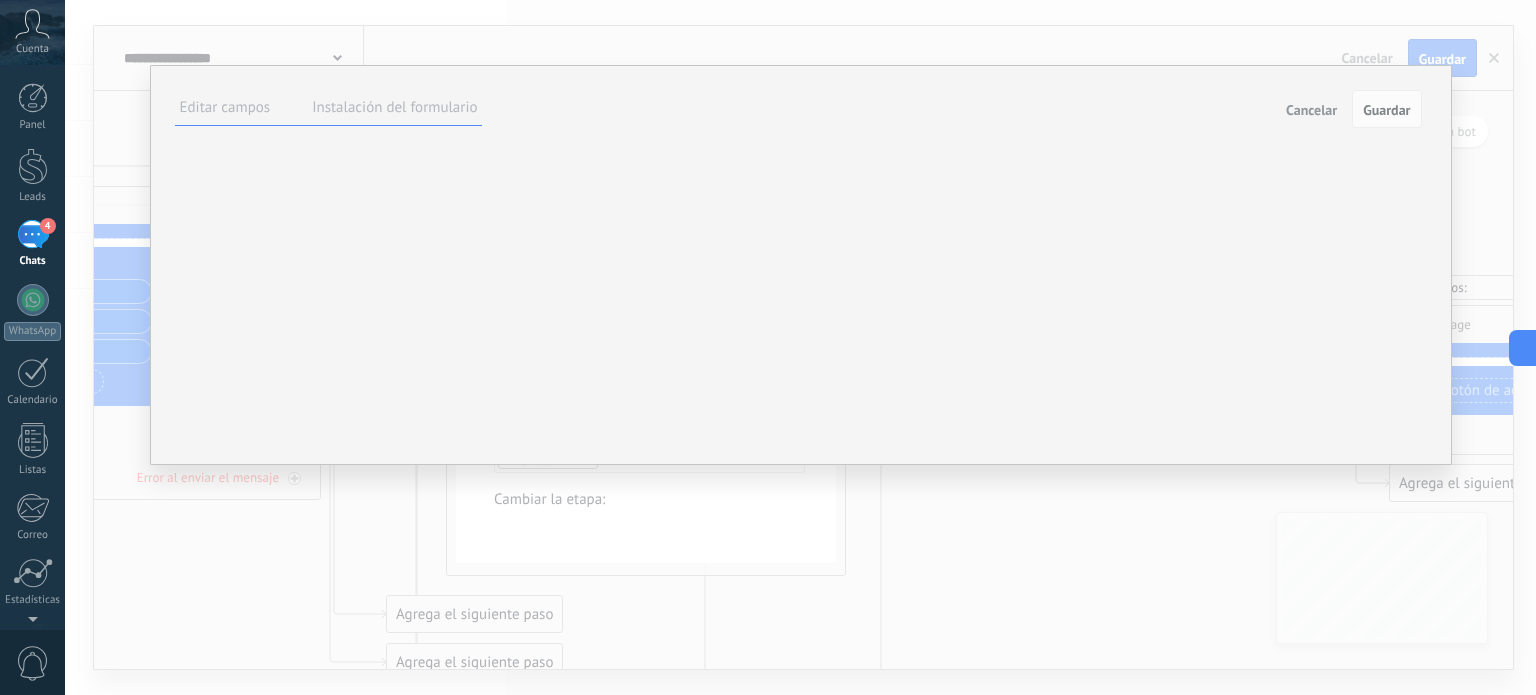 drag, startPoint x: 743, startPoint y: 309, endPoint x: 724, endPoint y: 374, distance: 67.72001 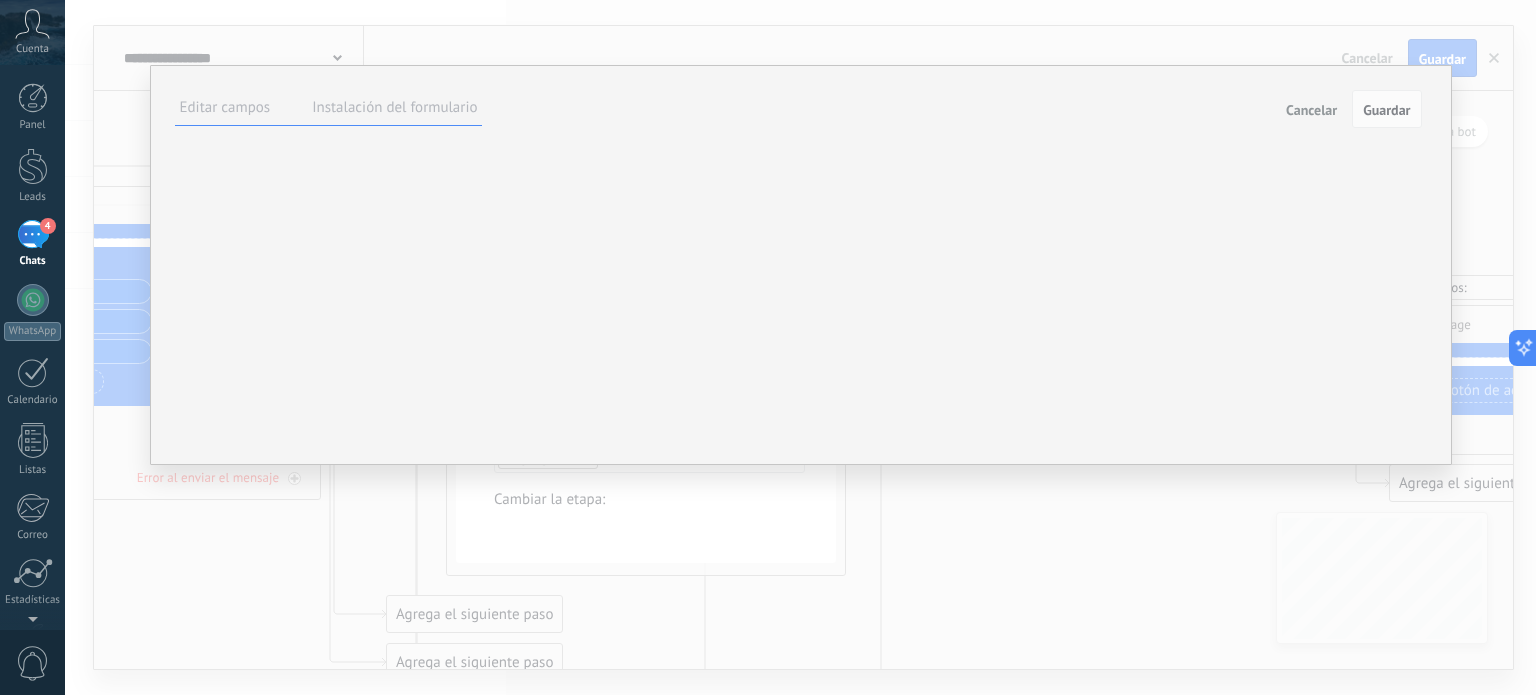 click at bounding box center (0, 0) 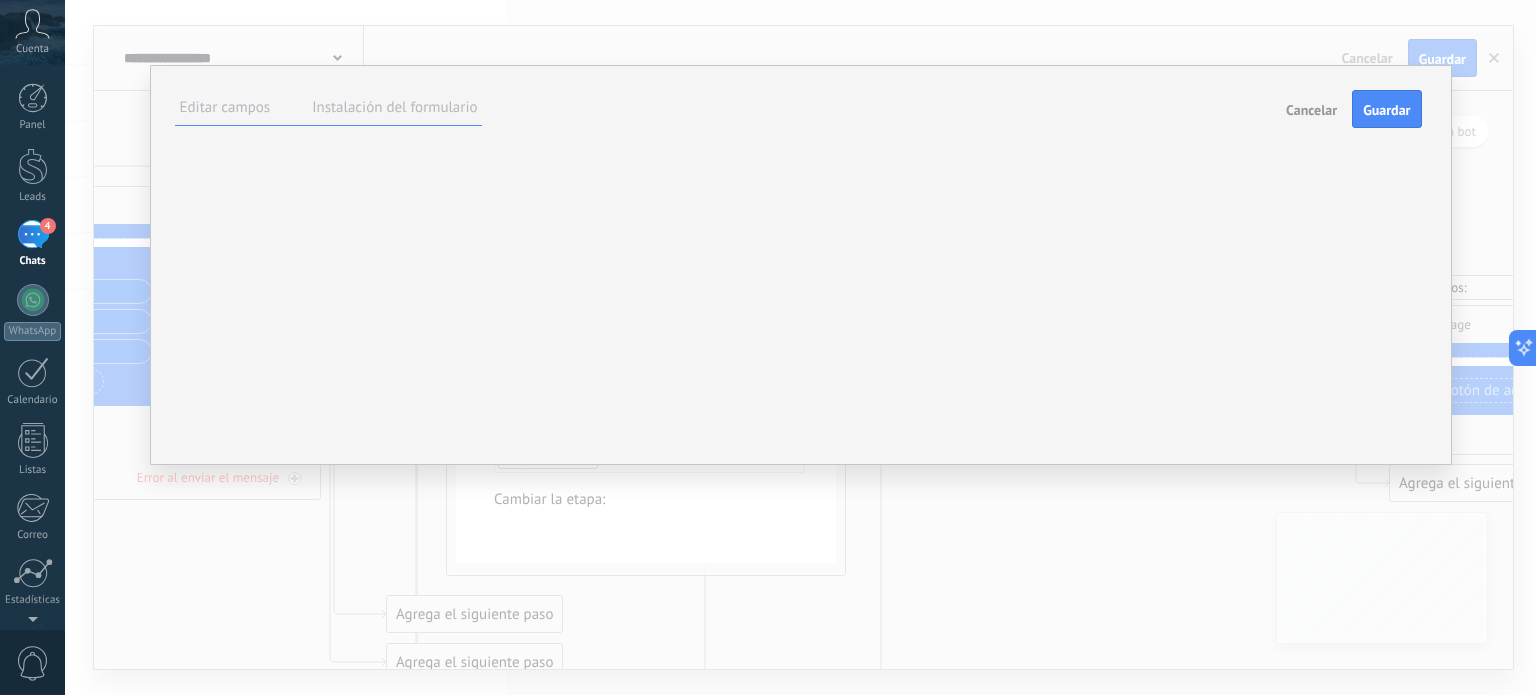 click on "**********" at bounding box center [0, 0] 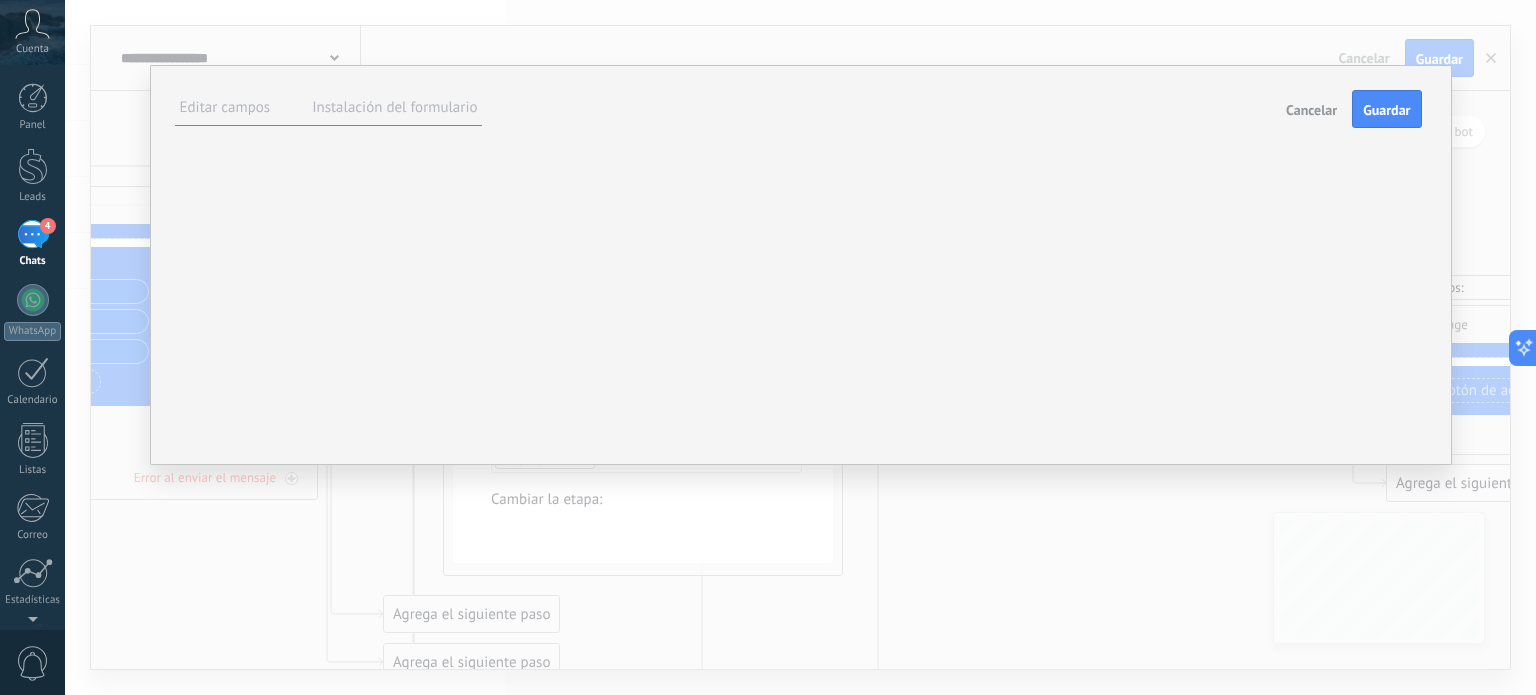 type on "********" 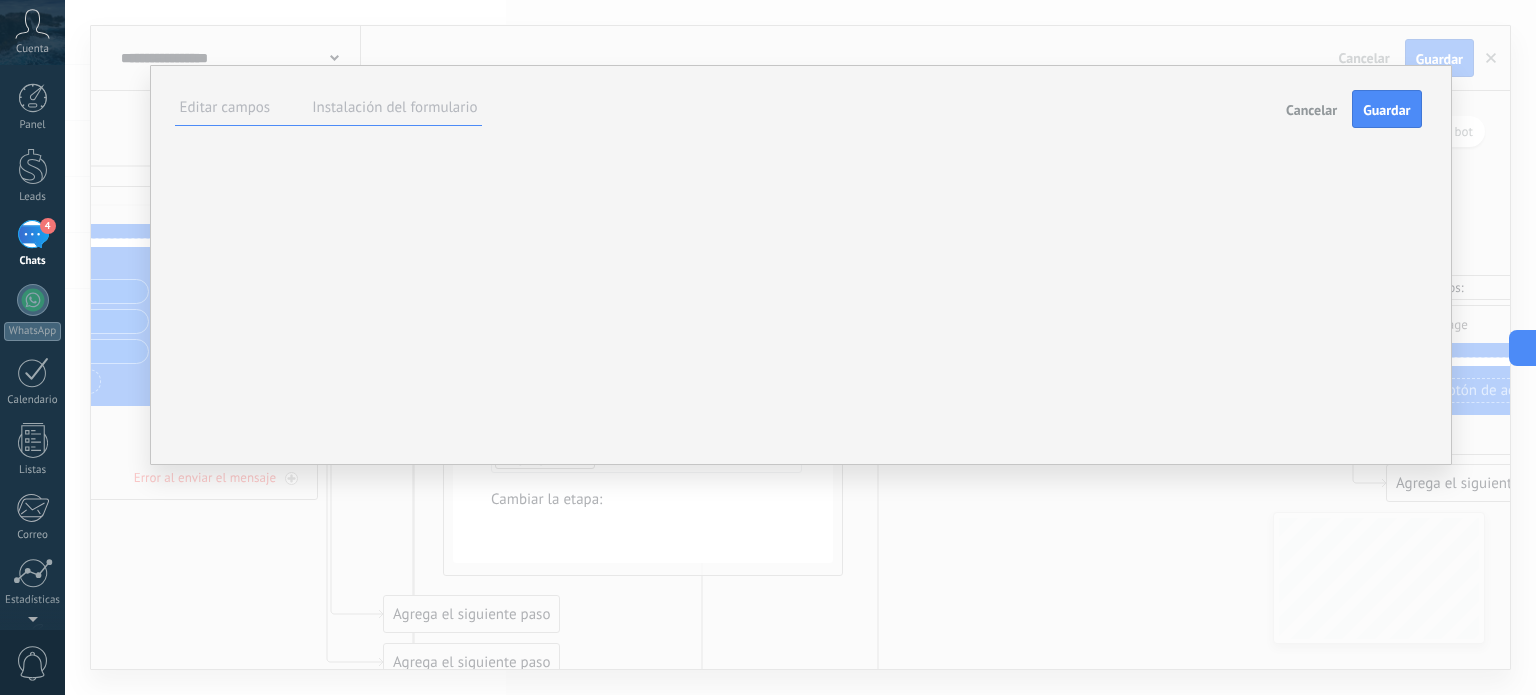 type on "**" 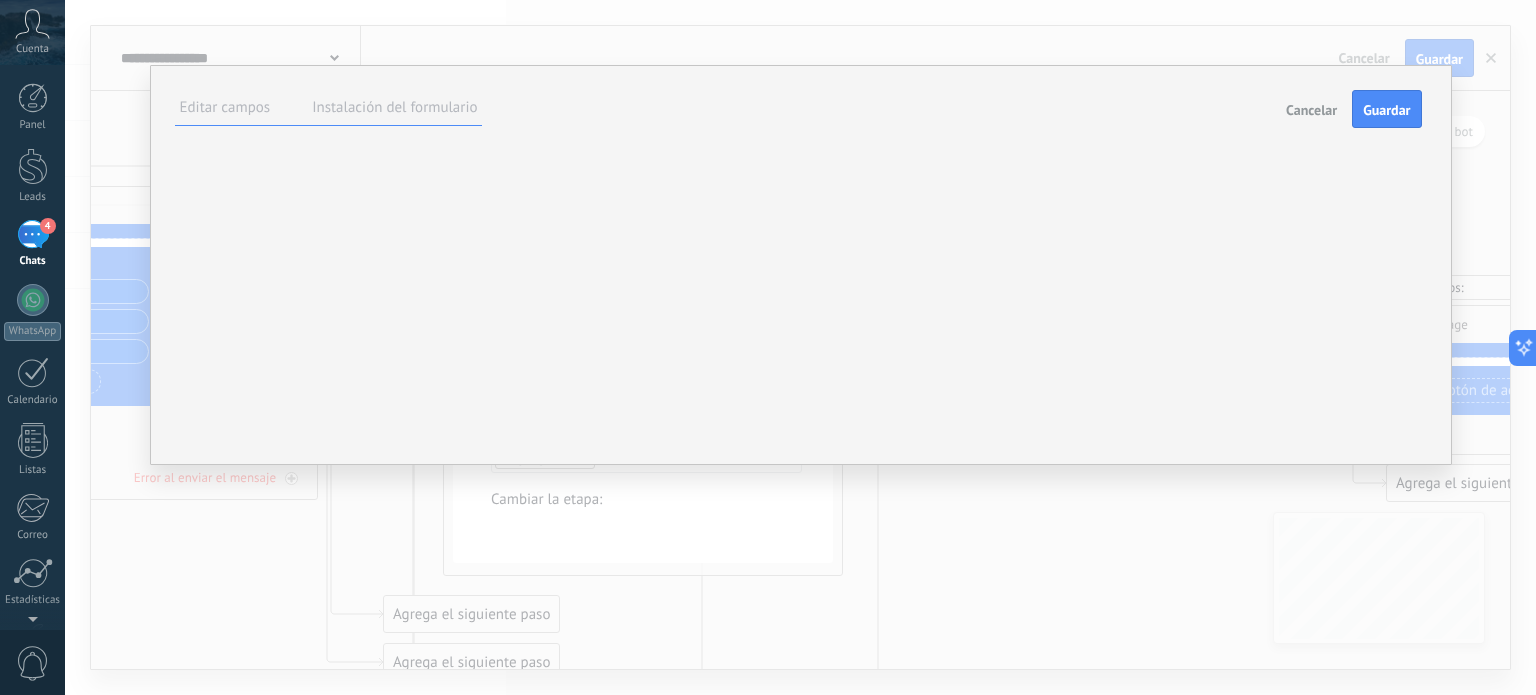 click on "Hecho" at bounding box center [0, 0] 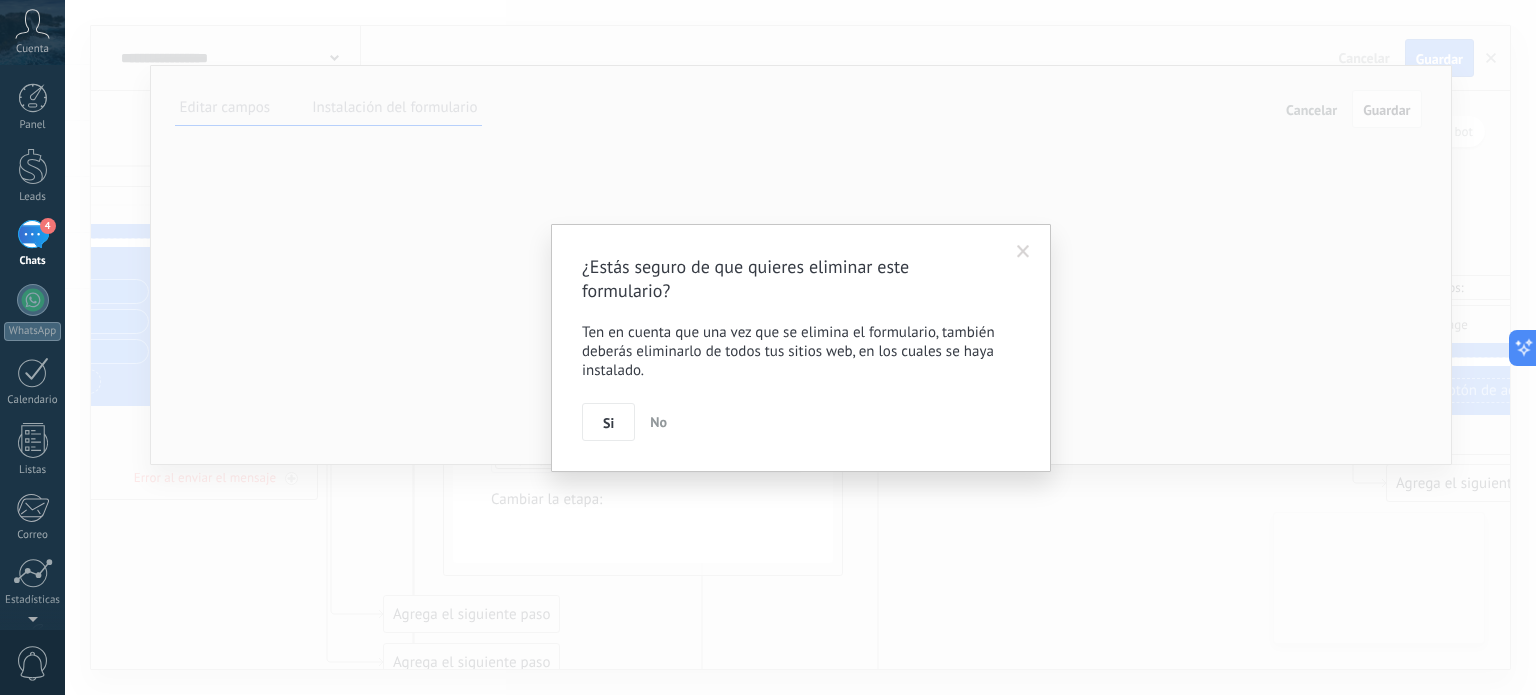 click at bounding box center [1023, 252] 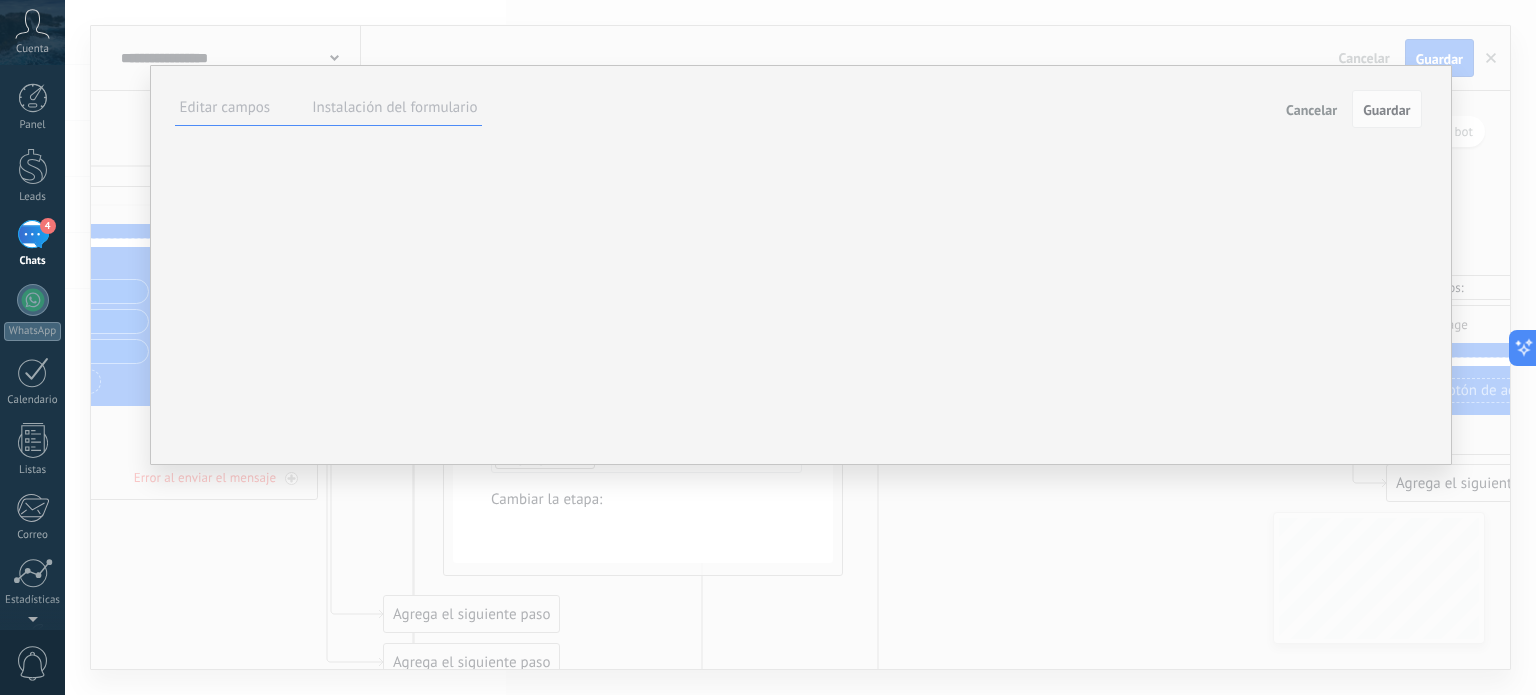 type on "**********" 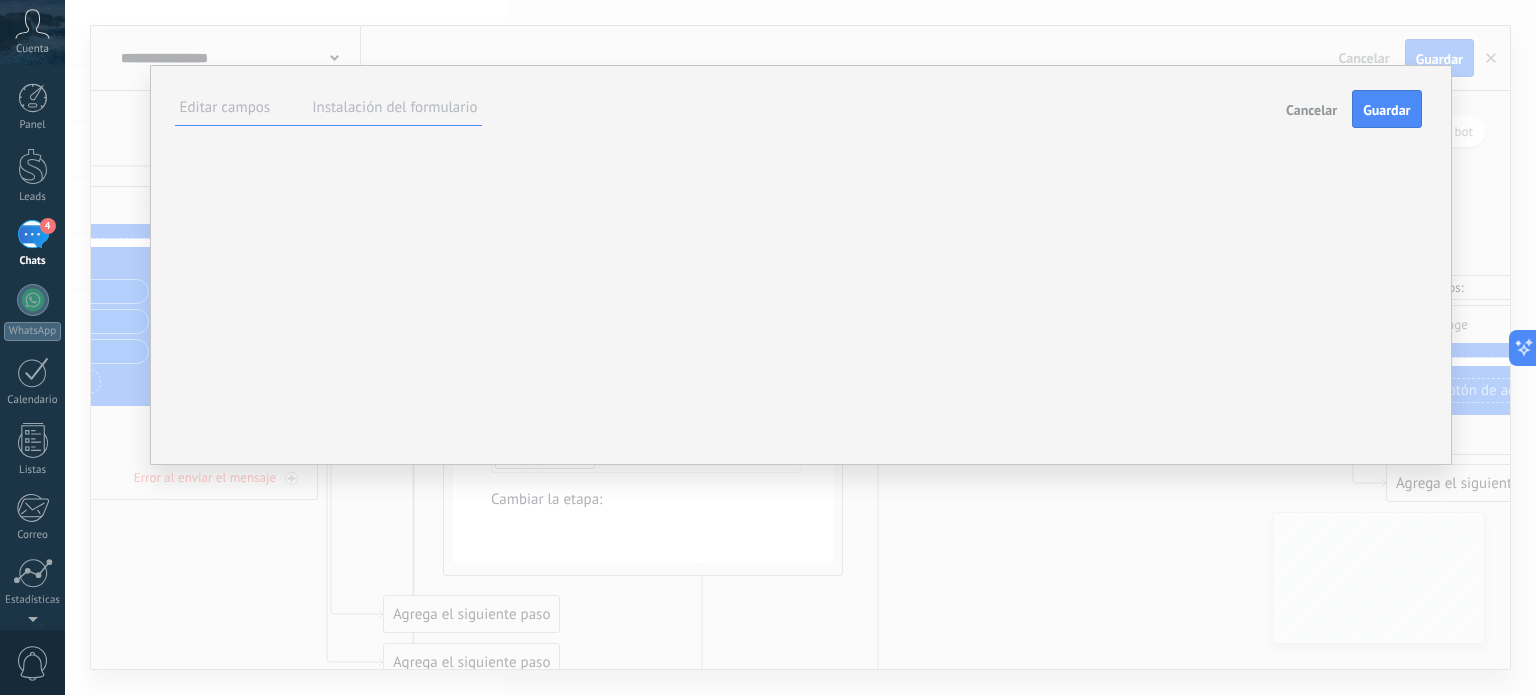 click on "Instalación del formulario" at bounding box center [394, 107] 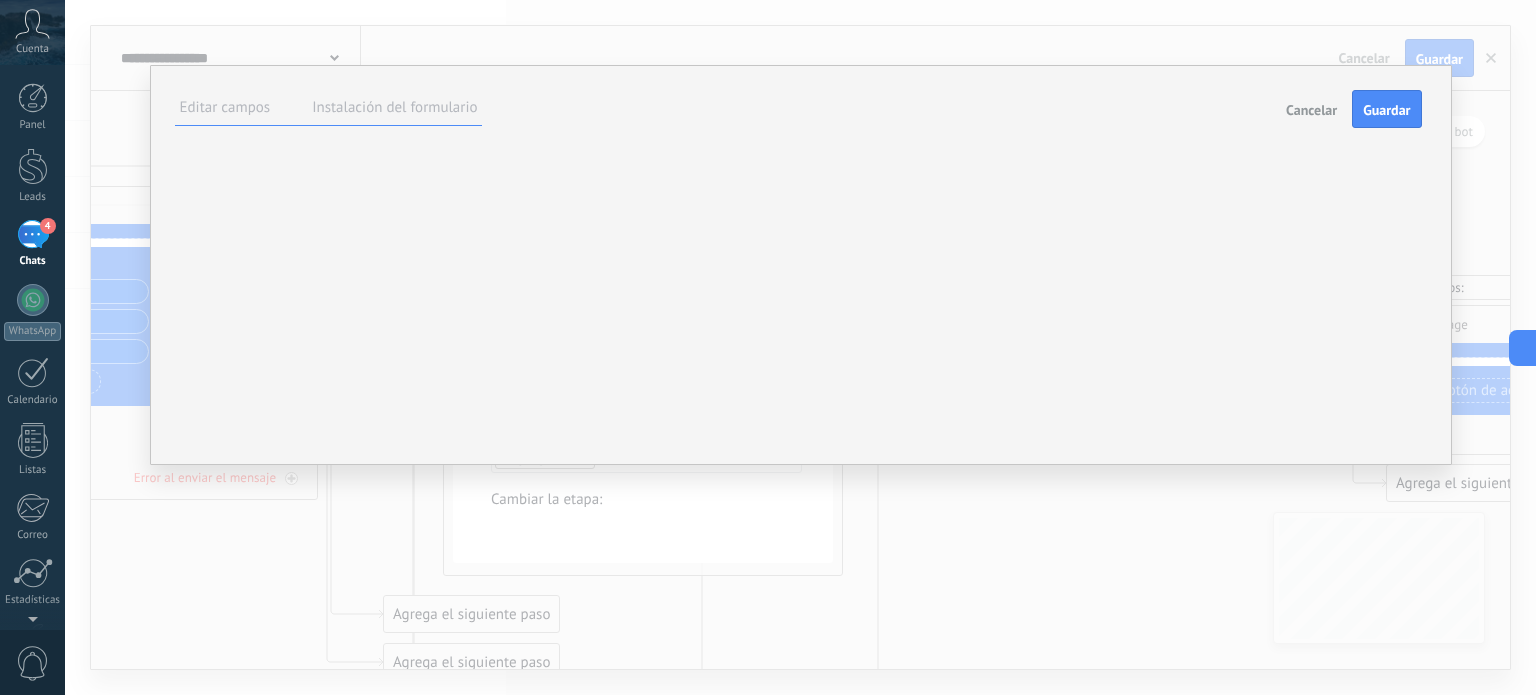 click on "Campo del sistema" at bounding box center [0, 0] 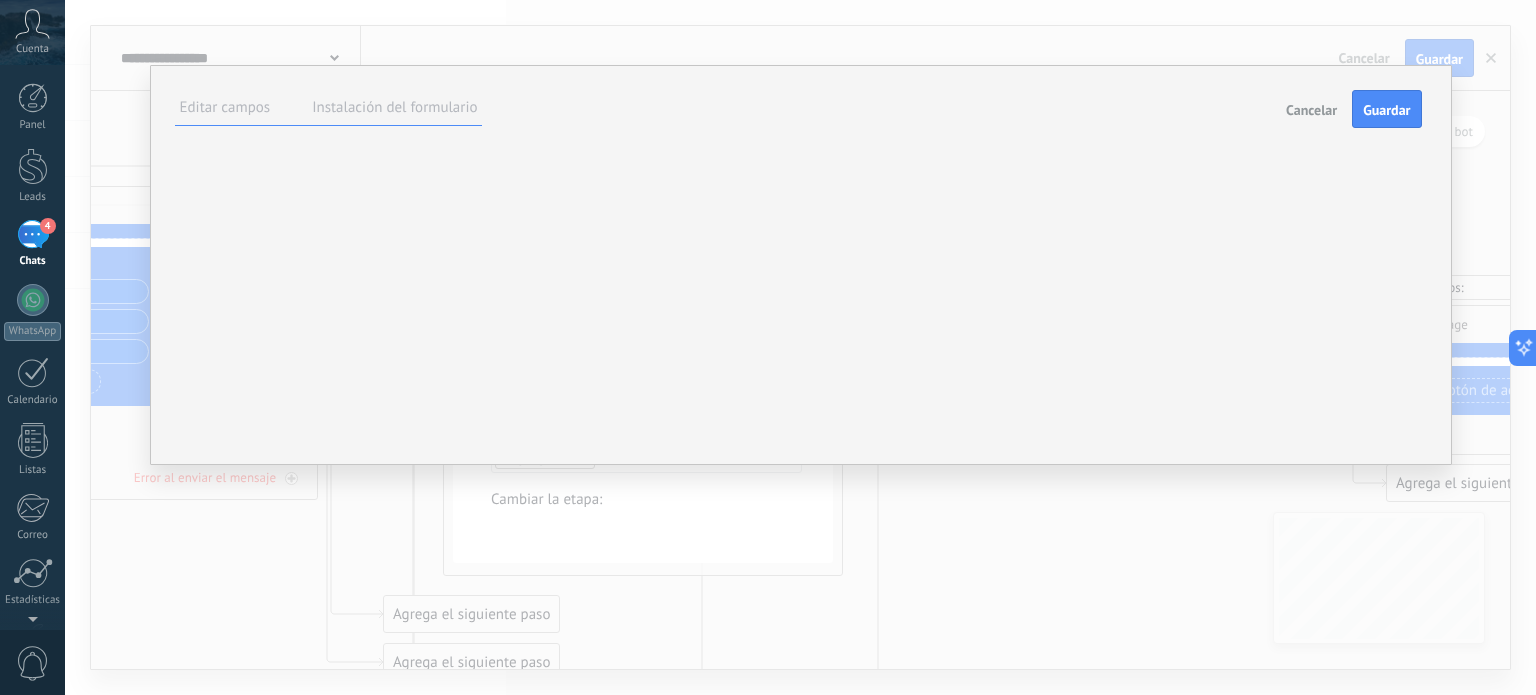 scroll, scrollTop: 0, scrollLeft: 0, axis: both 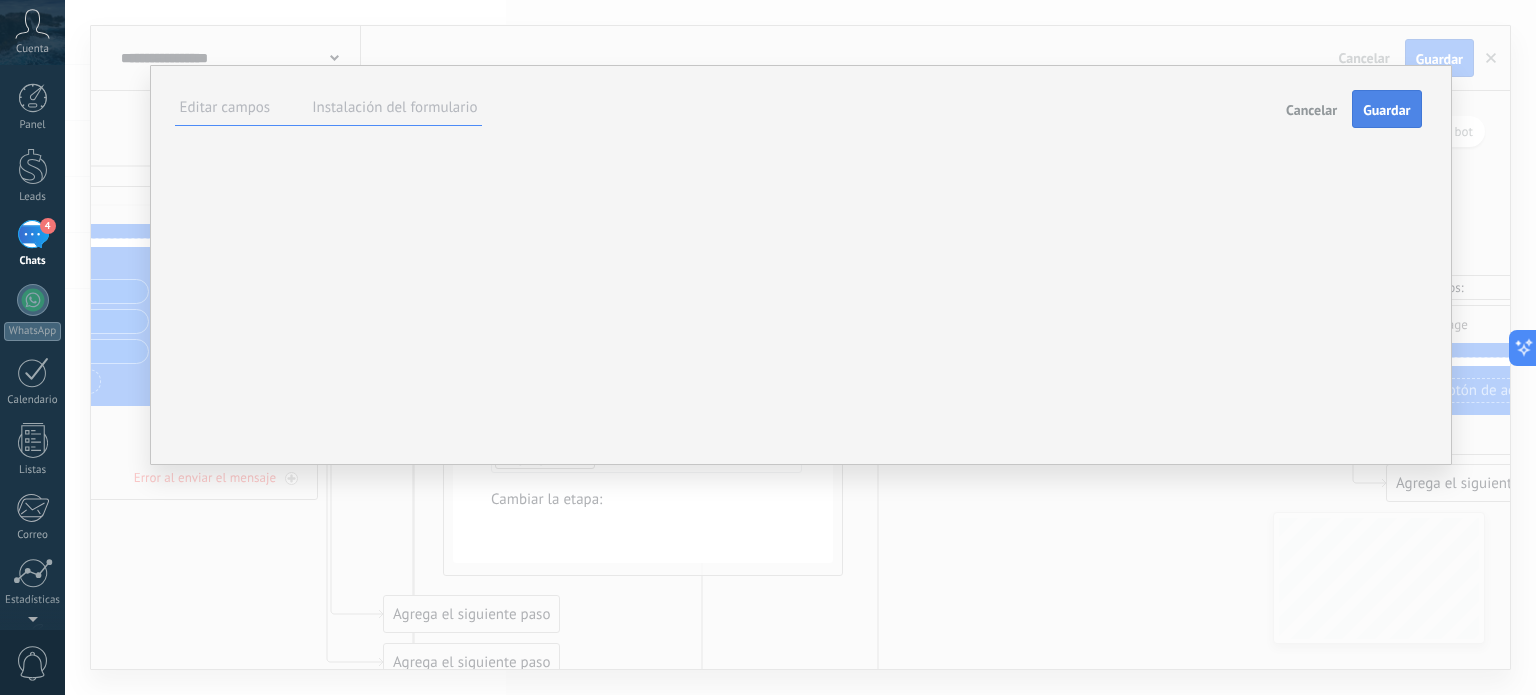 click on "Guardar" at bounding box center (1386, 110) 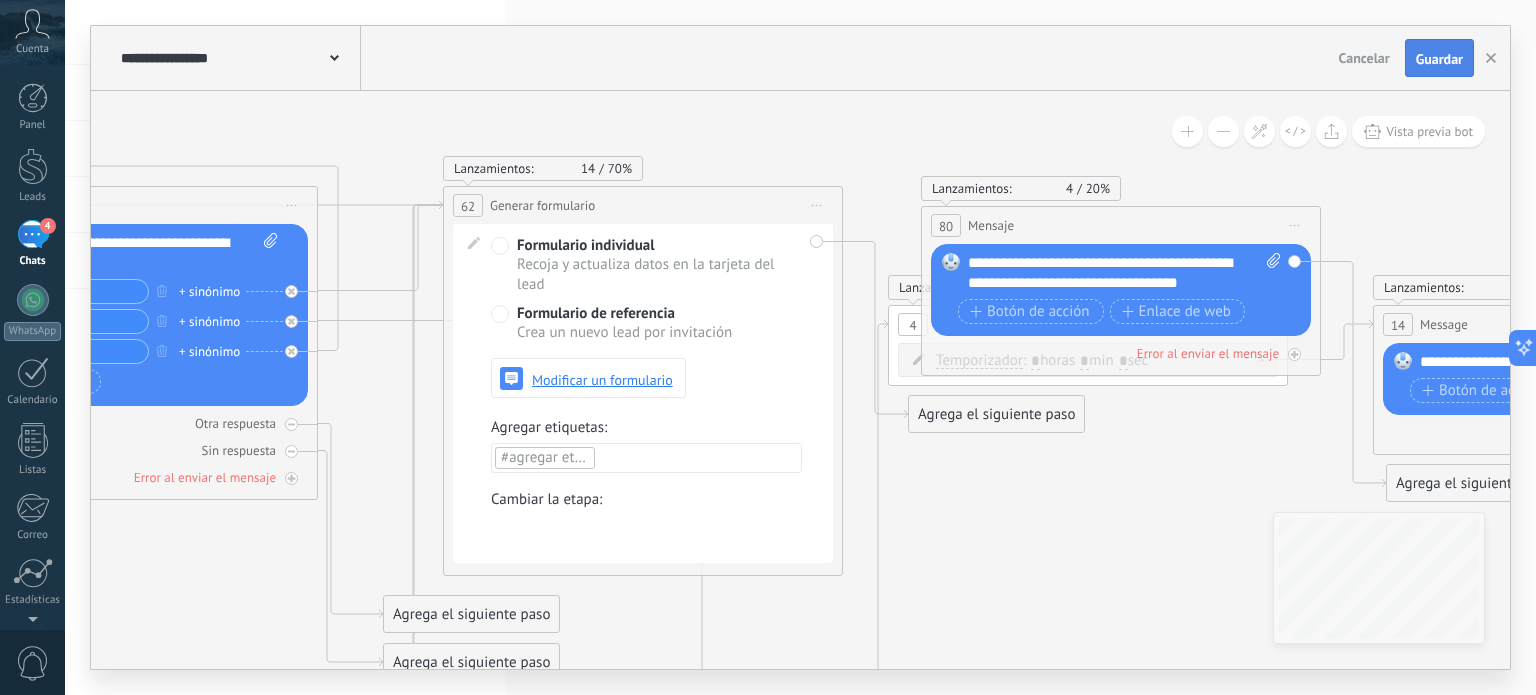 click on "Guardar" at bounding box center [1439, 58] 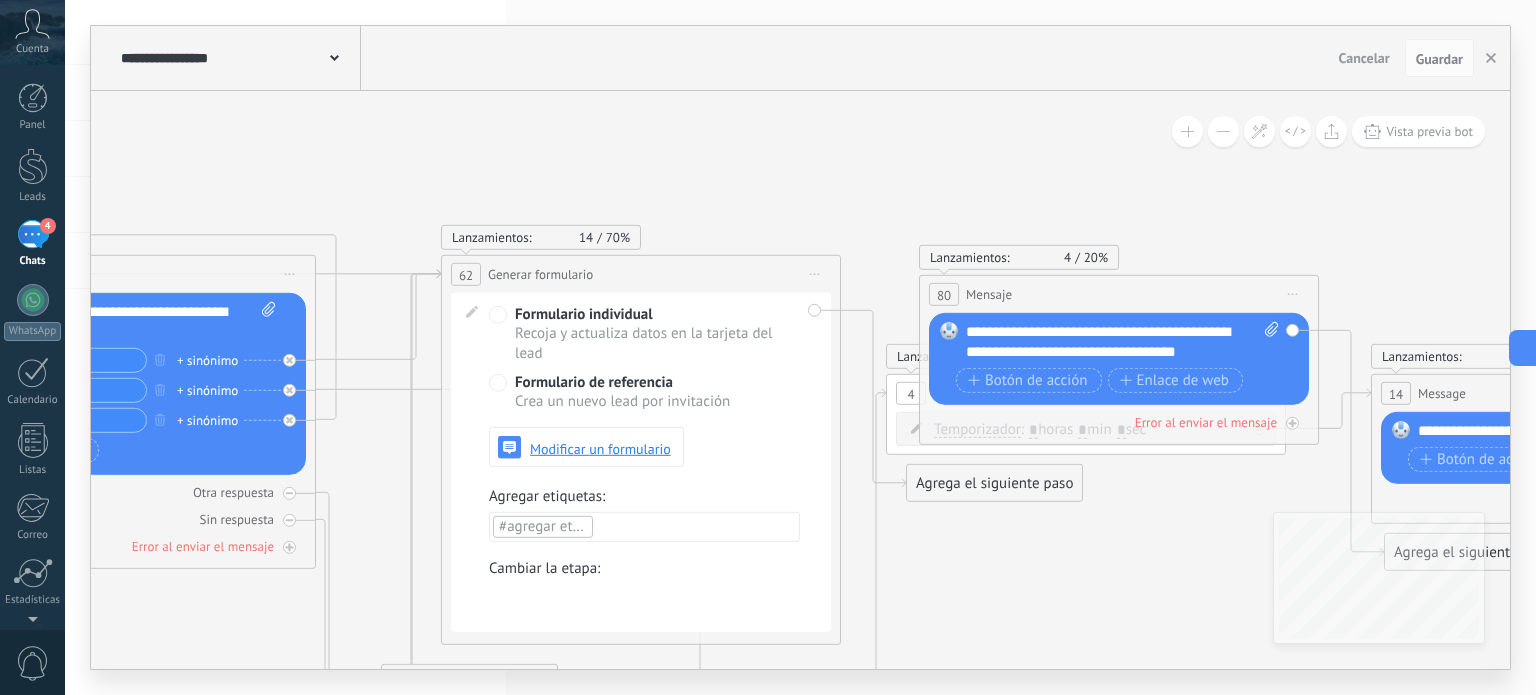 click on "Agrega el siguiente paso" at bounding box center [994, 483] 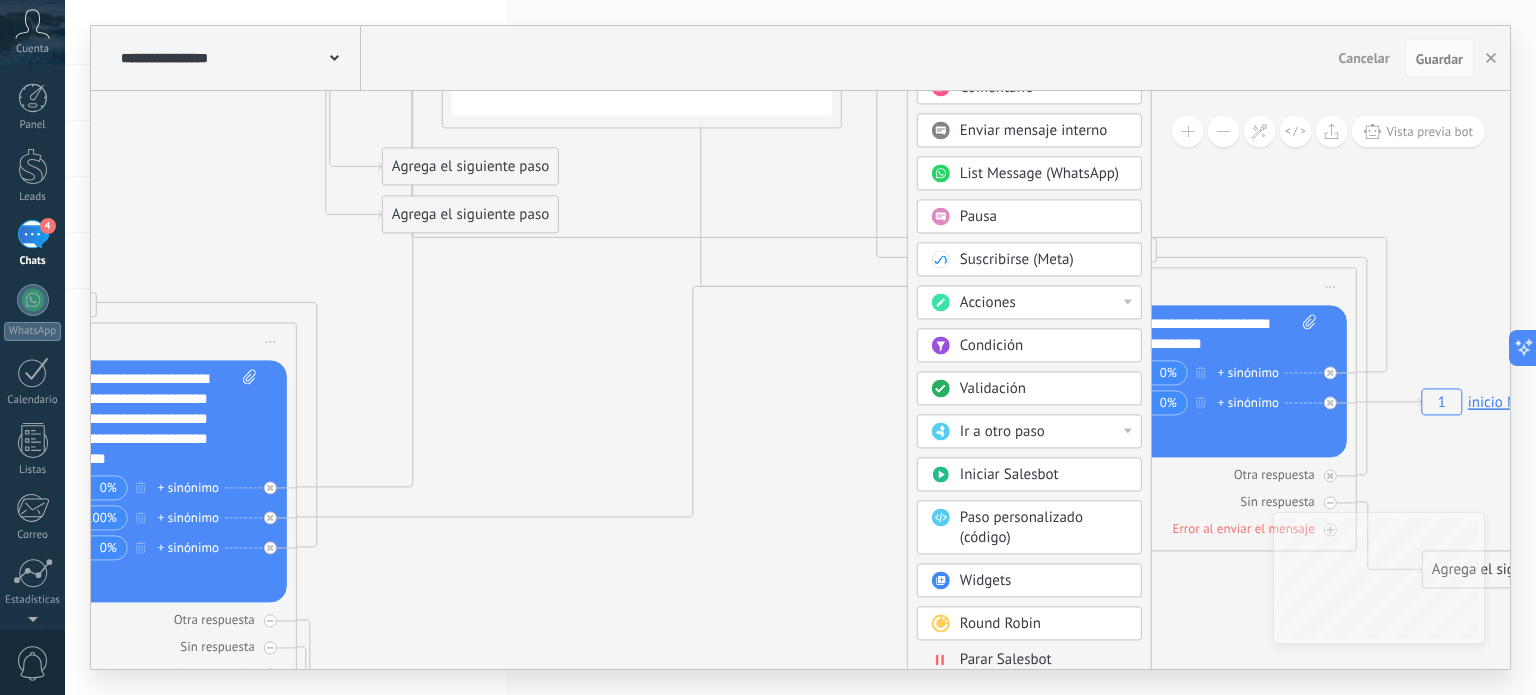 click on "Acciones" at bounding box center [1029, 303] 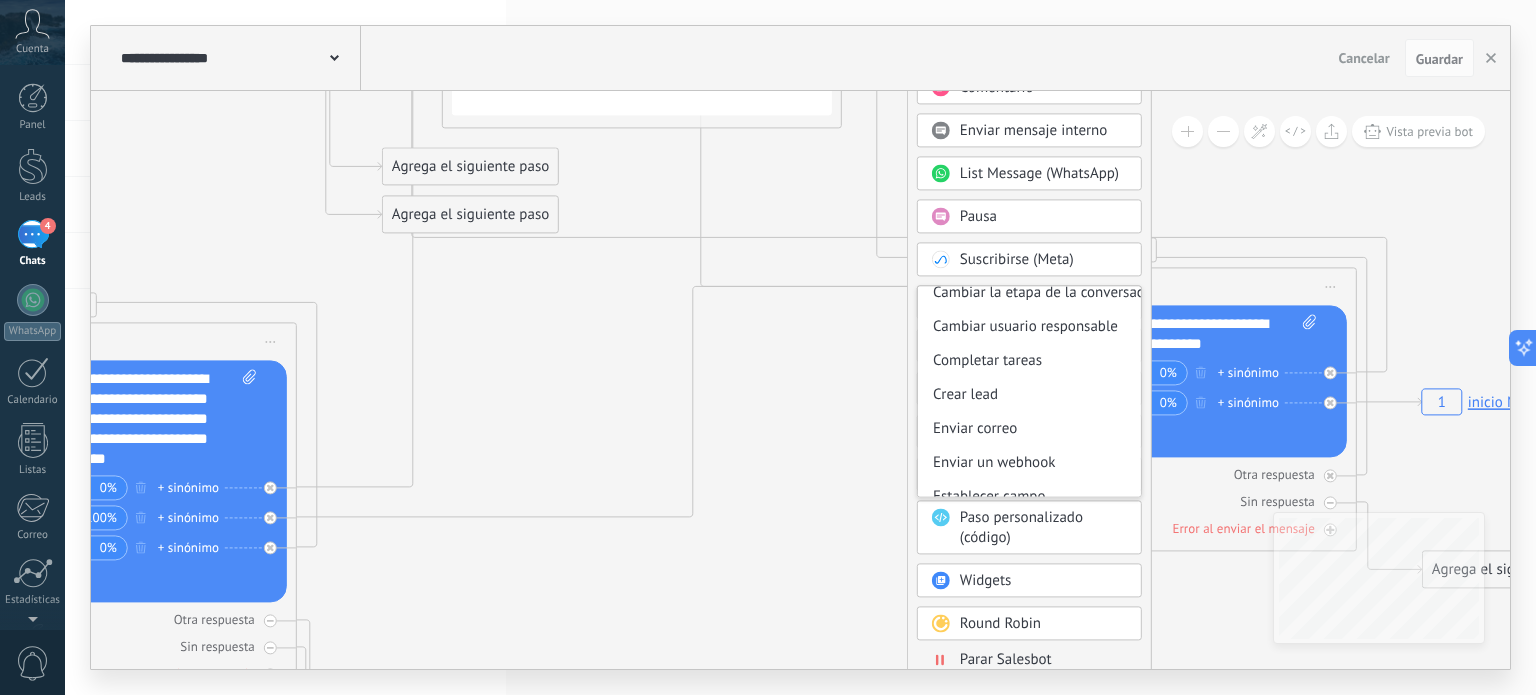 scroll, scrollTop: 148, scrollLeft: 0, axis: vertical 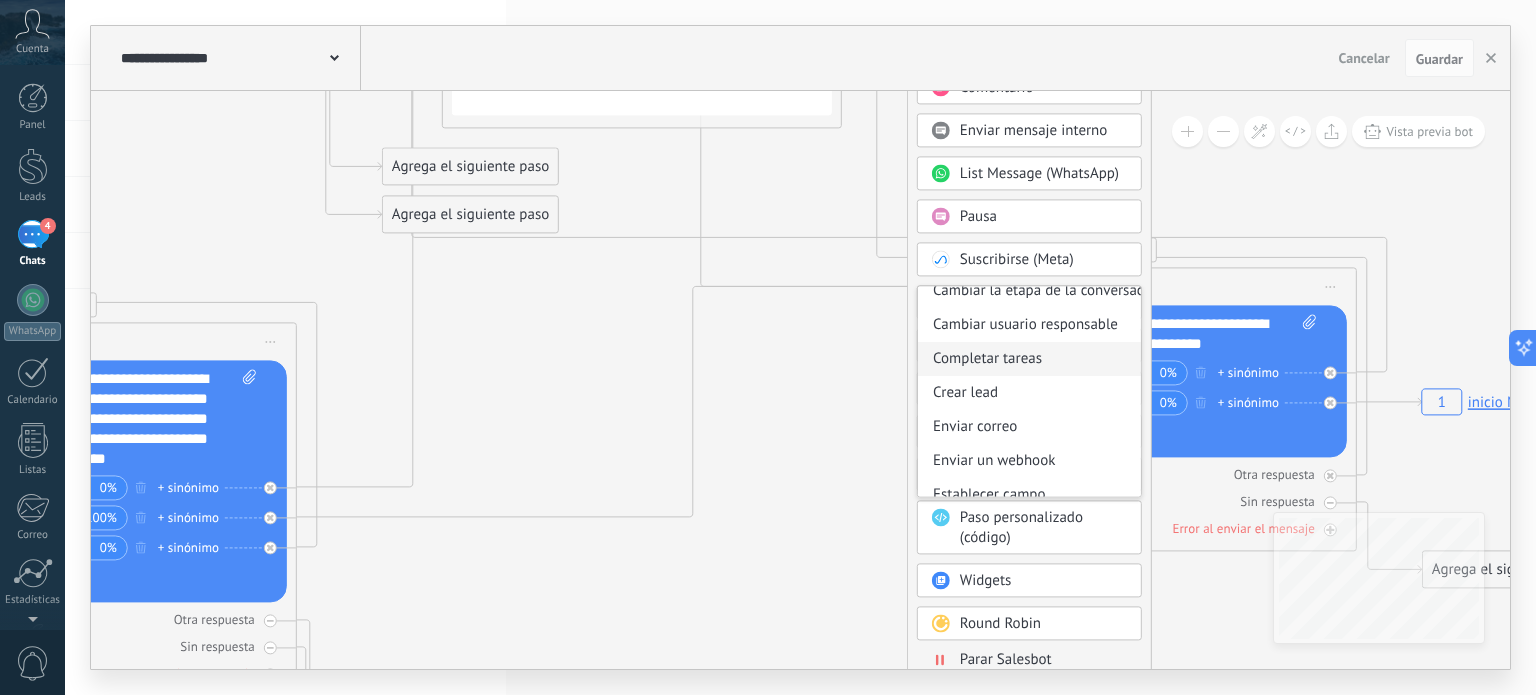 click on "Completar tareas" at bounding box center [1029, 360] 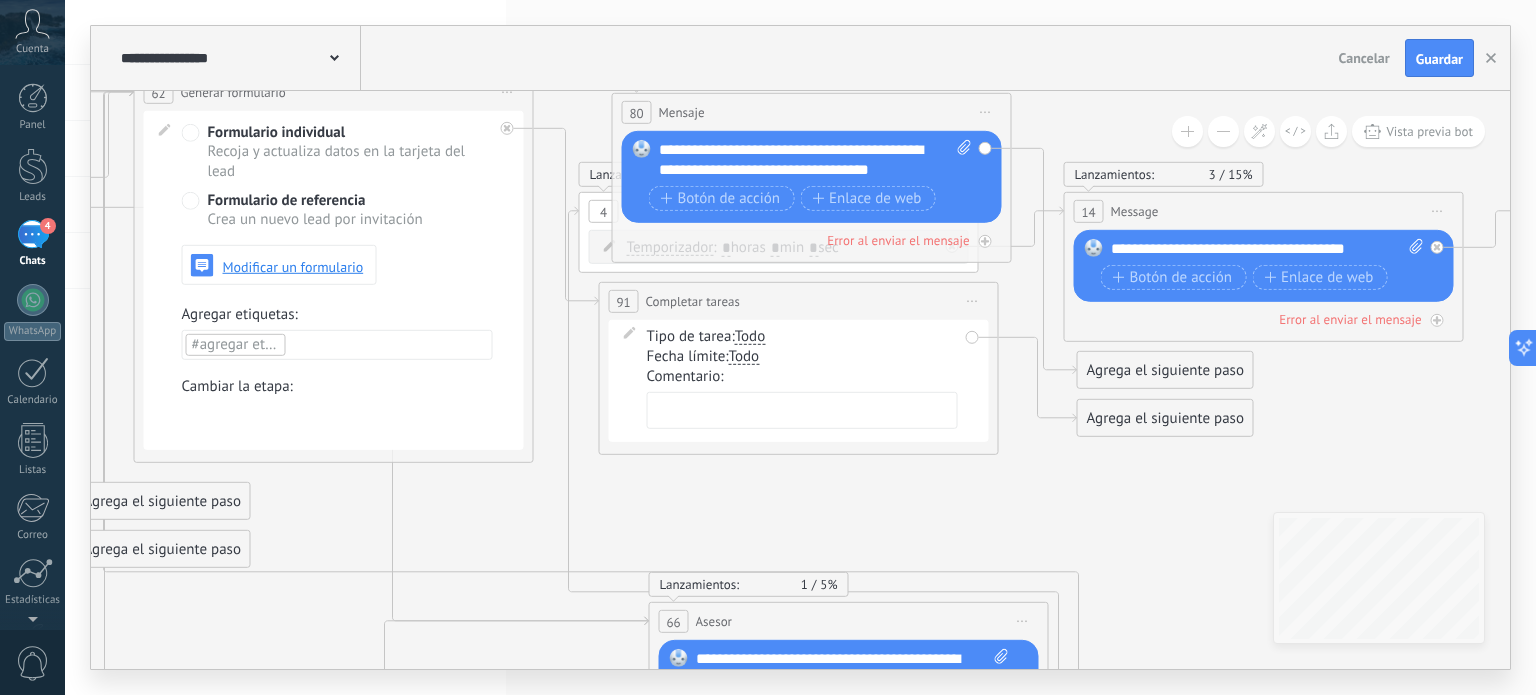 click on "Iniciar vista previa aquí
Cambiar nombre
Duplicar
[GEOGRAPHIC_DATA]" at bounding box center (973, 301) 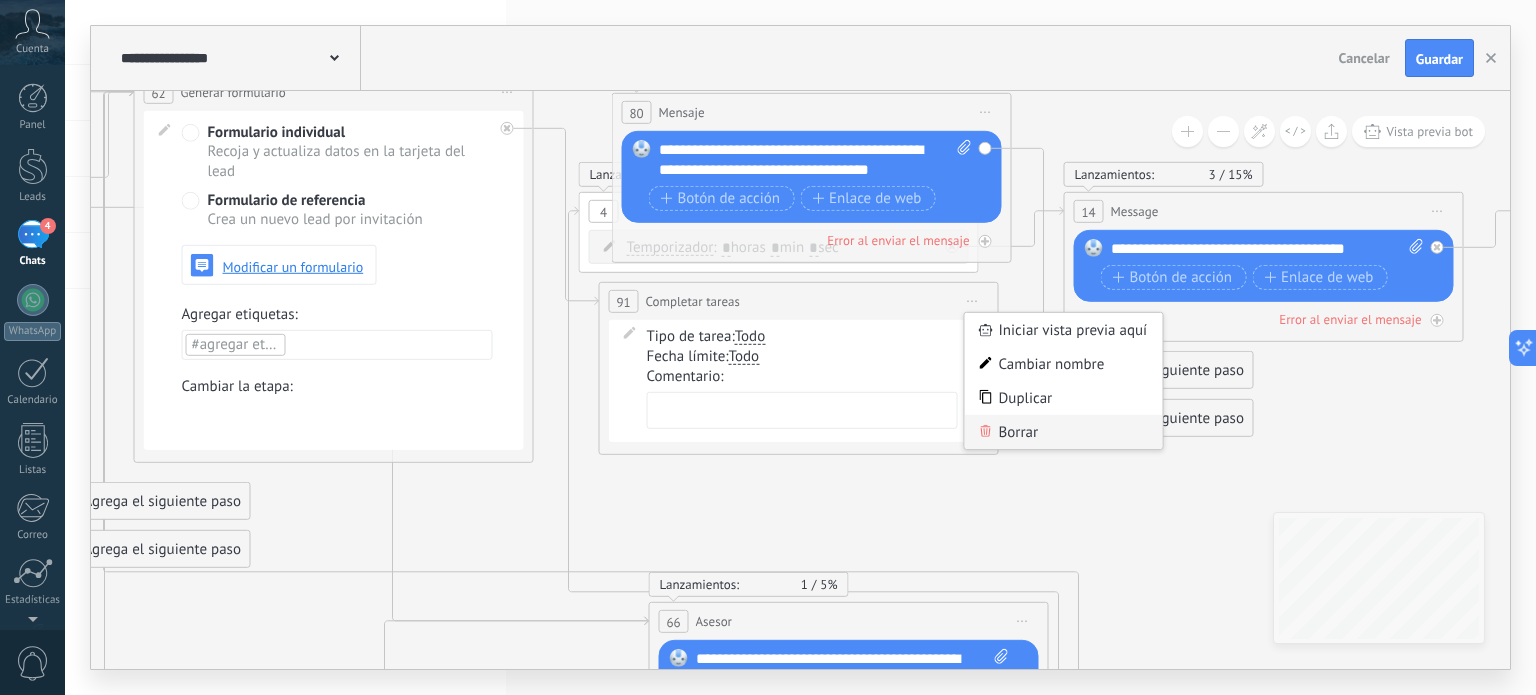 click on "Borrar" at bounding box center (1064, 432) 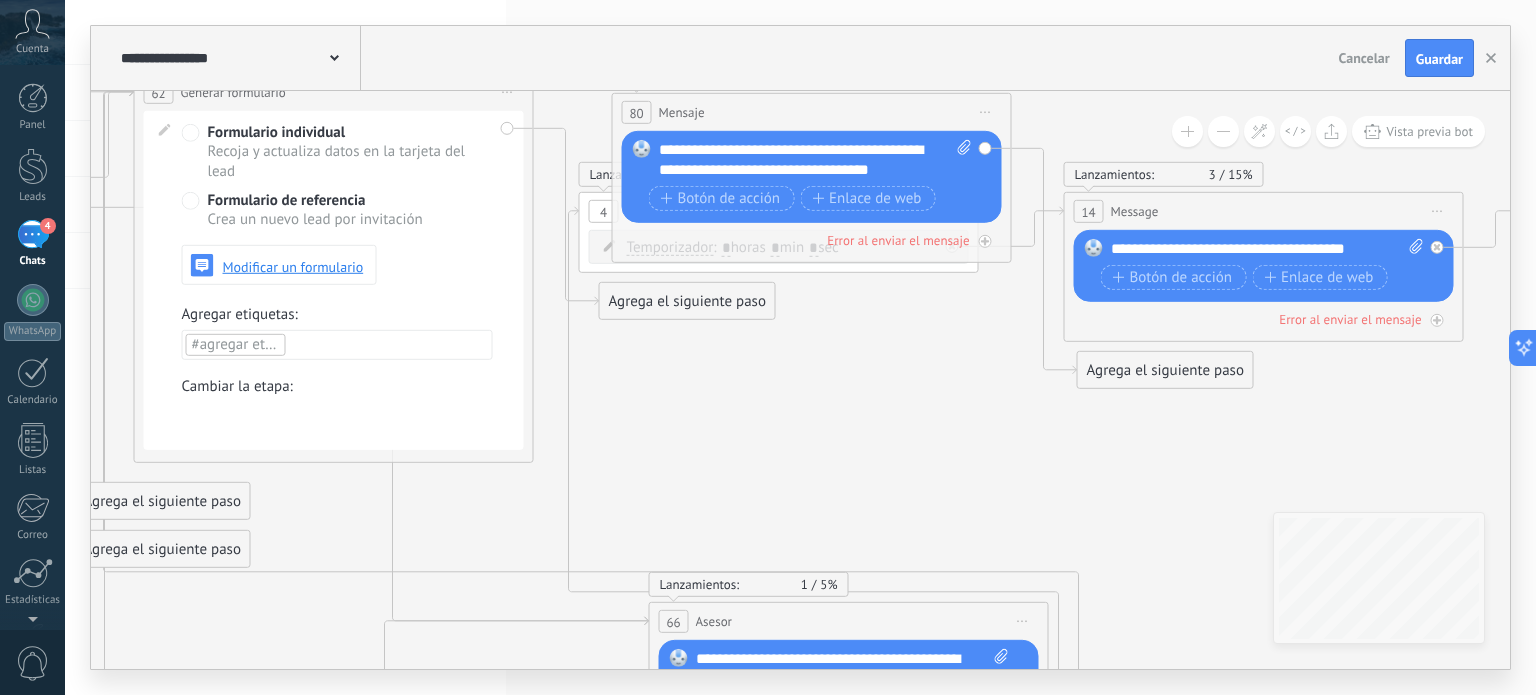 click on "Agrega el siguiente paso" at bounding box center (687, 301) 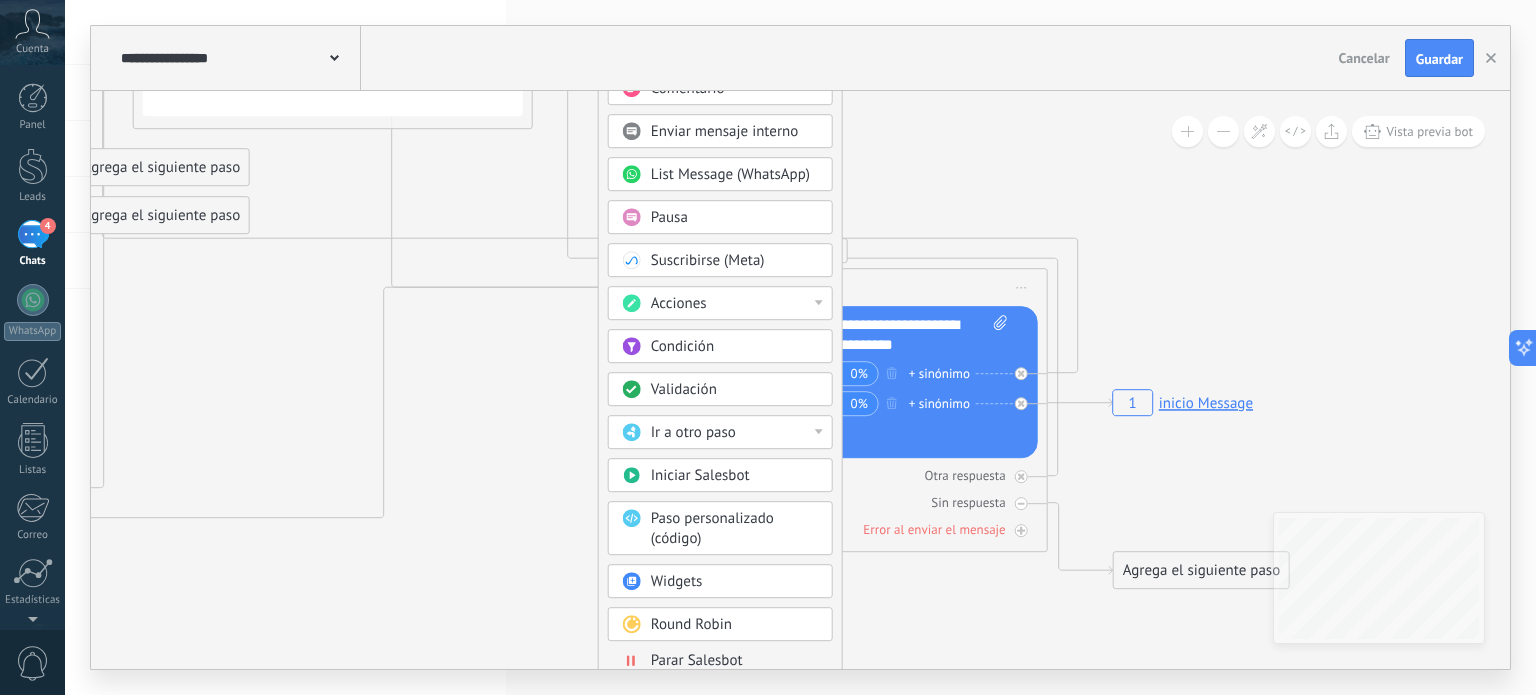 click on "Iniciar Salesbot" at bounding box center (700, 475) 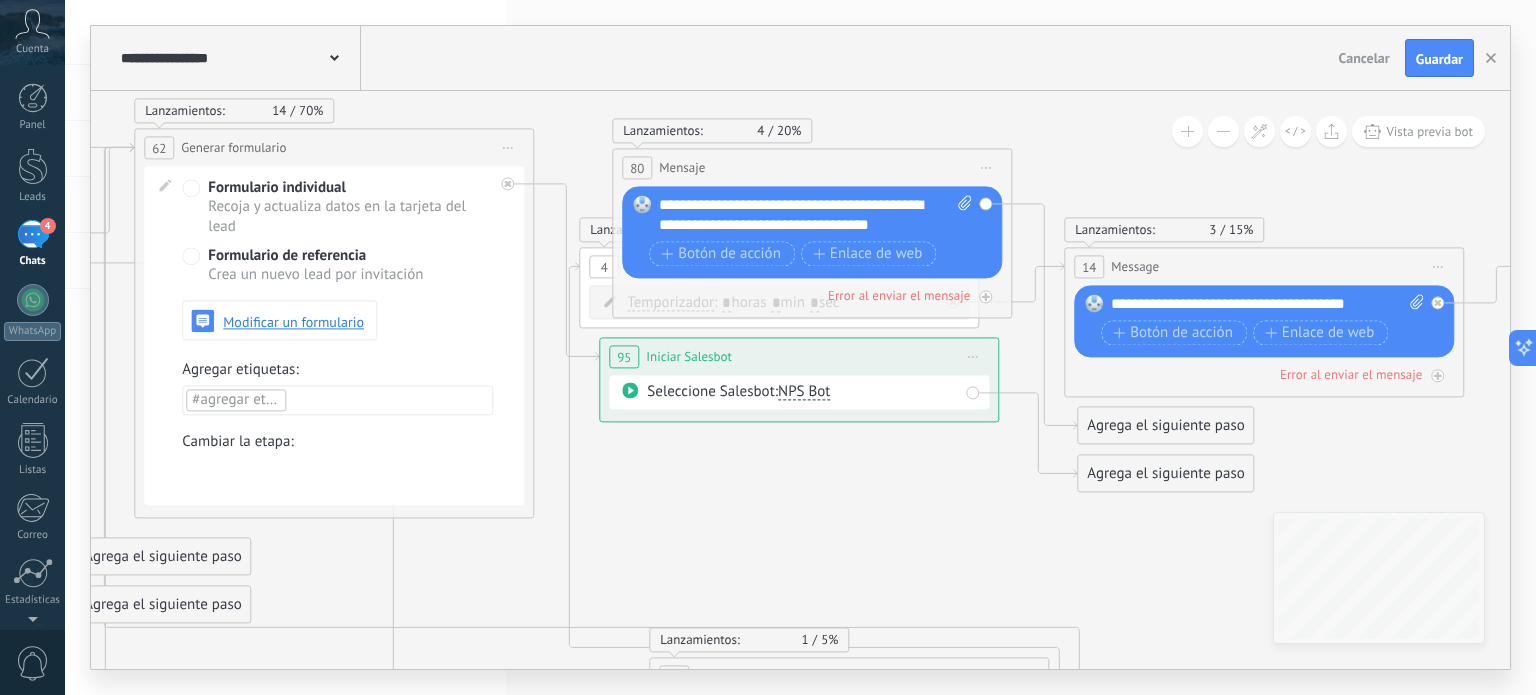 click on "Seleccione Salesbot:  NPS Bot" at bounding box center [799, 393] 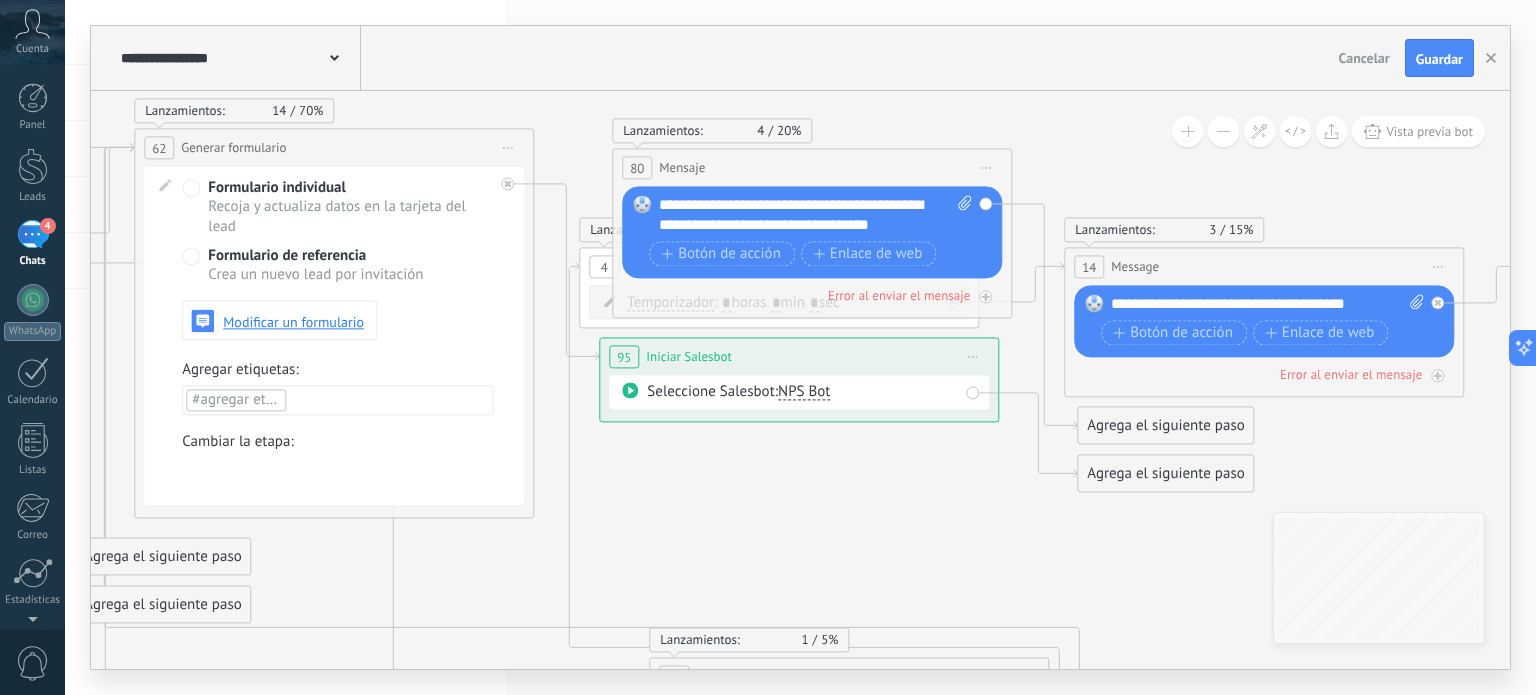 click on "Iniciar vista previa aquí
Cambiar nombre
Duplicar
[GEOGRAPHIC_DATA]" at bounding box center [973, 357] 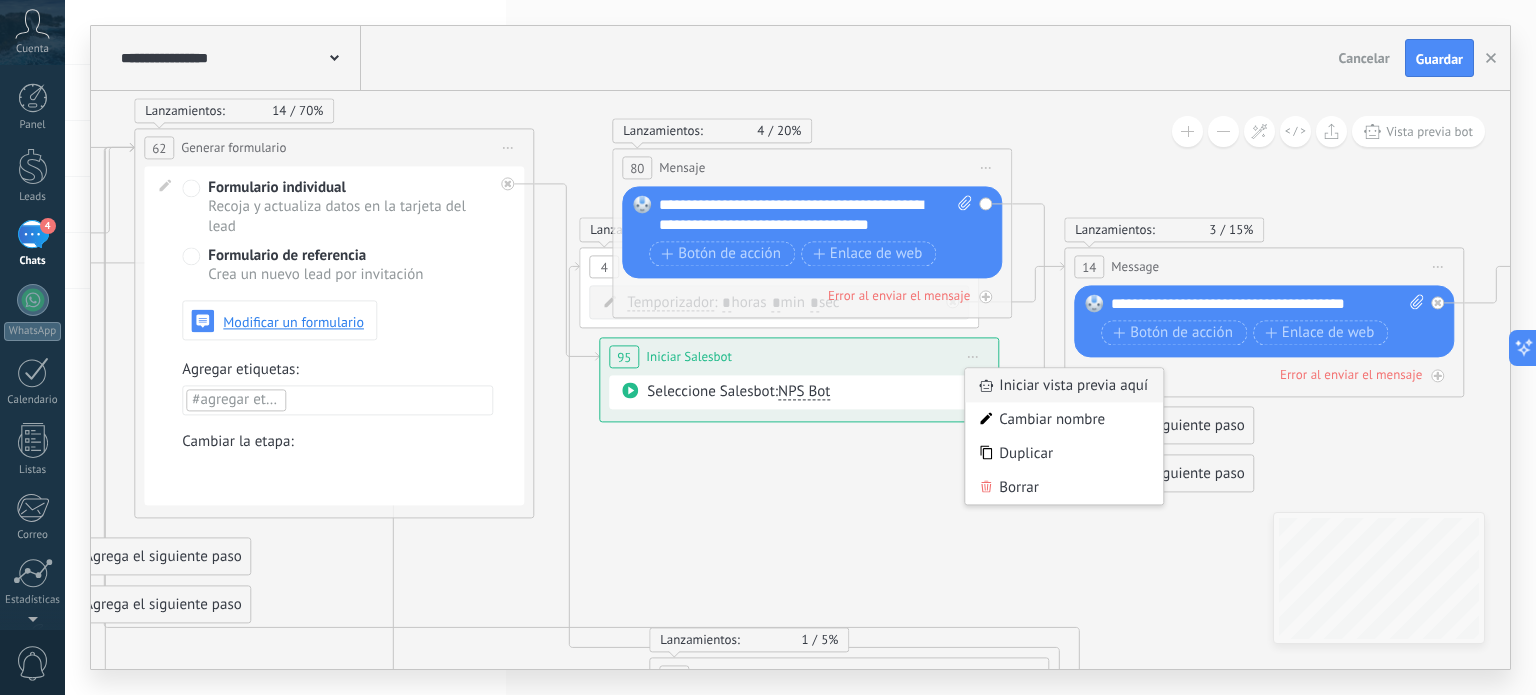 click on "Iniciar vista previa aquí" at bounding box center (1064, 386) 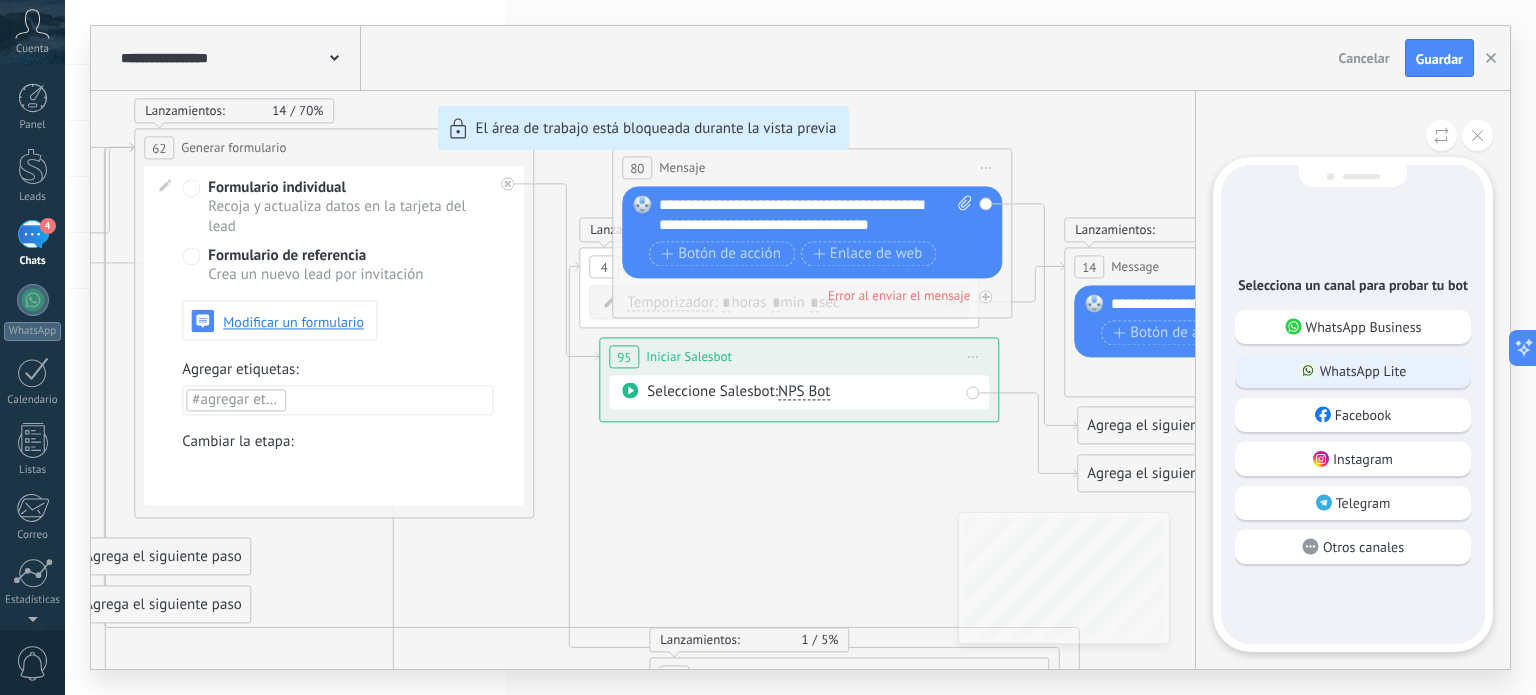 click 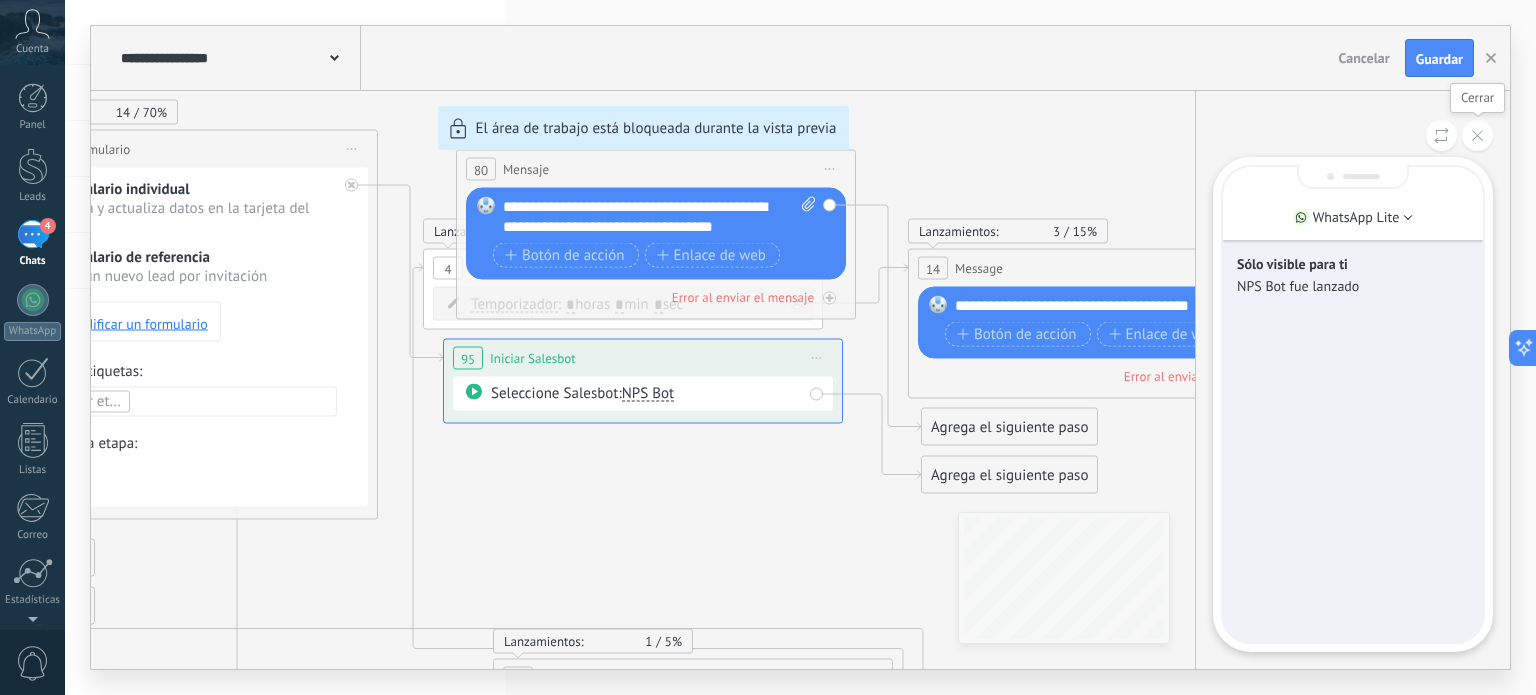 click 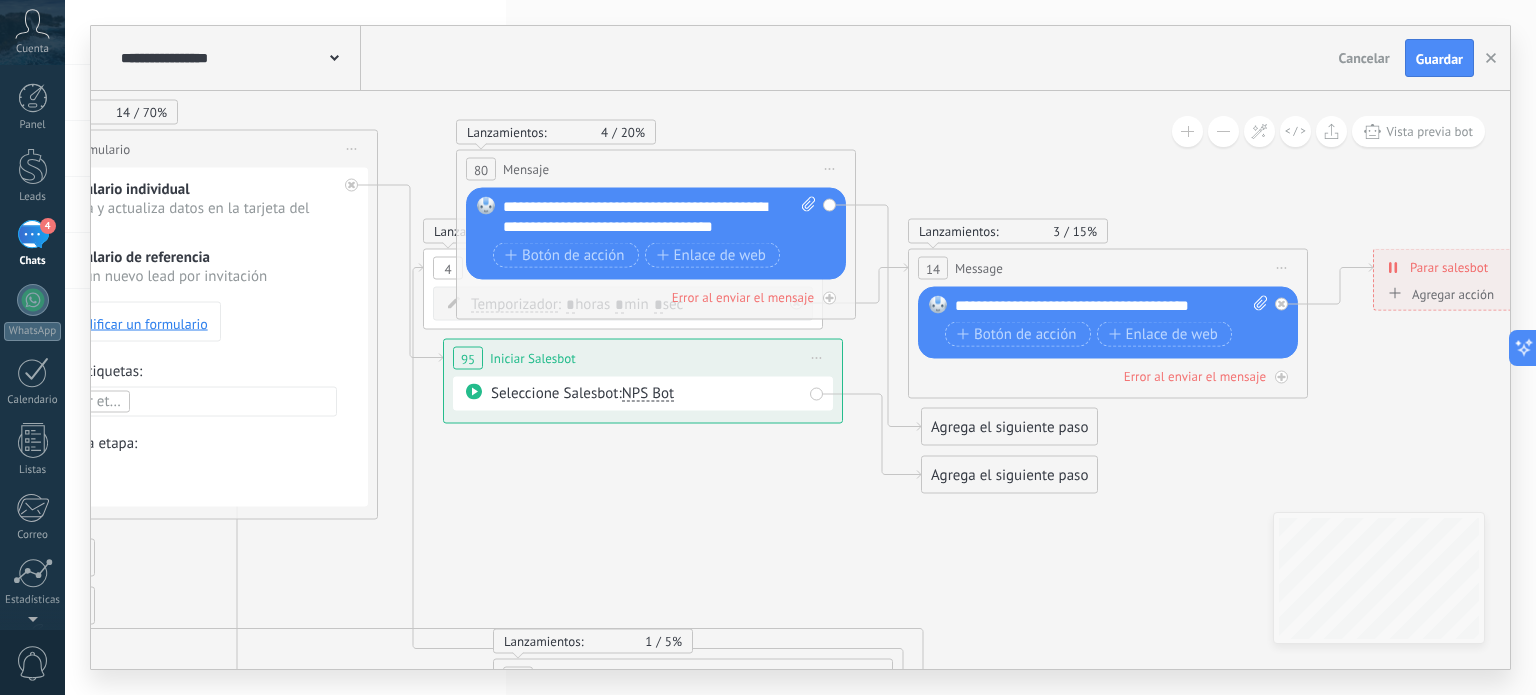 click on "Iniciar vista previa aquí
Cambiar nombre
Duplicar
[GEOGRAPHIC_DATA]" at bounding box center (817, 358) 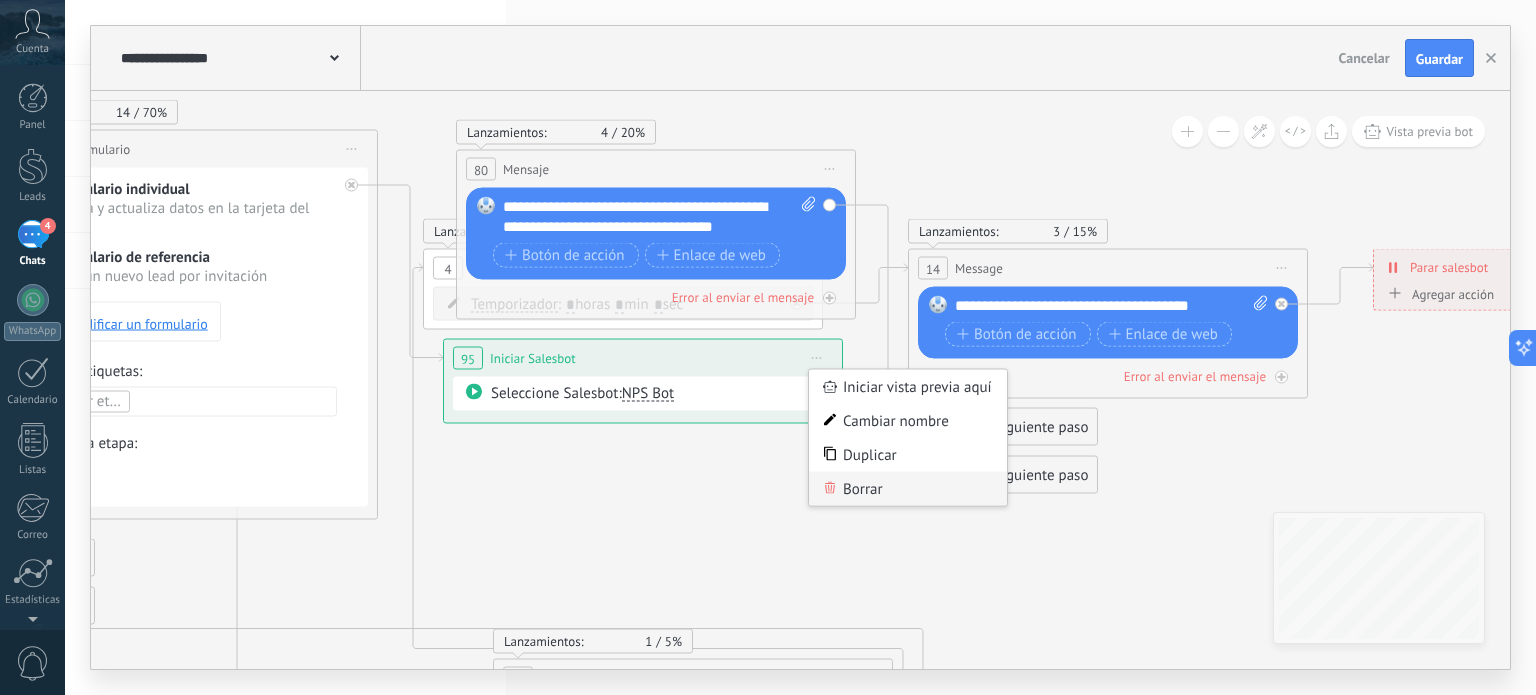 click on "Borrar" at bounding box center (908, 489) 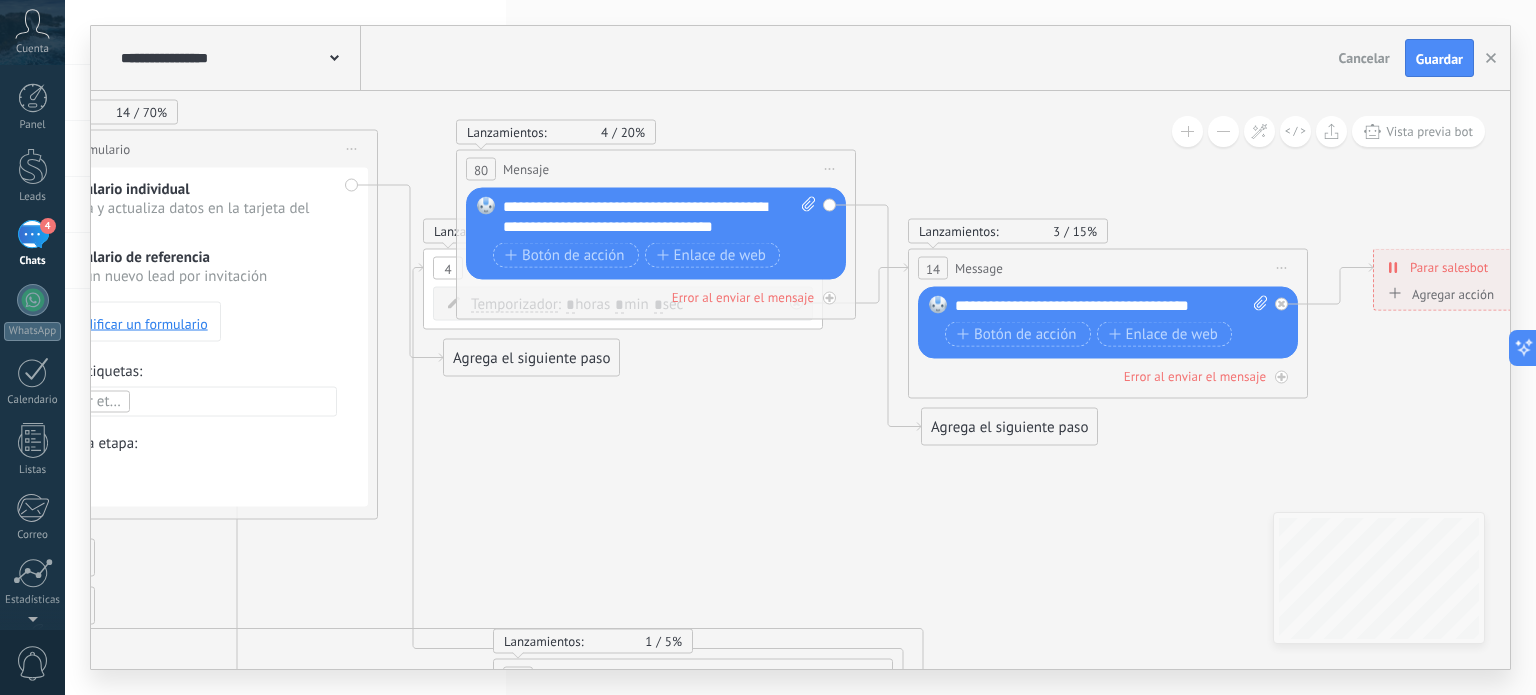 click on "Agrega el siguiente paso" at bounding box center [531, 358] 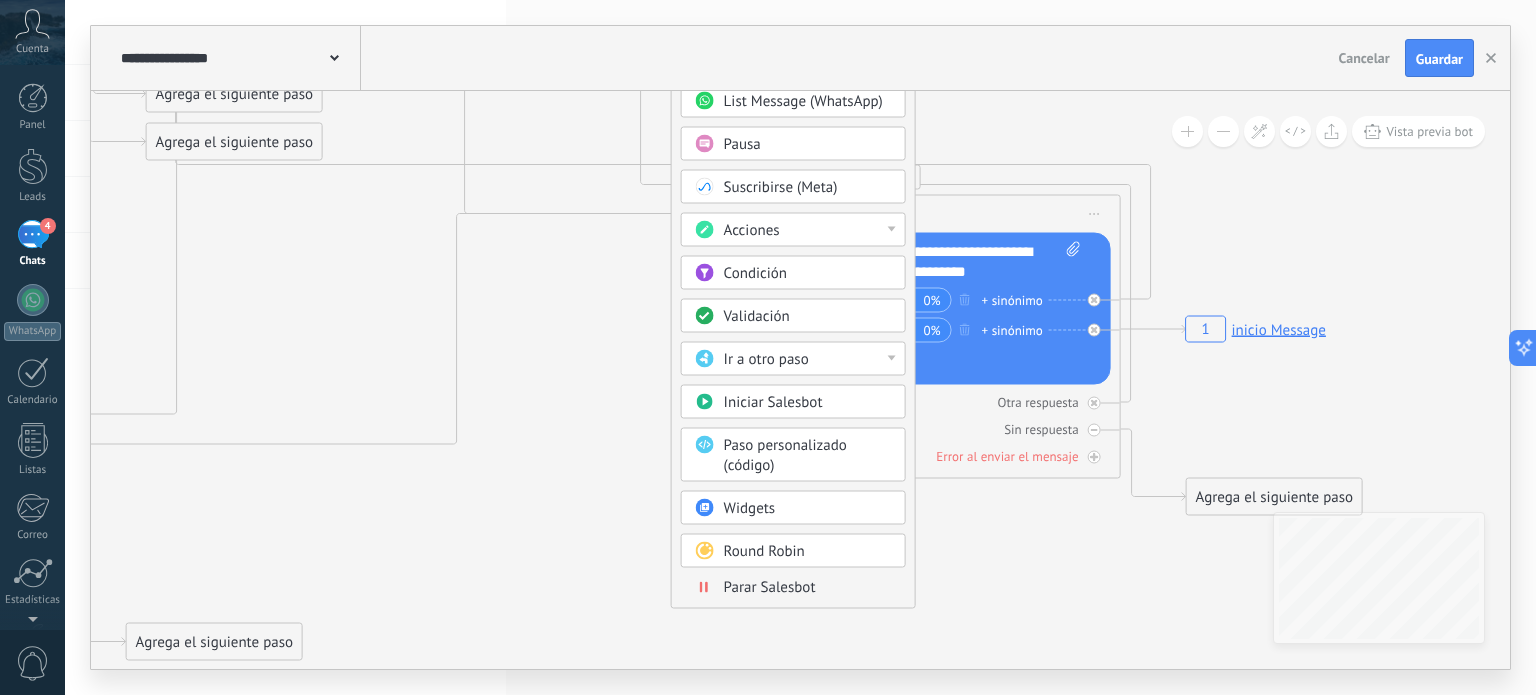 click on "Ir a otro paso" at bounding box center (808, 360) 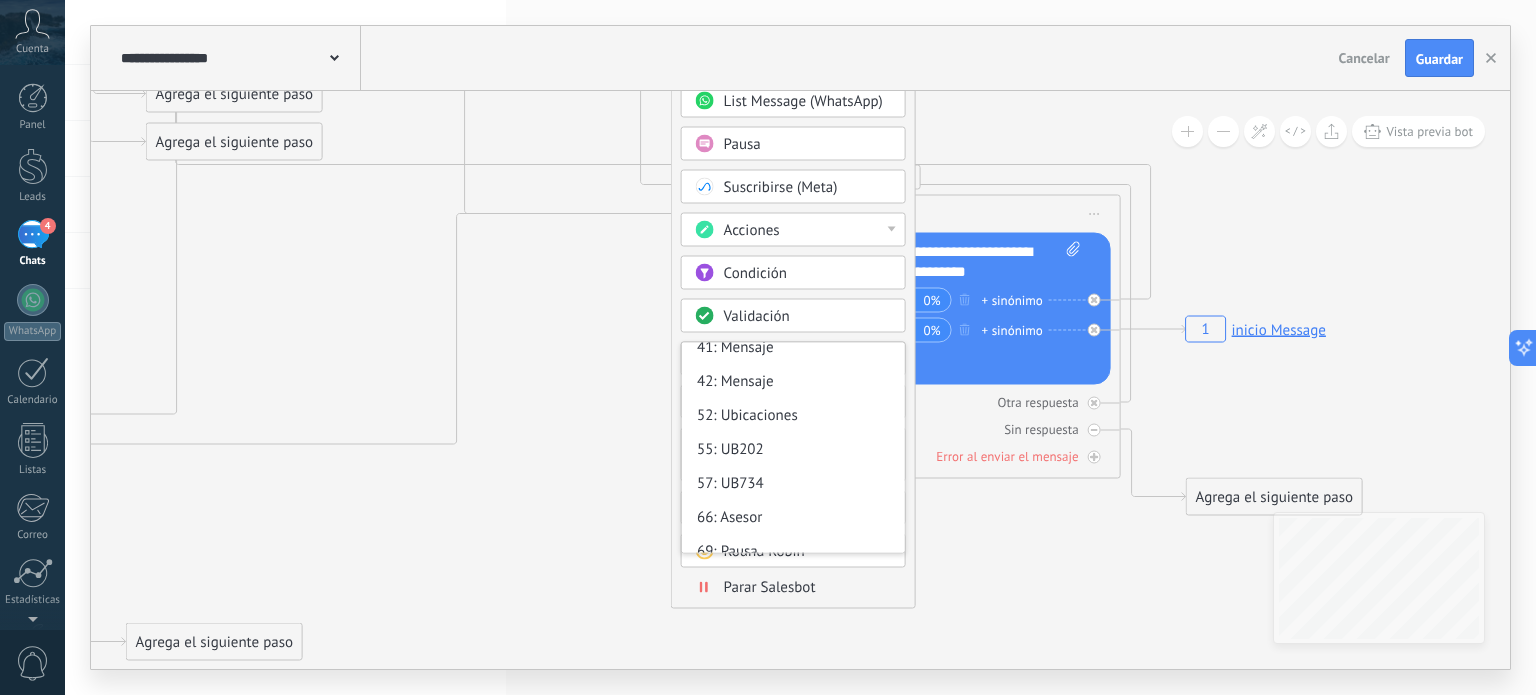 scroll, scrollTop: 401, scrollLeft: 0, axis: vertical 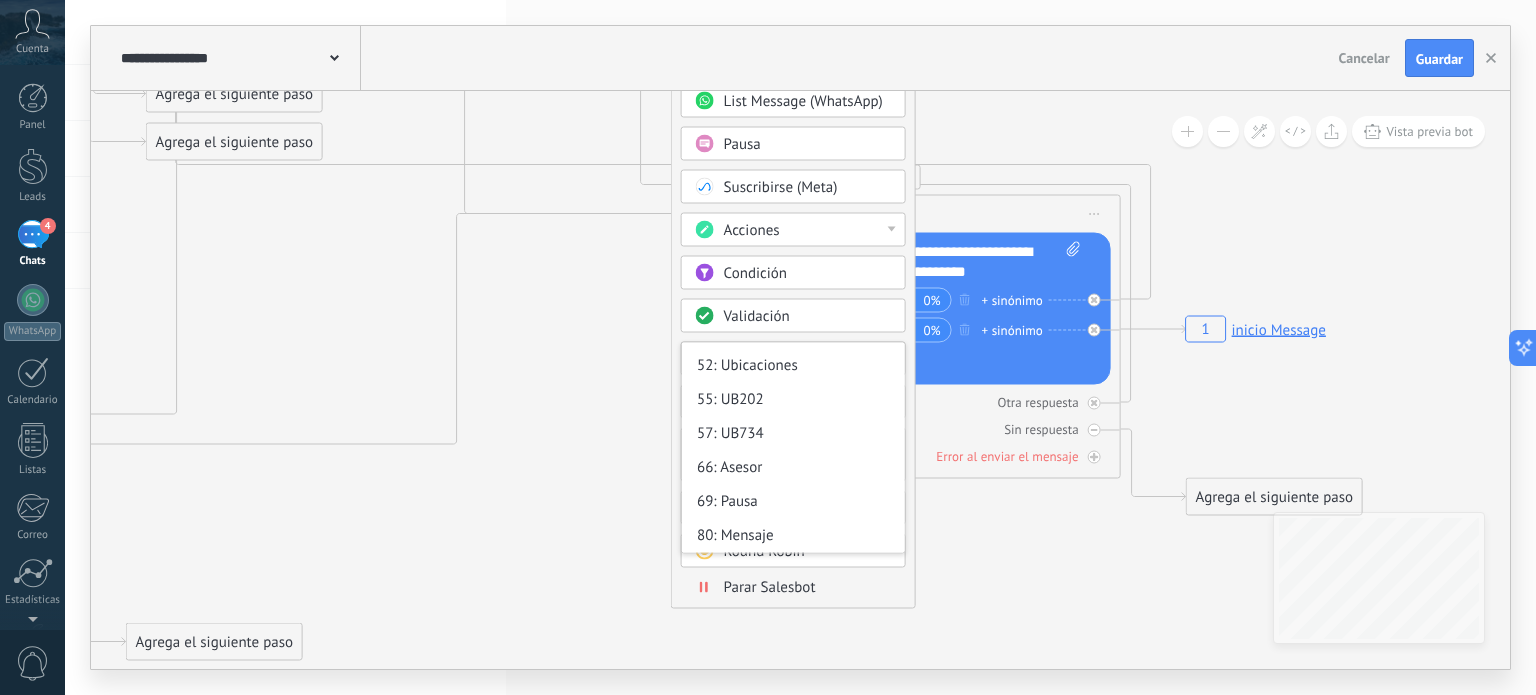 click on "62 Generar formulario 66 Asesor 1 inicio Message 4 Pause" 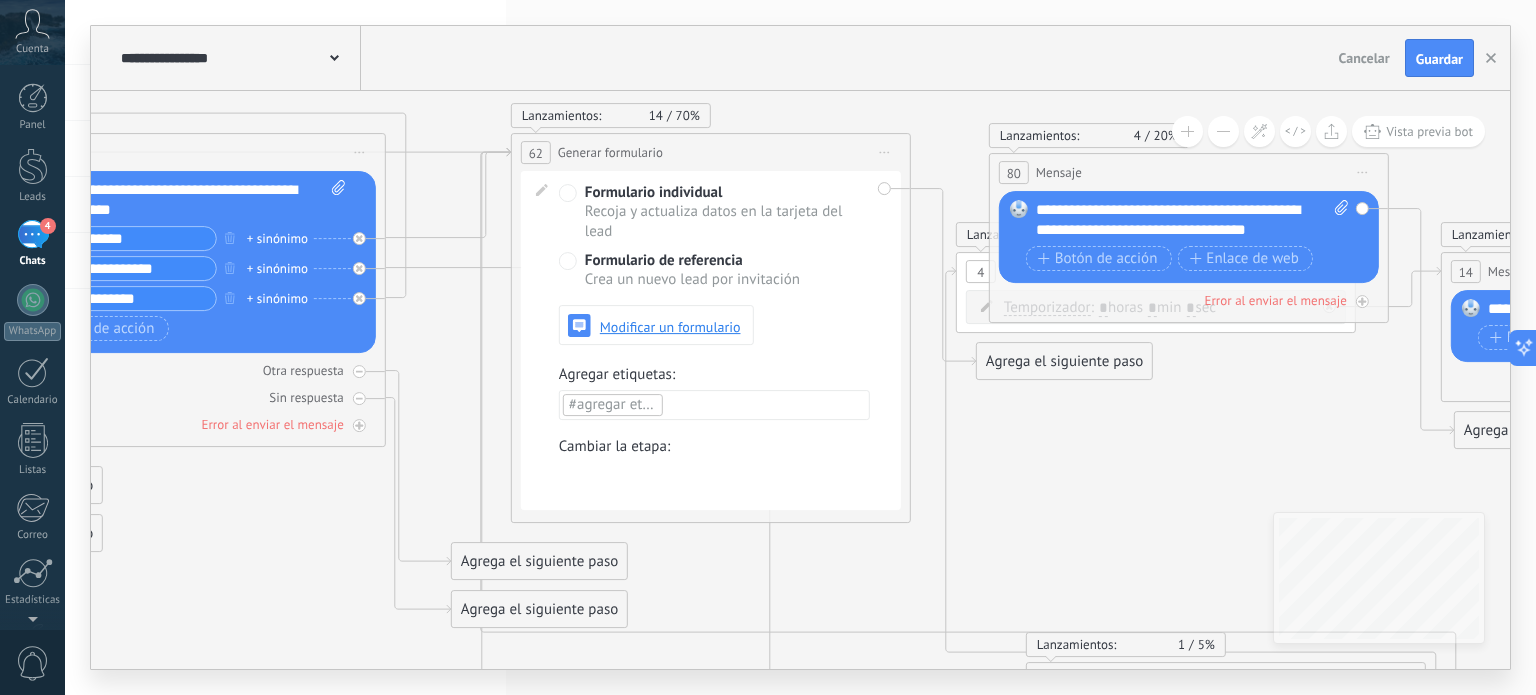 click on "62" at bounding box center (536, 153) 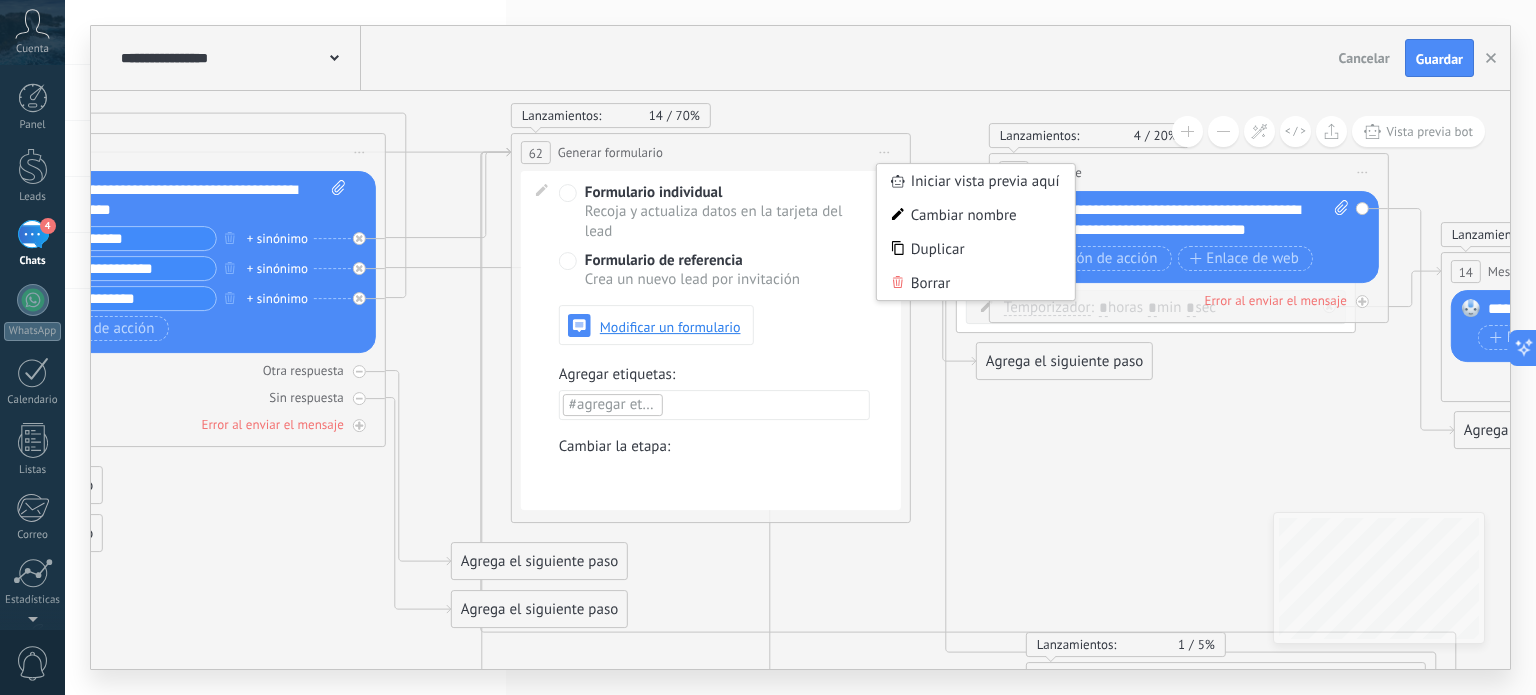 click on "Agrega el siguiente paso" at bounding box center (1064, 361) 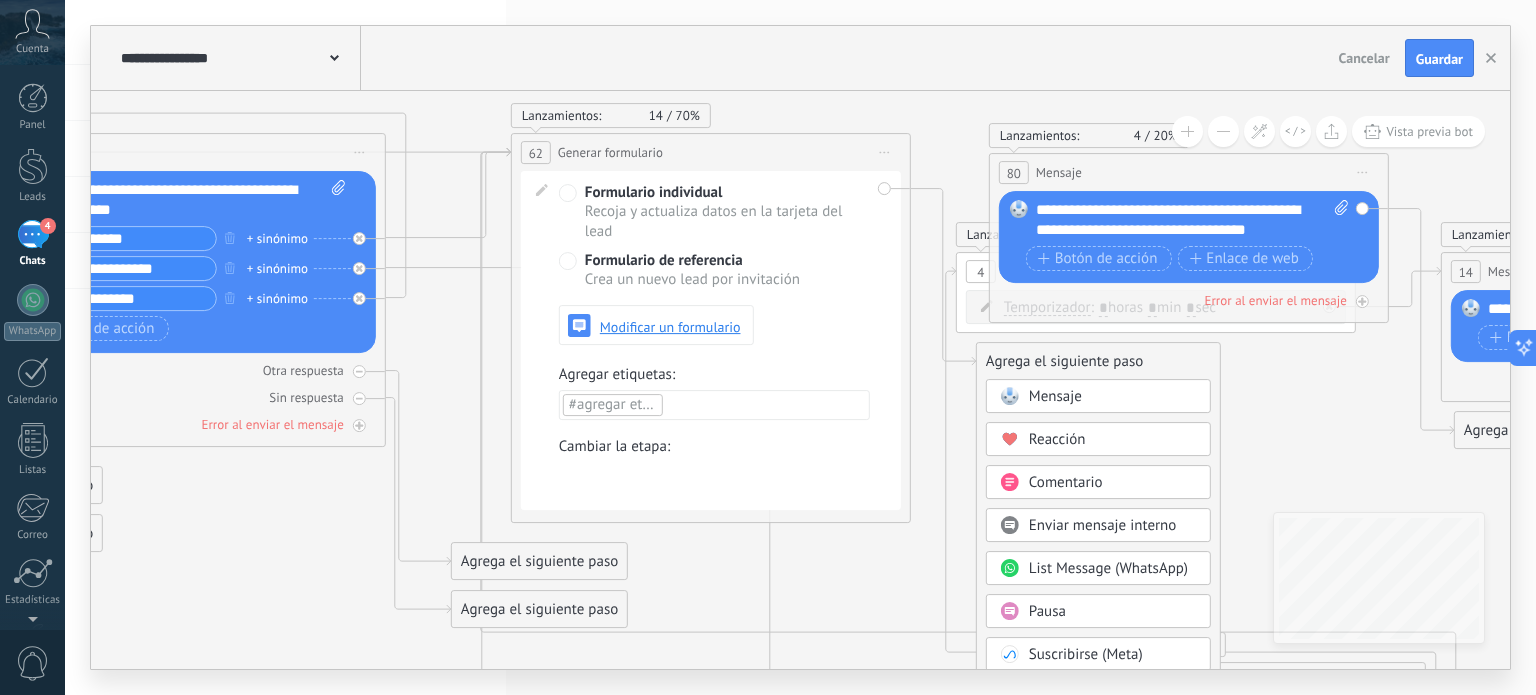 click on "Mensaje" at bounding box center (1055, 396) 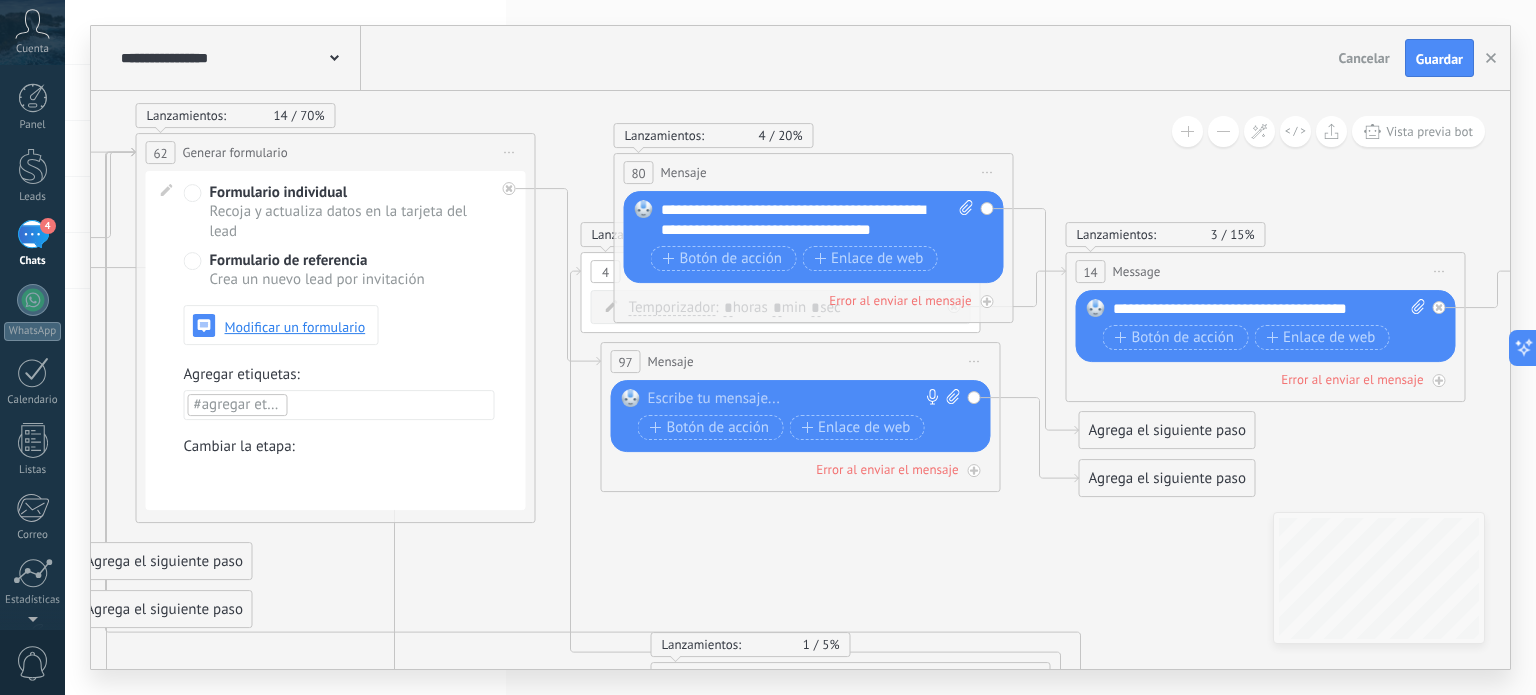 click on "Agrega el siguiente paso" at bounding box center (1167, 430) 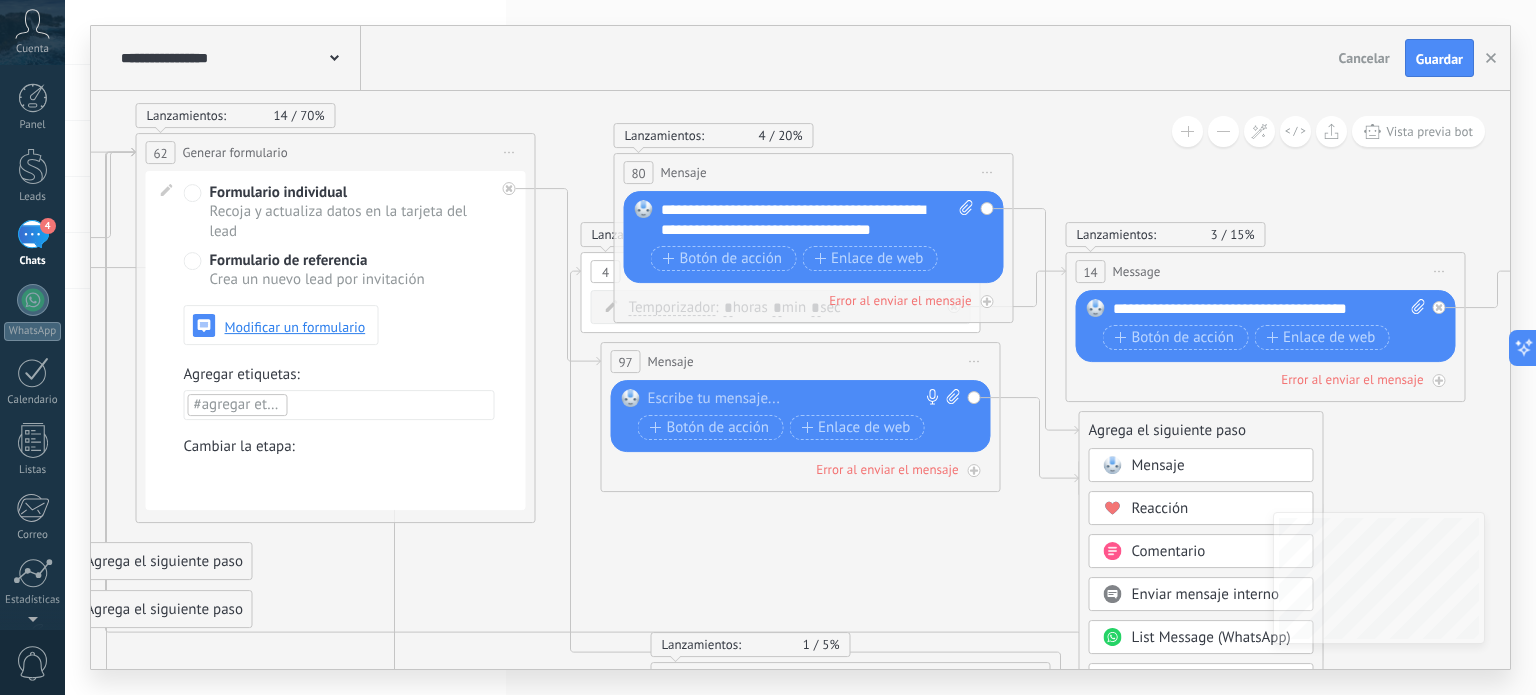 click on "Mensaje" at bounding box center (1158, 465) 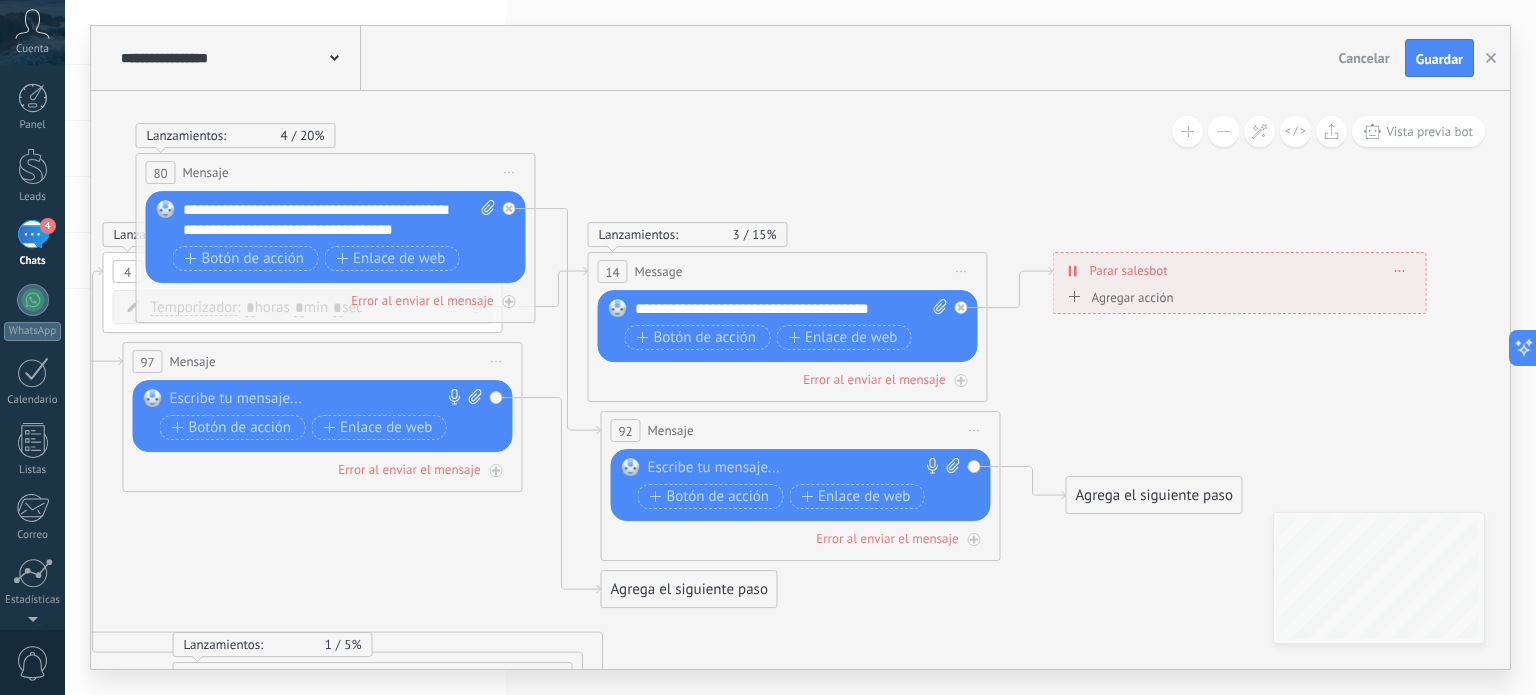 click on "Iniciar vista previa aquí
Cambiar nombre
Duplicar
[GEOGRAPHIC_DATA]" at bounding box center (497, 361) 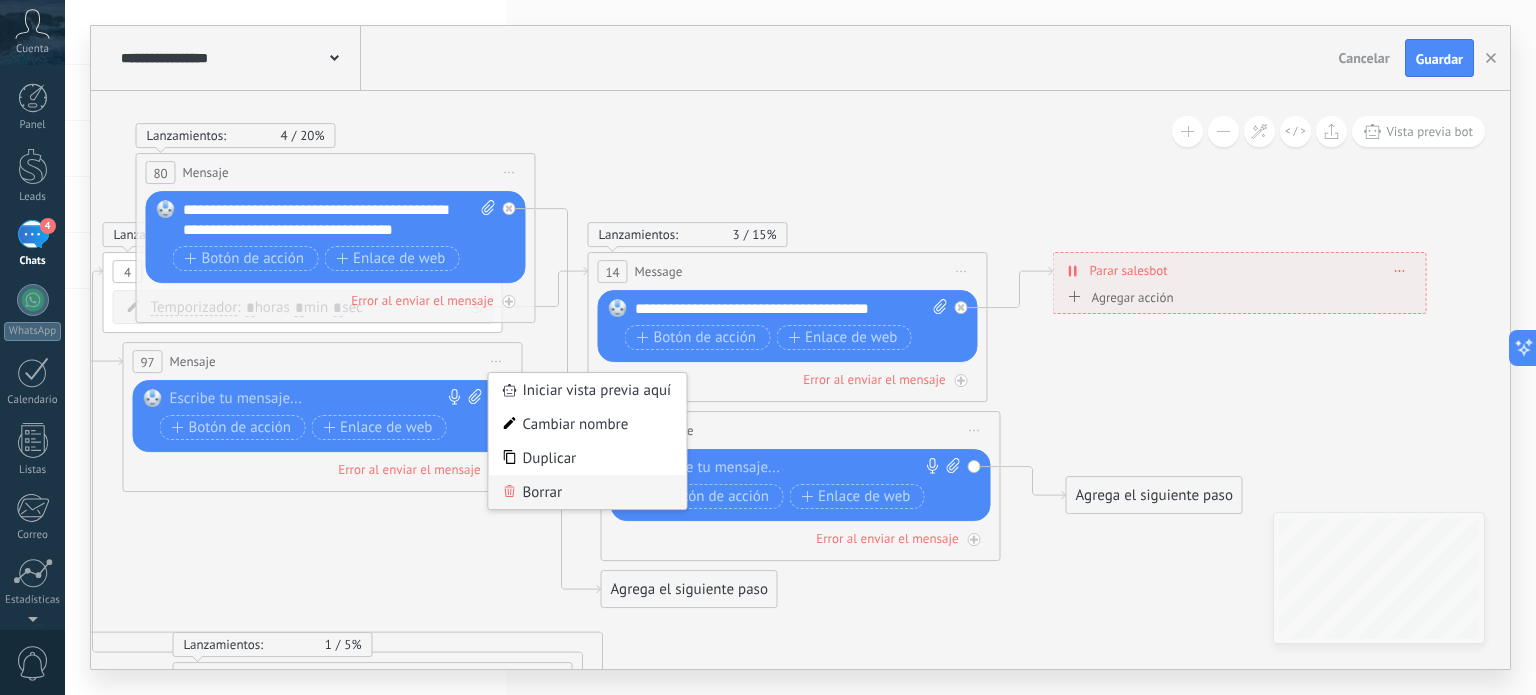 click on "Borrar" at bounding box center (588, 492) 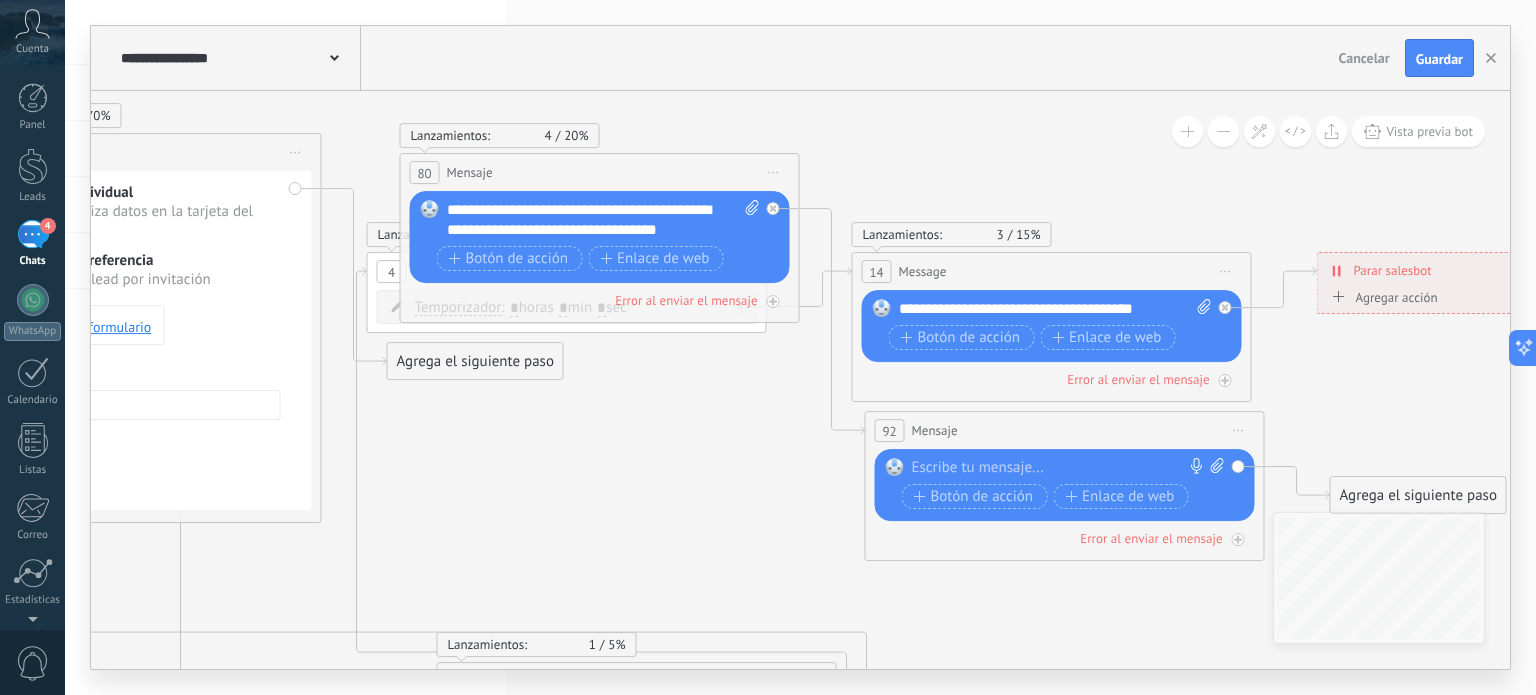 click on "Iniciar vista previa aquí
Cambiar nombre
Duplicar
[GEOGRAPHIC_DATA]" at bounding box center [1239, 430] 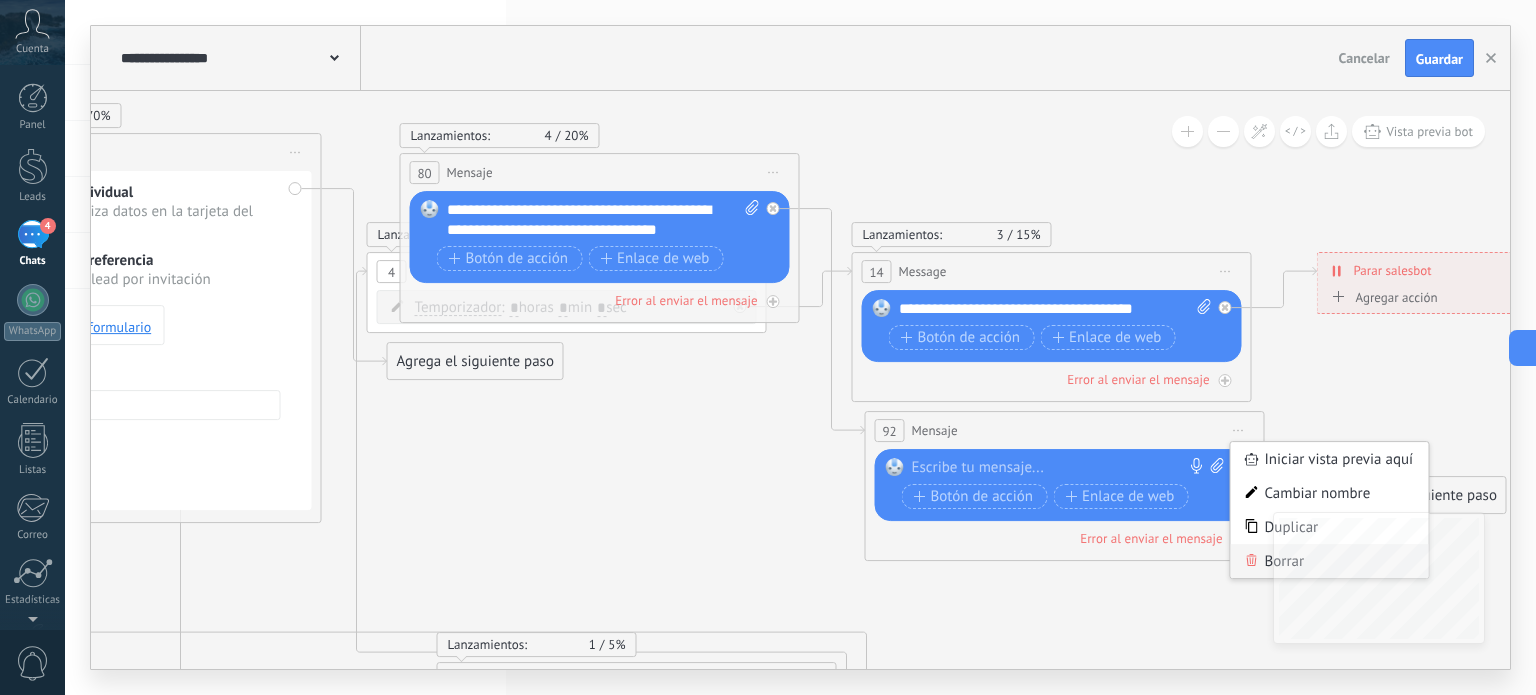 click on "Borrar" at bounding box center [1330, 561] 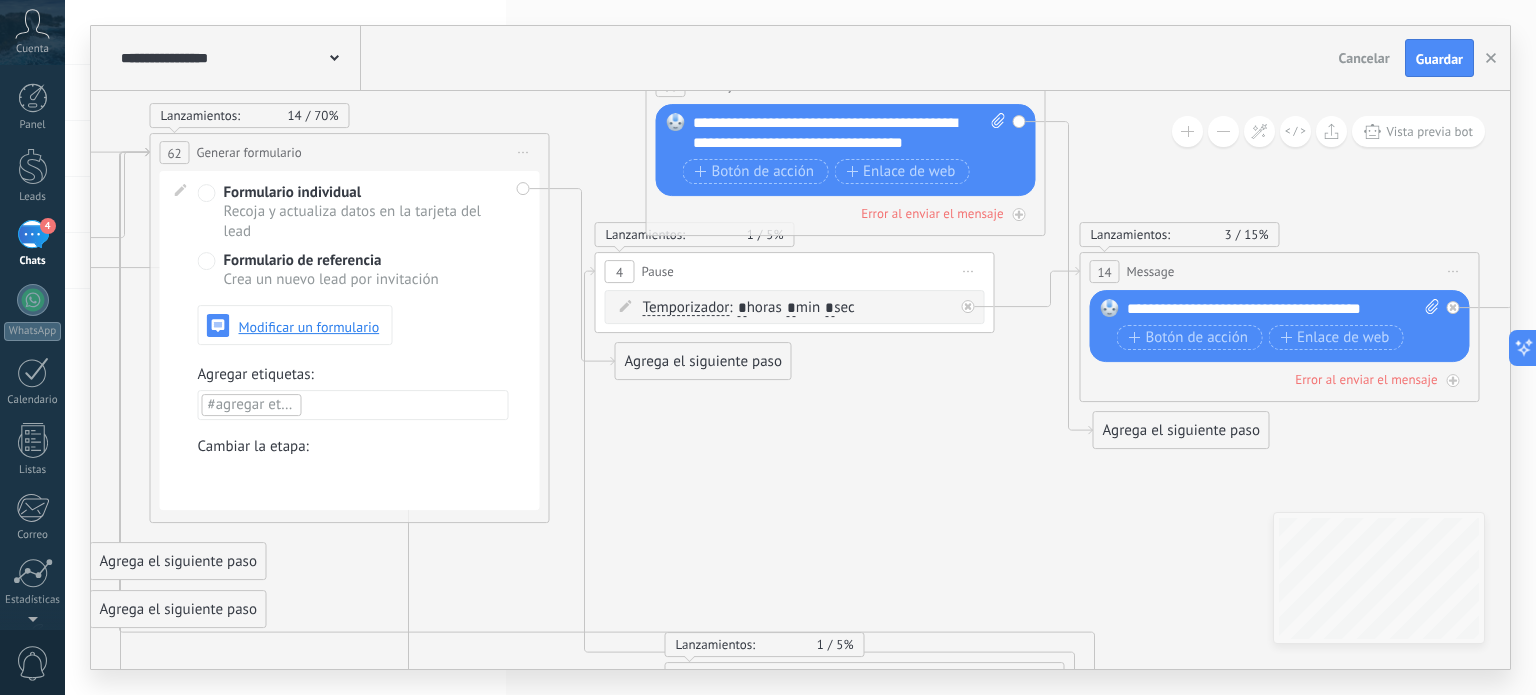 drag, startPoint x: 781, startPoint y: 161, endPoint x: 800, endPoint y: 74, distance: 89.050545 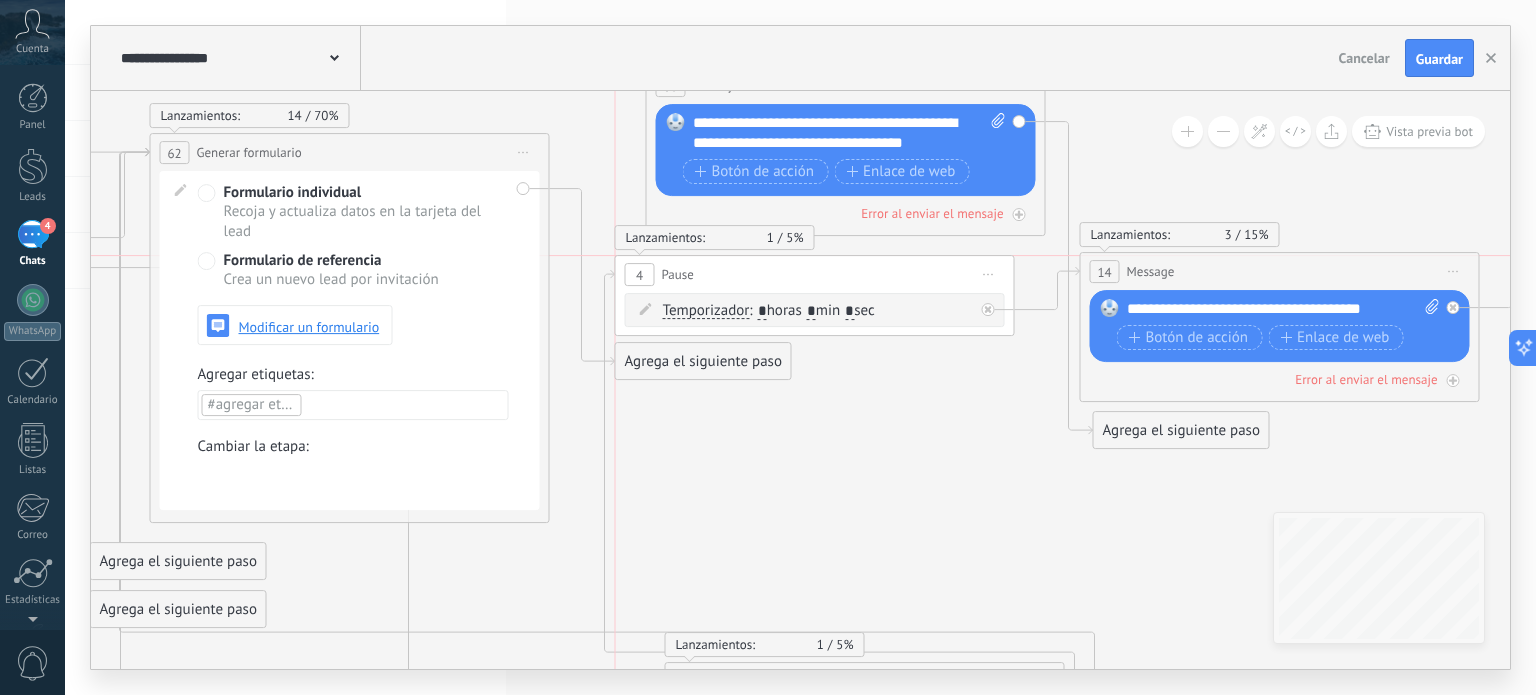 drag, startPoint x: 844, startPoint y: 264, endPoint x: 869, endPoint y: 272, distance: 26.24881 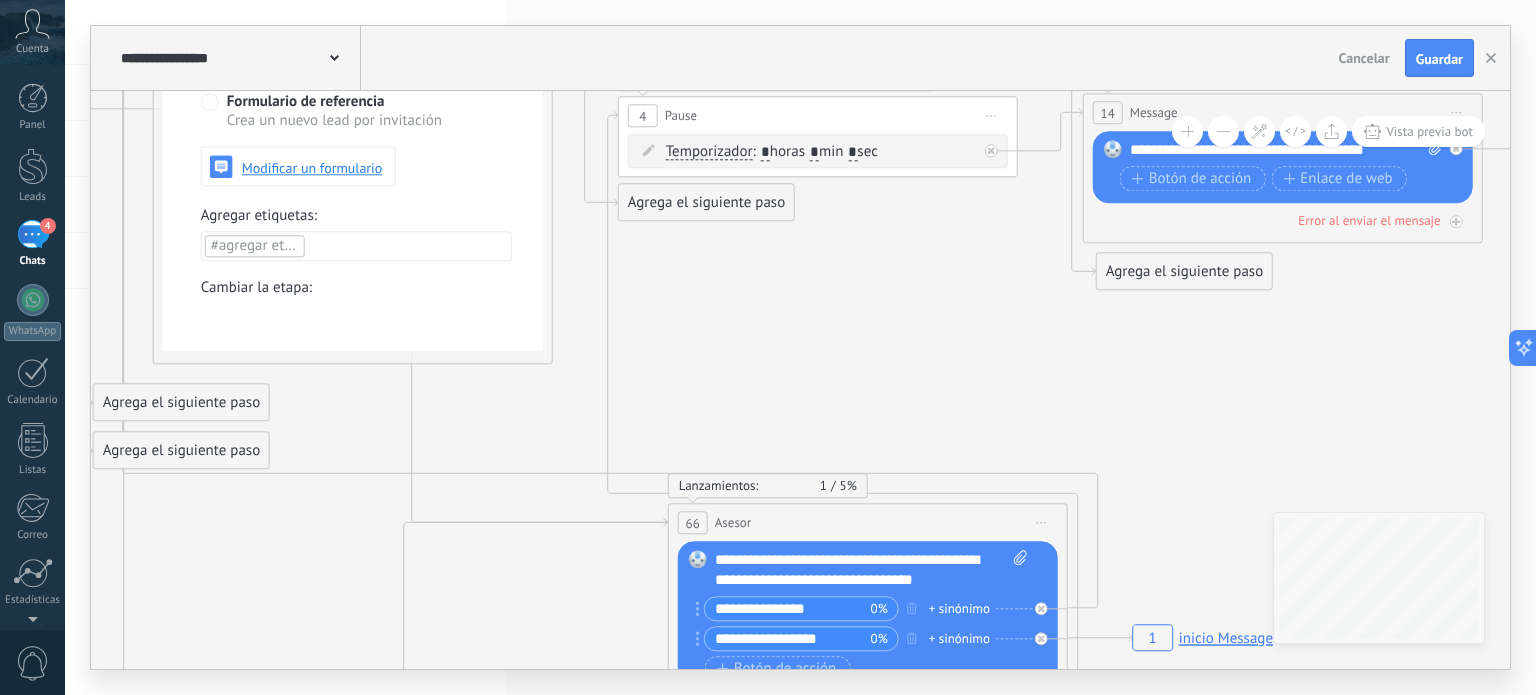 drag, startPoint x: 751, startPoint y: 483, endPoint x: 780, endPoint y: 386, distance: 101.24229 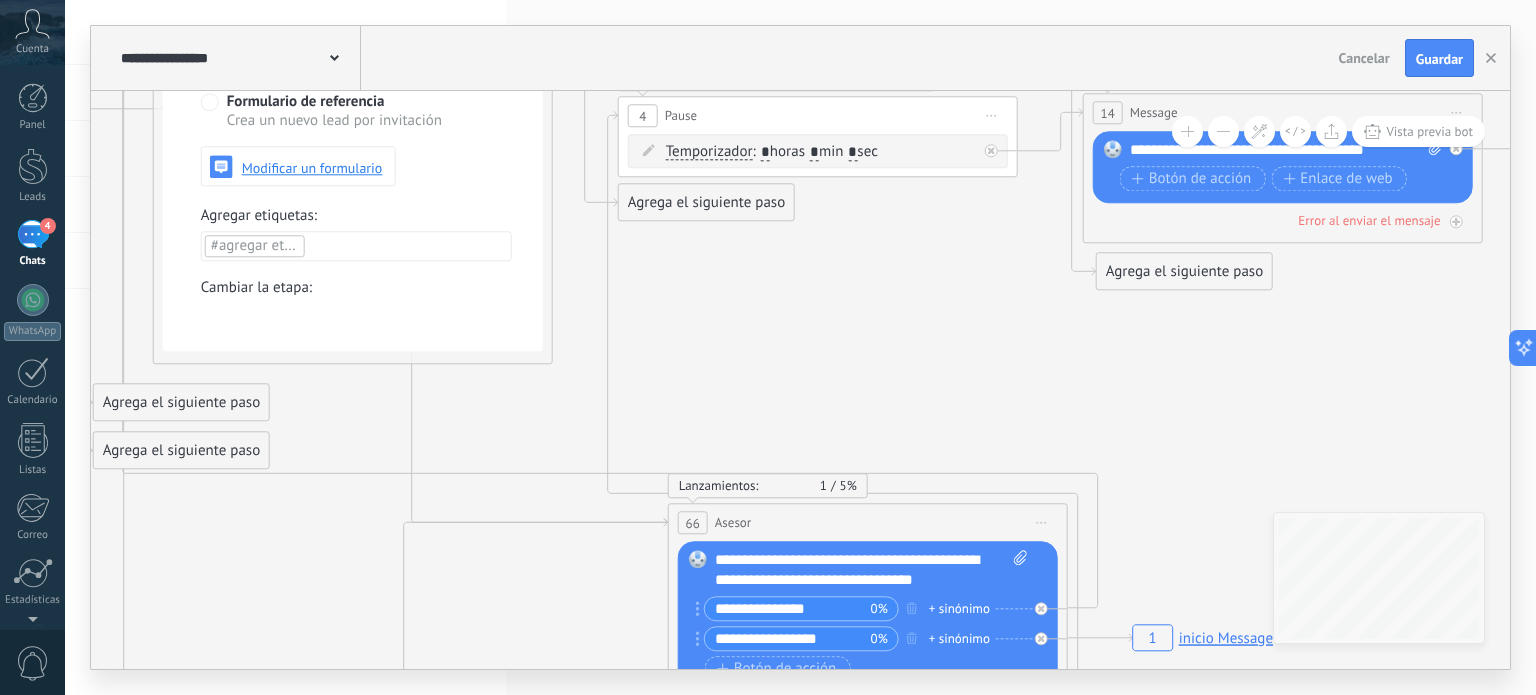 click on "**********" at bounding box center [-2747, -25] 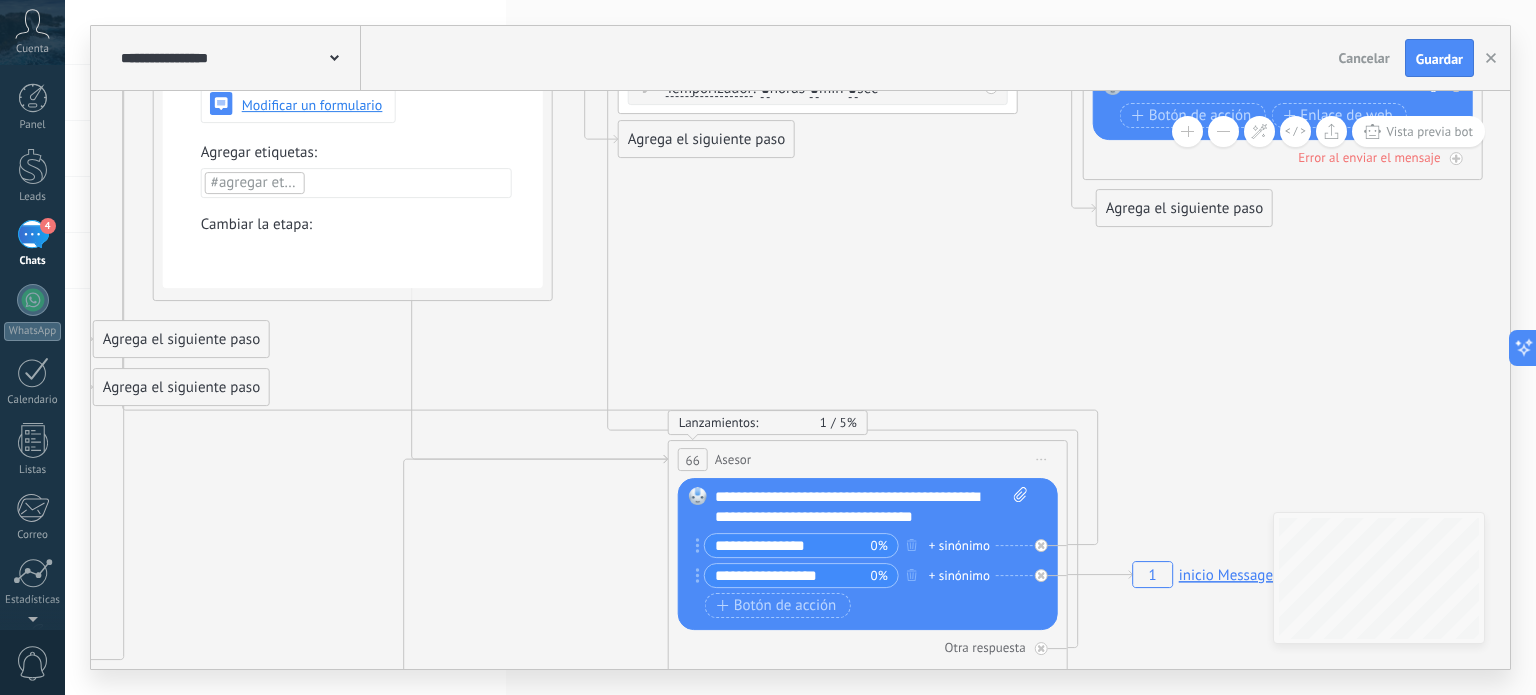 click on "Lanzamientos:
1
5%" at bounding box center [768, 422] 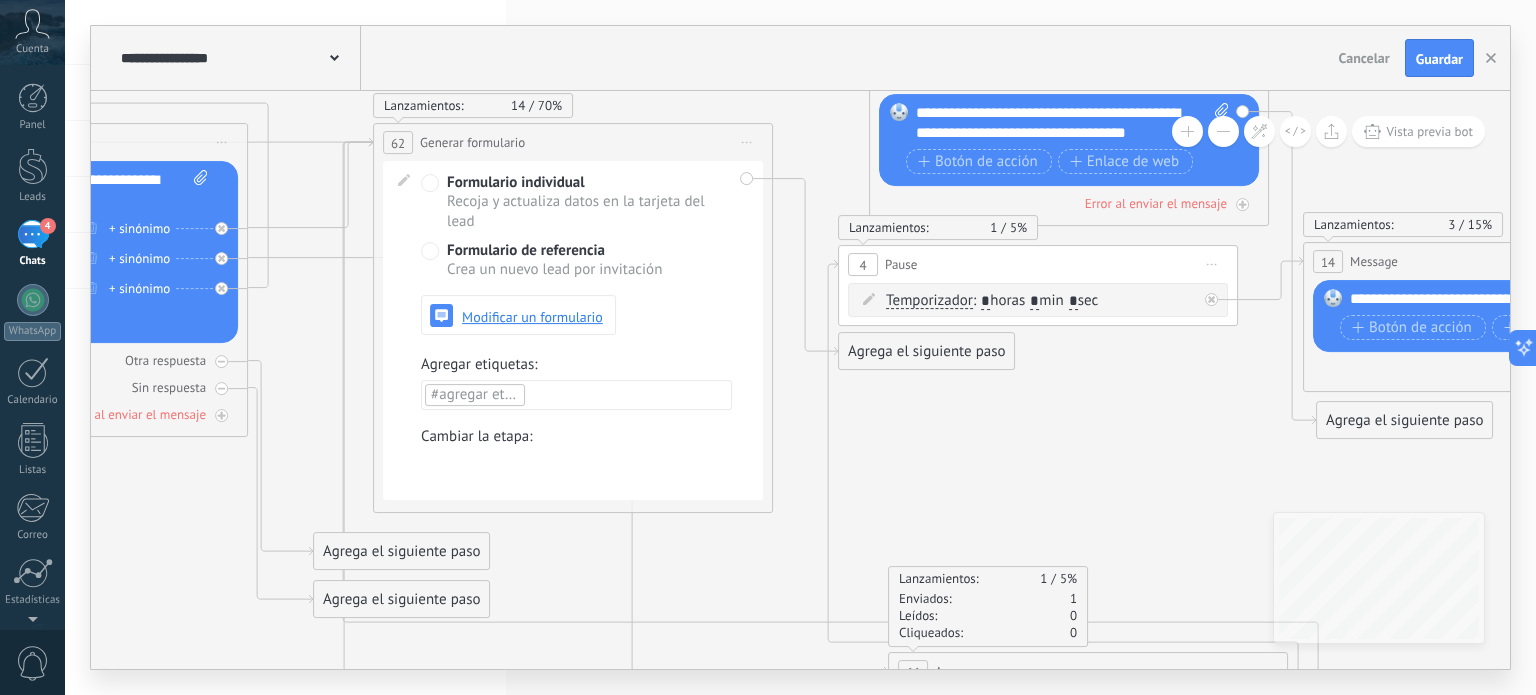 click on "Iniciar vista previa aquí
Cambiar nombre
Duplicar
[GEOGRAPHIC_DATA]" at bounding box center (747, 142) 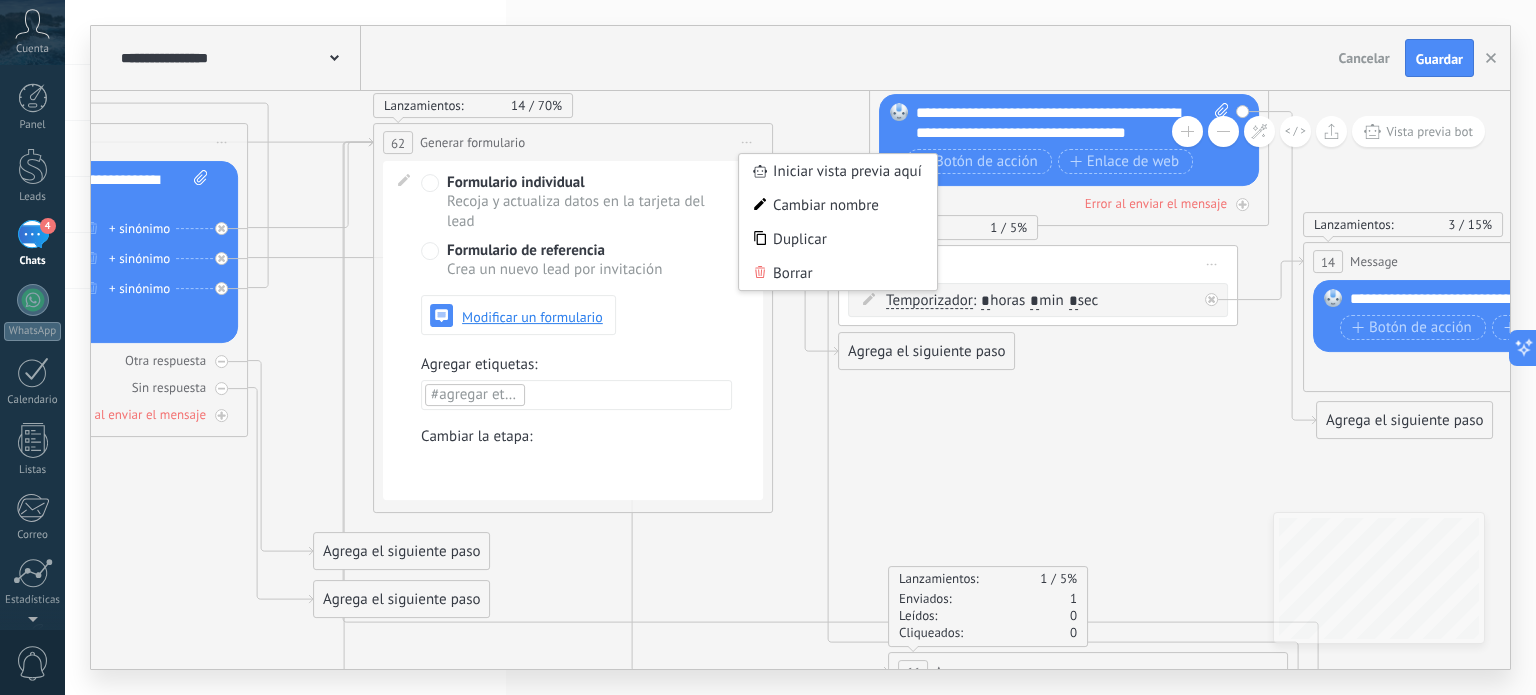 click on "Agregar etiquetas:" at bounding box center [576, 365] 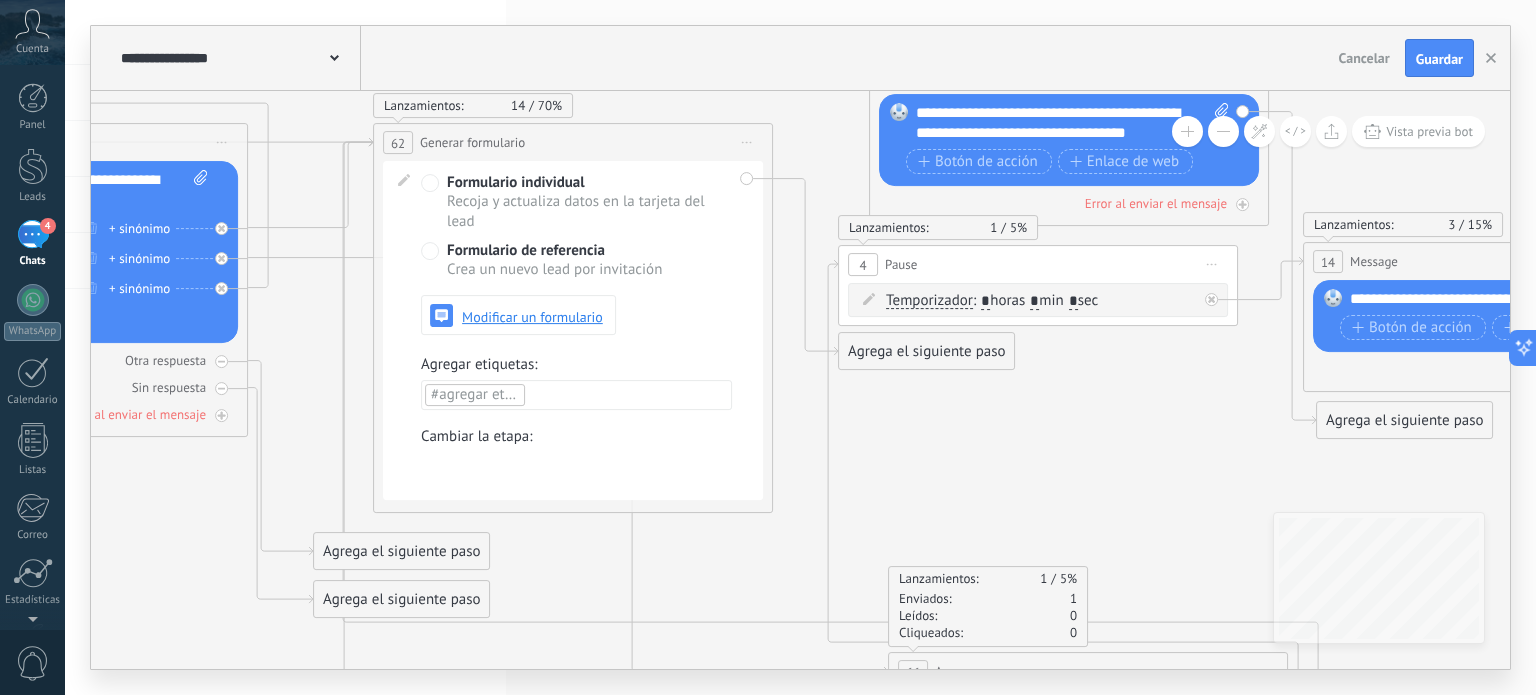 click on "Agrega el siguiente paso" at bounding box center [926, 351] 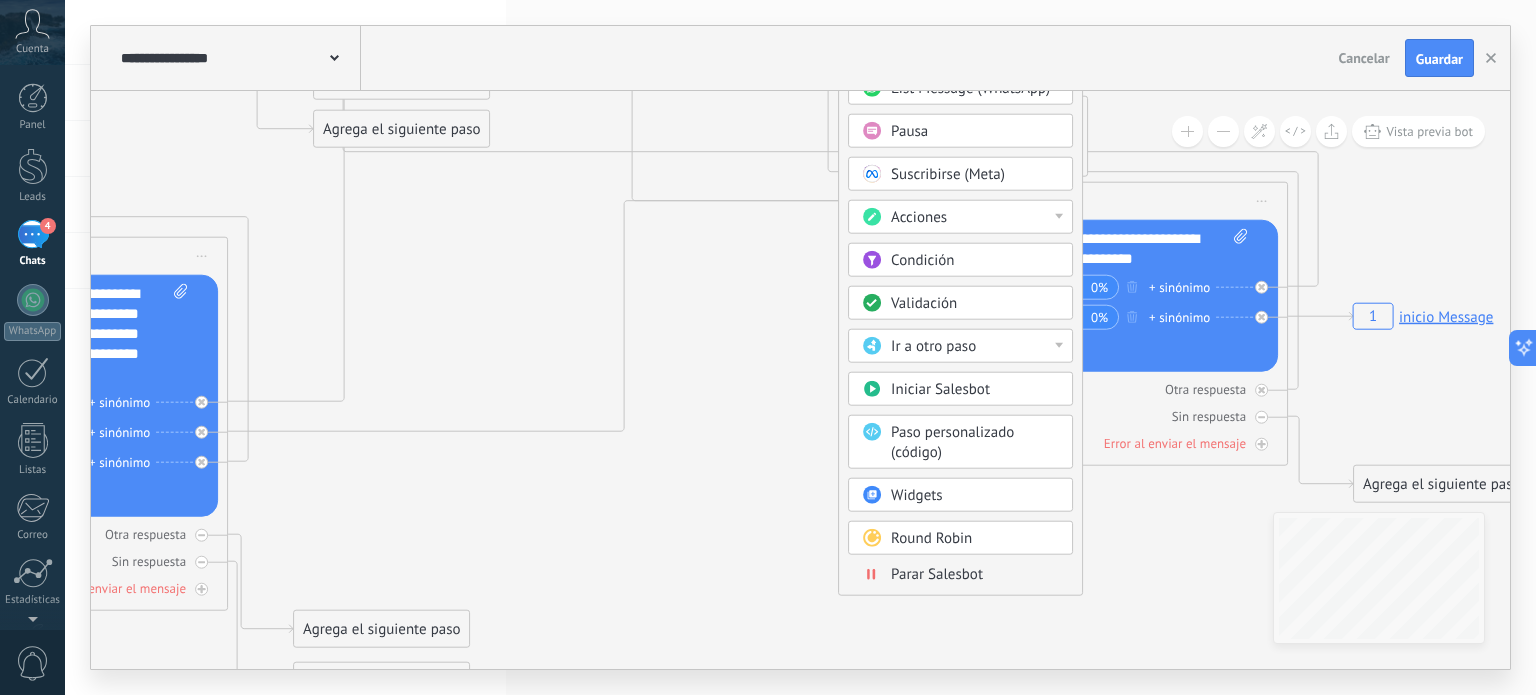 click on "Paso personalizado (código)" at bounding box center [975, 443] 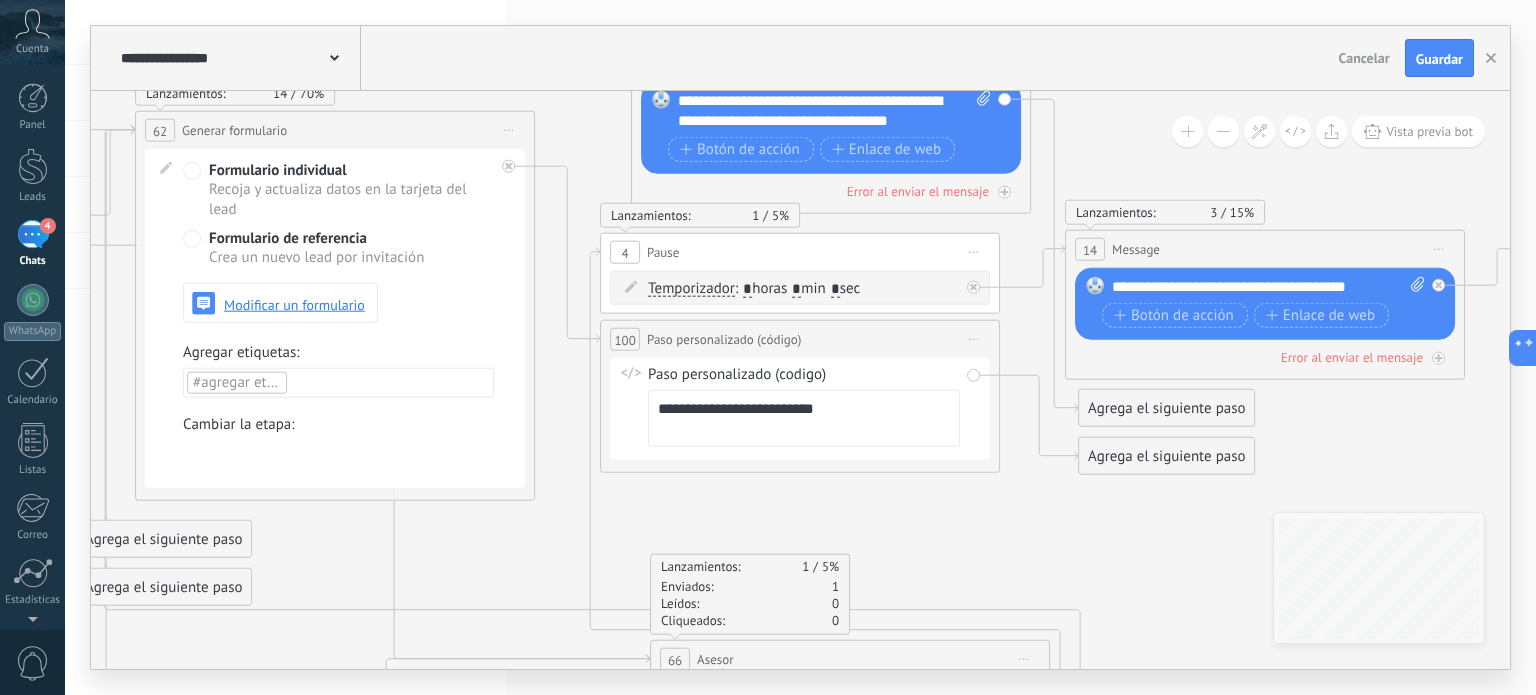 click on "**********" at bounding box center (804, 418) 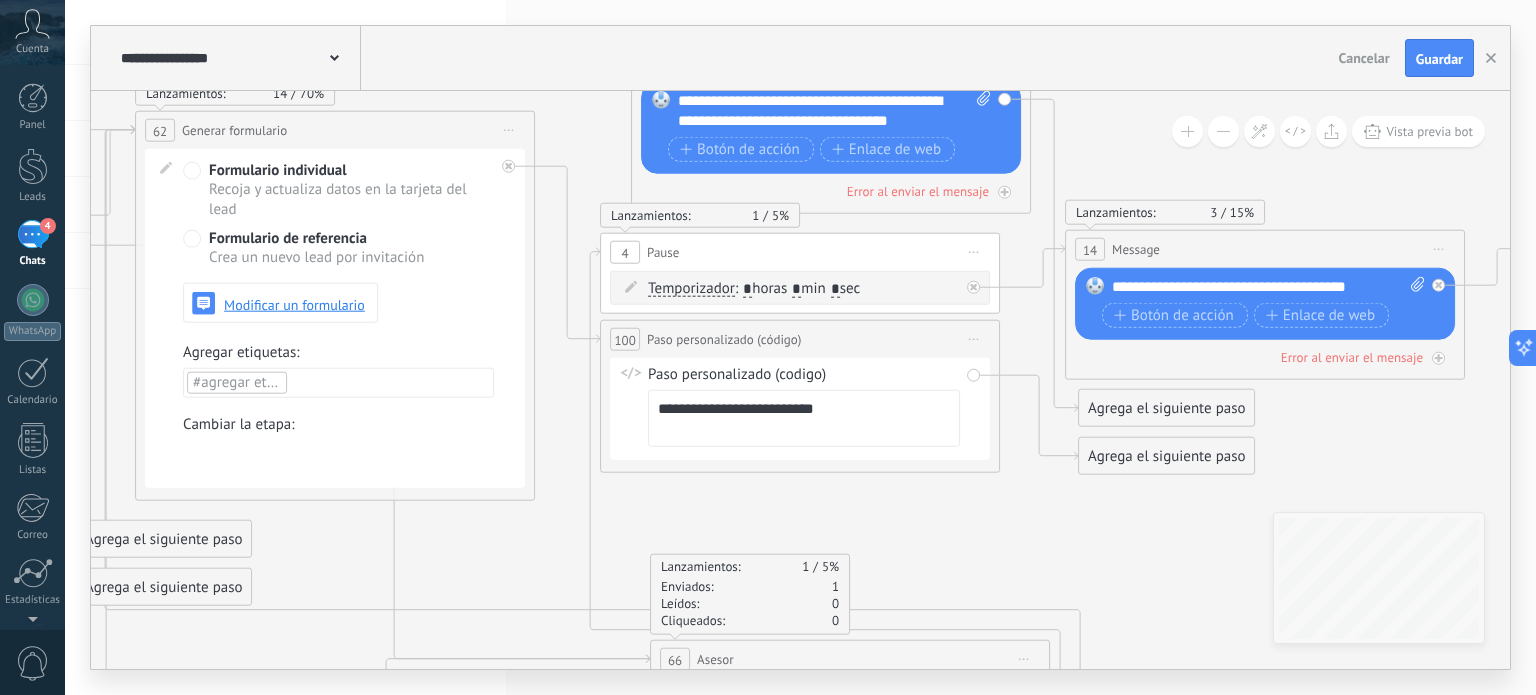 paste on "**********" 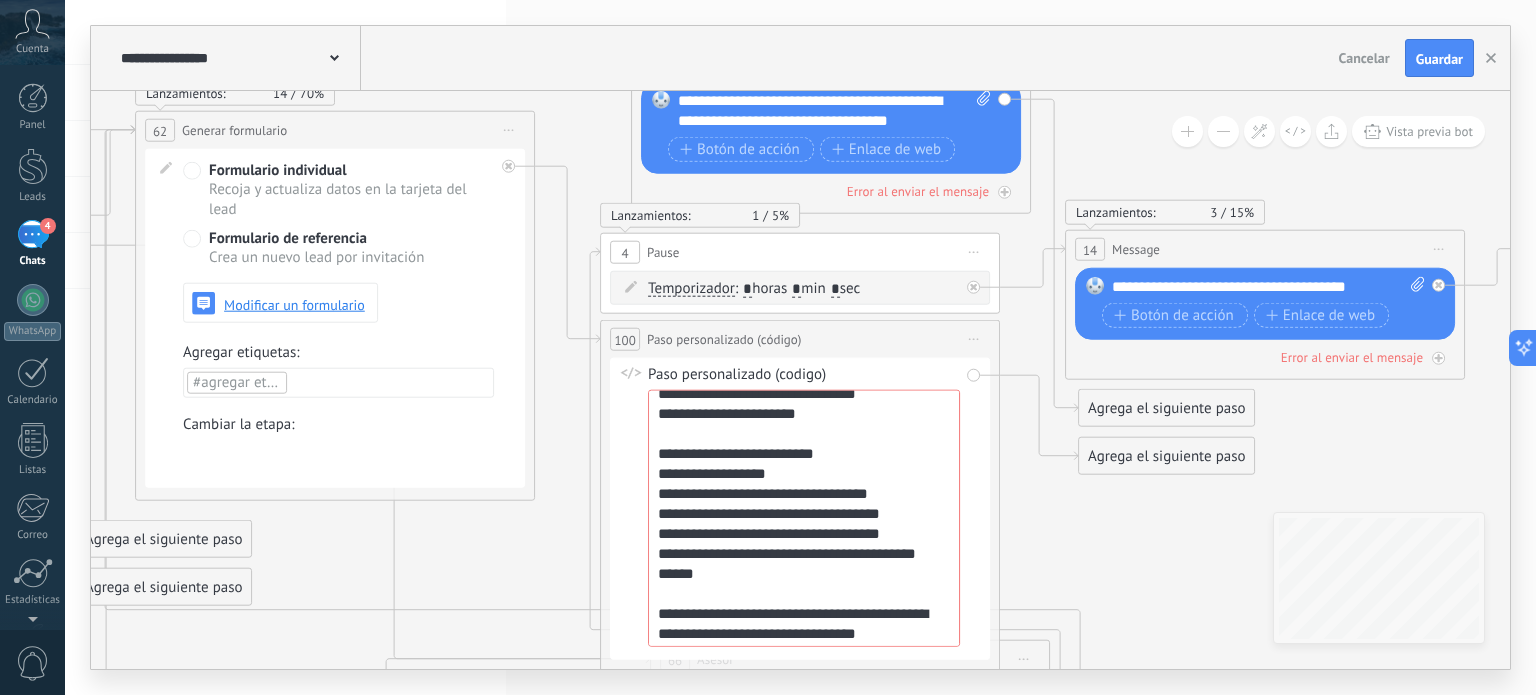 scroll, scrollTop: 819, scrollLeft: 0, axis: vertical 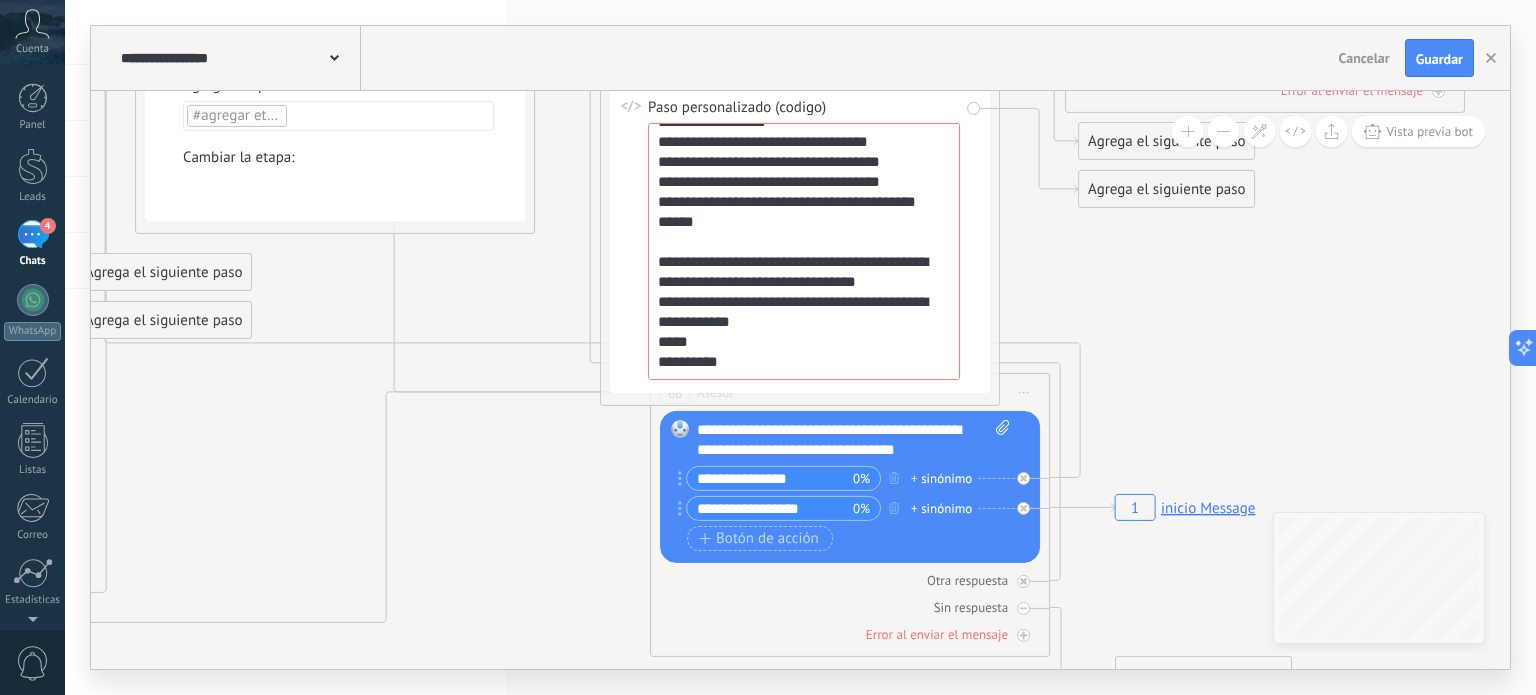 type on "**********" 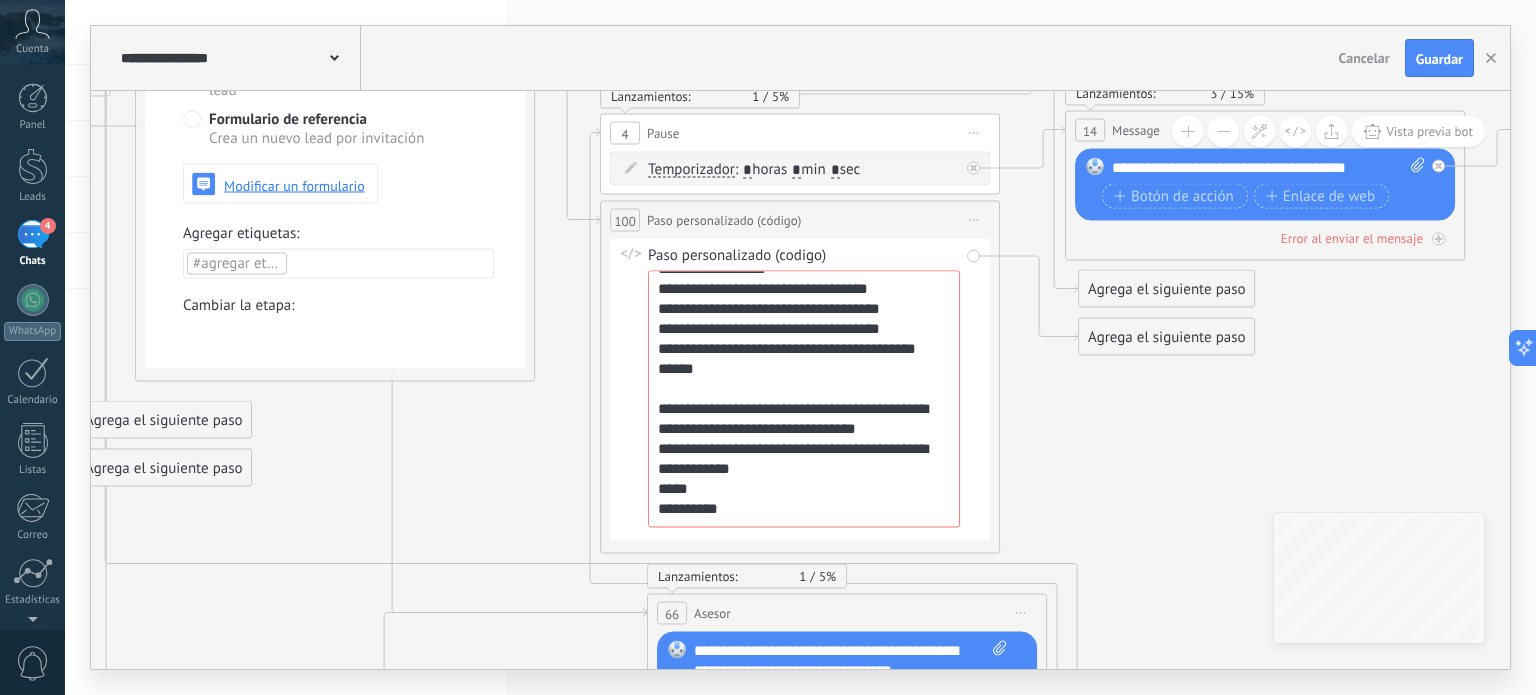 drag, startPoint x: 906, startPoint y: 545, endPoint x: 904, endPoint y: 619, distance: 74.02702 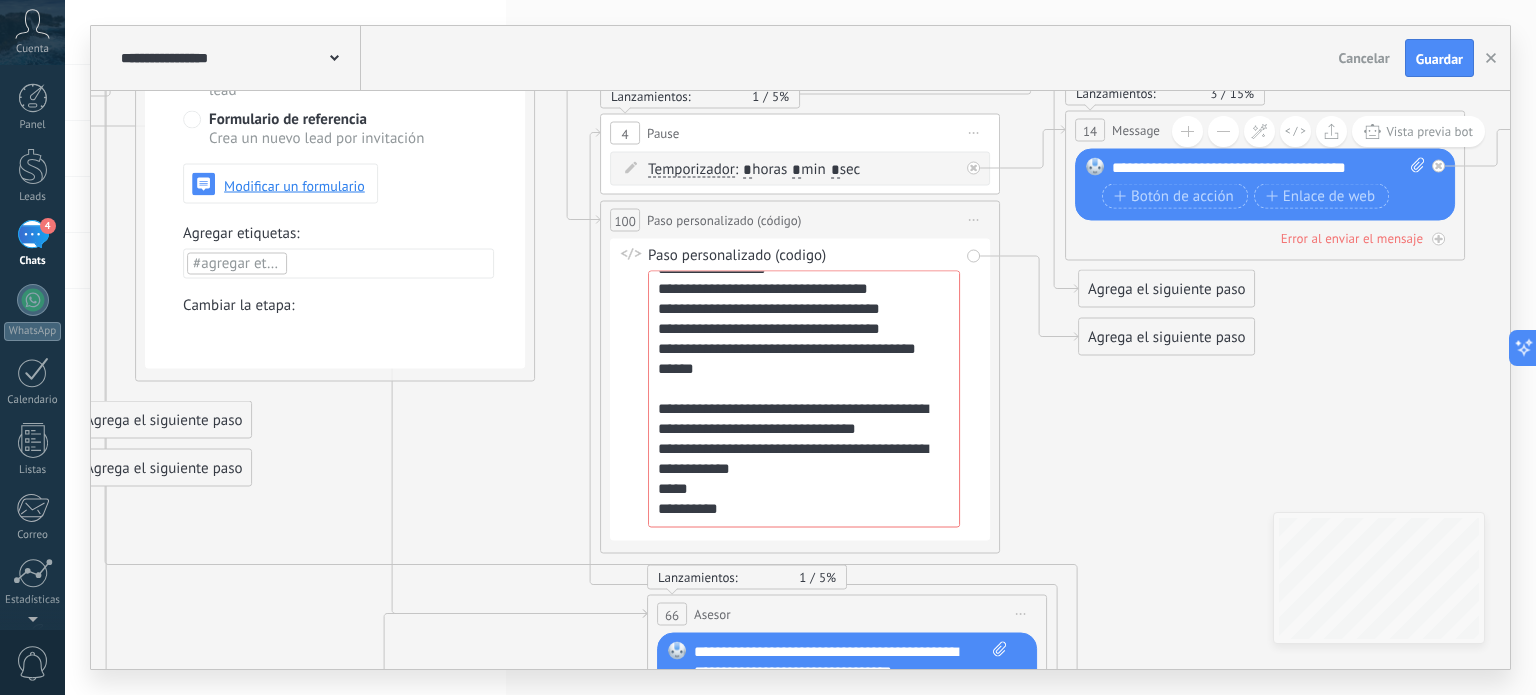 click on "**********" at bounding box center (800, 390) 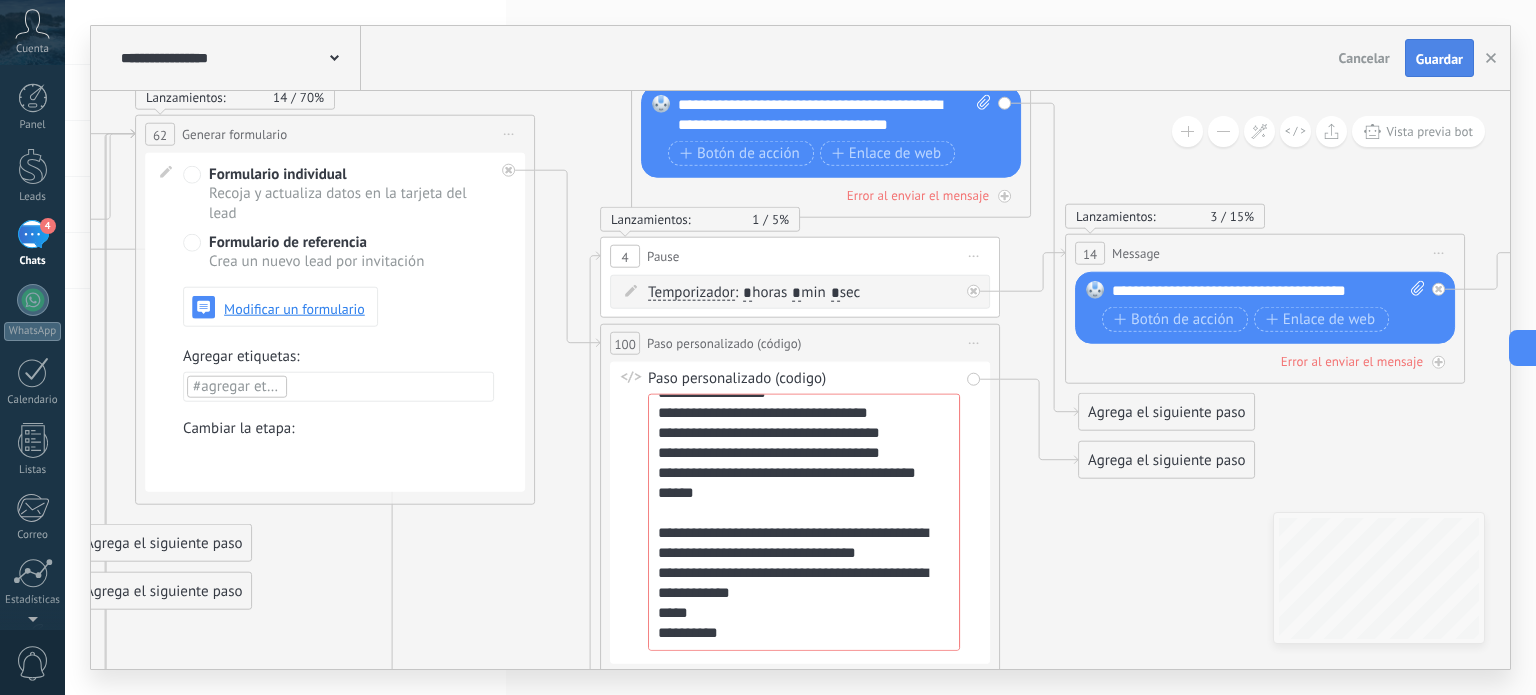 click on "Guardar" at bounding box center [1439, 59] 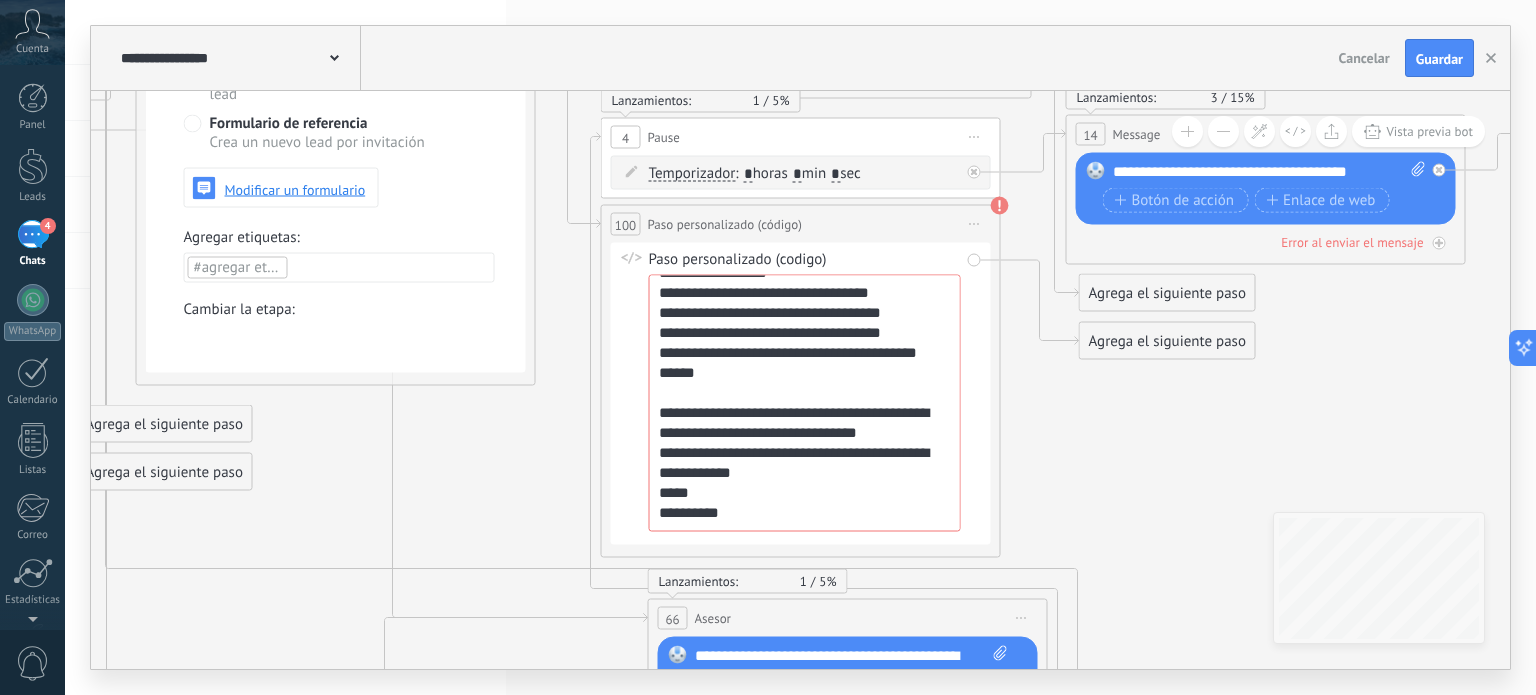 type 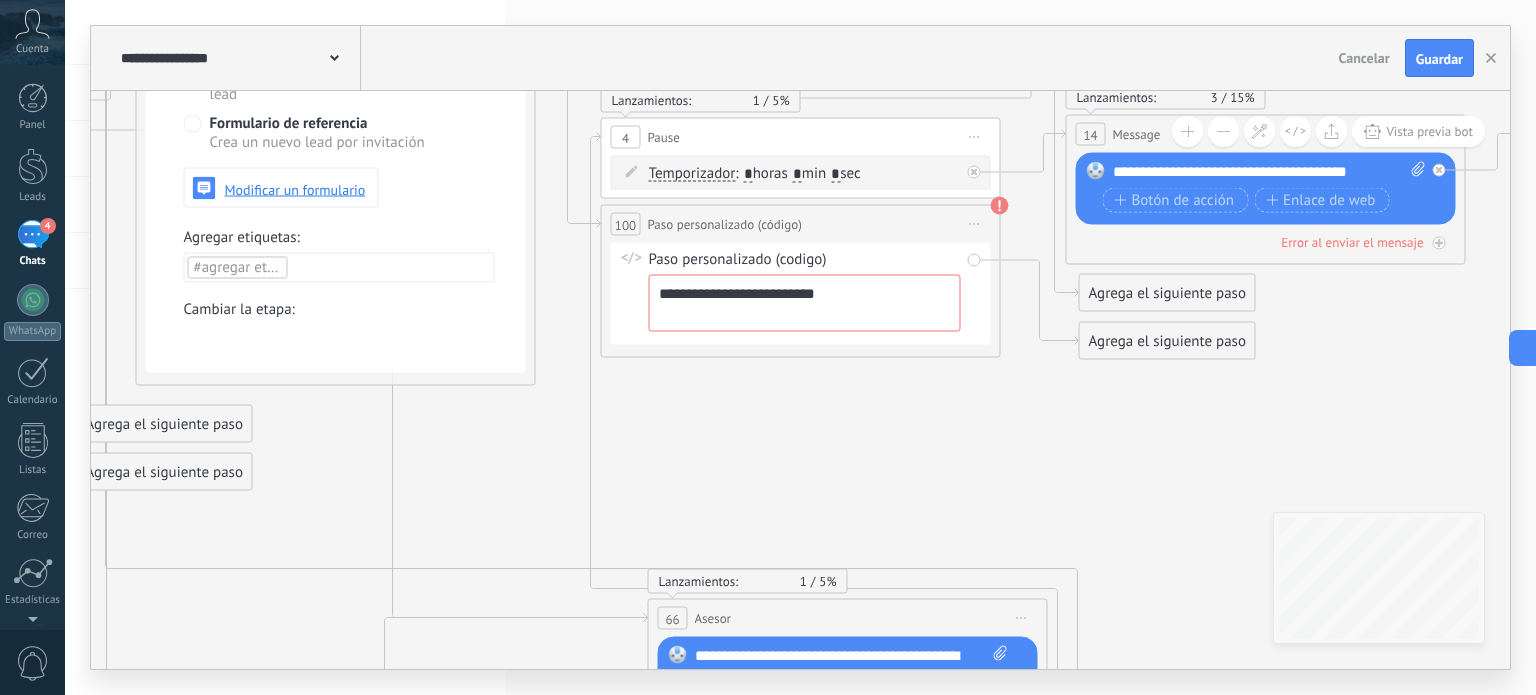scroll, scrollTop: 0, scrollLeft: 0, axis: both 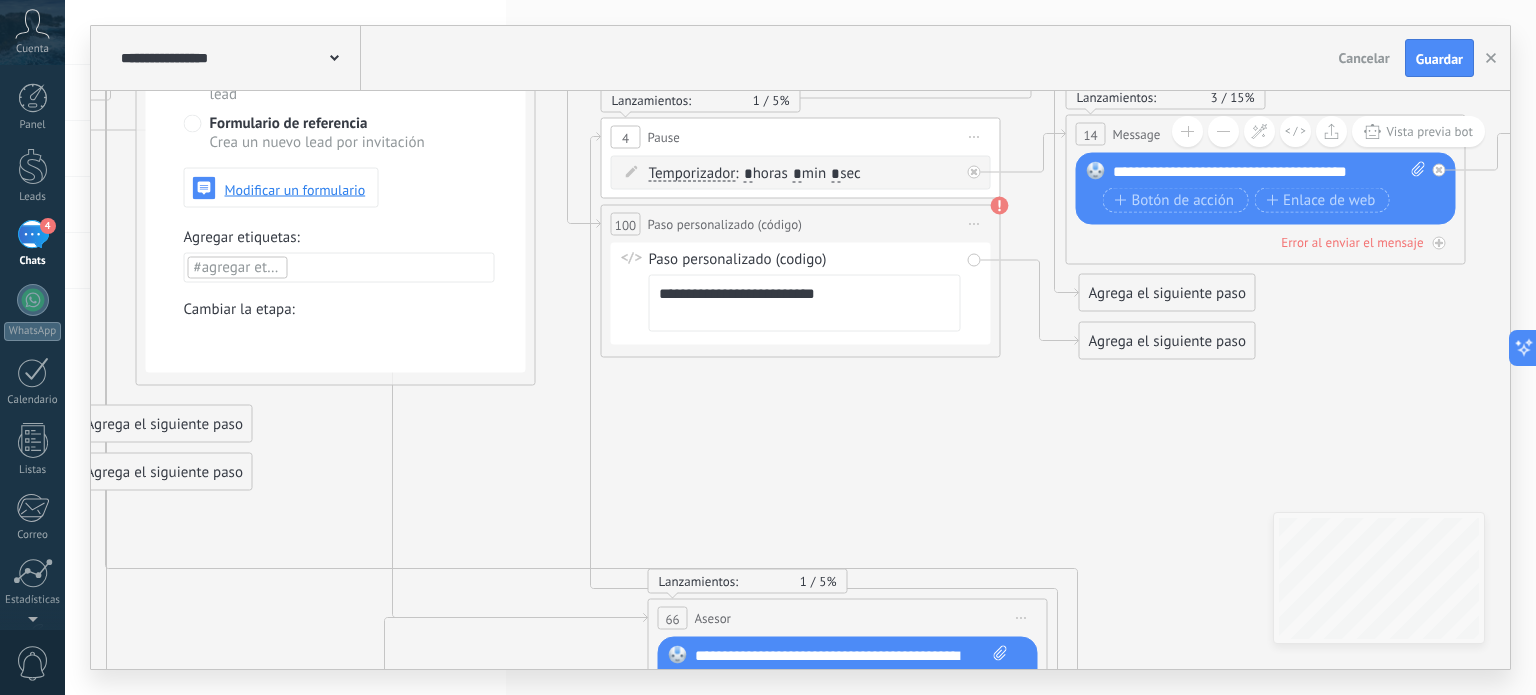 click on "**********" at bounding box center [805, 303] 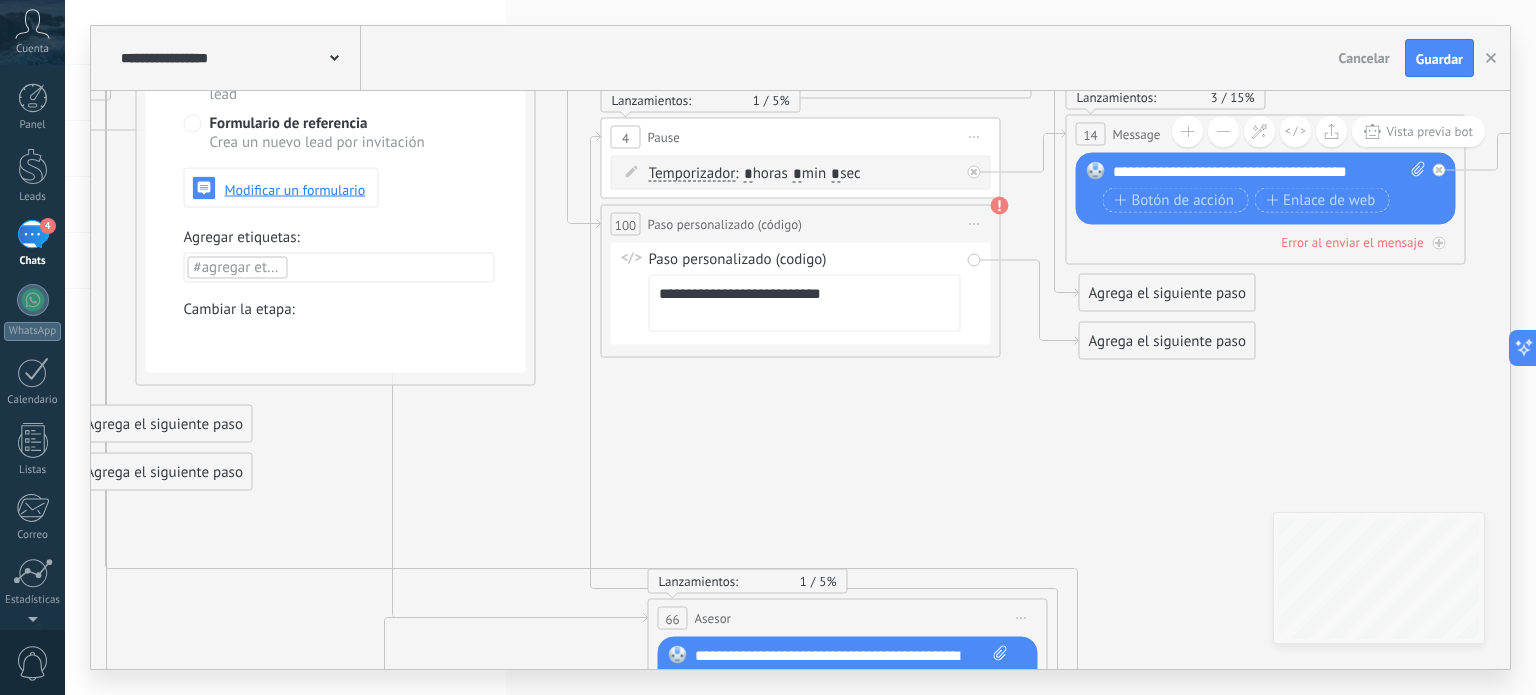 paste on "**********" 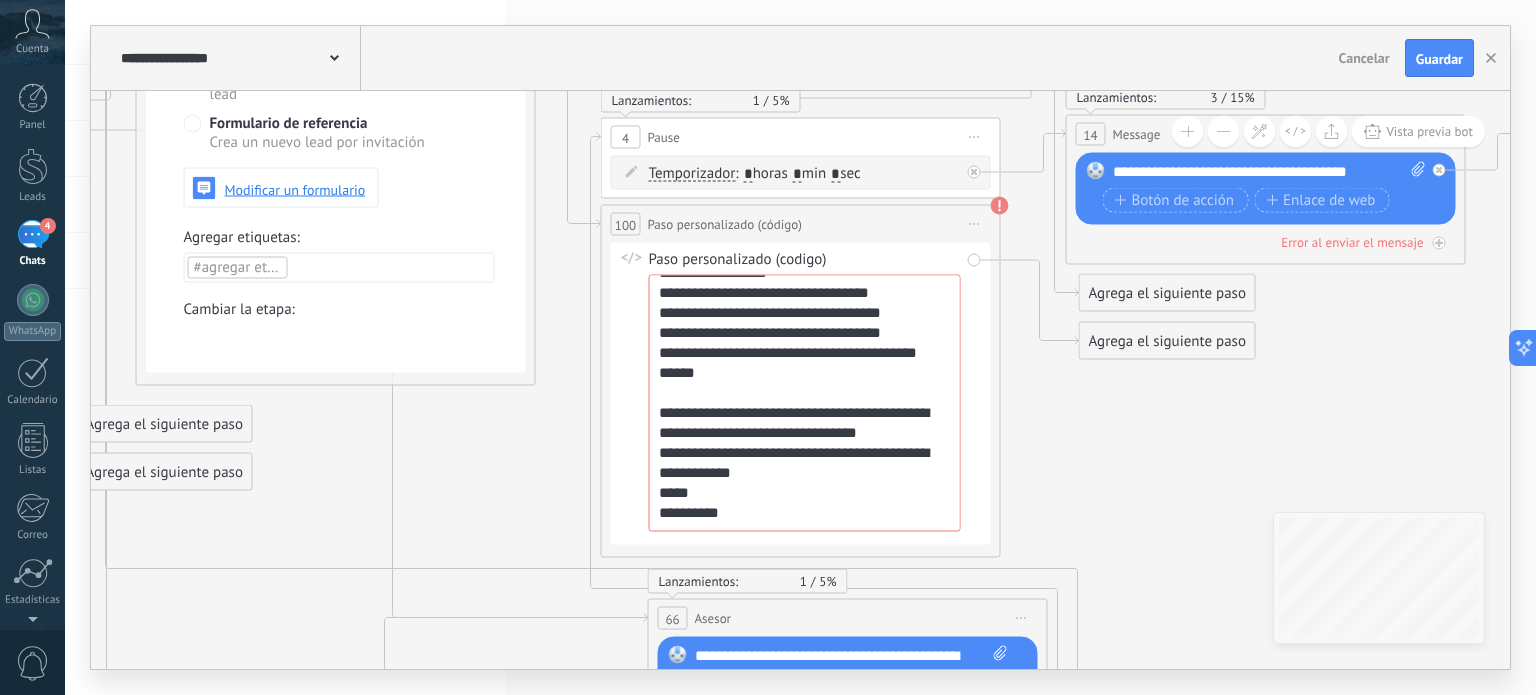 scroll, scrollTop: 0, scrollLeft: 0, axis: both 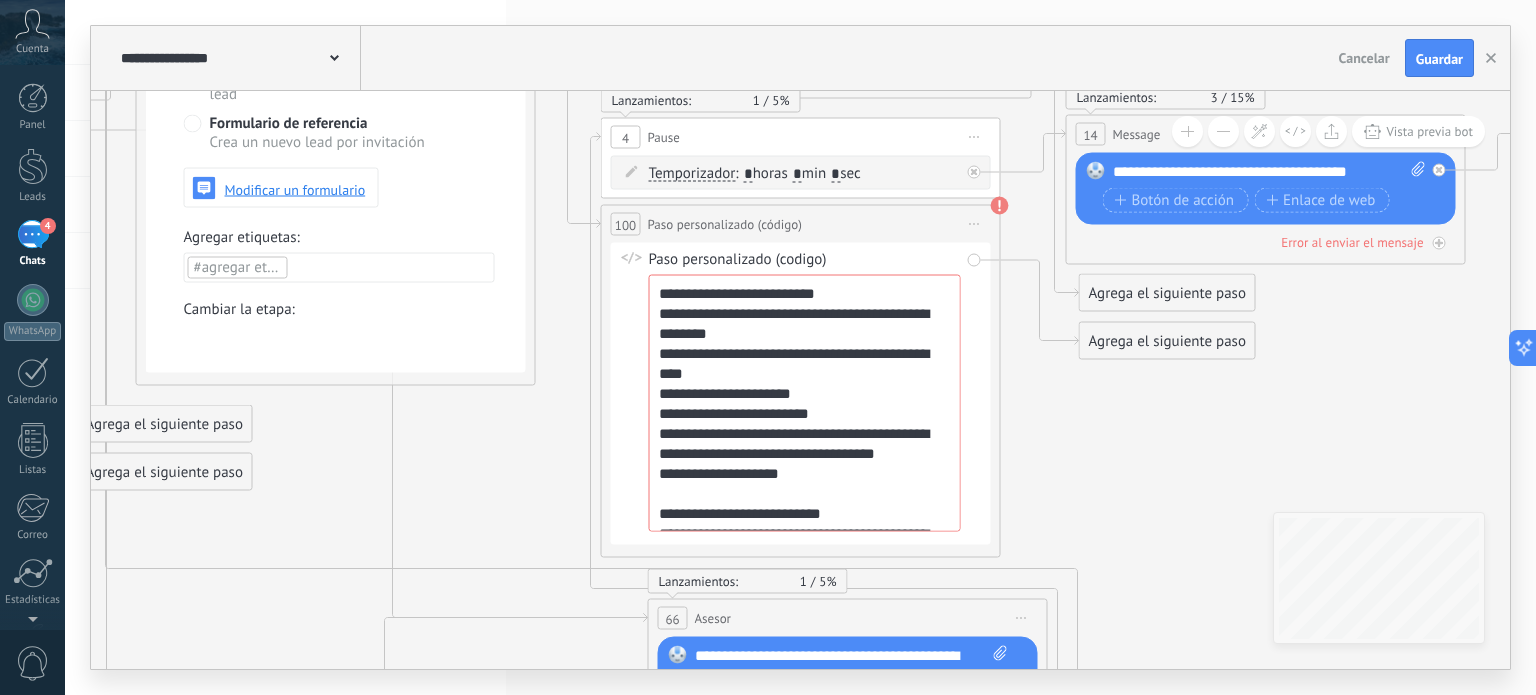 click on "**********" at bounding box center [805, 403] 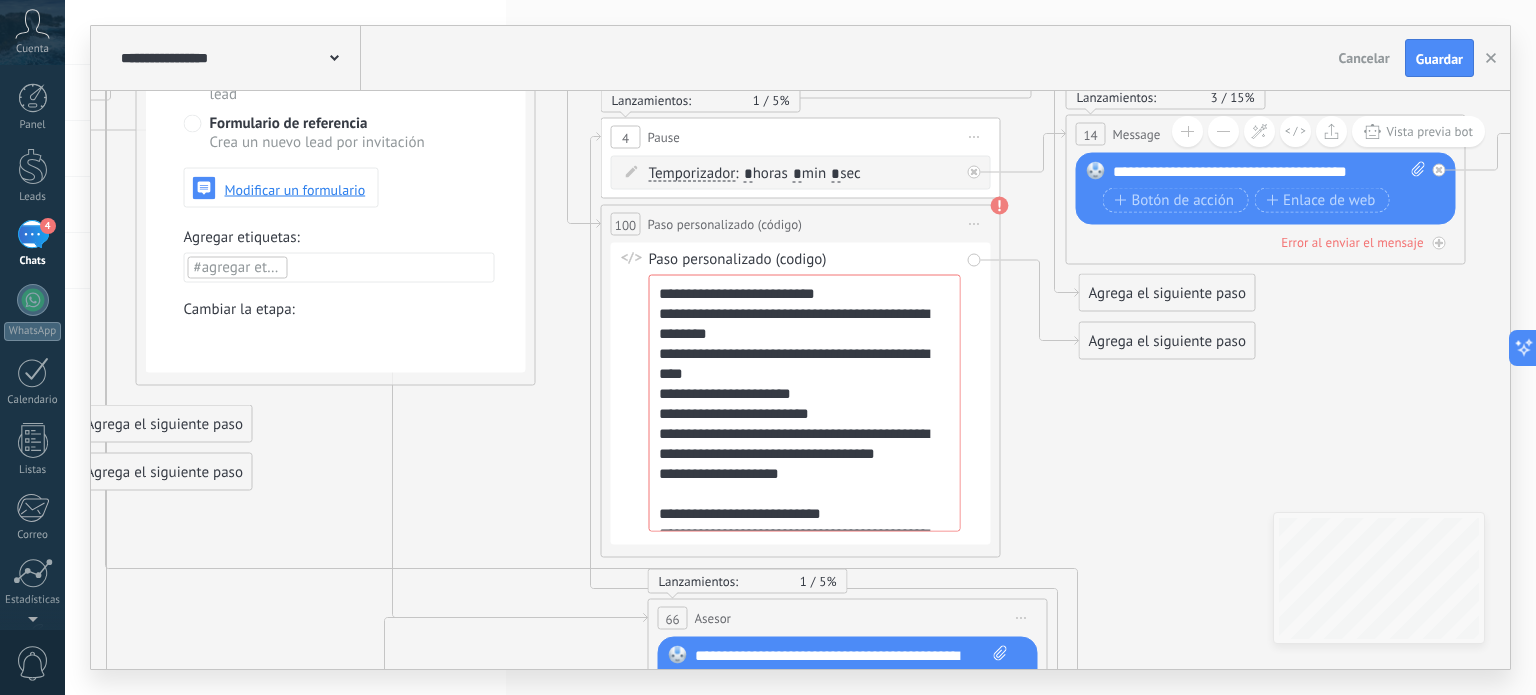 click on "**********" at bounding box center [805, 403] 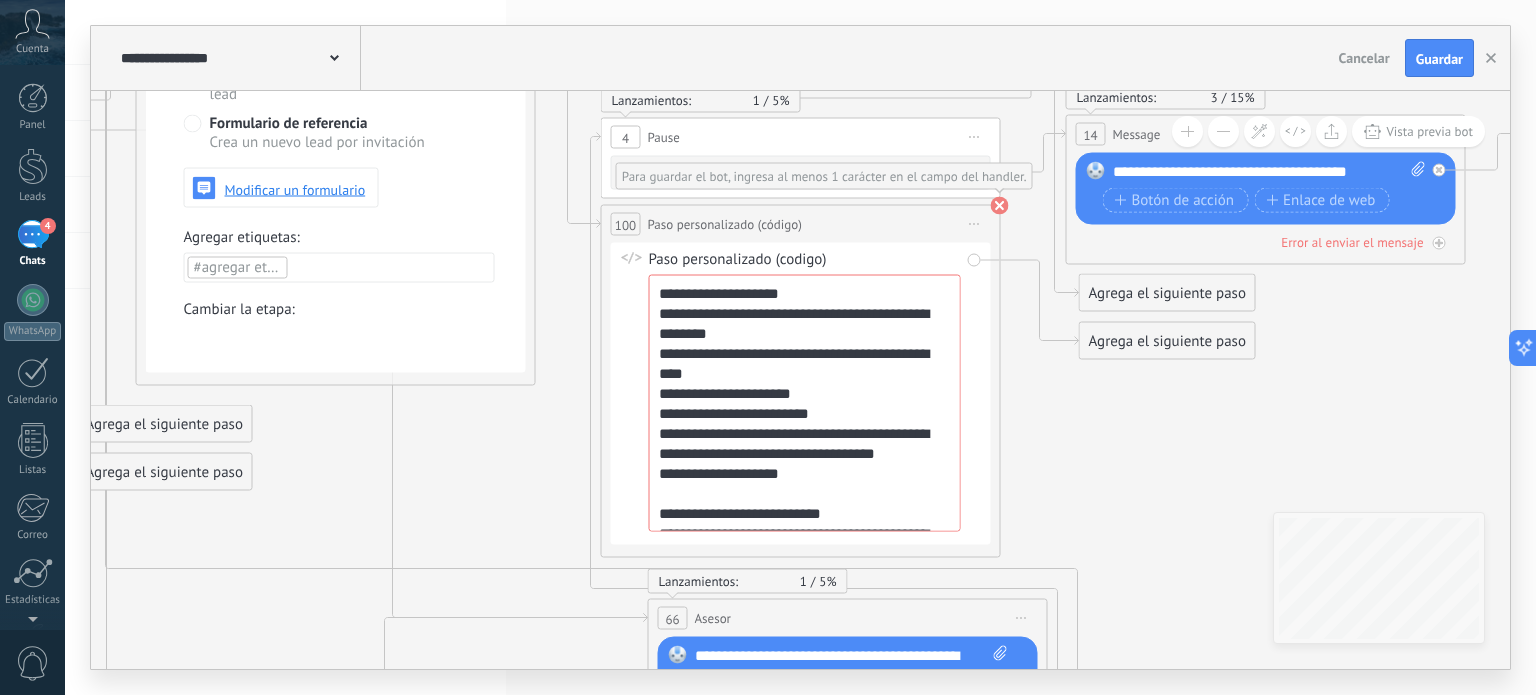click 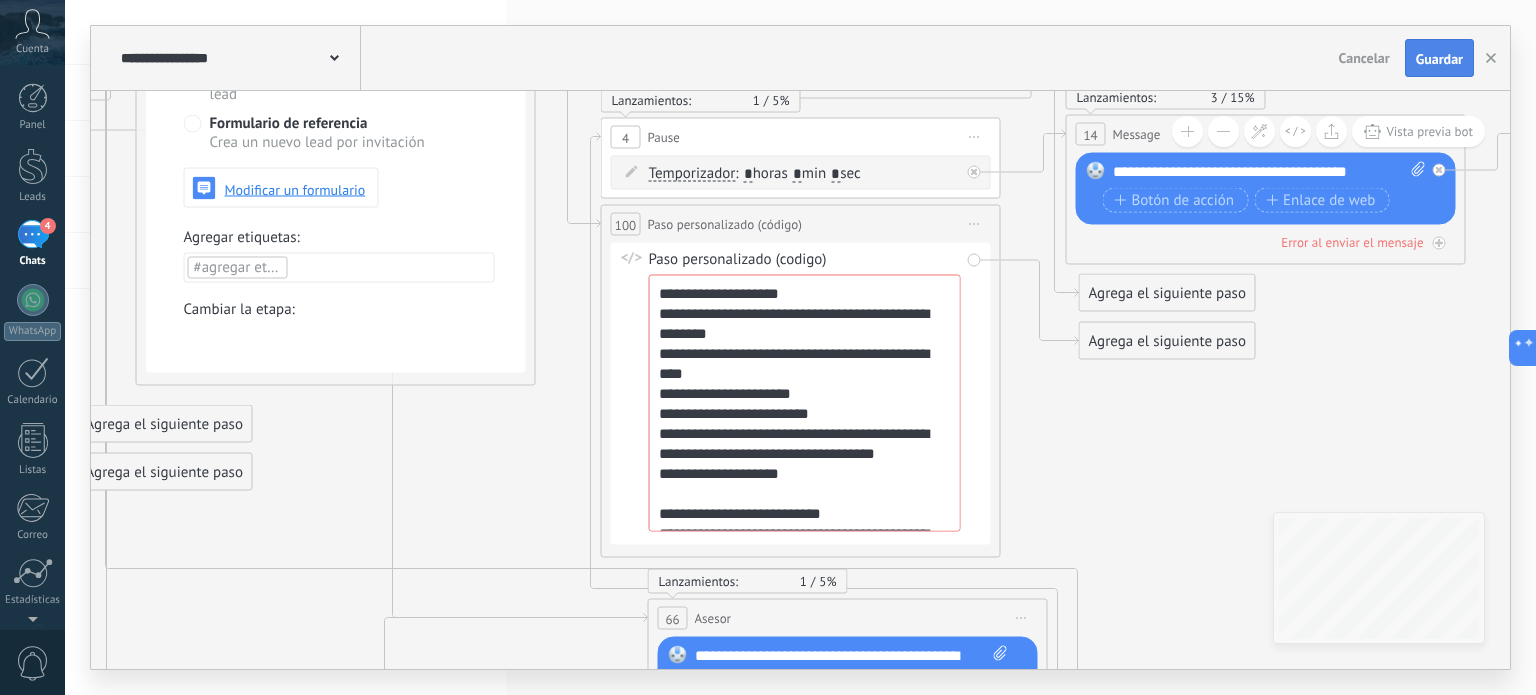 click on "Guardar" at bounding box center [1439, 59] 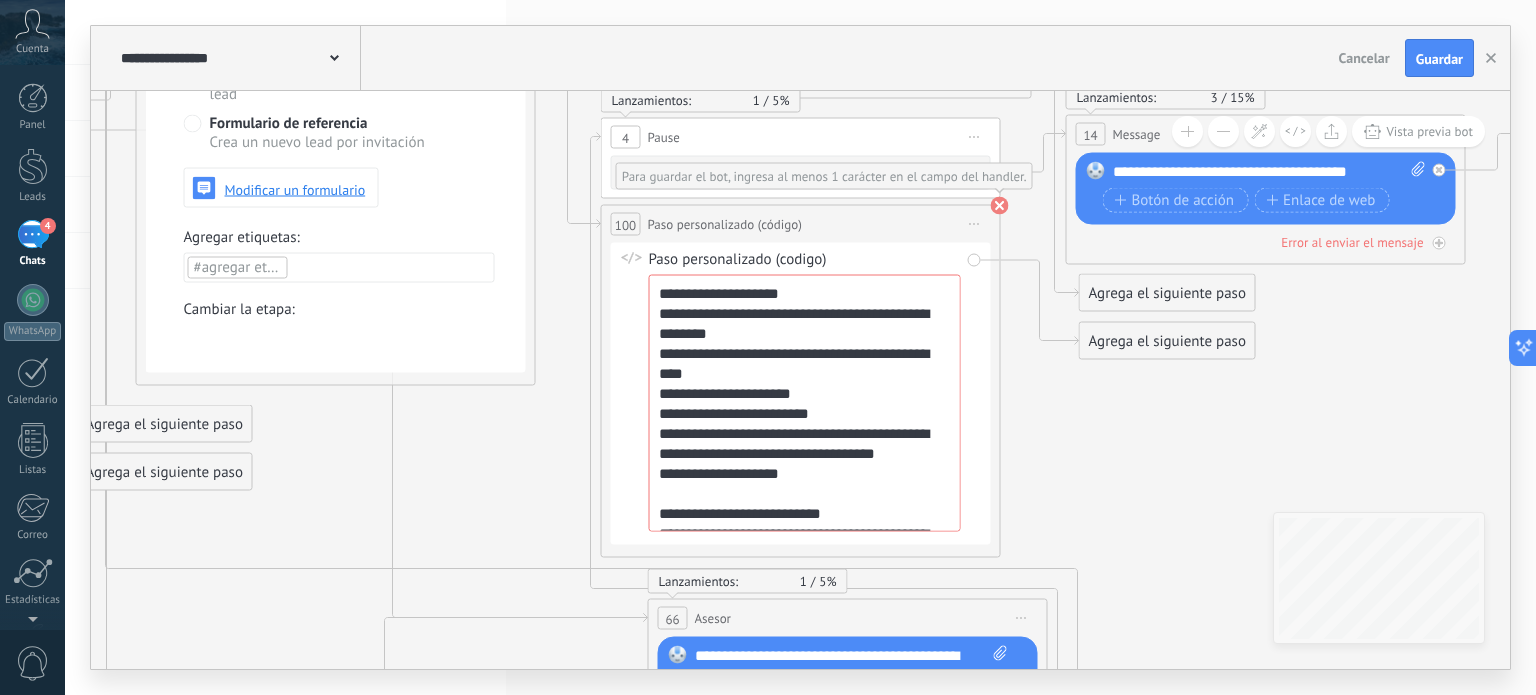click 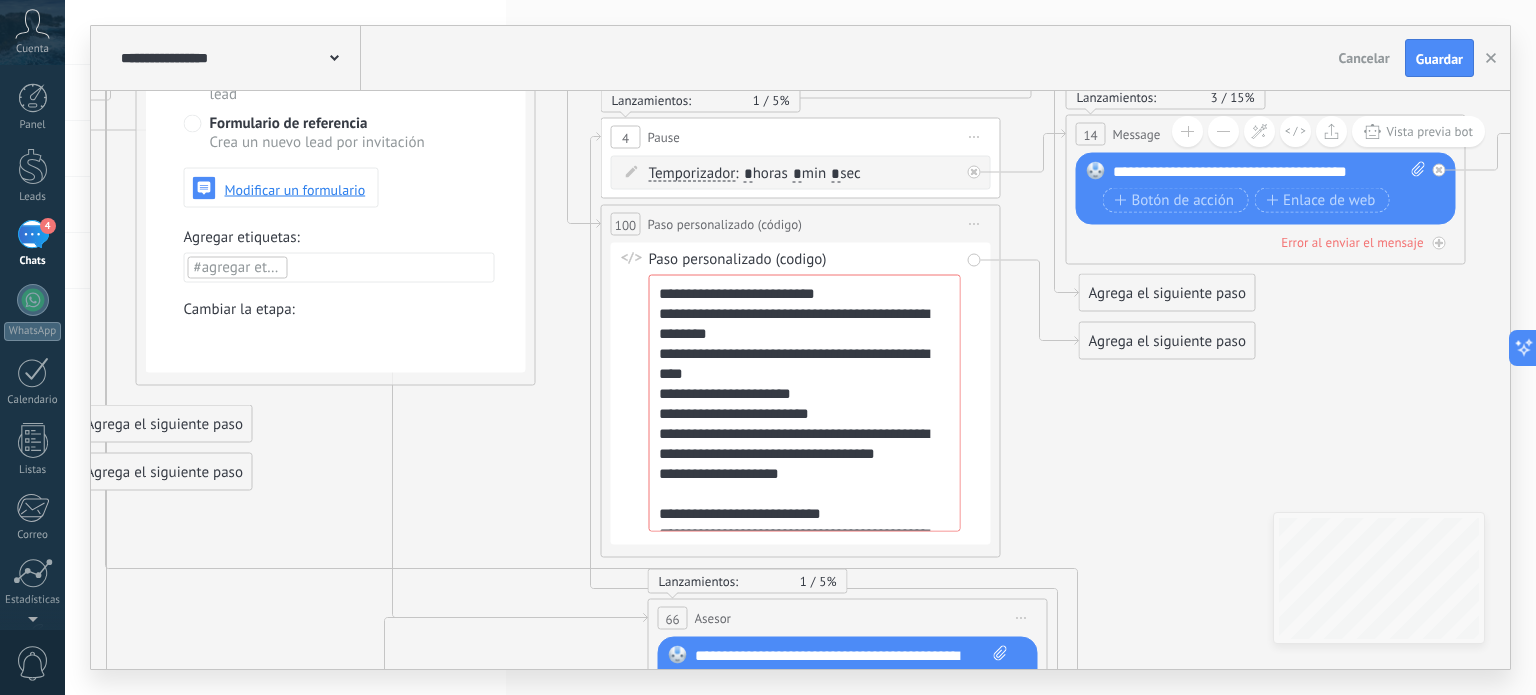 click on "Paso personalizado (codigo)" at bounding box center (805, 260) 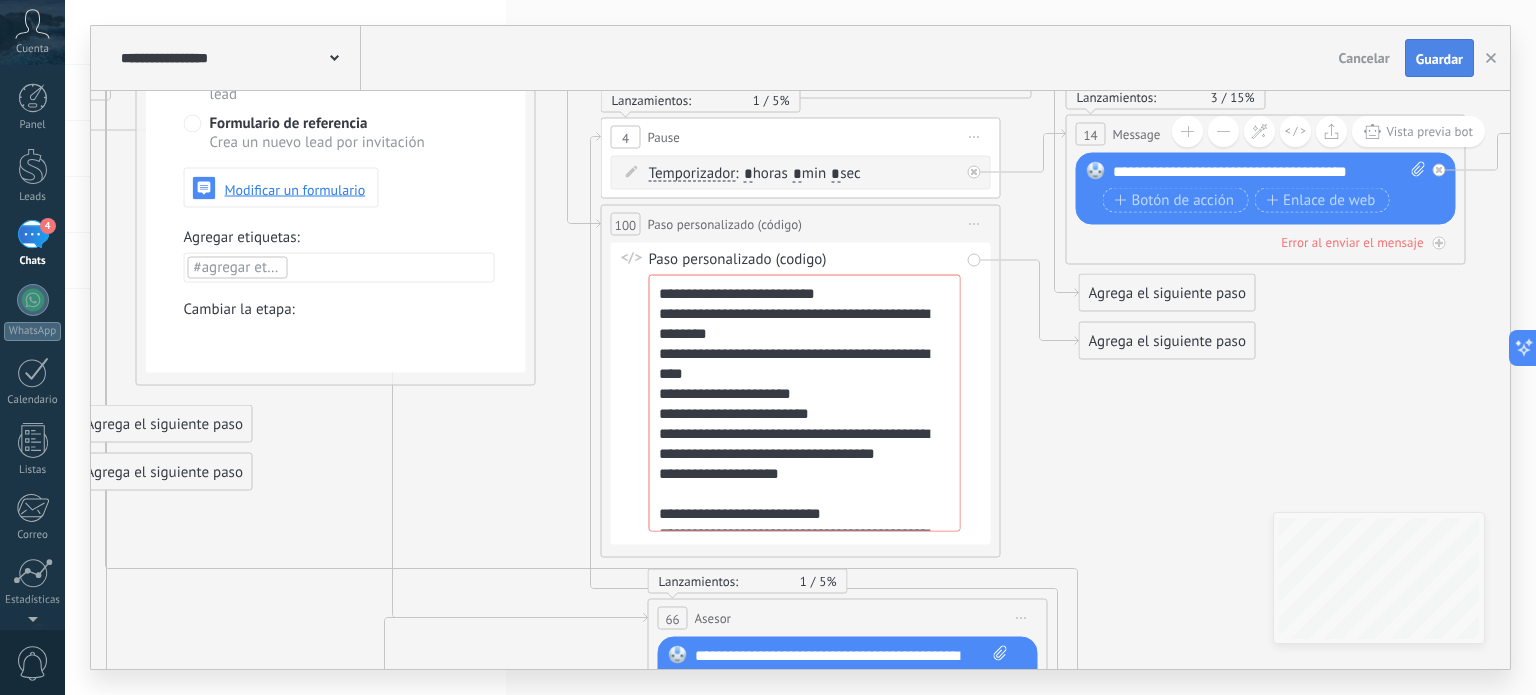 click on "Guardar" at bounding box center (1439, 58) 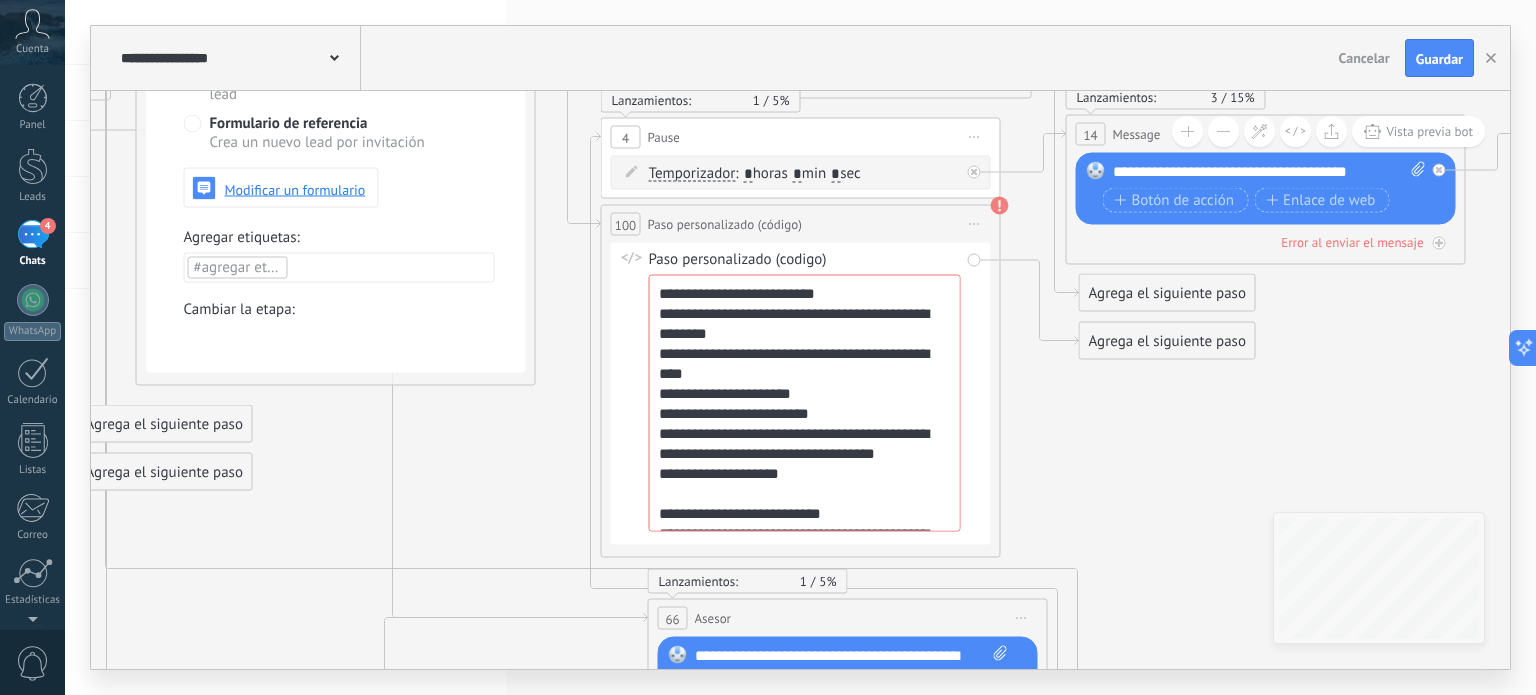 click on "**********" at bounding box center [805, 403] 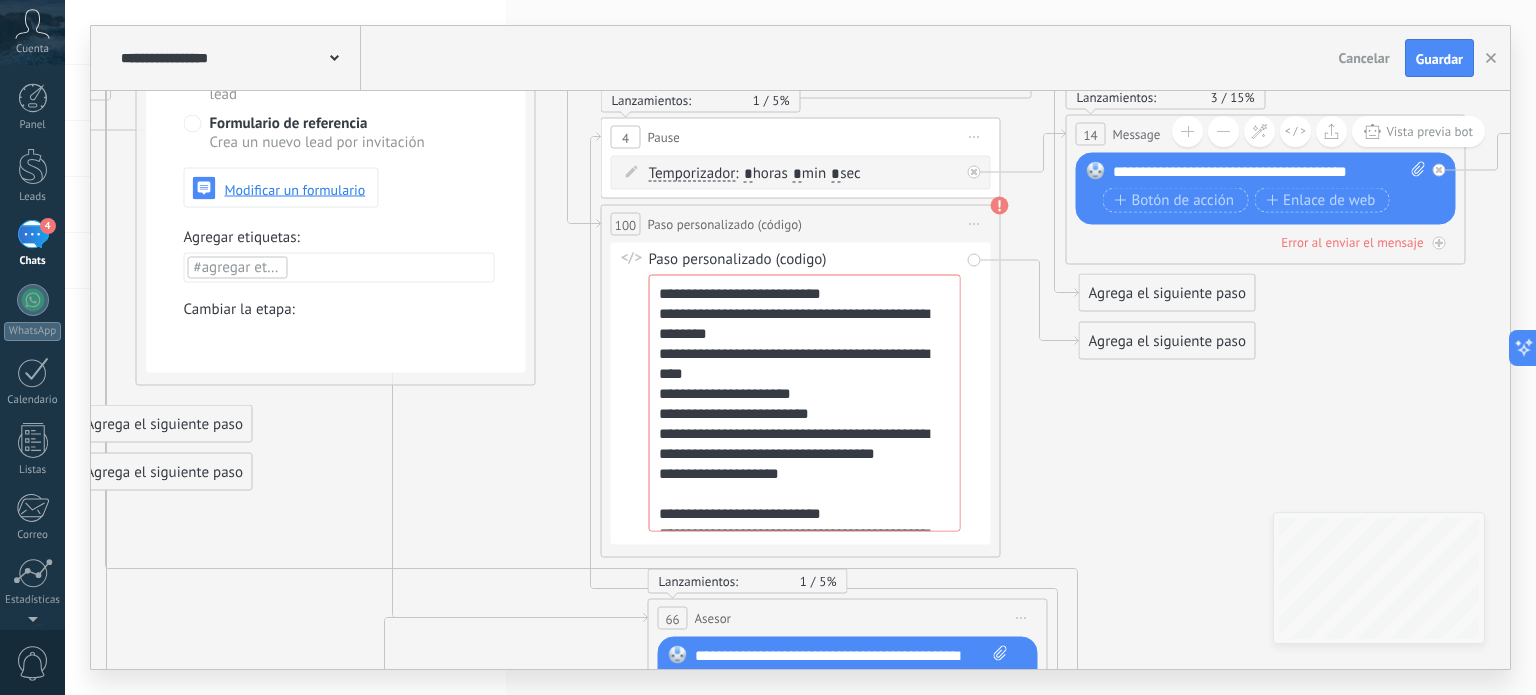 type on "**********" 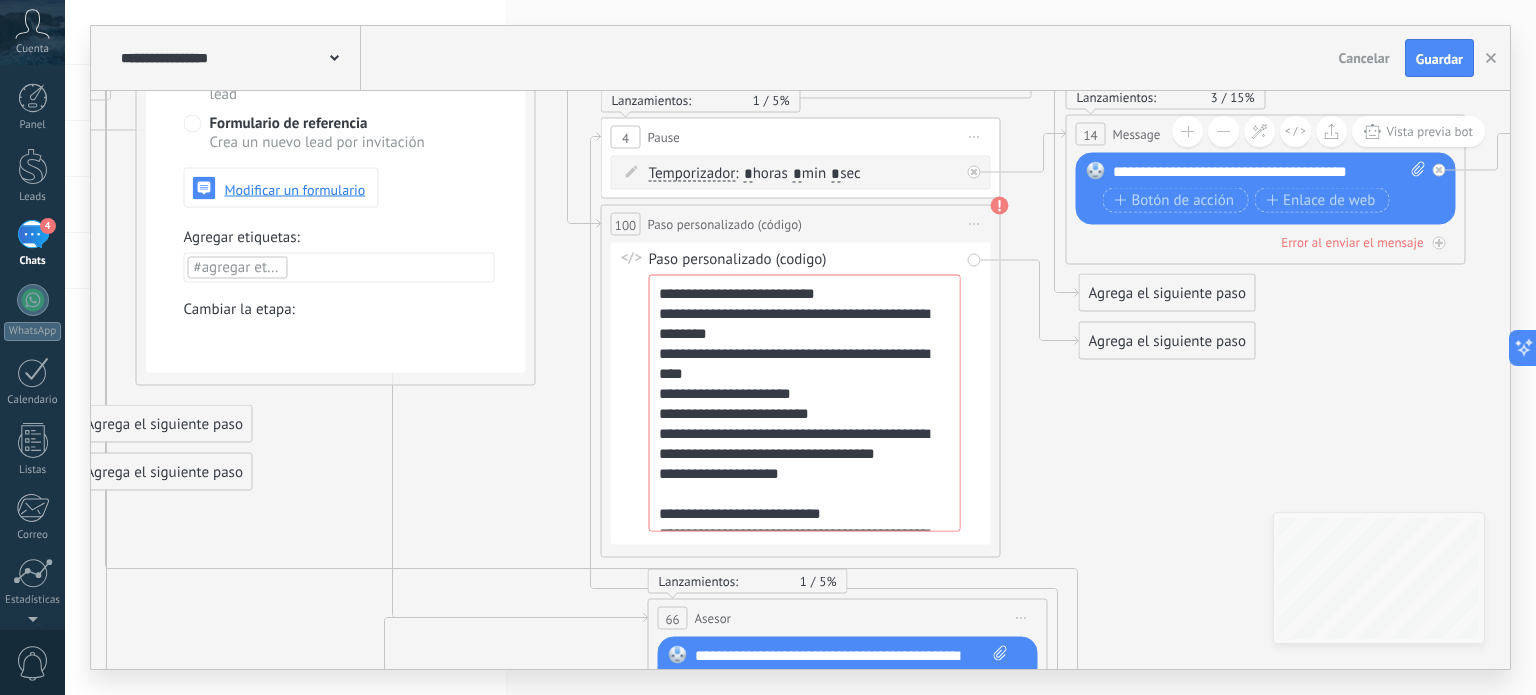 click 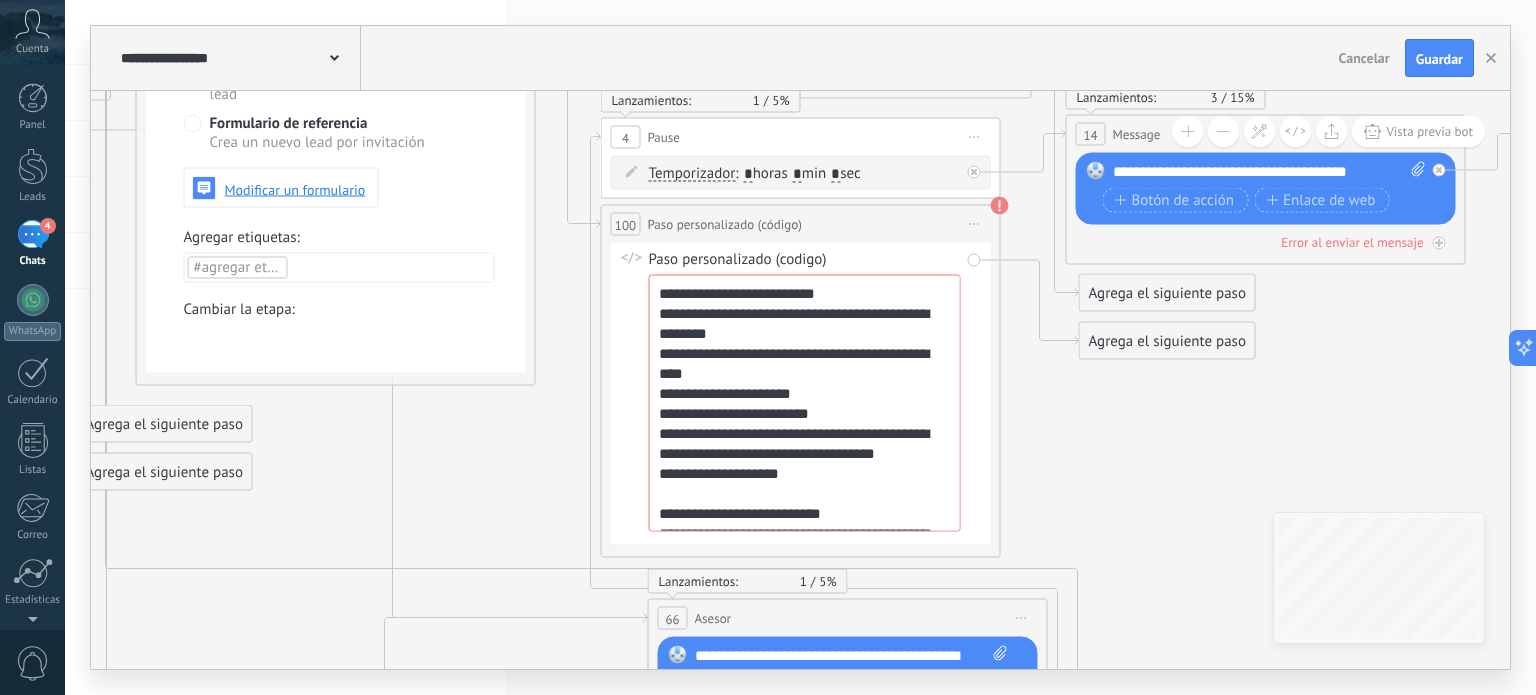 click at bounding box center (0, 0) 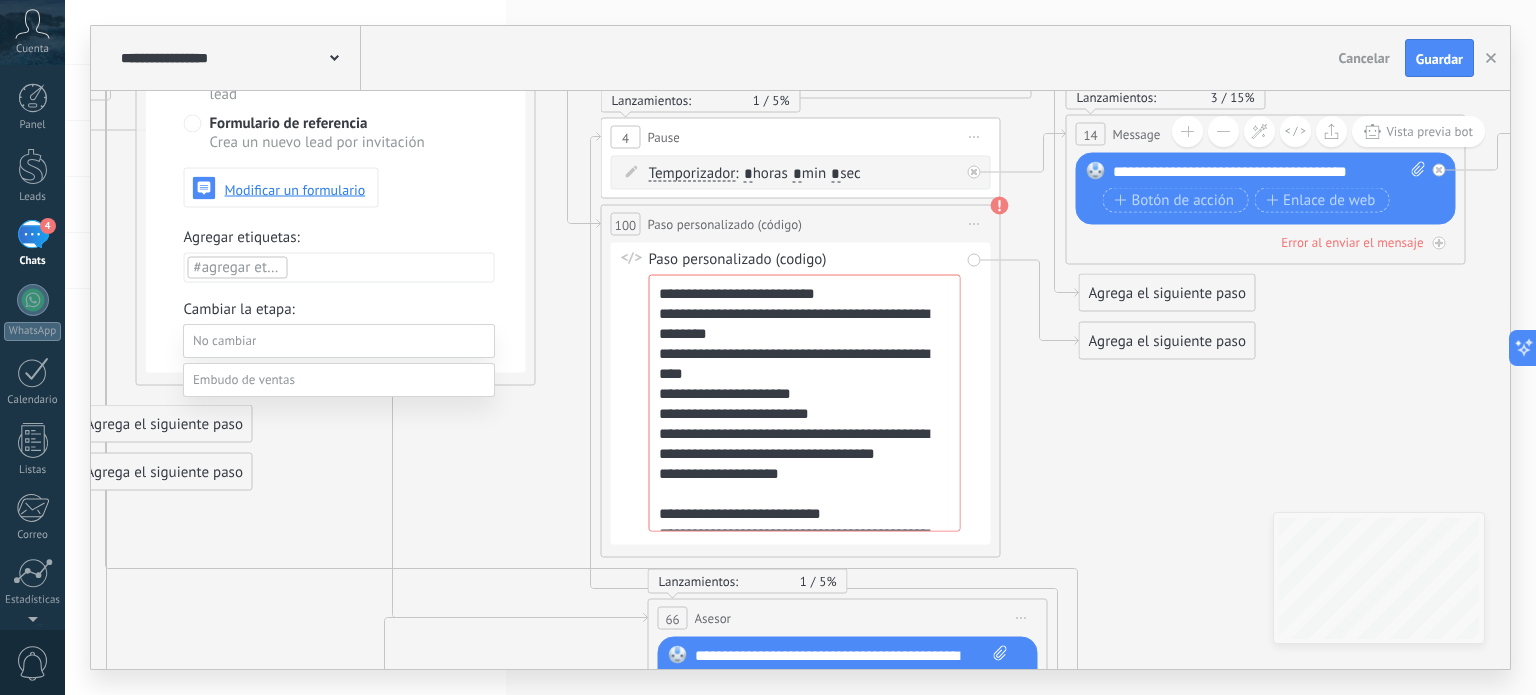 click at bounding box center [339, 341] 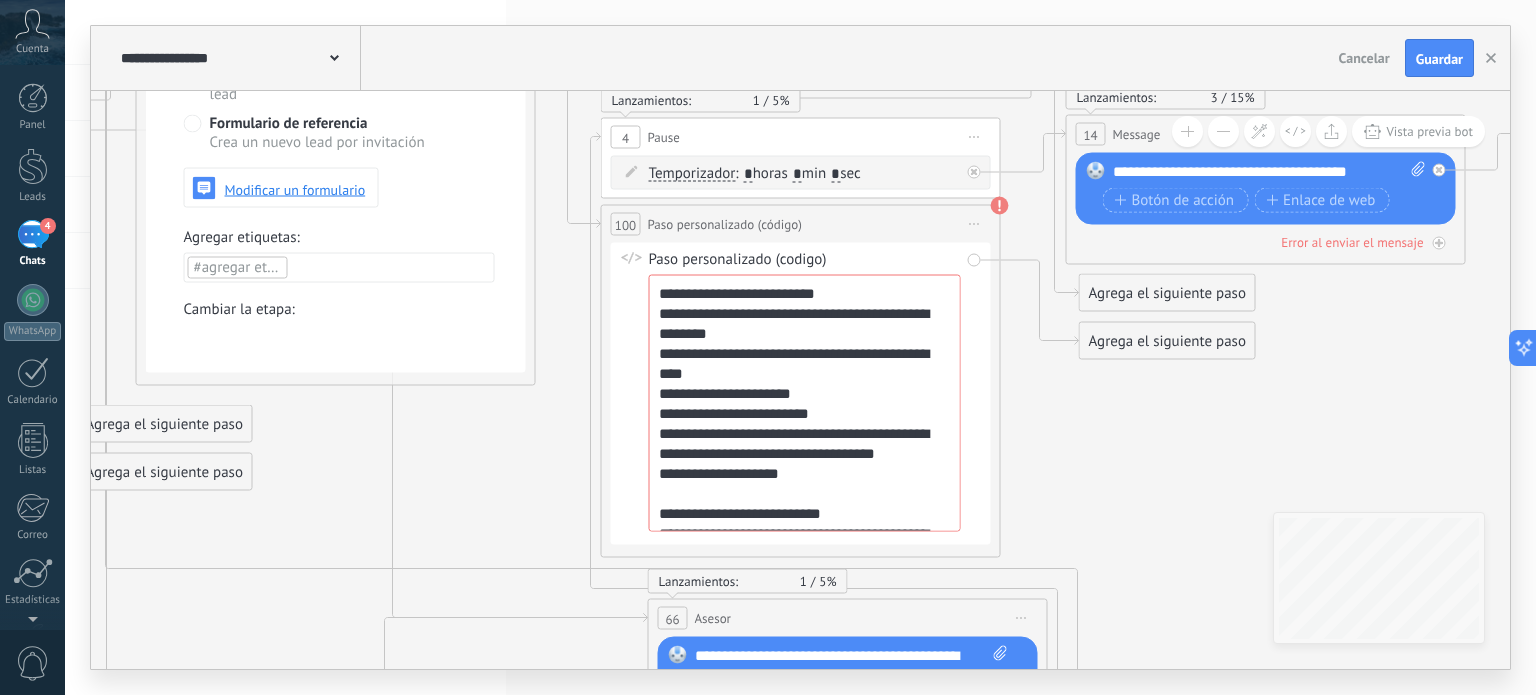 click on "Iniciar vista previa aquí
Cambiar nombre
Duplicar
[GEOGRAPHIC_DATA]" at bounding box center (975, 224) 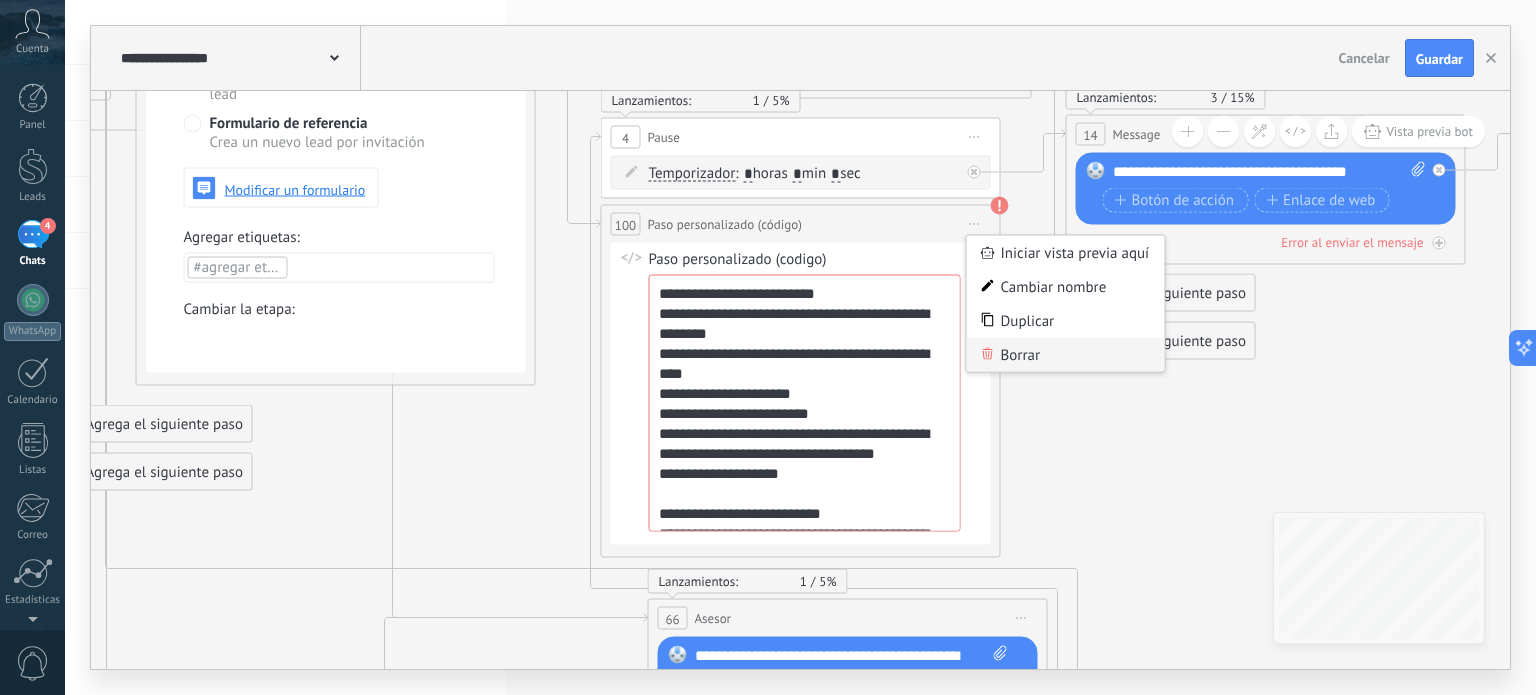 click on "Borrar" at bounding box center (1066, 355) 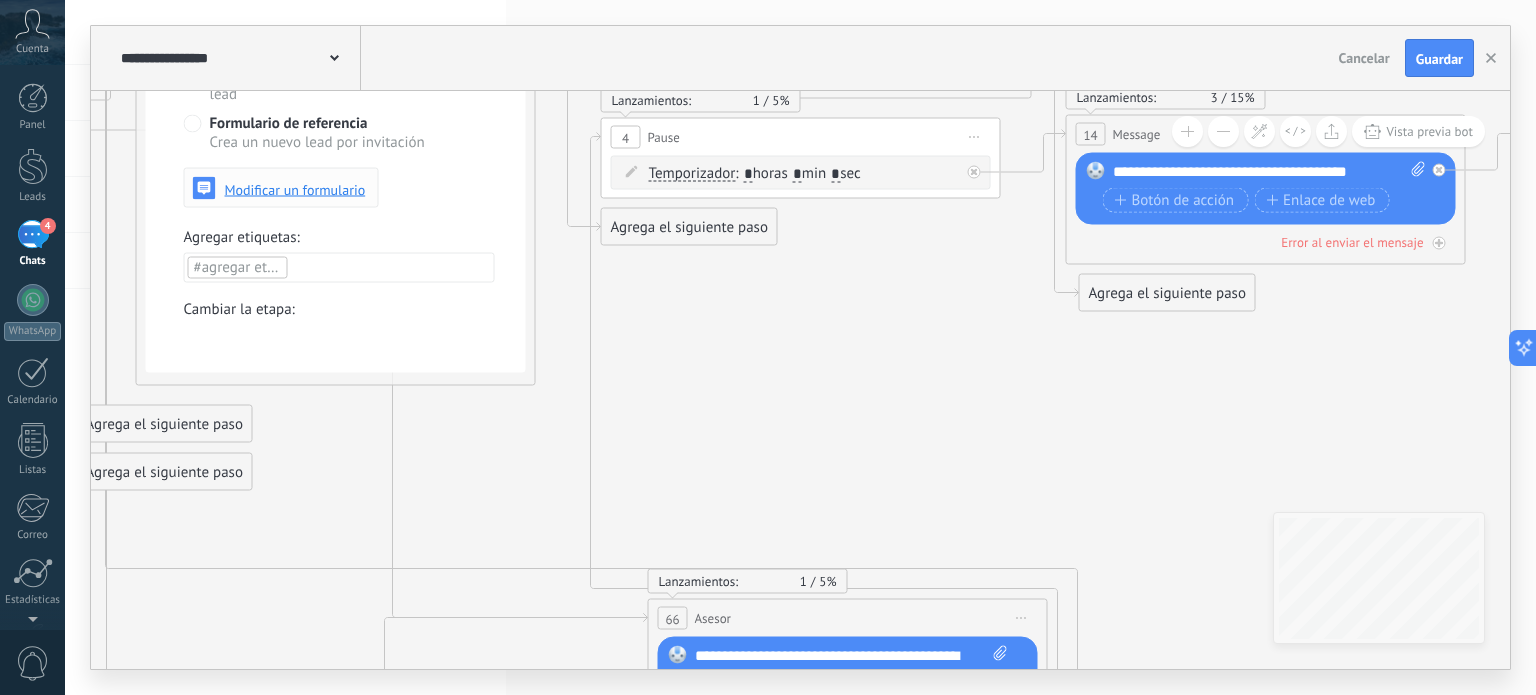 click on "Modificar un formulario" at bounding box center (295, 189) 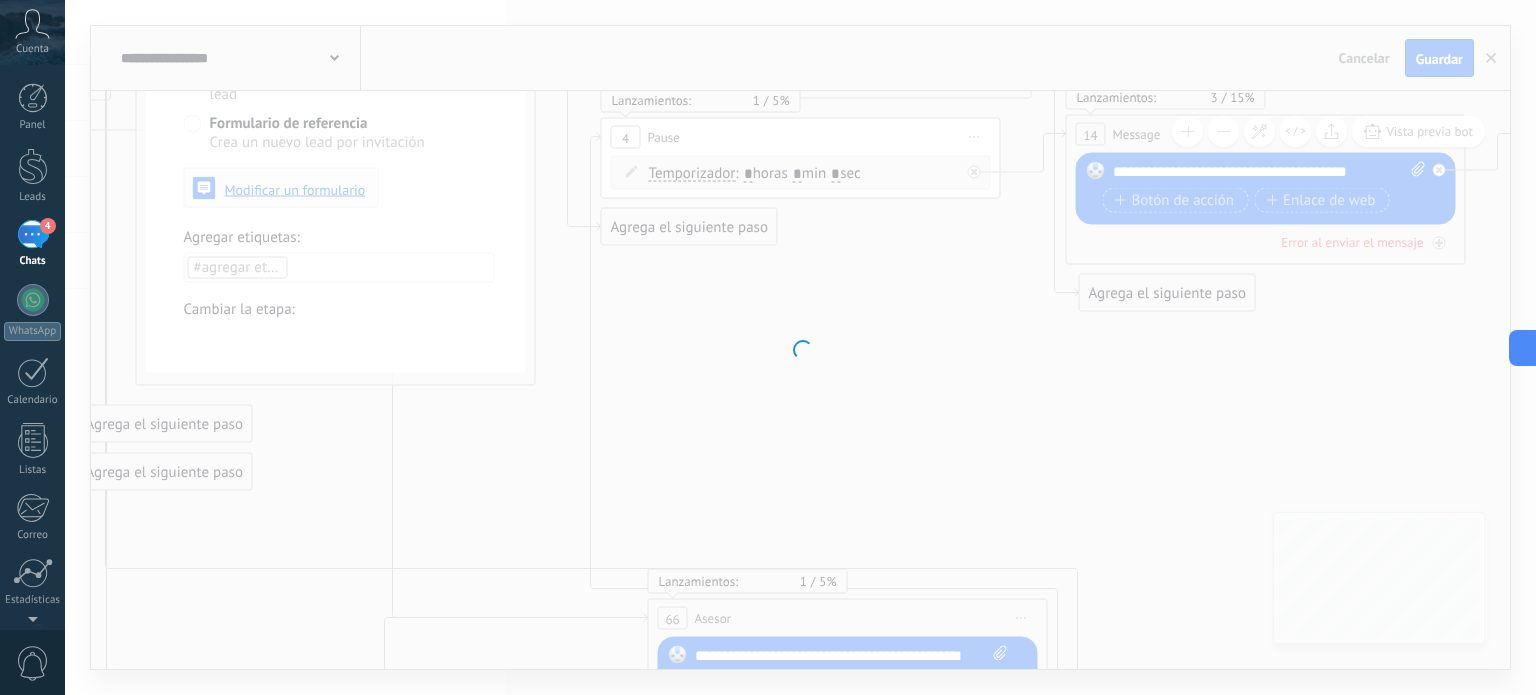 type on "**********" 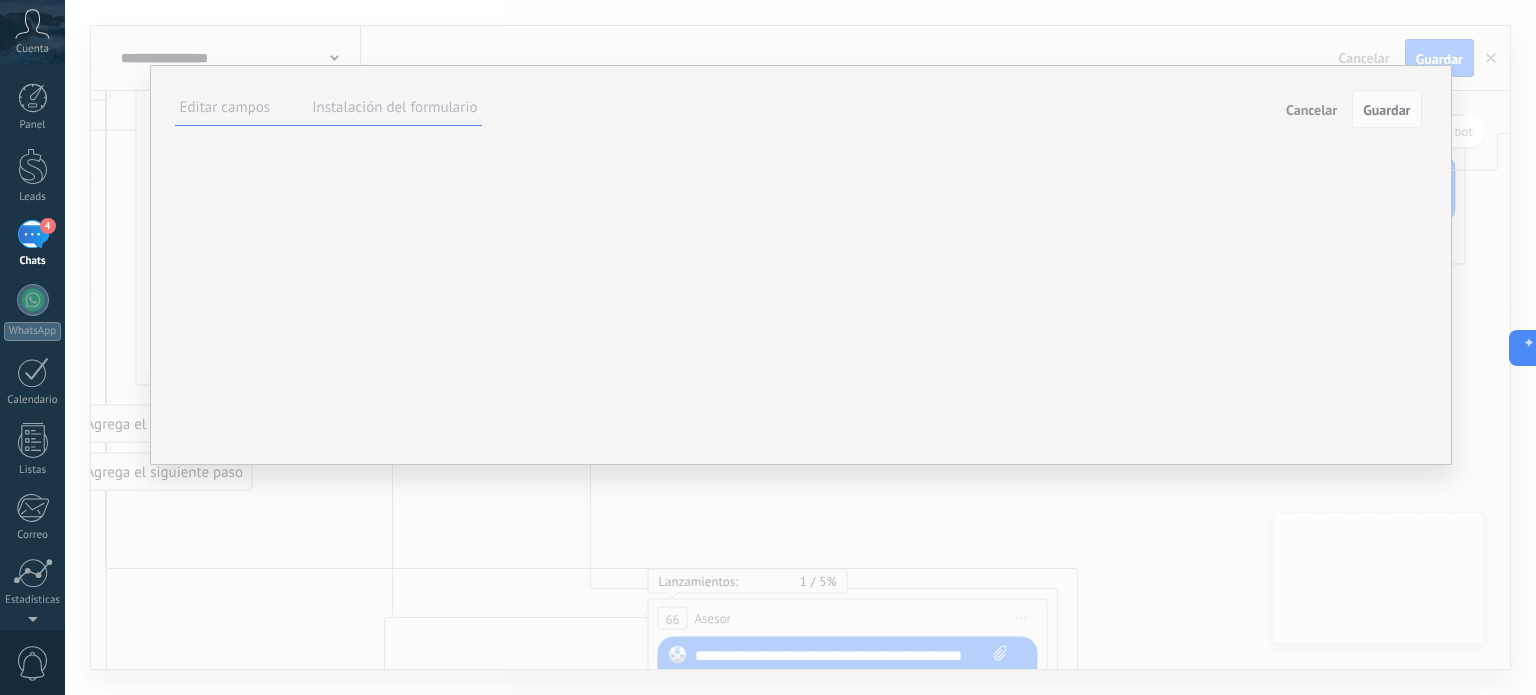 scroll, scrollTop: 20, scrollLeft: 0, axis: vertical 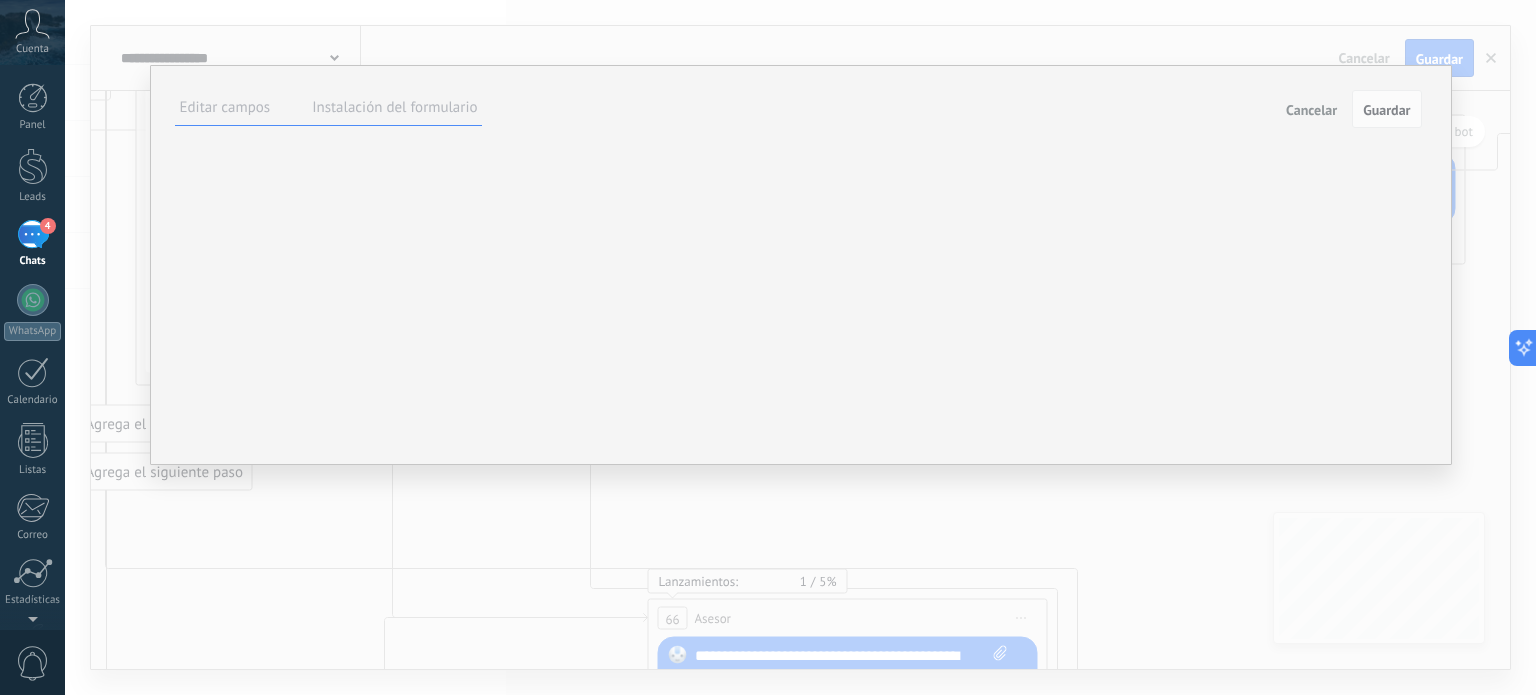 click on "CSS" at bounding box center [0, 0] 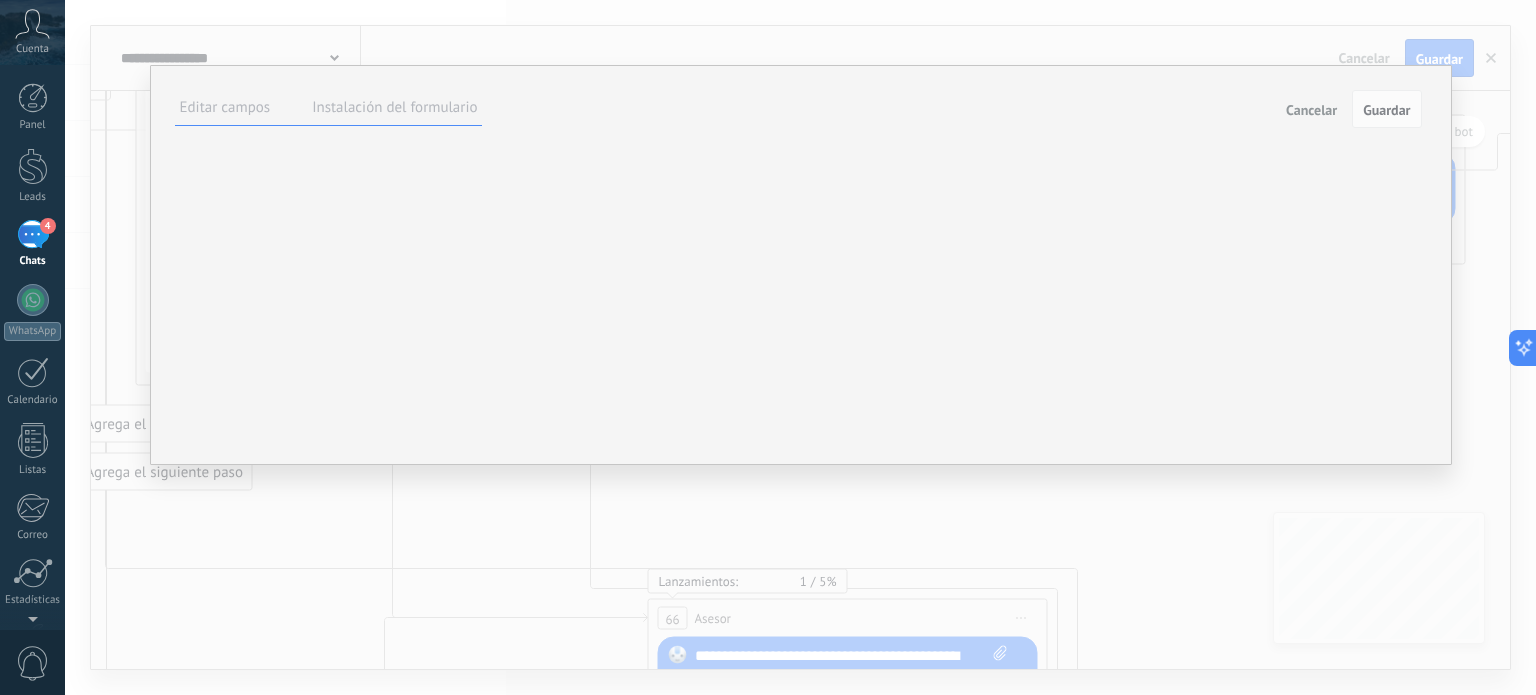 click on "Guardar" at bounding box center [0, 0] 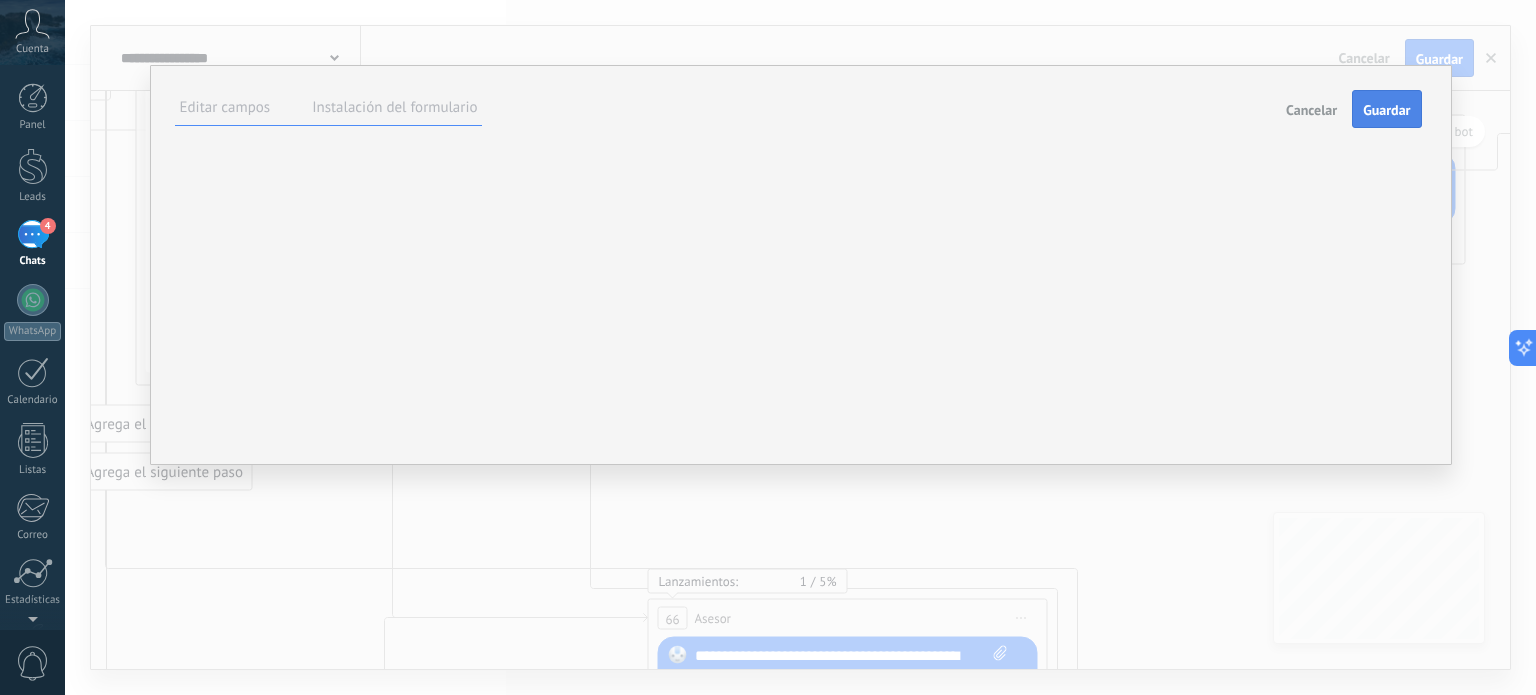 click on "Guardar" at bounding box center (1386, 110) 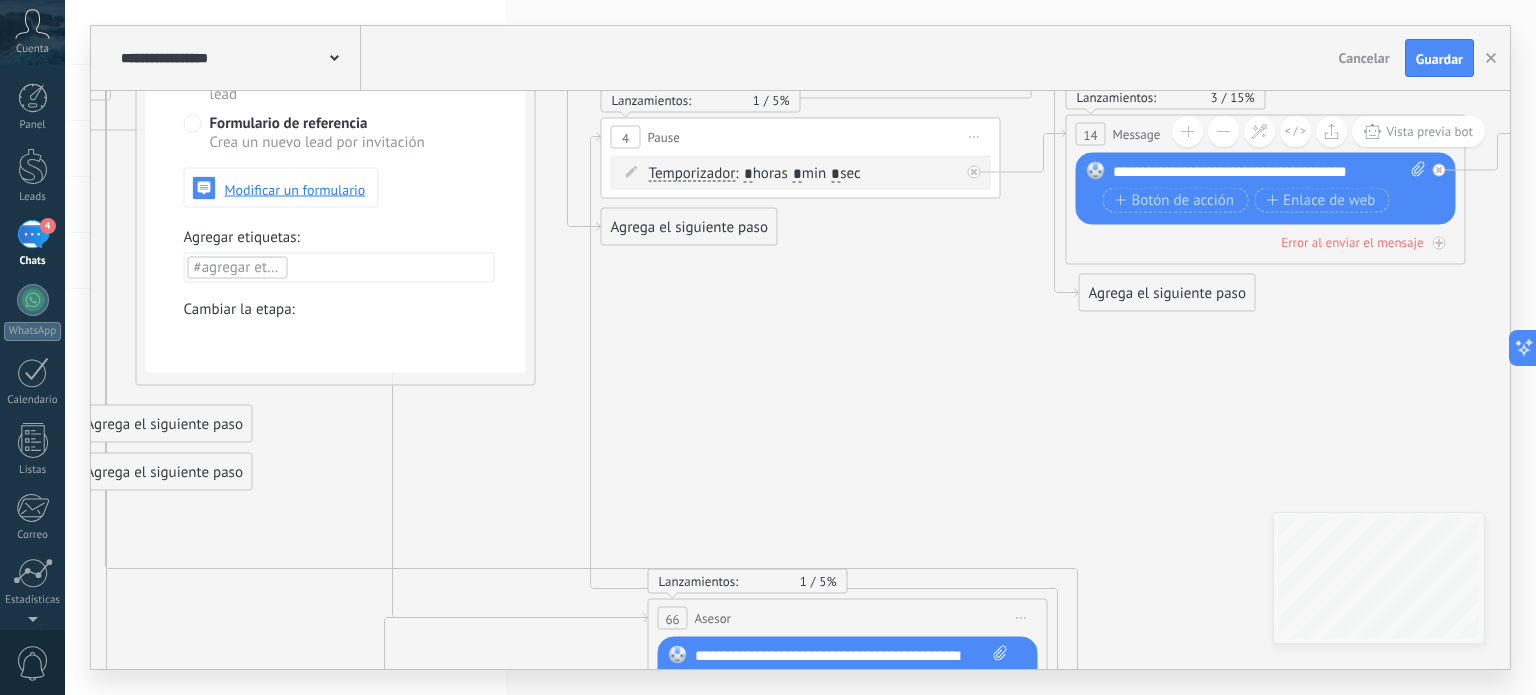scroll, scrollTop: 0, scrollLeft: 0, axis: both 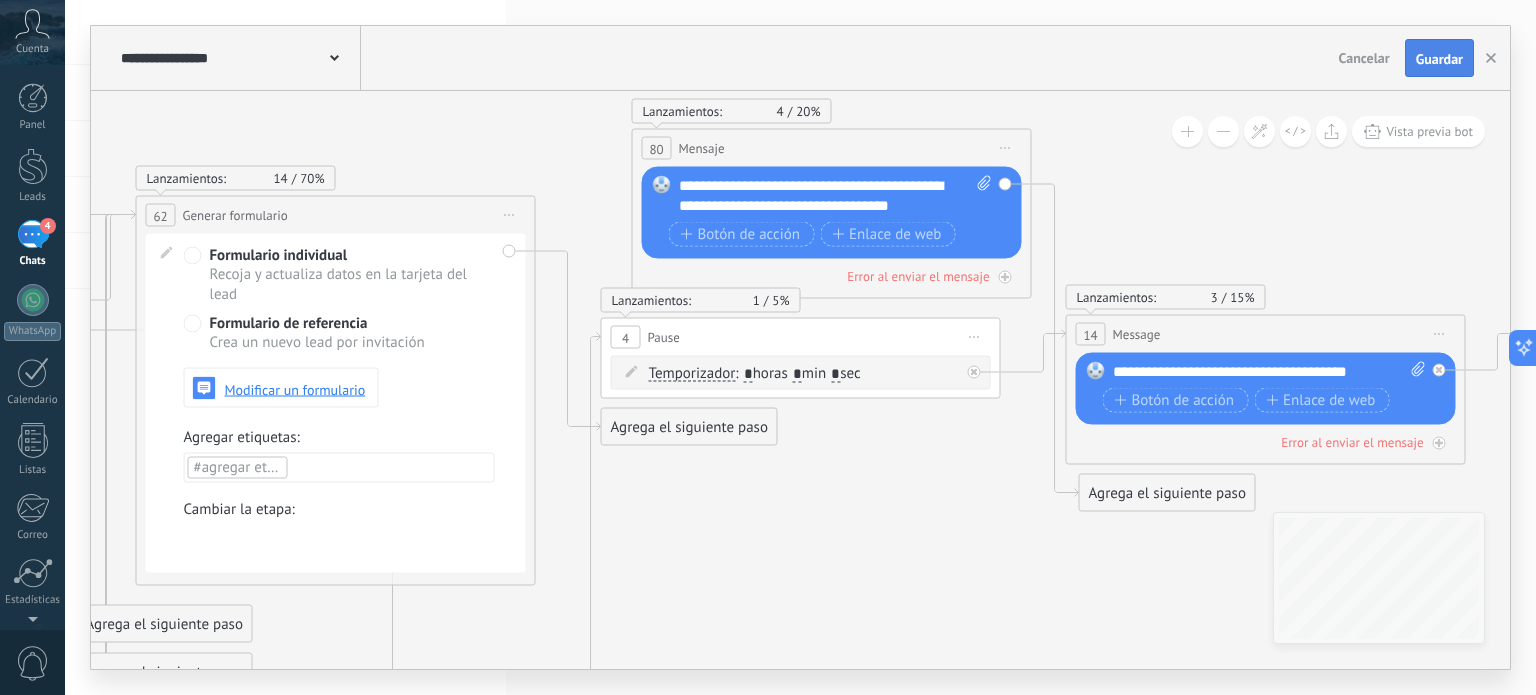 click on "Guardar" at bounding box center (1439, 58) 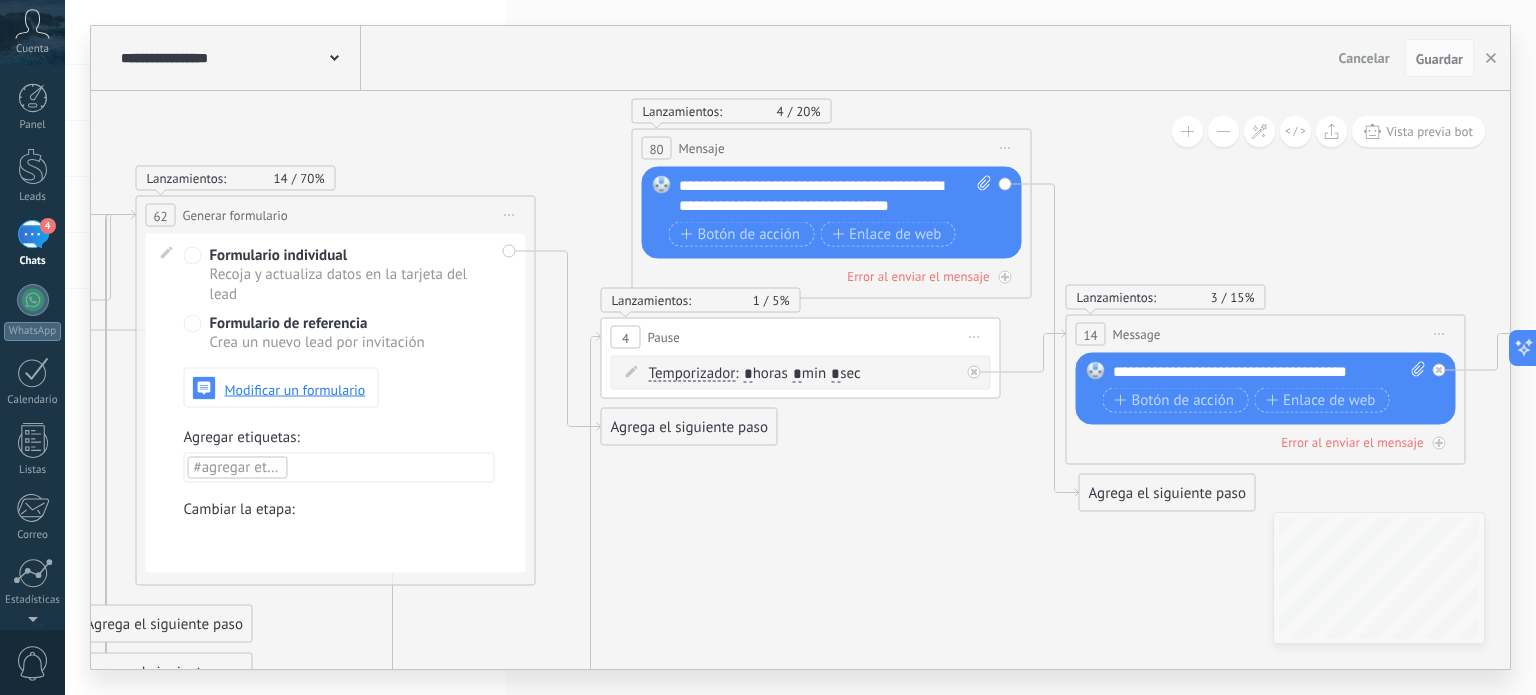click on "Iniciar vista previa aquí
Cambiar nombre
Duplicar
[GEOGRAPHIC_DATA]" at bounding box center (510, 215) 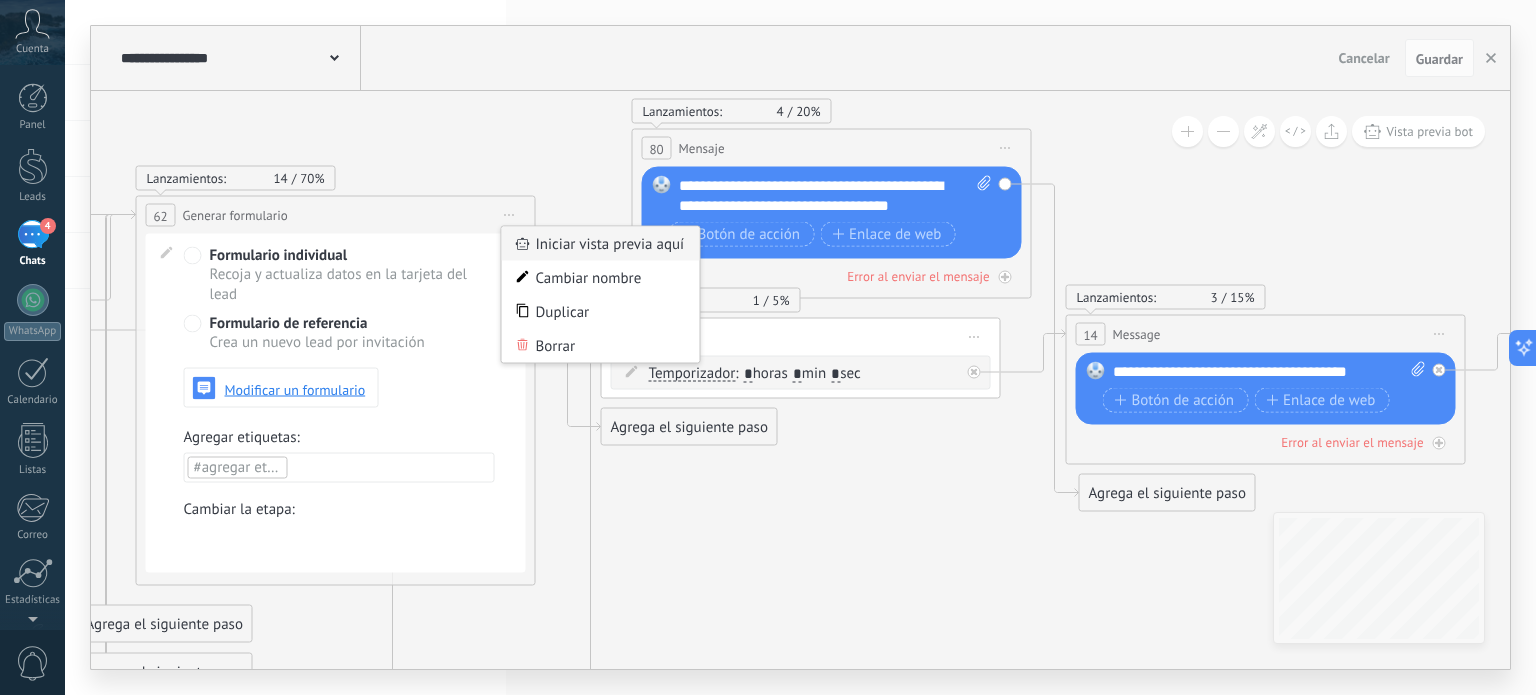 click on "Iniciar vista previa aquí" at bounding box center (601, 244) 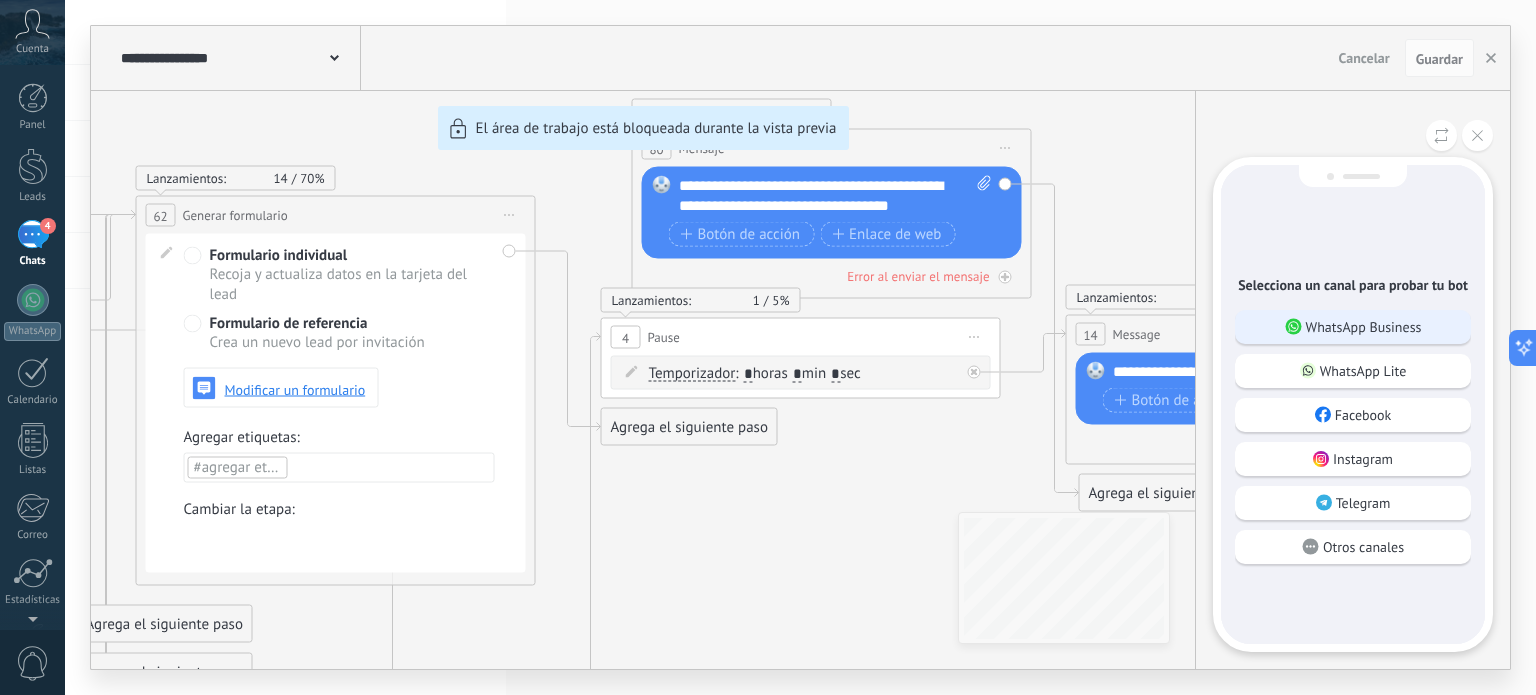 click on "WhatsApp Business" at bounding box center [1364, 327] 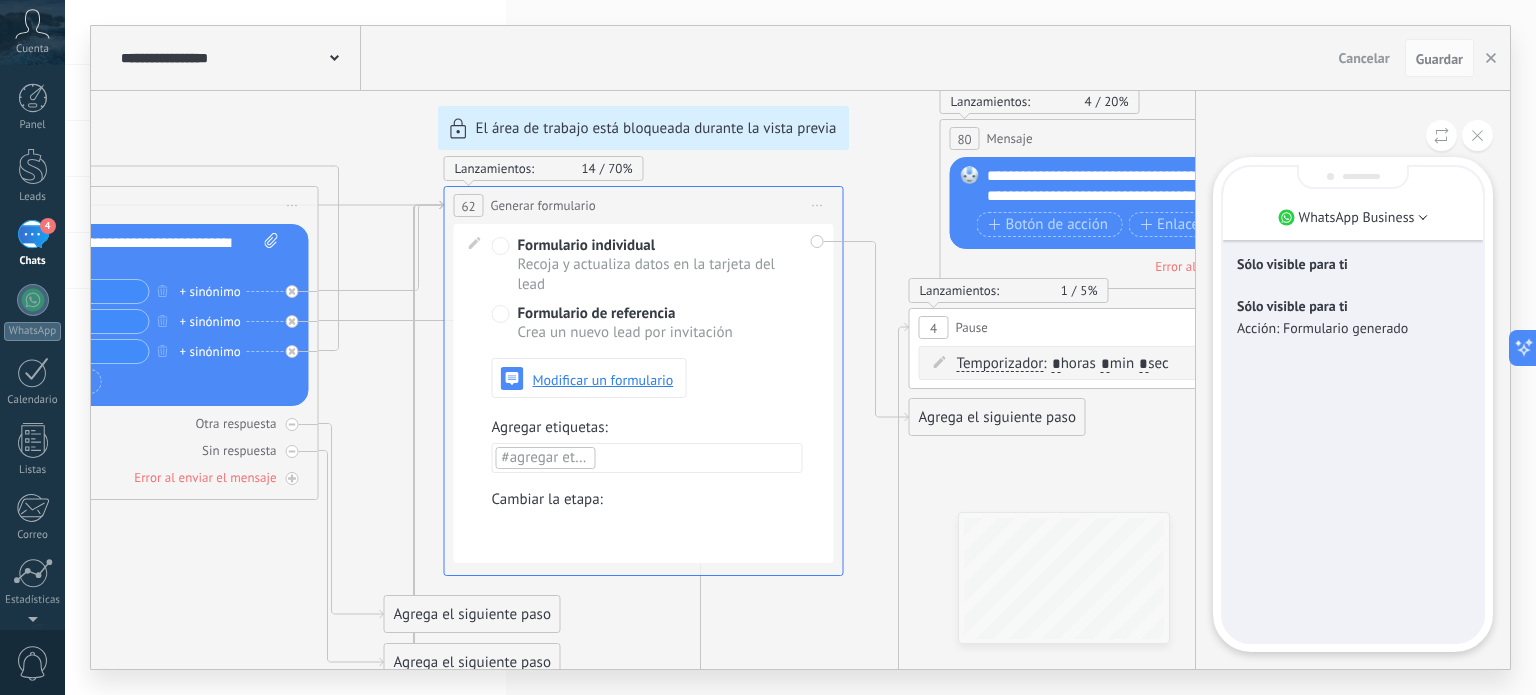 click on "**********" at bounding box center (800, 347) 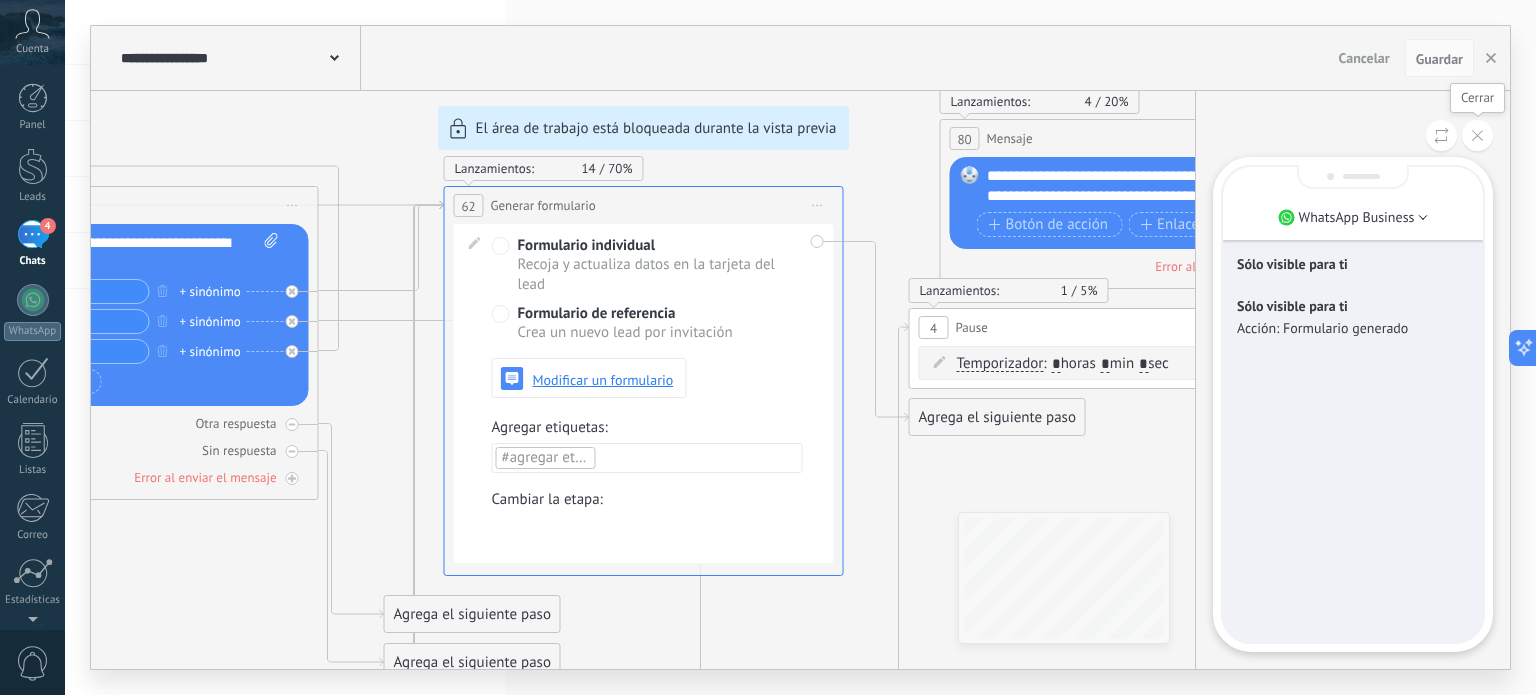 click at bounding box center (1477, 135) 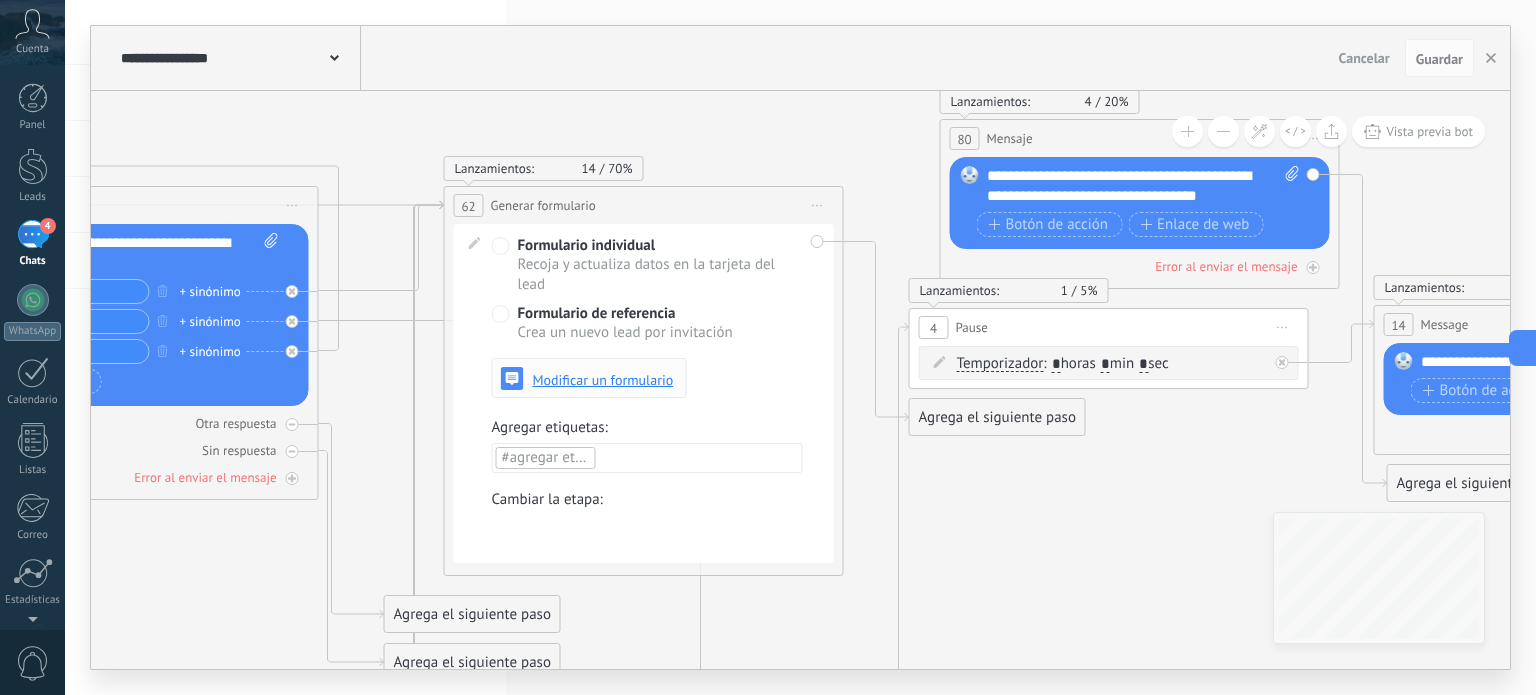 click on "Modificar un formulario" at bounding box center [603, 380] 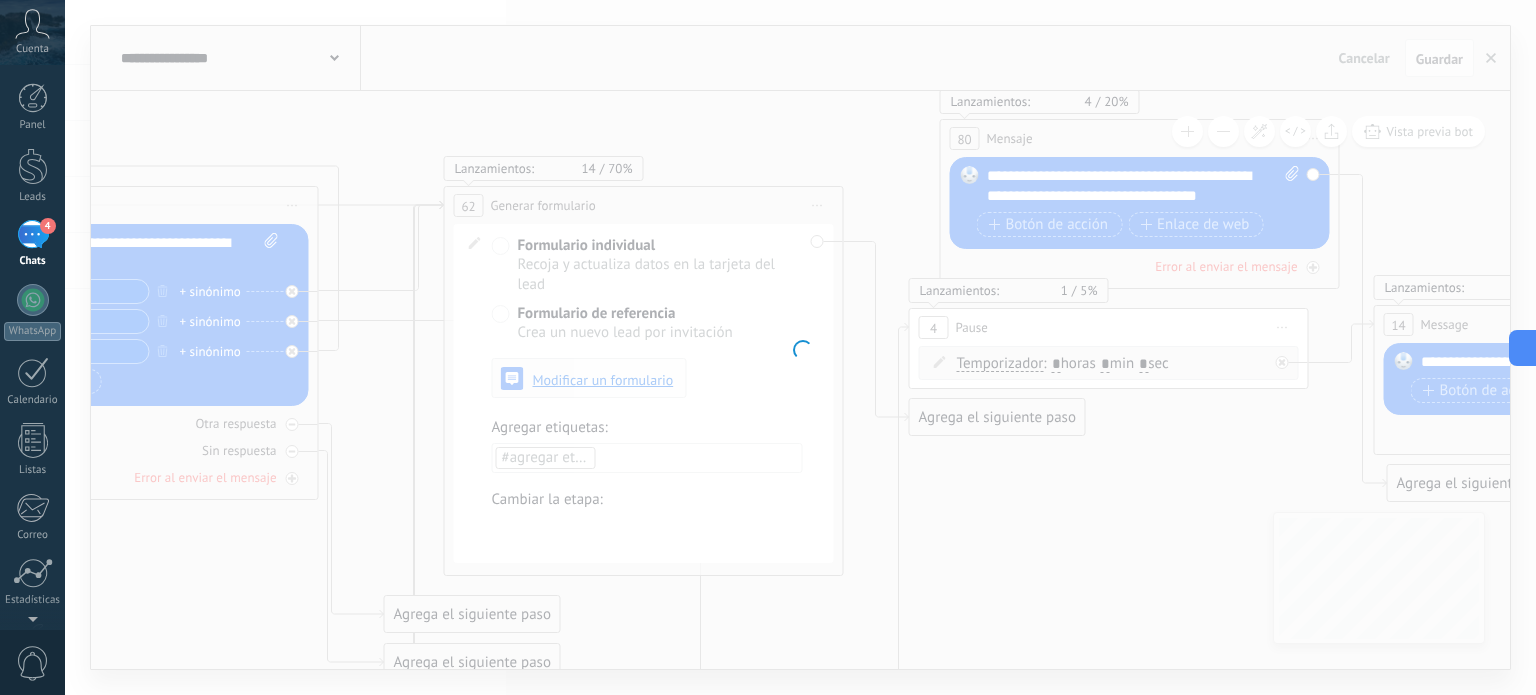 type on "**********" 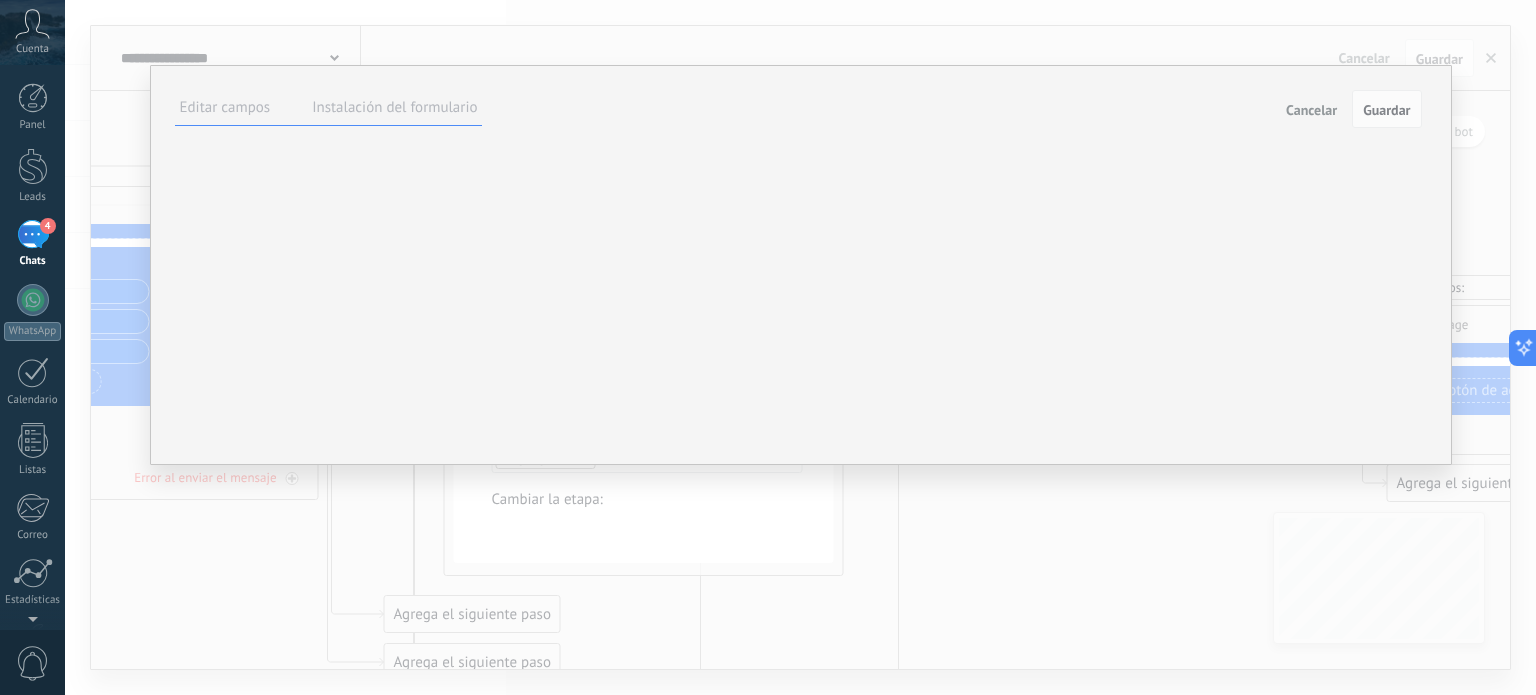 scroll, scrollTop: 20, scrollLeft: 0, axis: vertical 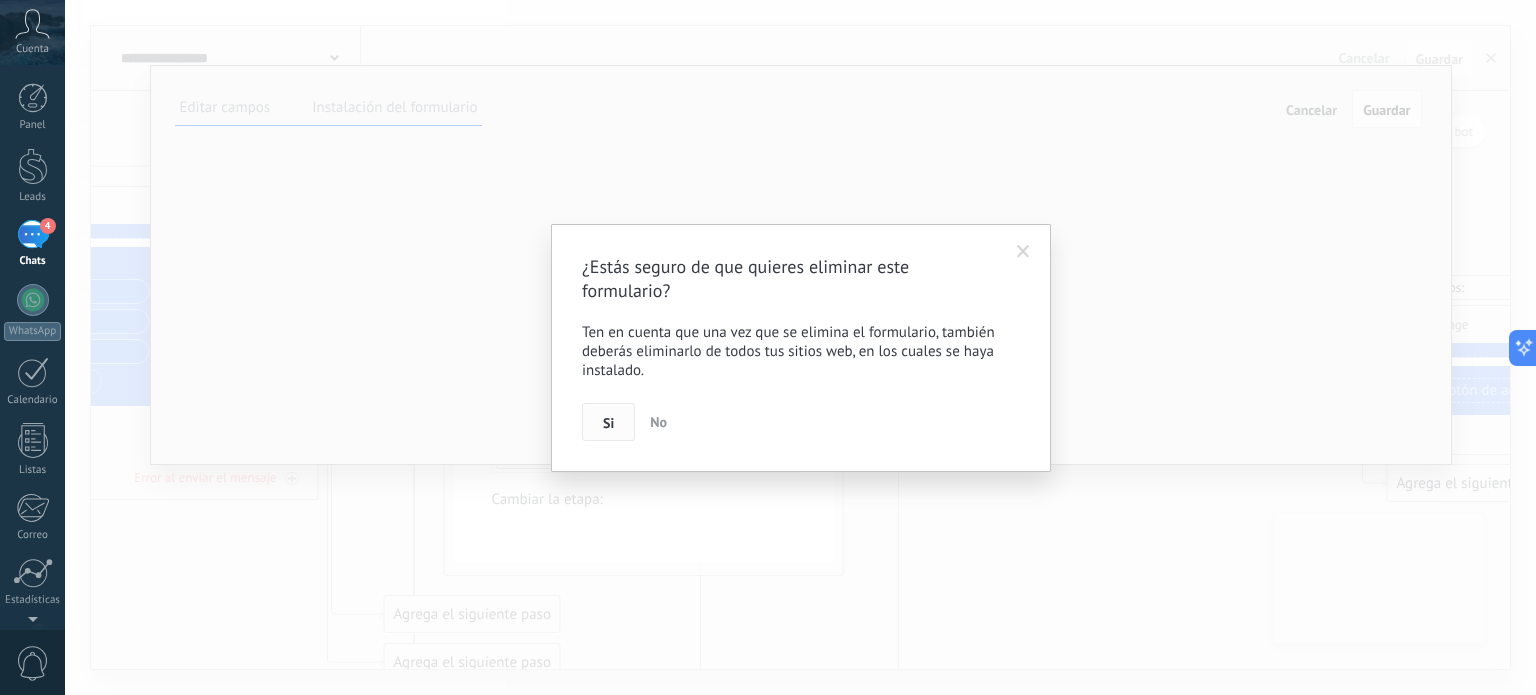 click on "Si" at bounding box center [608, 422] 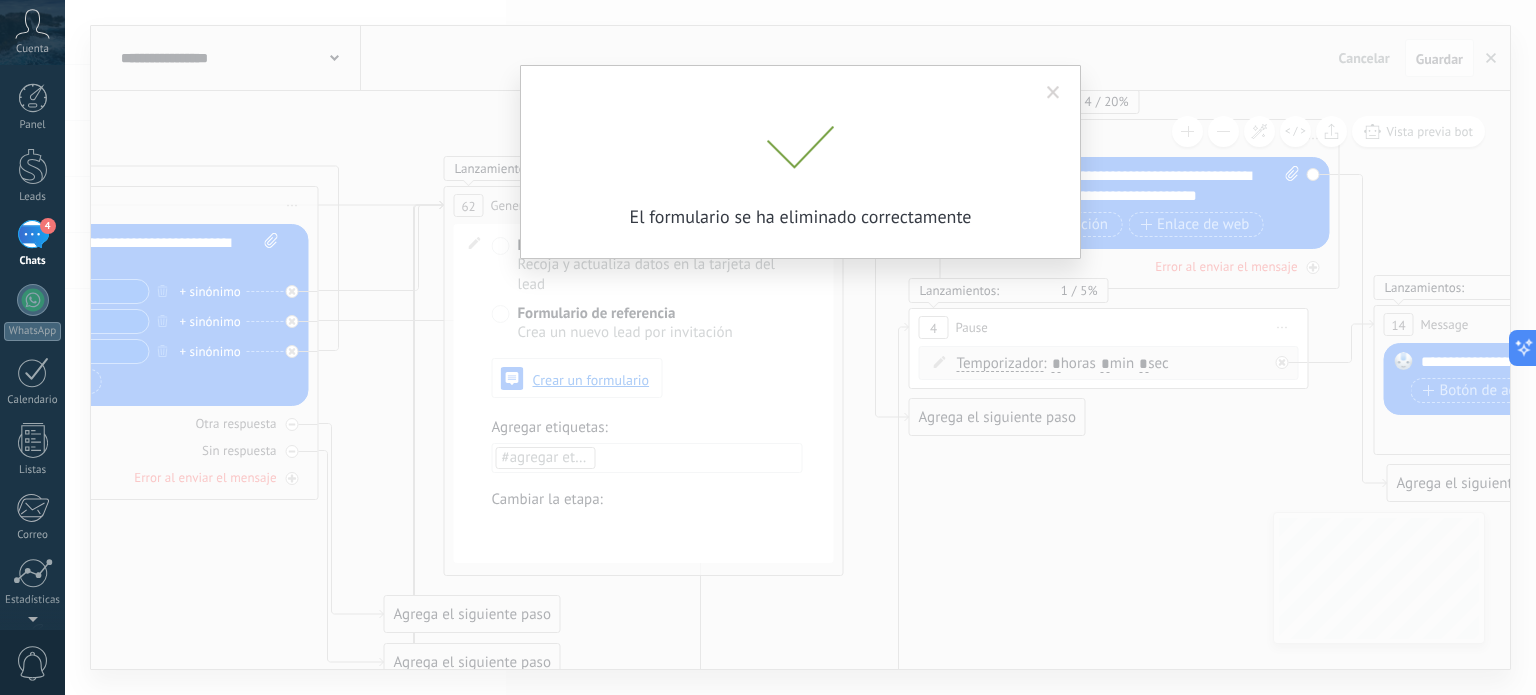 scroll, scrollTop: 0, scrollLeft: 0, axis: both 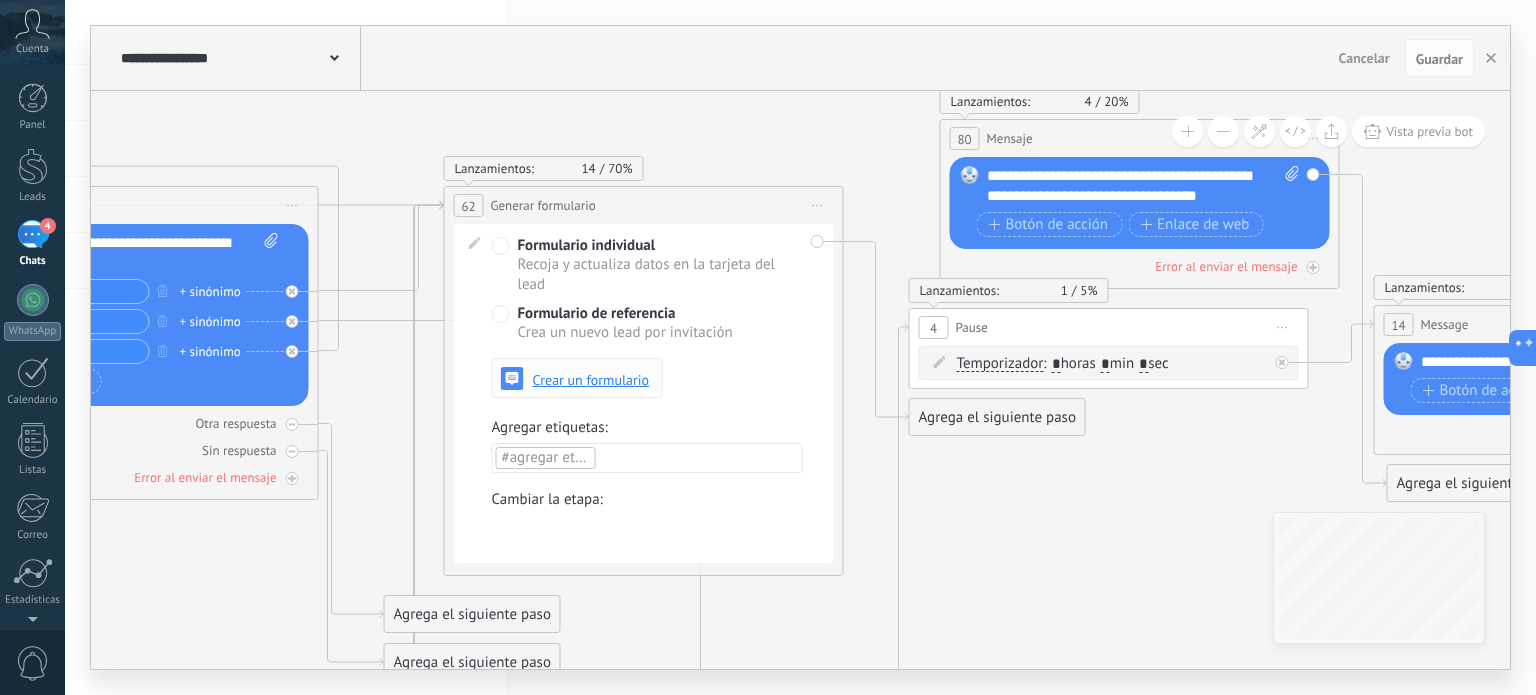 click on "Crear un formulario" at bounding box center [591, 380] 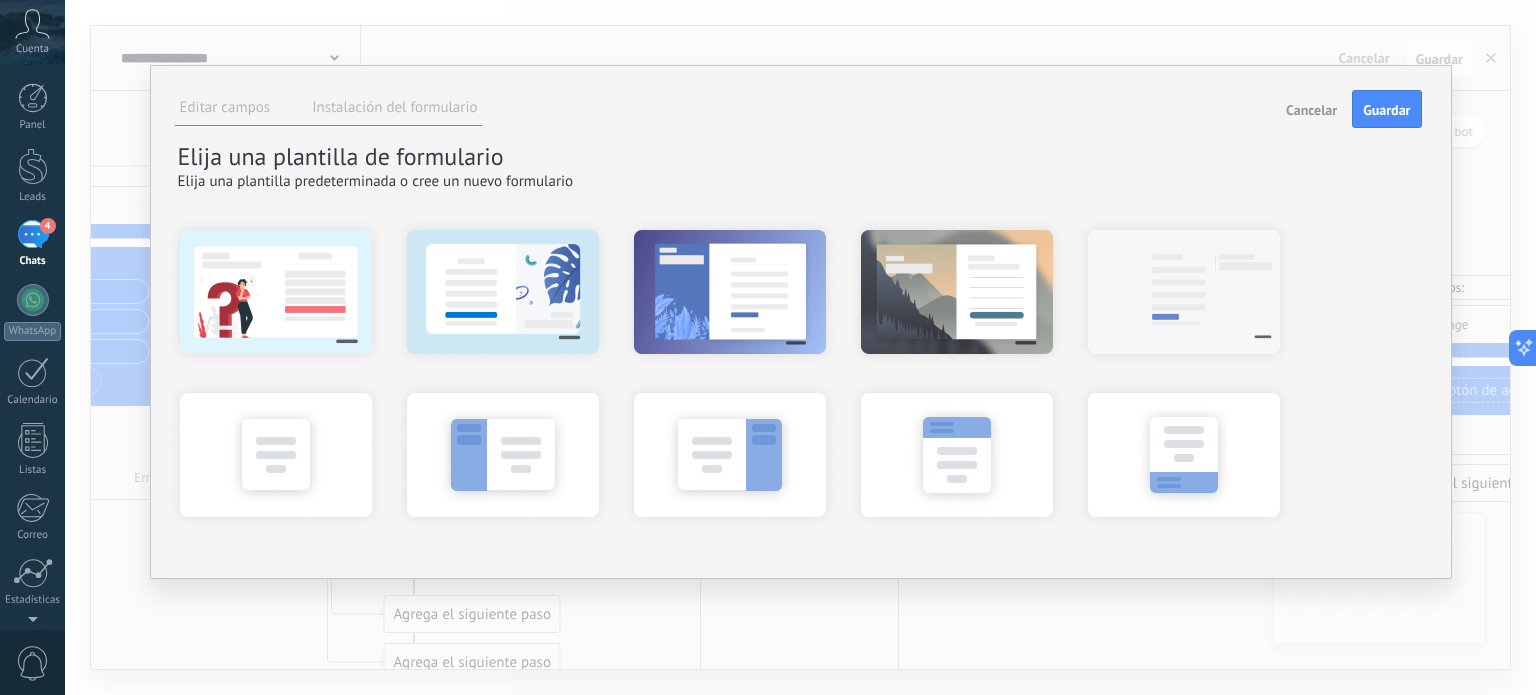 click on "Instalación del formulario" at bounding box center (394, 107) 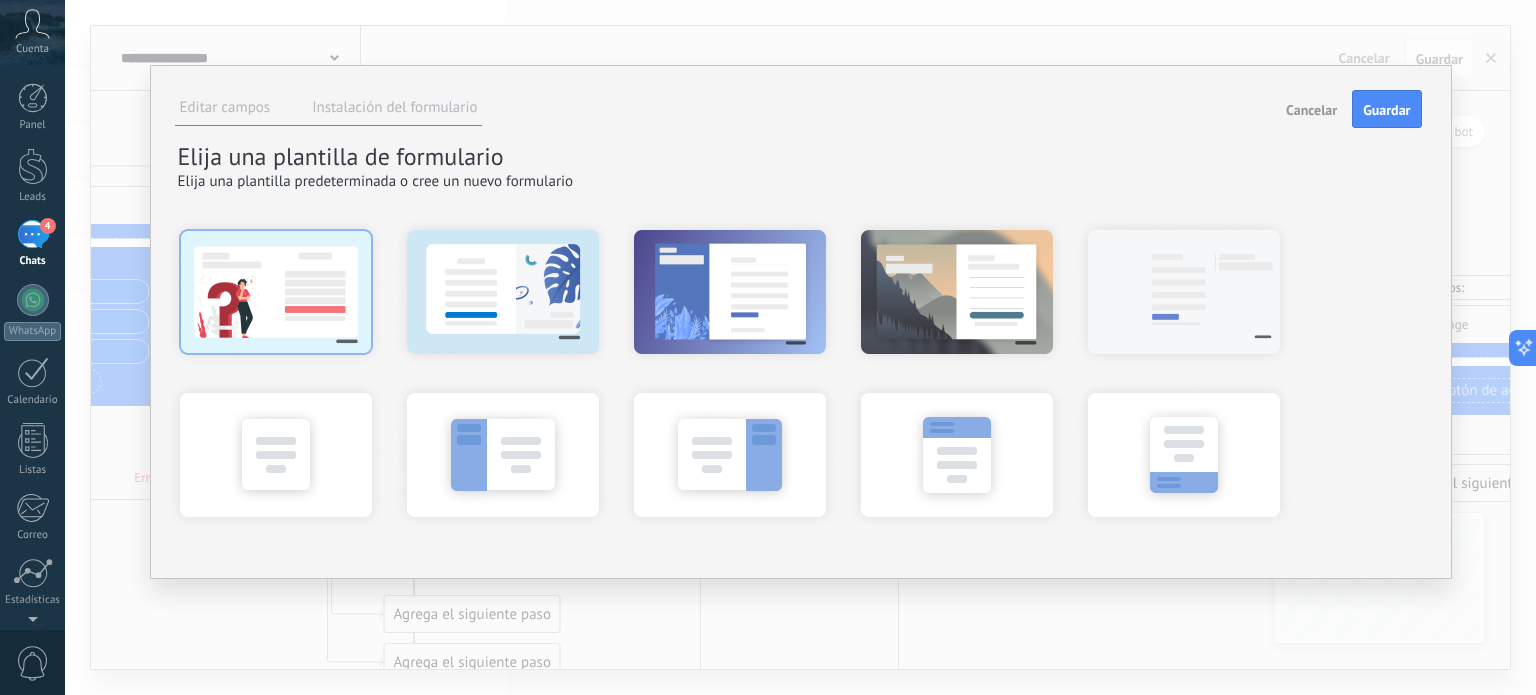click at bounding box center (276, 291) 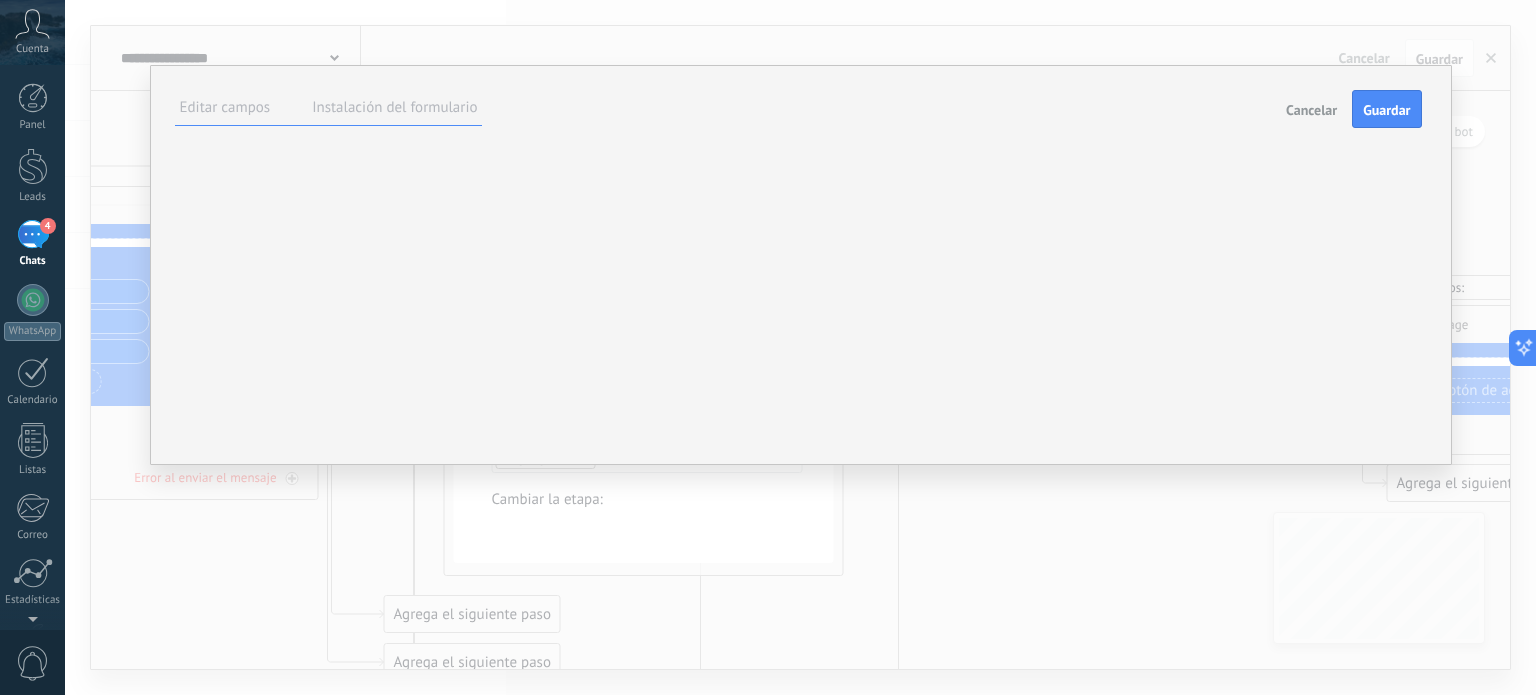 click on "****** Hecho B I U Tamaño:  ** px 13px 14px 15px 16px 18px 19px 20px 22px 24px 26px 28px ******* Hecho B I U Tamaño:  ** px 13px 14px 15px 16px 18px 19px 20px 22px 24px 26px 28px Fondo" at bounding box center (0, 0) 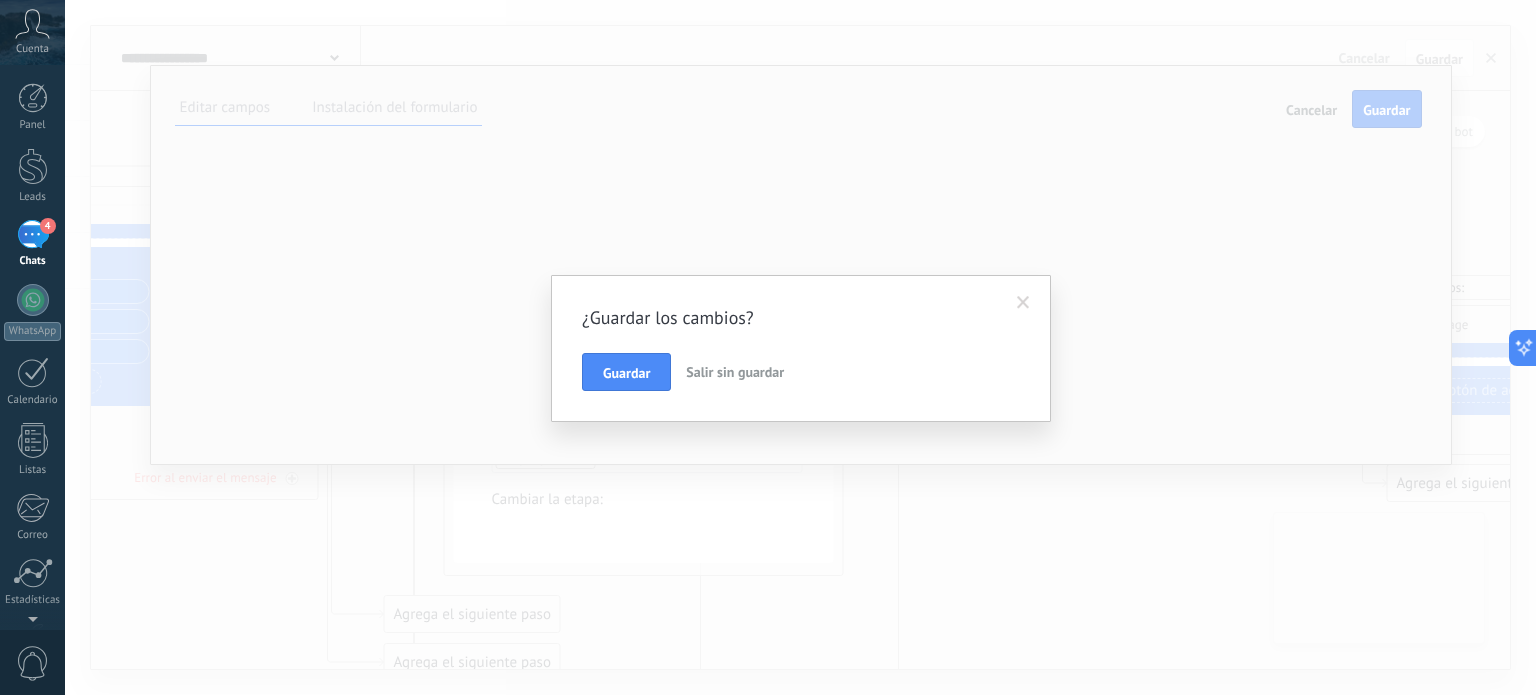 click on "Salir sin guardar" at bounding box center (735, 372) 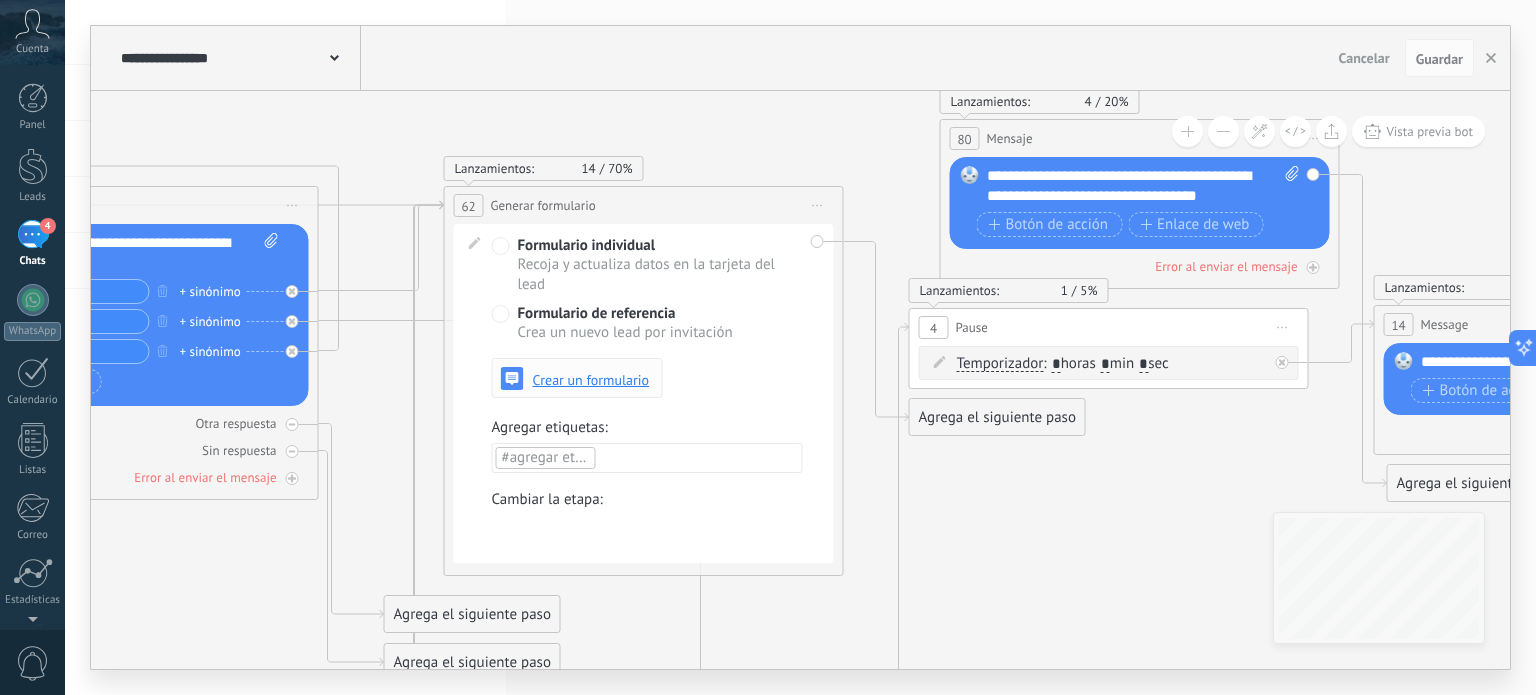 click on "Crear un formulario" at bounding box center [591, 380] 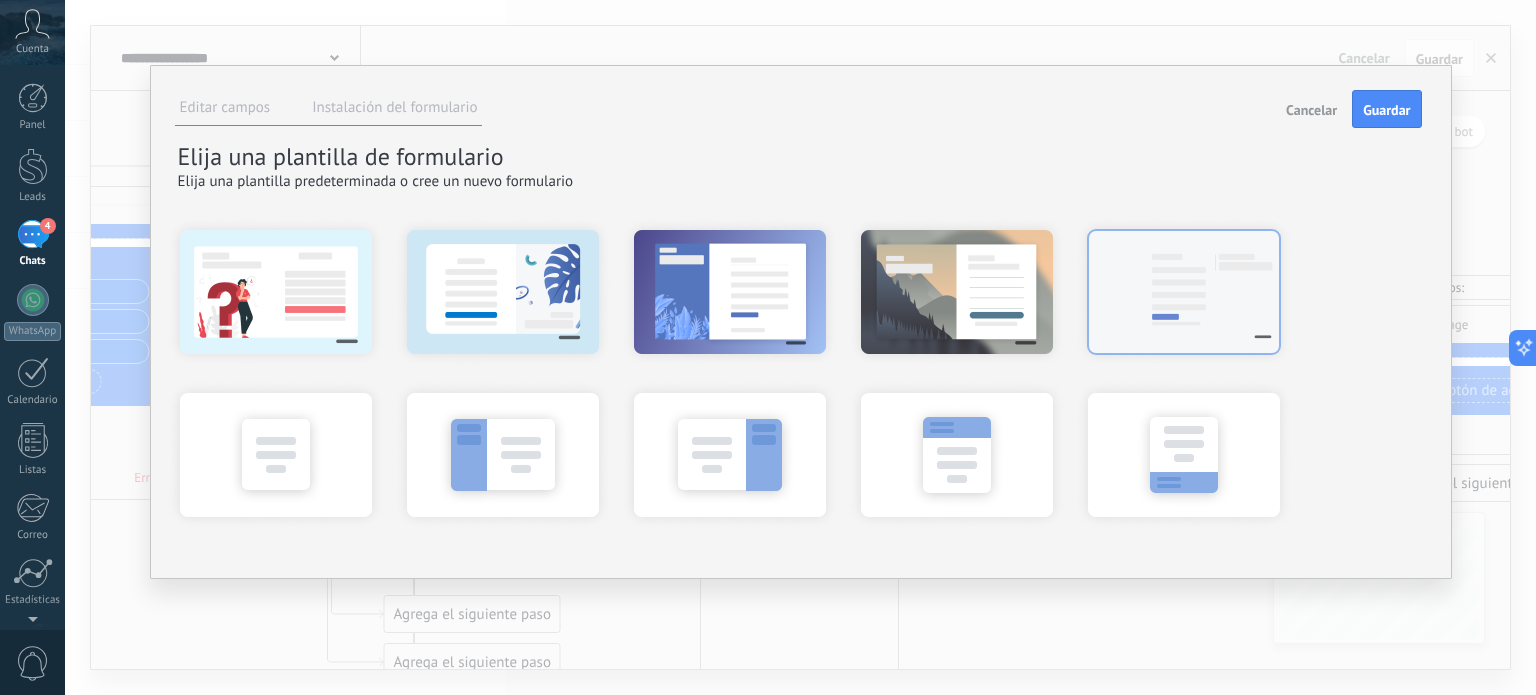 click at bounding box center [1184, 291] 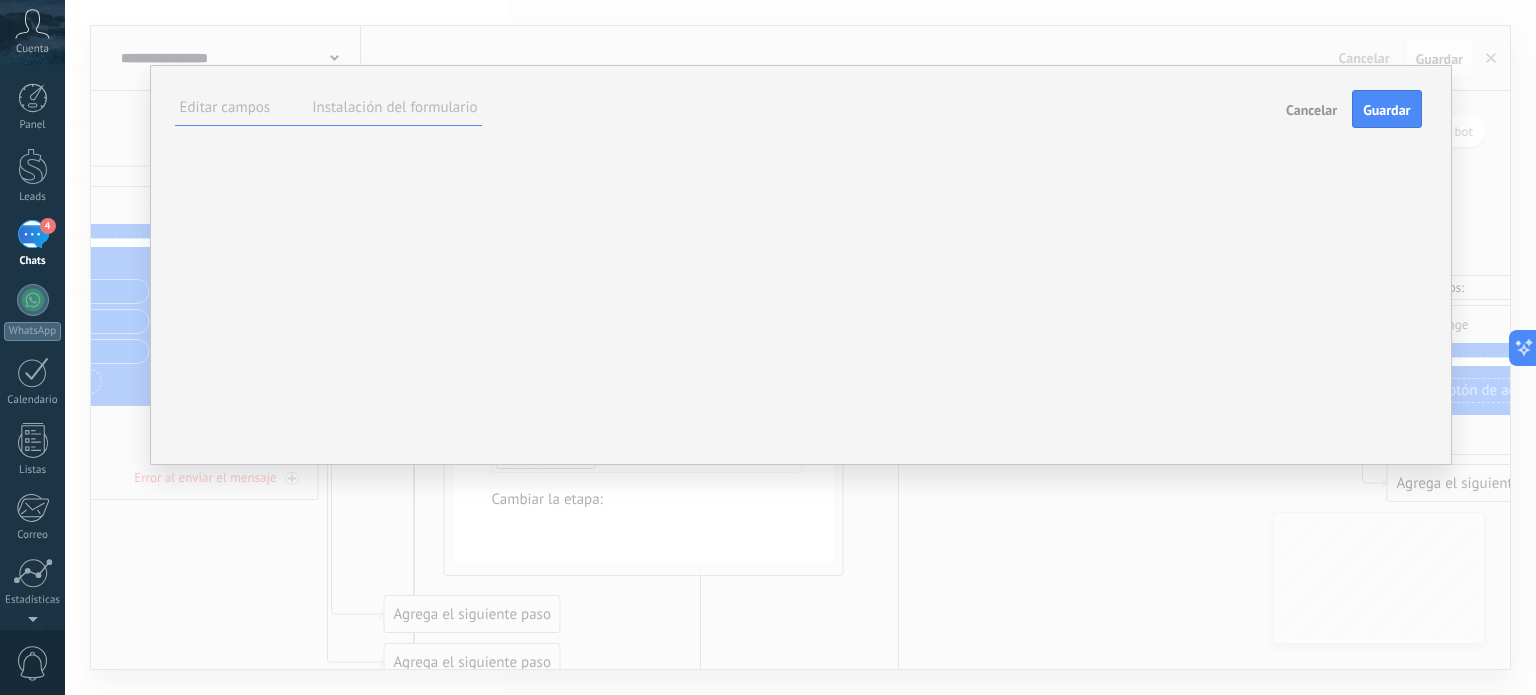 scroll, scrollTop: 20, scrollLeft: 0, axis: vertical 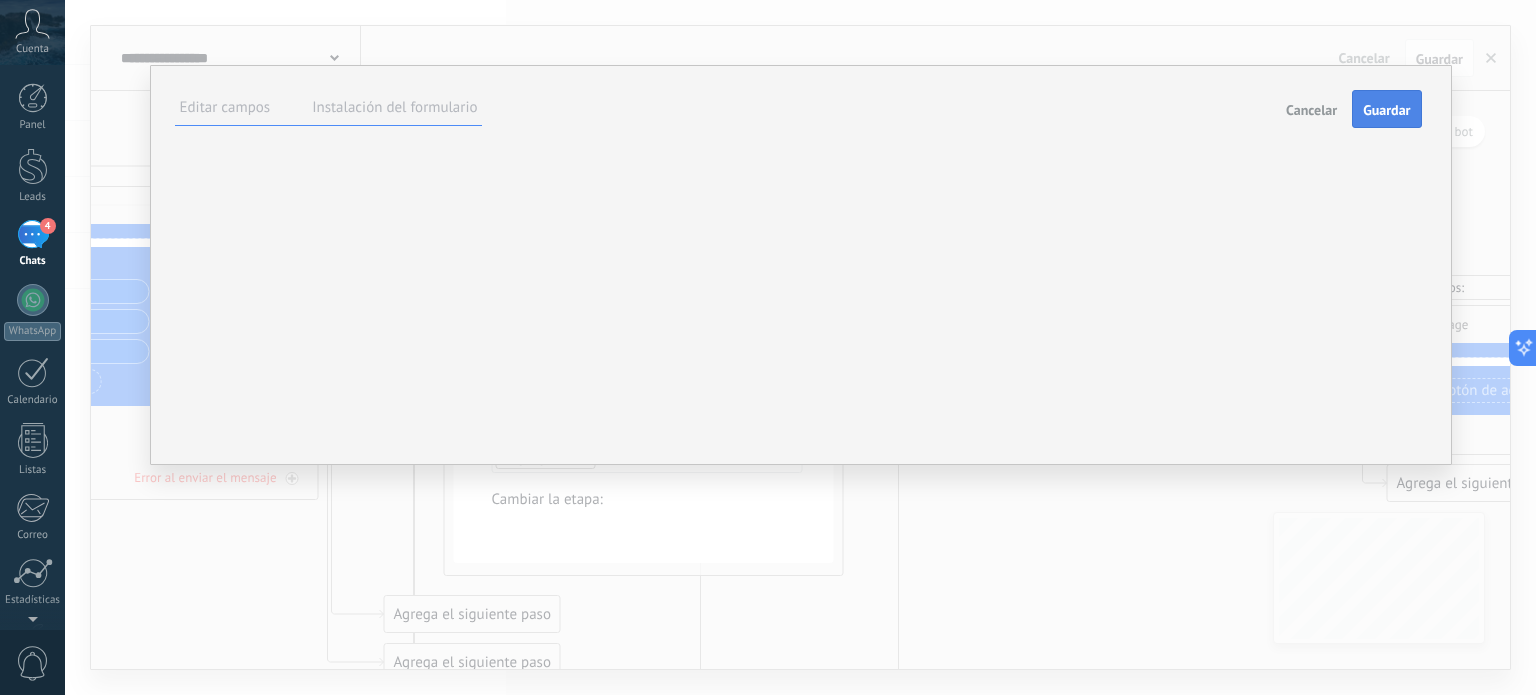 click on "Guardar" at bounding box center (1386, 109) 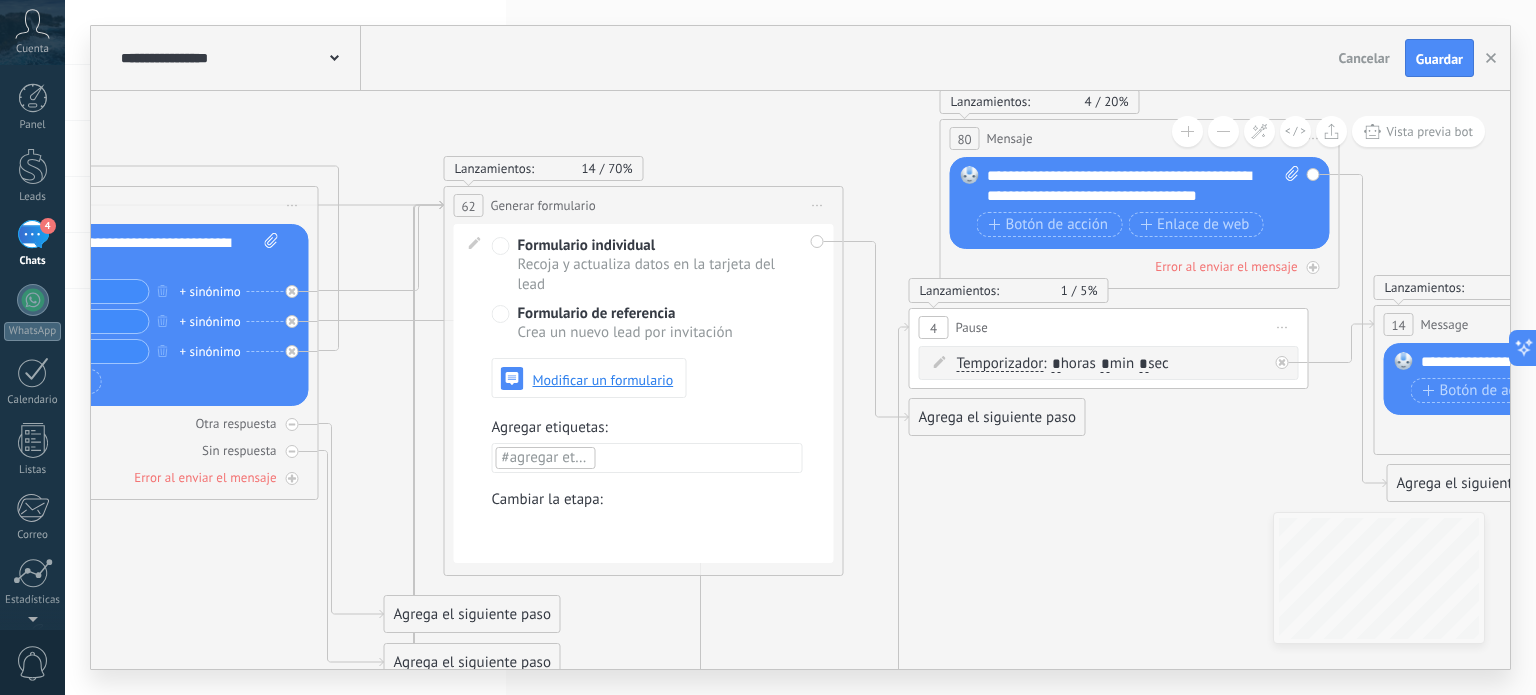click on "Iniciar vista previa aquí
Cambiar nombre
Duplicar
[GEOGRAPHIC_DATA]" at bounding box center (818, 205) 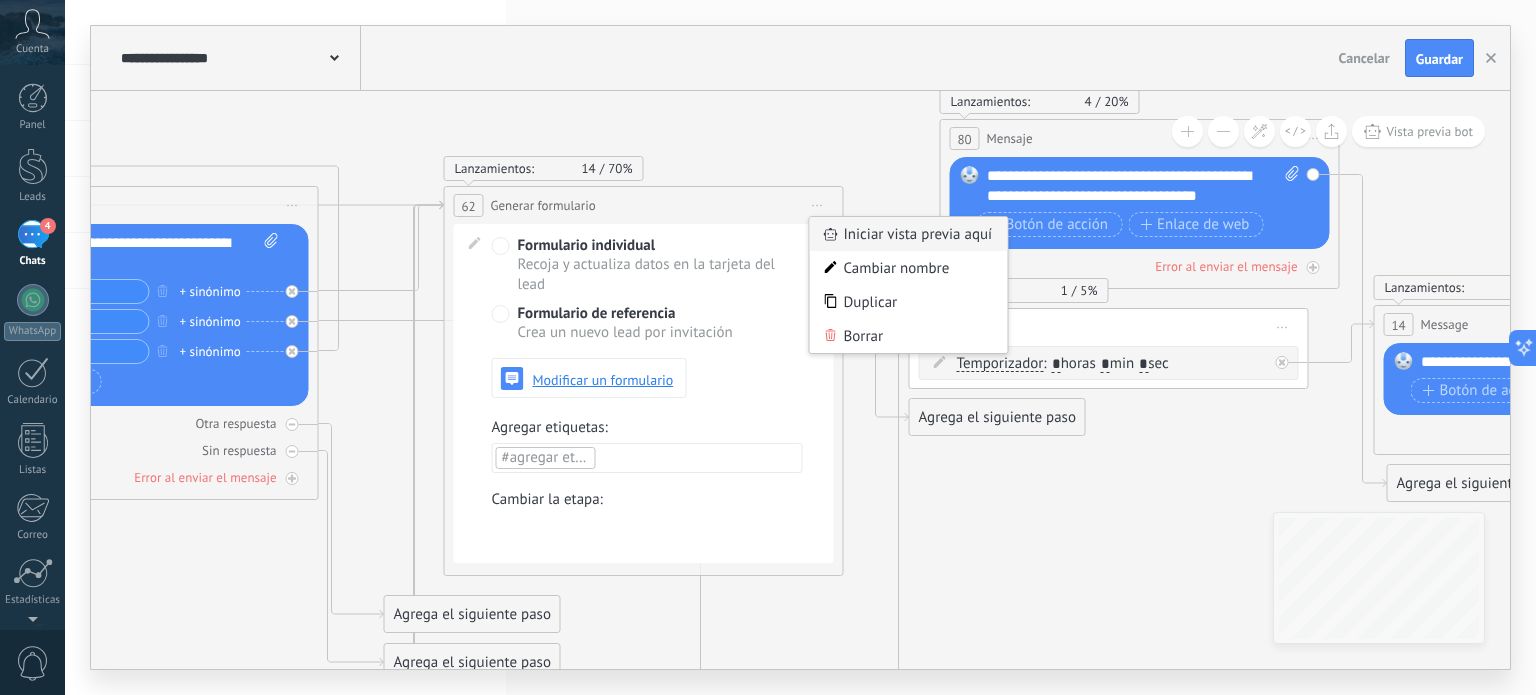 click on "Iniciar vista previa aquí" at bounding box center (909, 234) 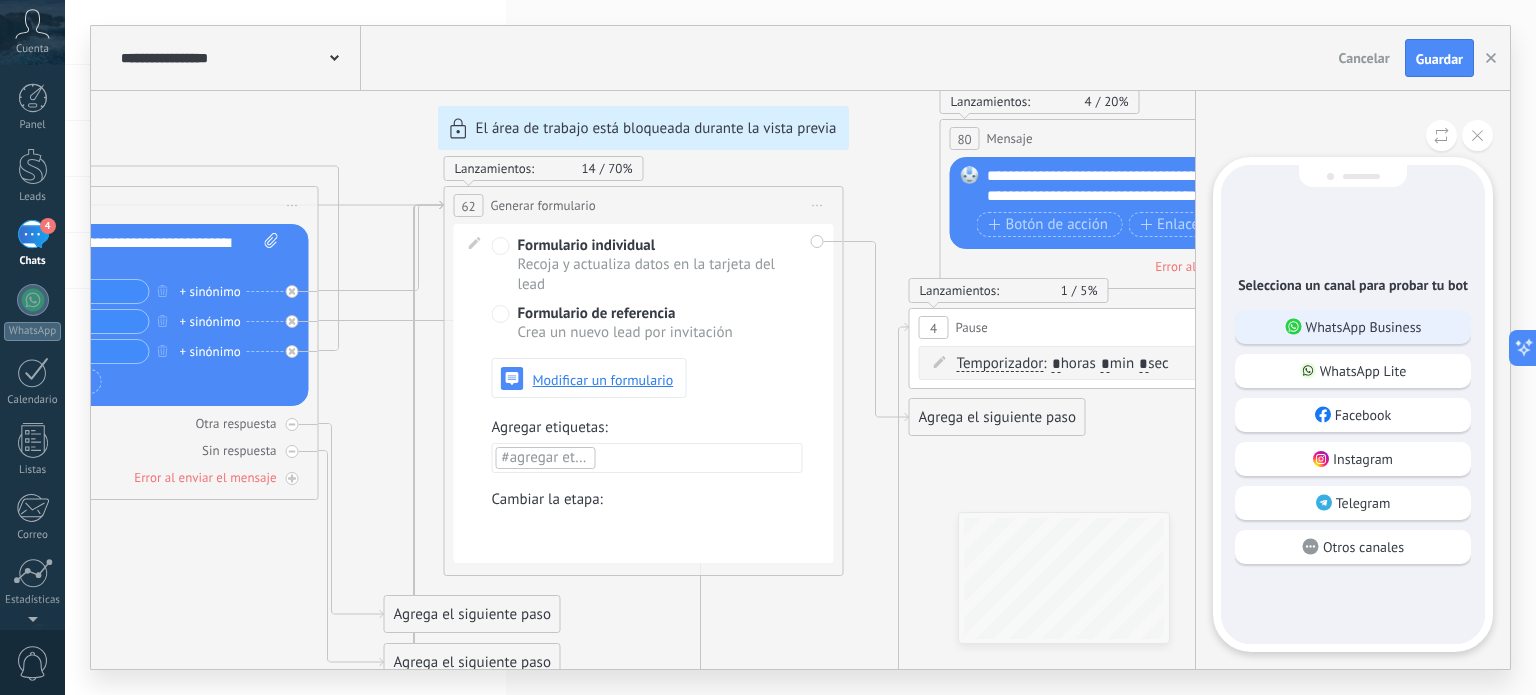 click on "WhatsApp Business" at bounding box center (1364, 327) 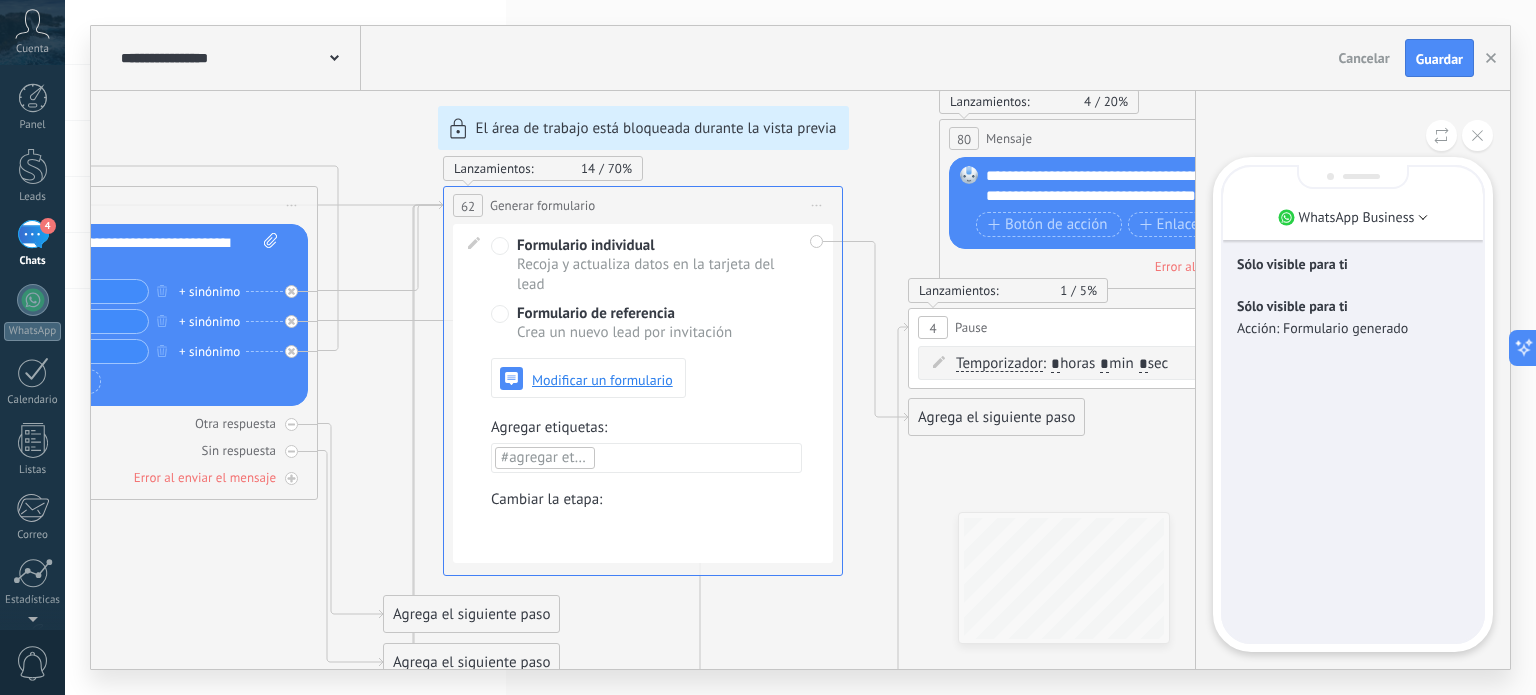 click on "**********" at bounding box center (800, 347) 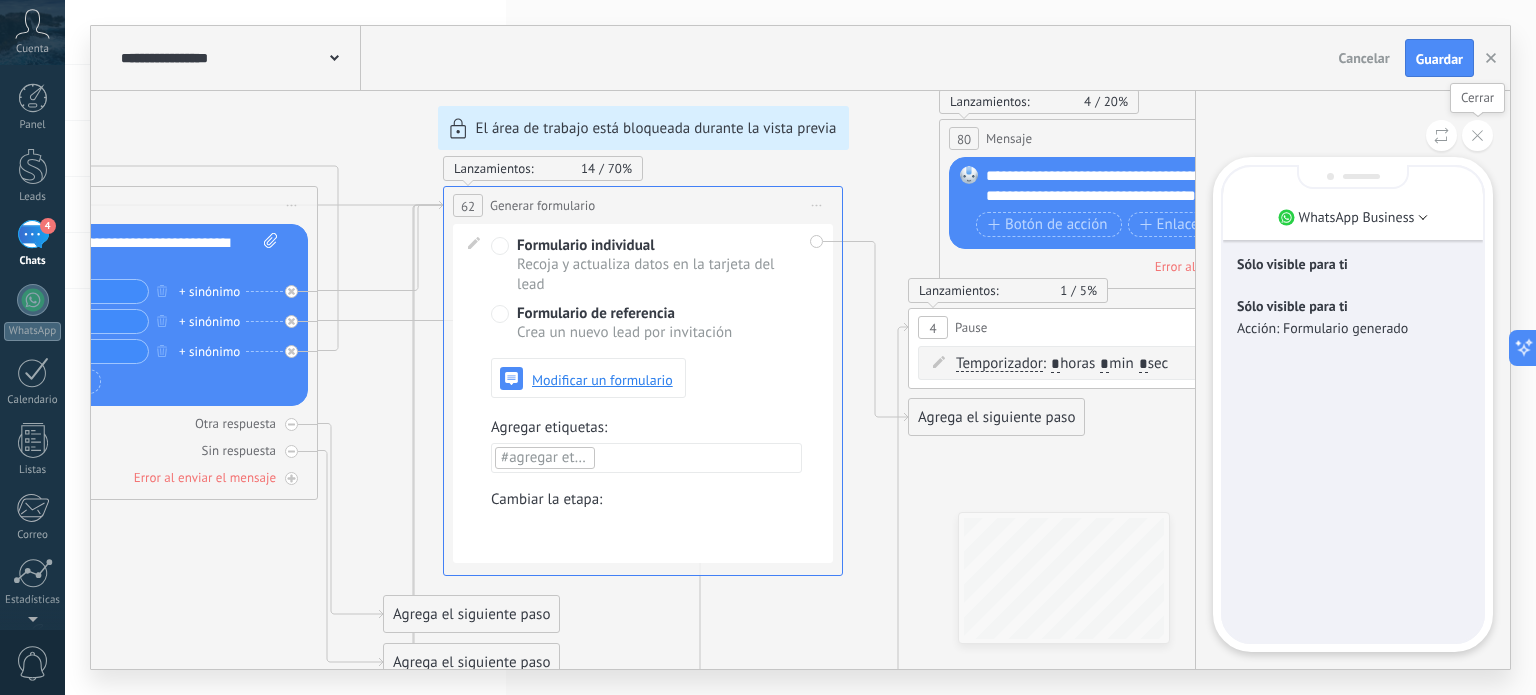 click 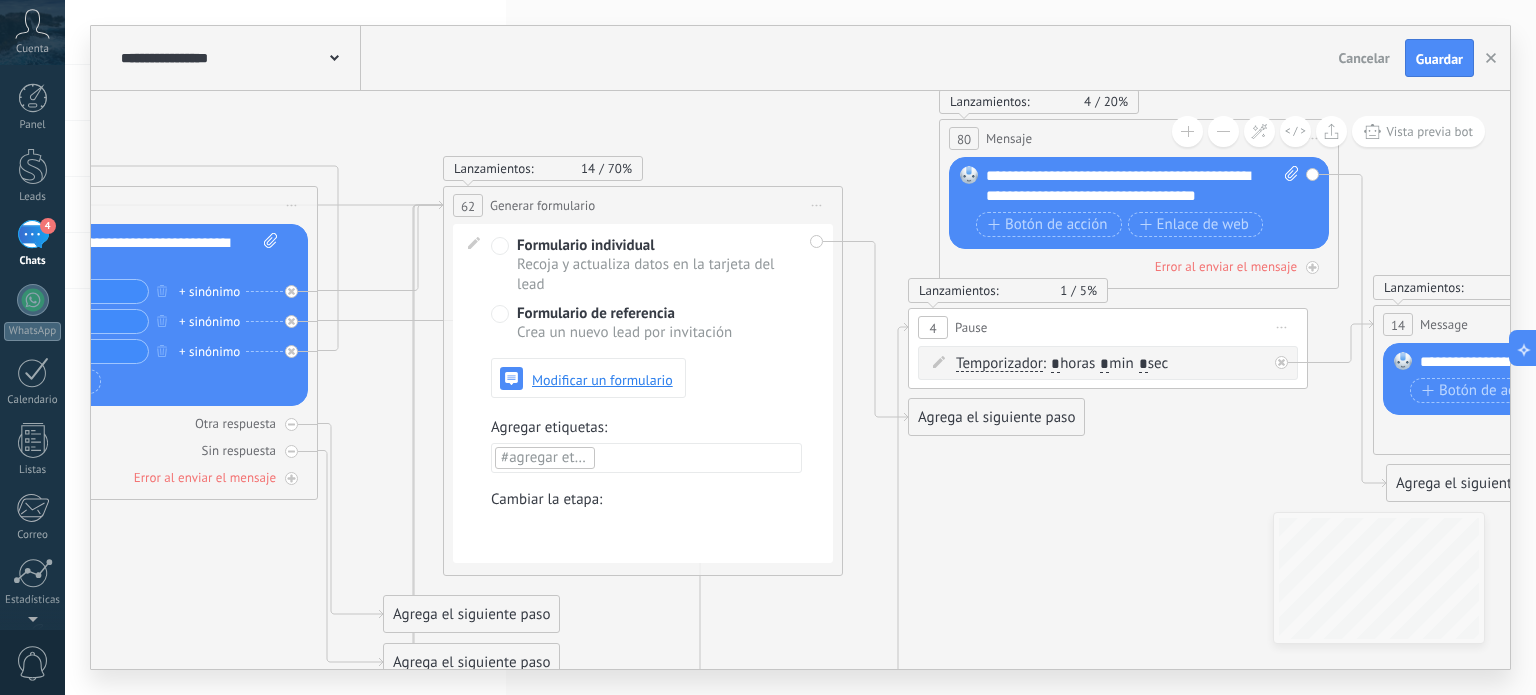 click on "Iniciar vista previa aquí
Cambiar nombre
Duplicar
[GEOGRAPHIC_DATA]" at bounding box center [817, 205] 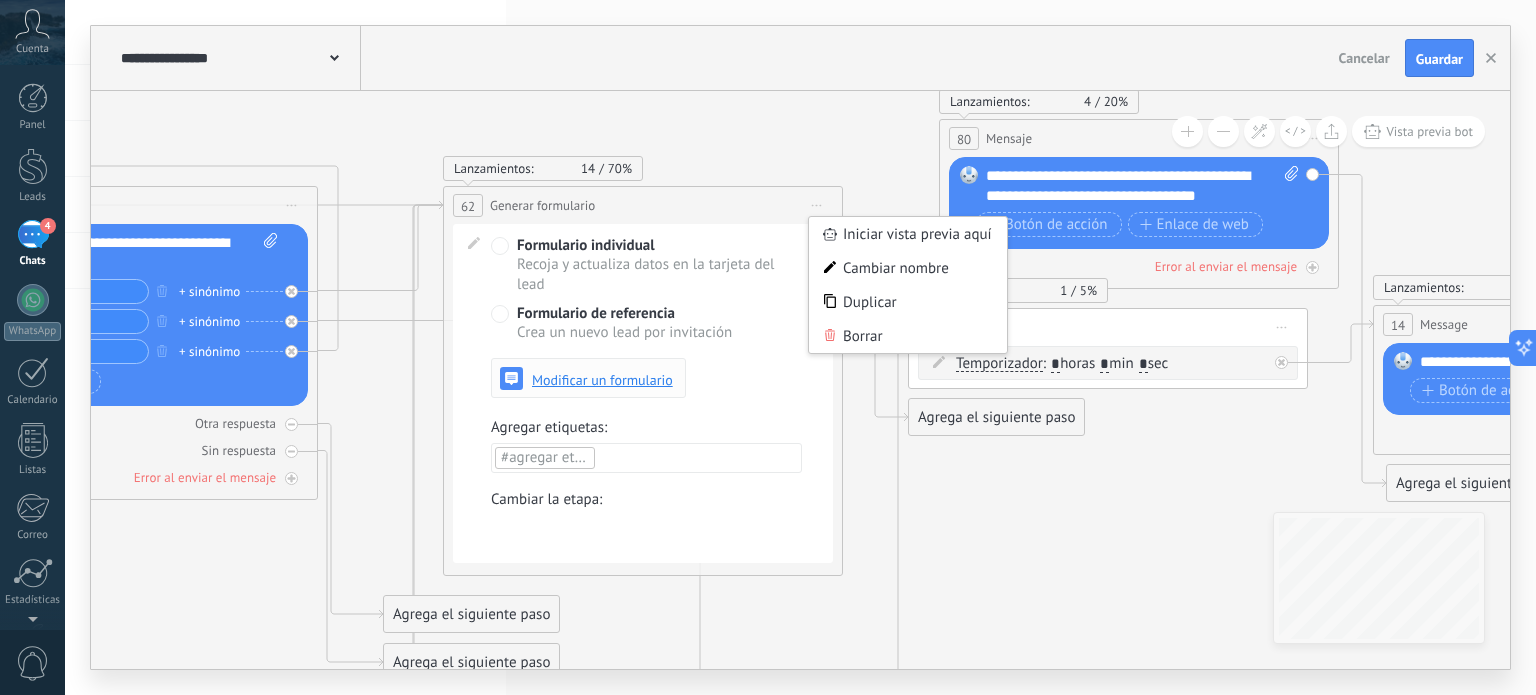click on "Modificar un formulario" at bounding box center [602, 380] 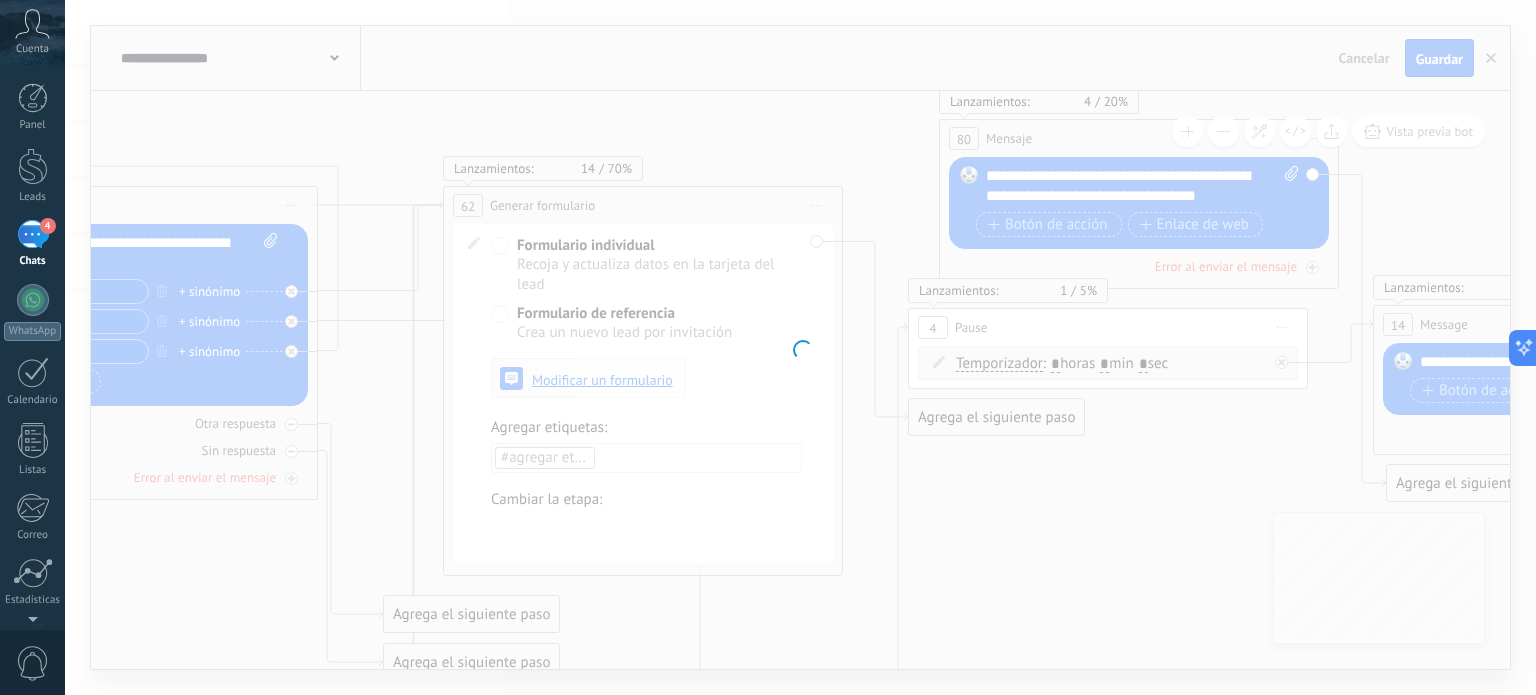 type on "*******" 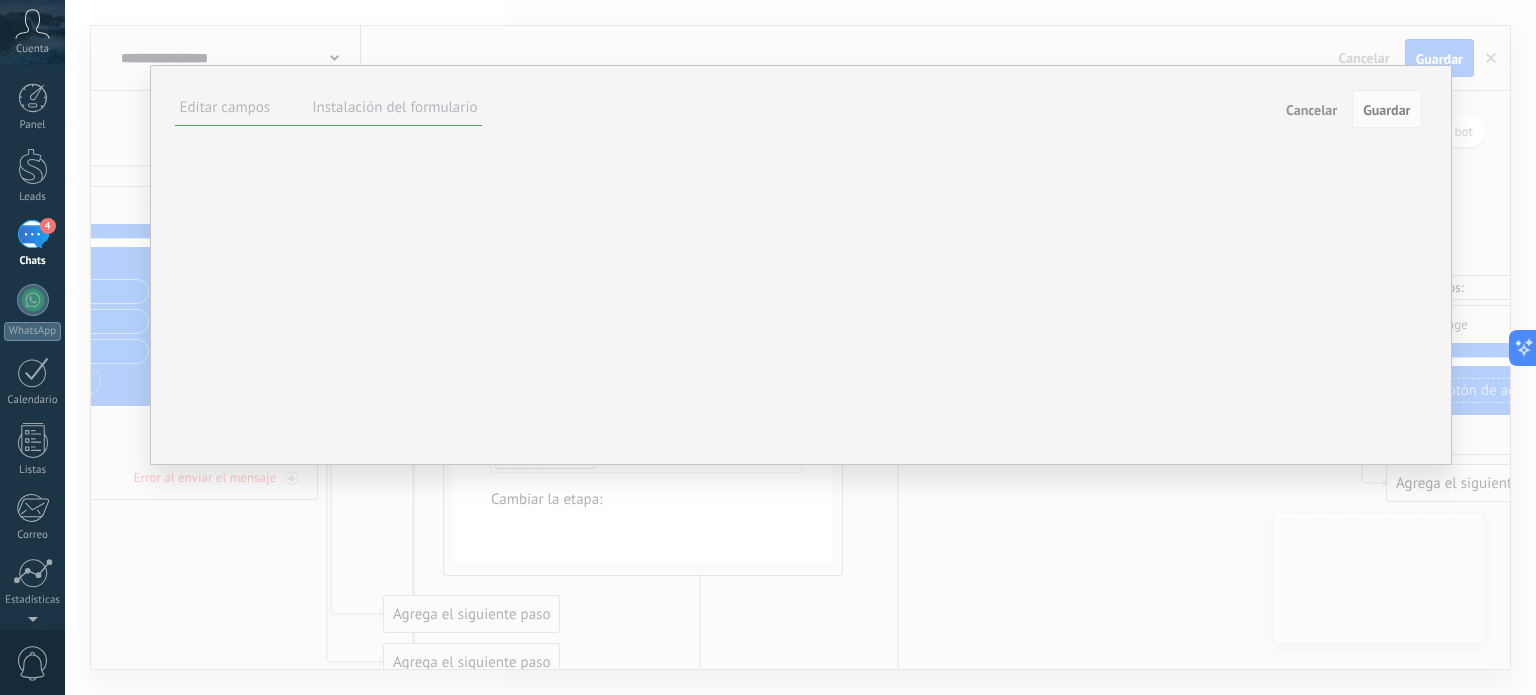 scroll, scrollTop: 20, scrollLeft: 0, axis: vertical 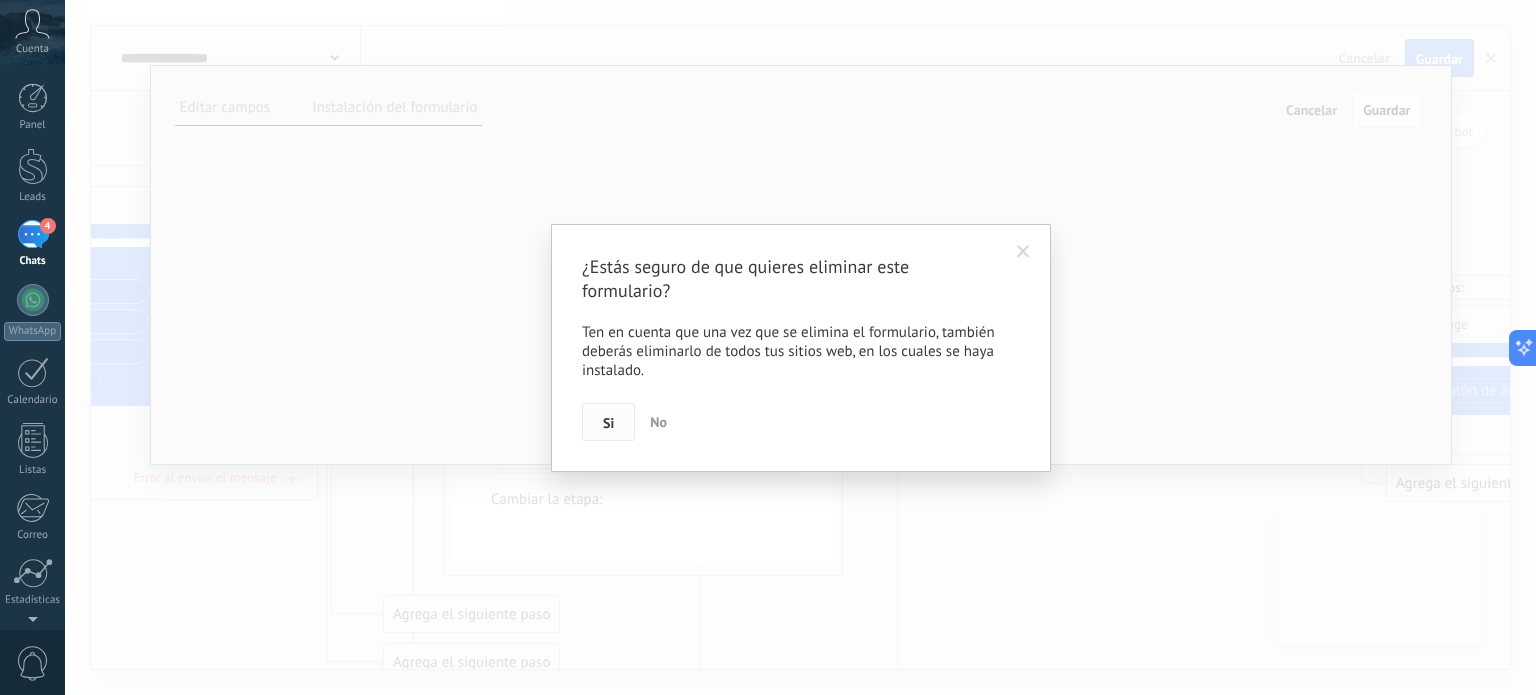 click on "Si" at bounding box center (608, 423) 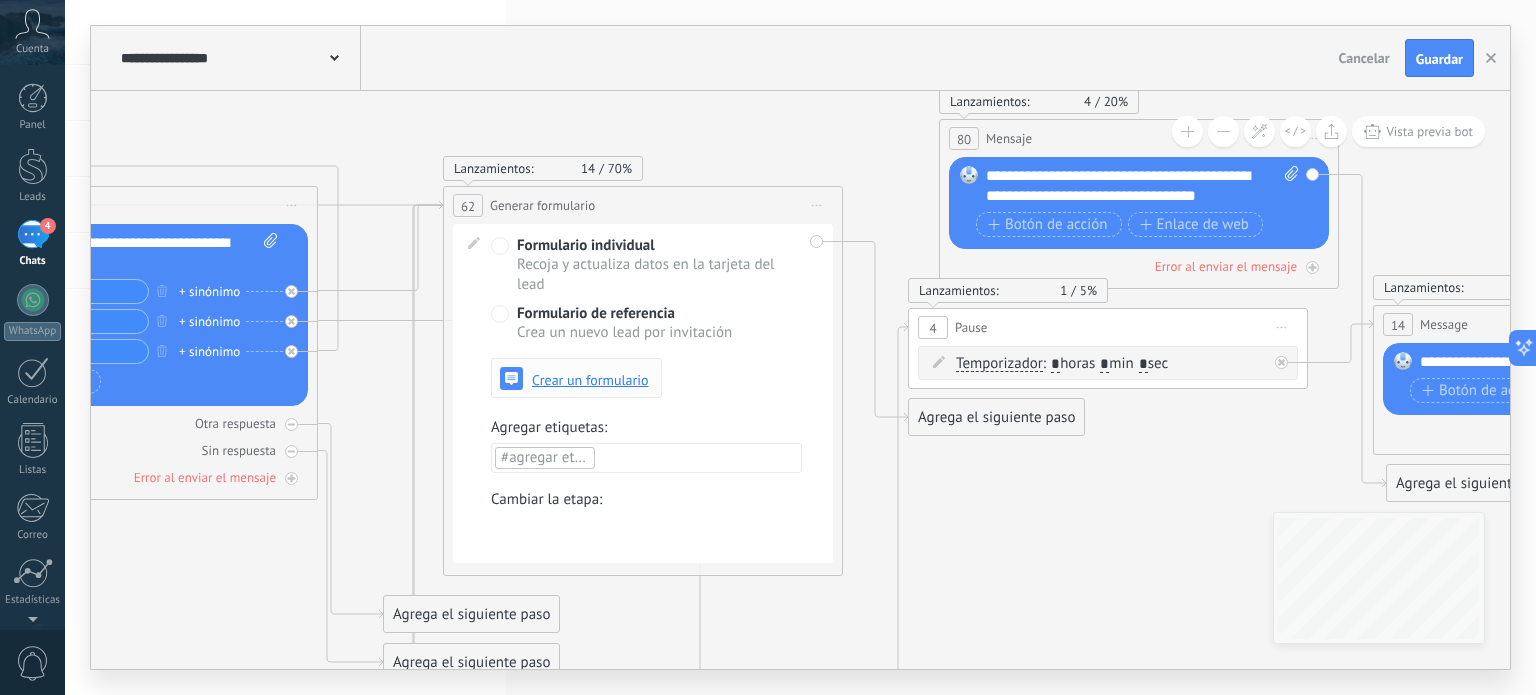 click on "Crear un formulario" at bounding box center [590, 380] 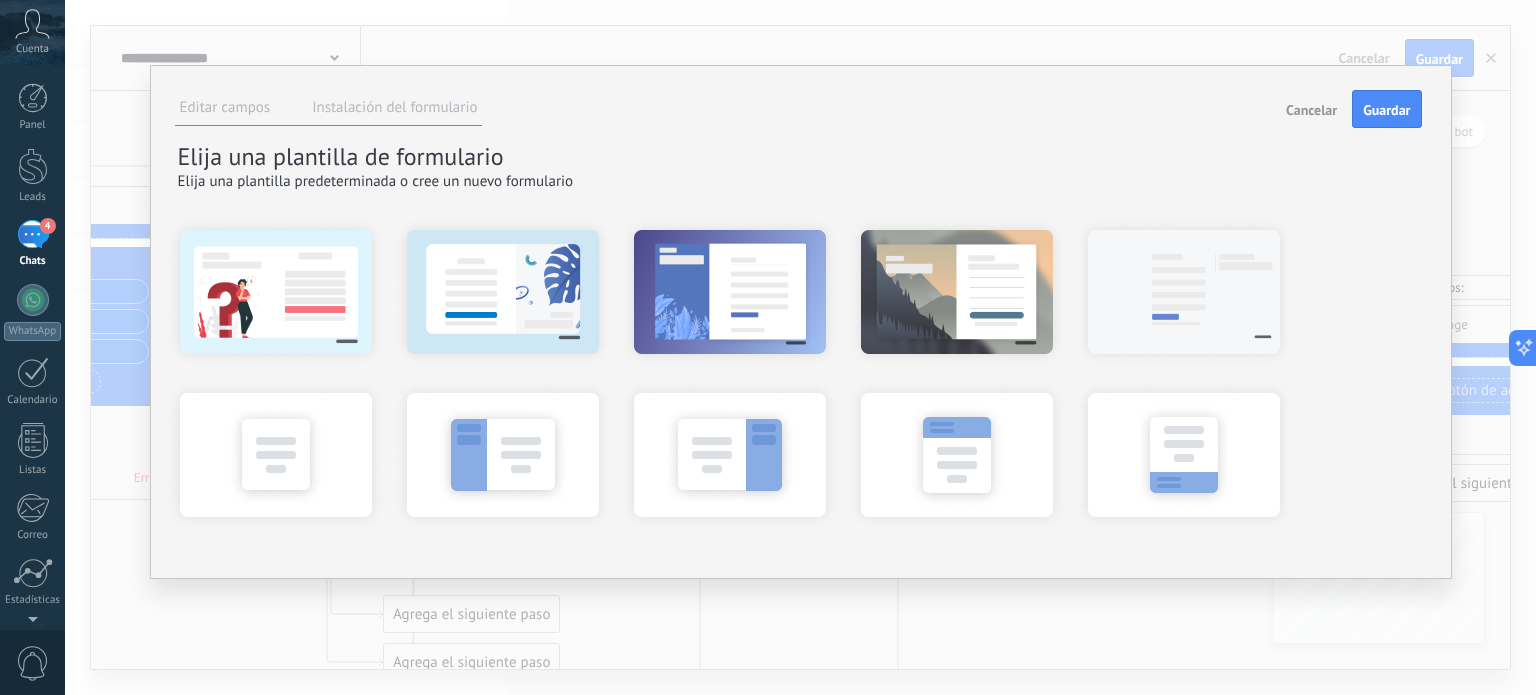 click on "Instalación del formulario" at bounding box center [394, 107] 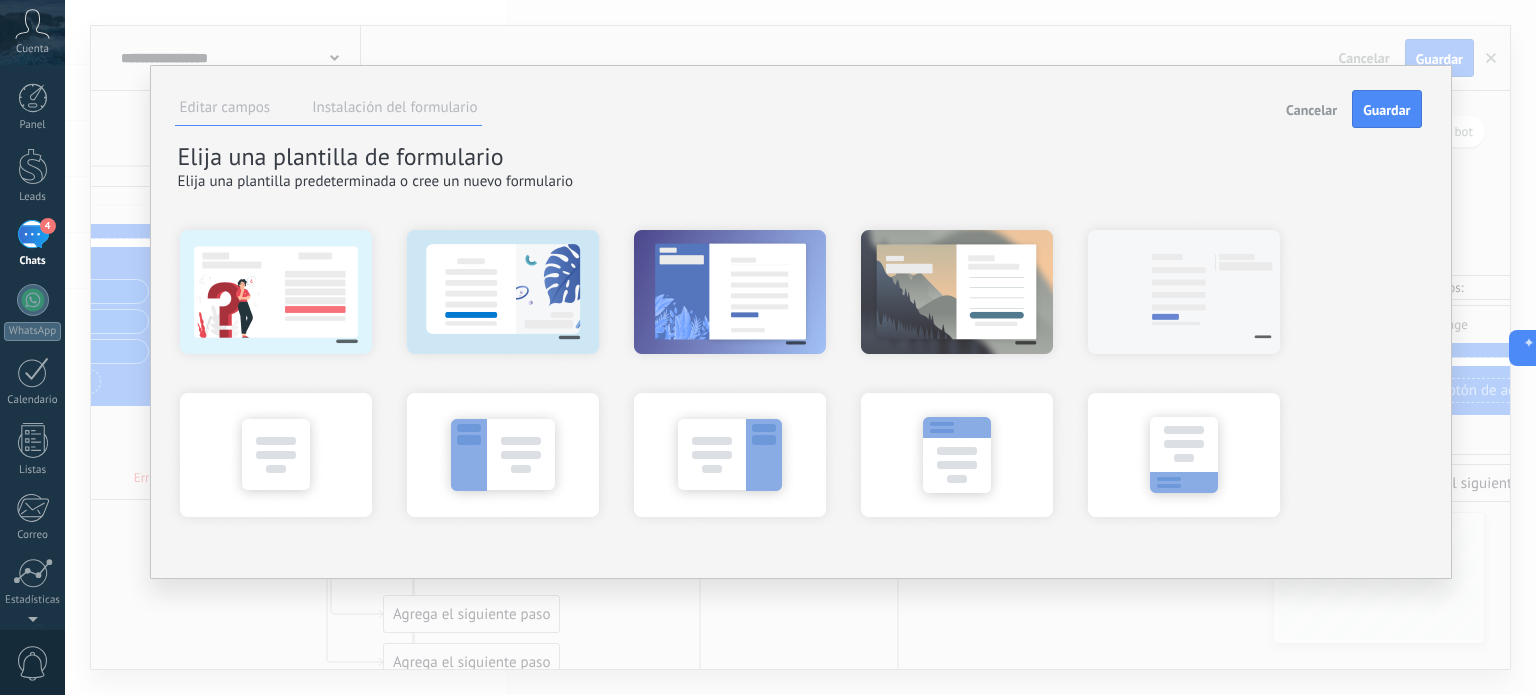 click on "Instalación del formulario" at bounding box center [394, 107] 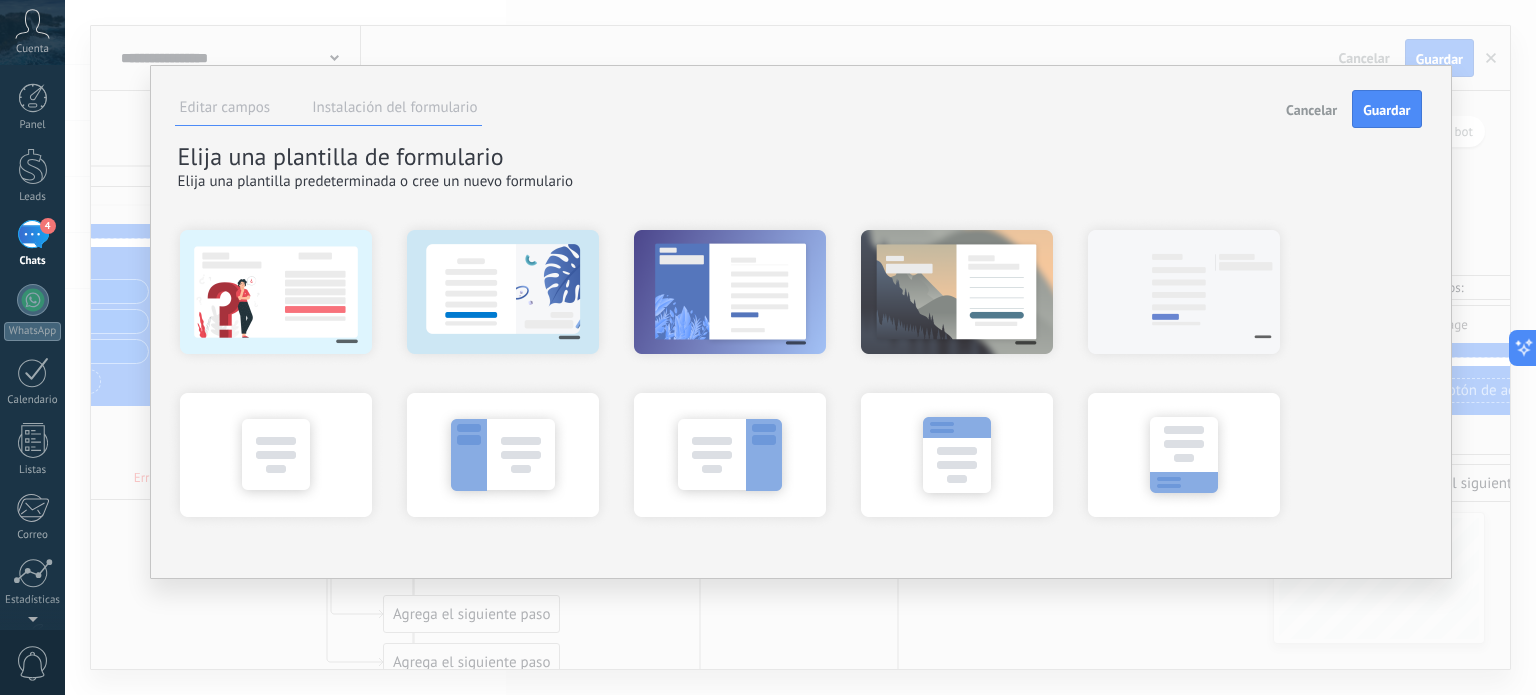 click on "Instalación del formulario" at bounding box center [394, 107] 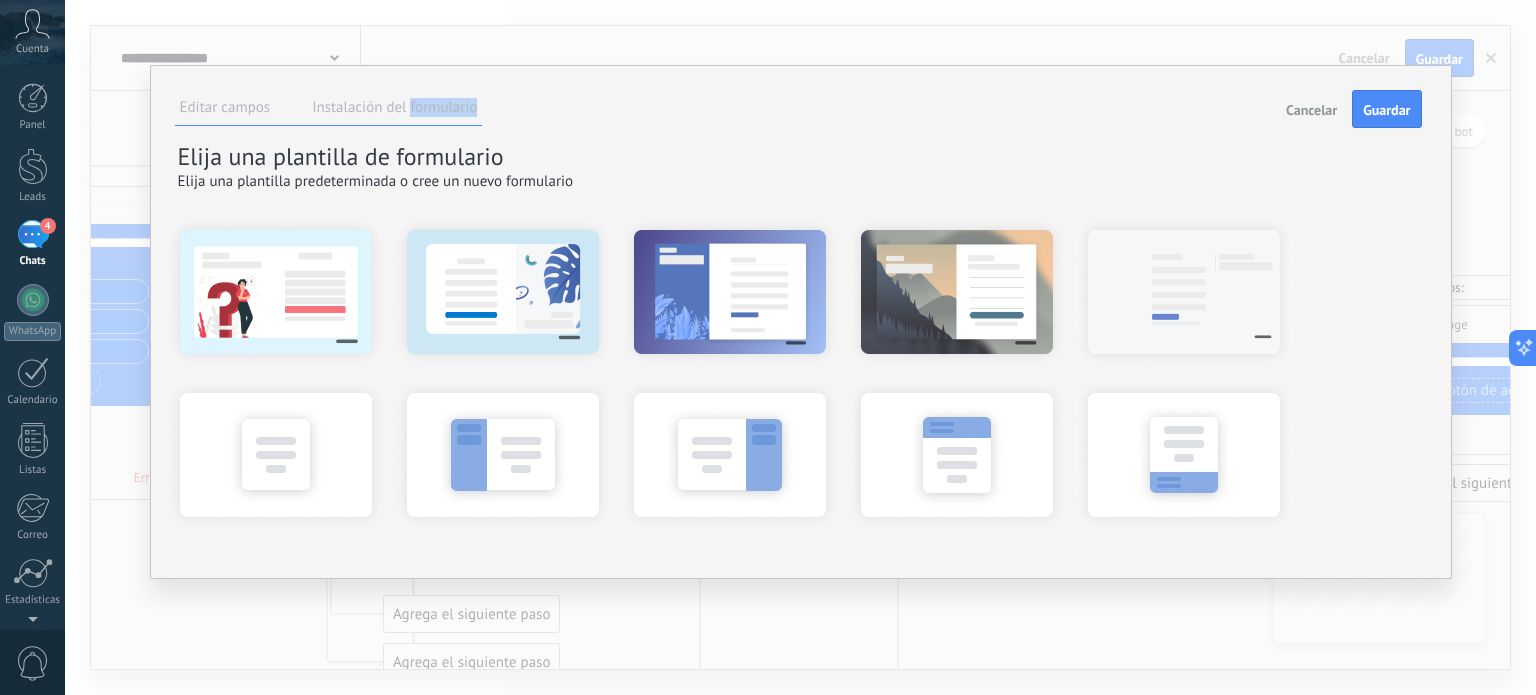 click on "Instalación del formulario" at bounding box center [394, 107] 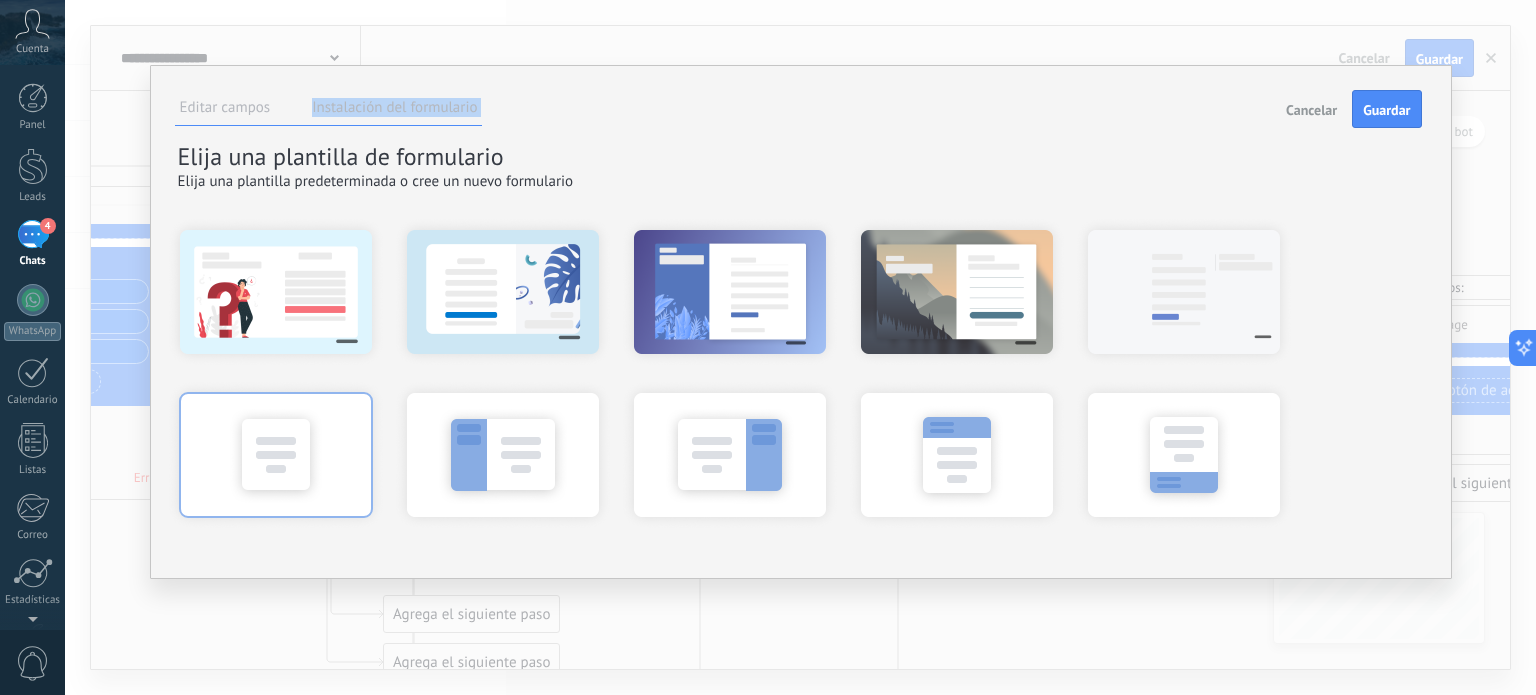 click at bounding box center (276, 454) 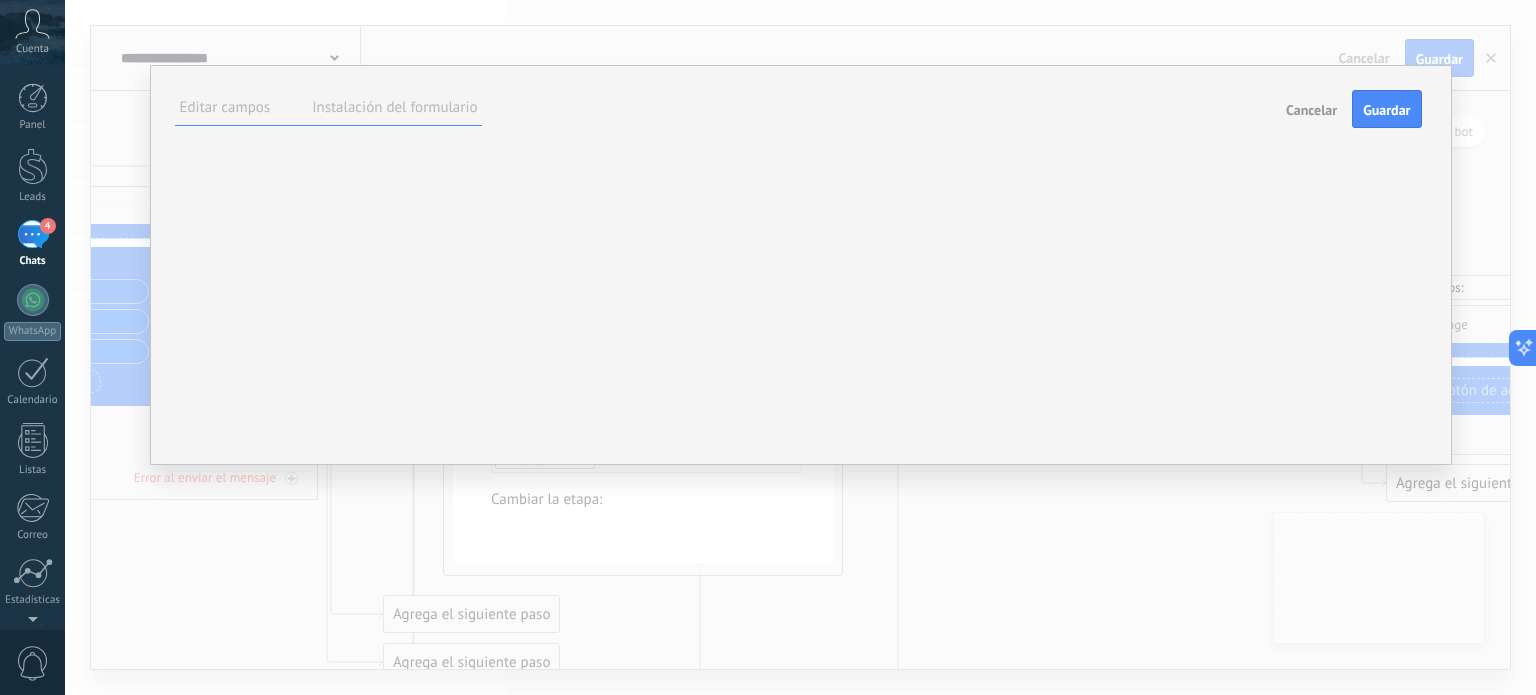 click on "CSS" at bounding box center (0, 0) 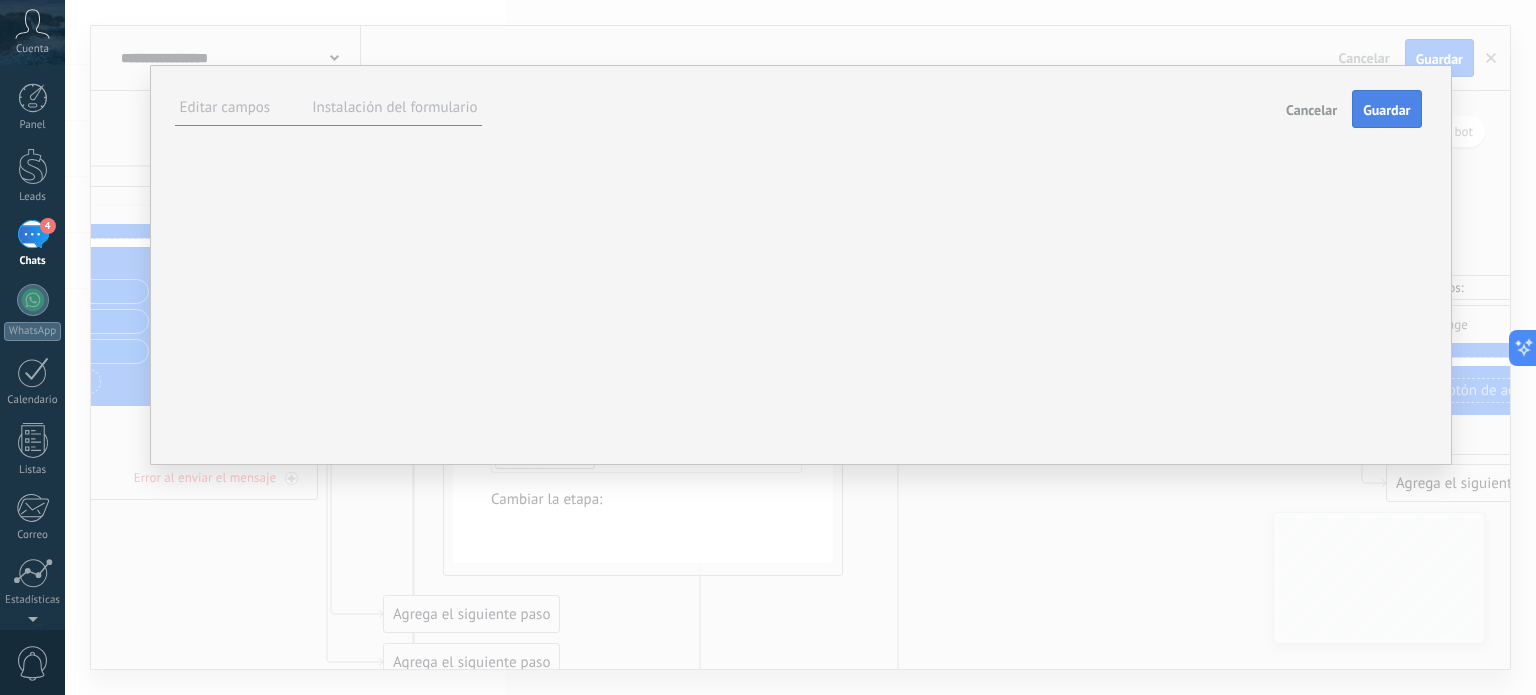 click on "Guardar" at bounding box center (1386, 110) 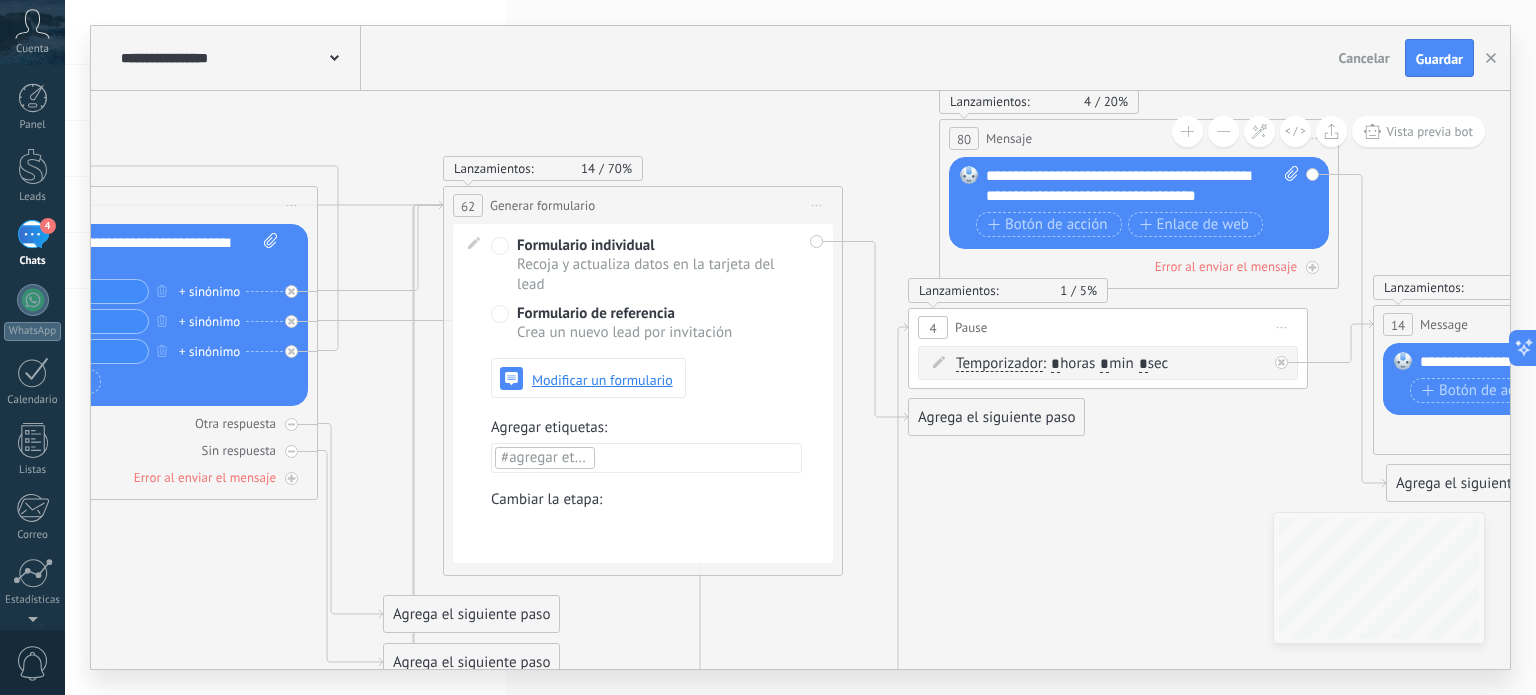 click on "Iniciar vista previa aquí
Cambiar nombre
Duplicar
[GEOGRAPHIC_DATA]" at bounding box center (817, 205) 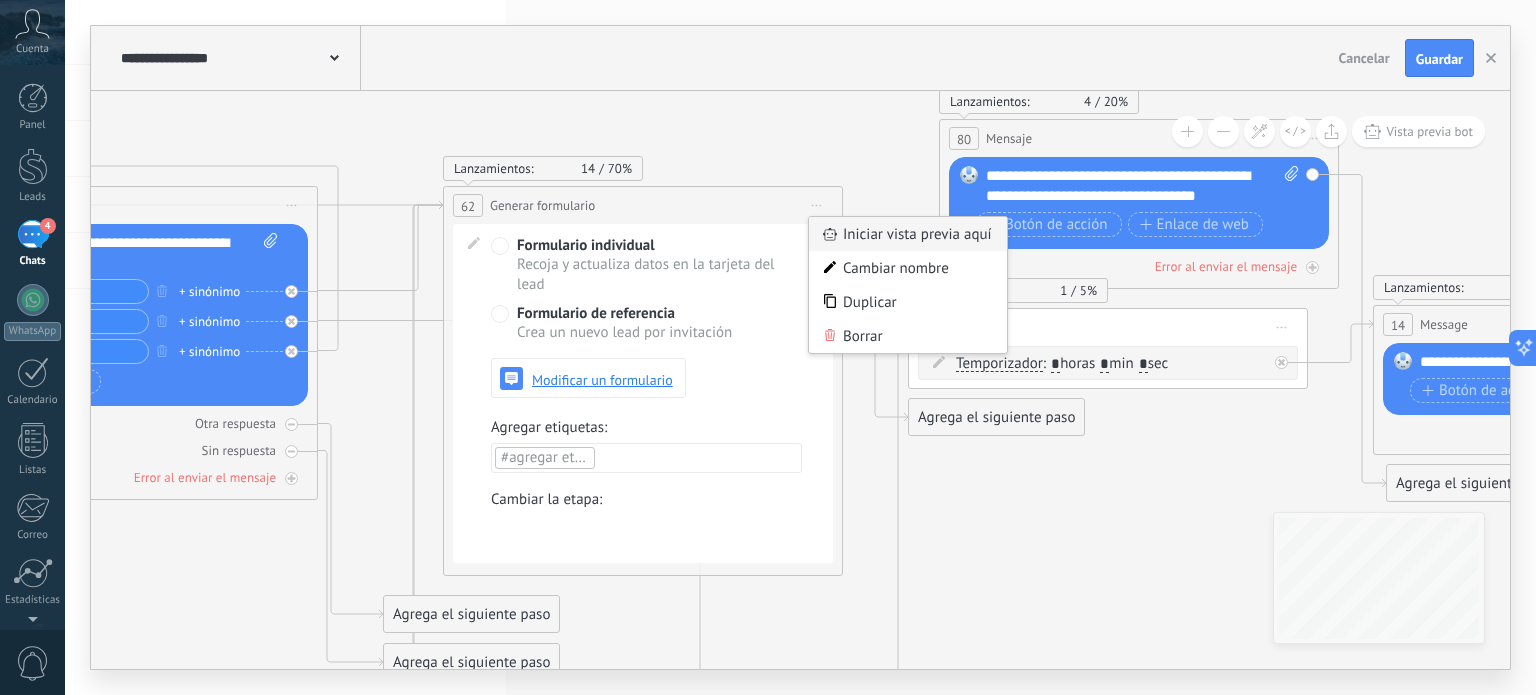 click on "Iniciar vista previa aquí" at bounding box center [908, 234] 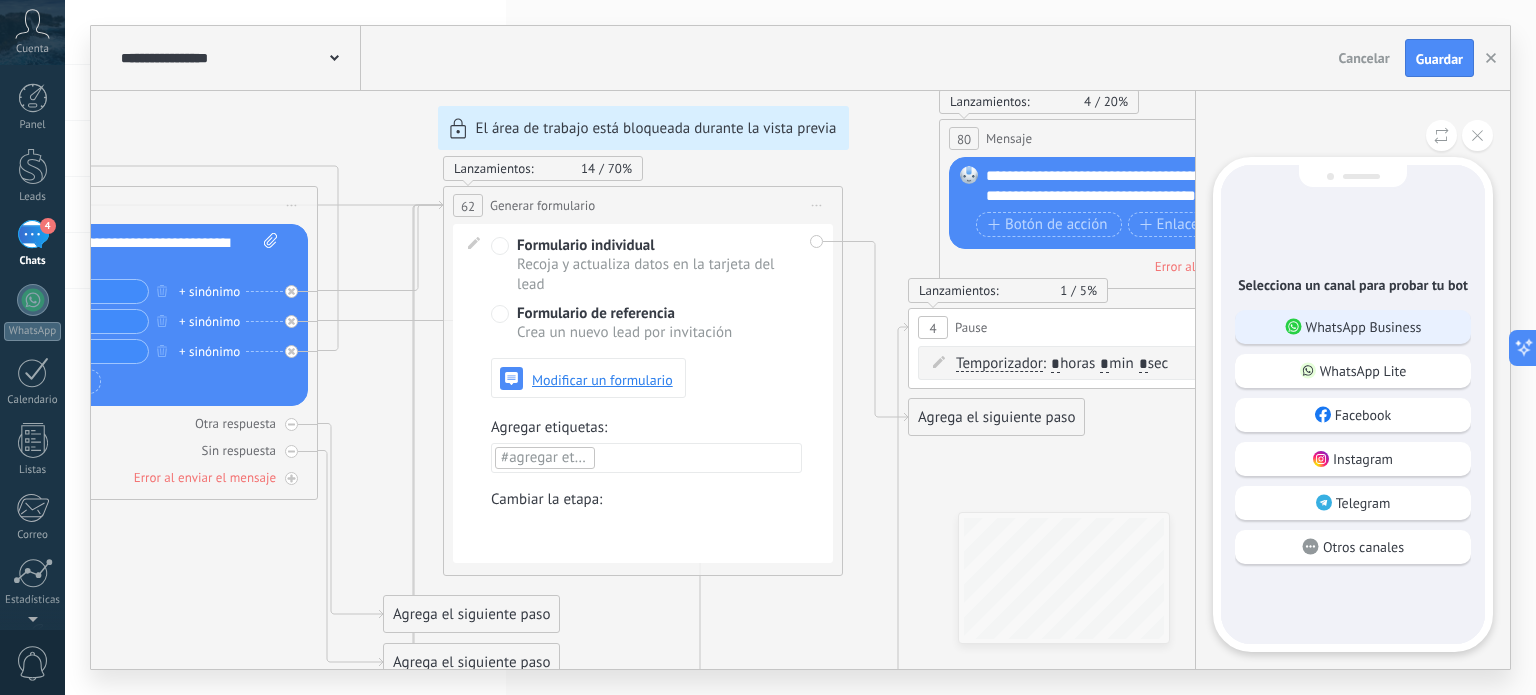 click on "WhatsApp Business" at bounding box center [1353, 327] 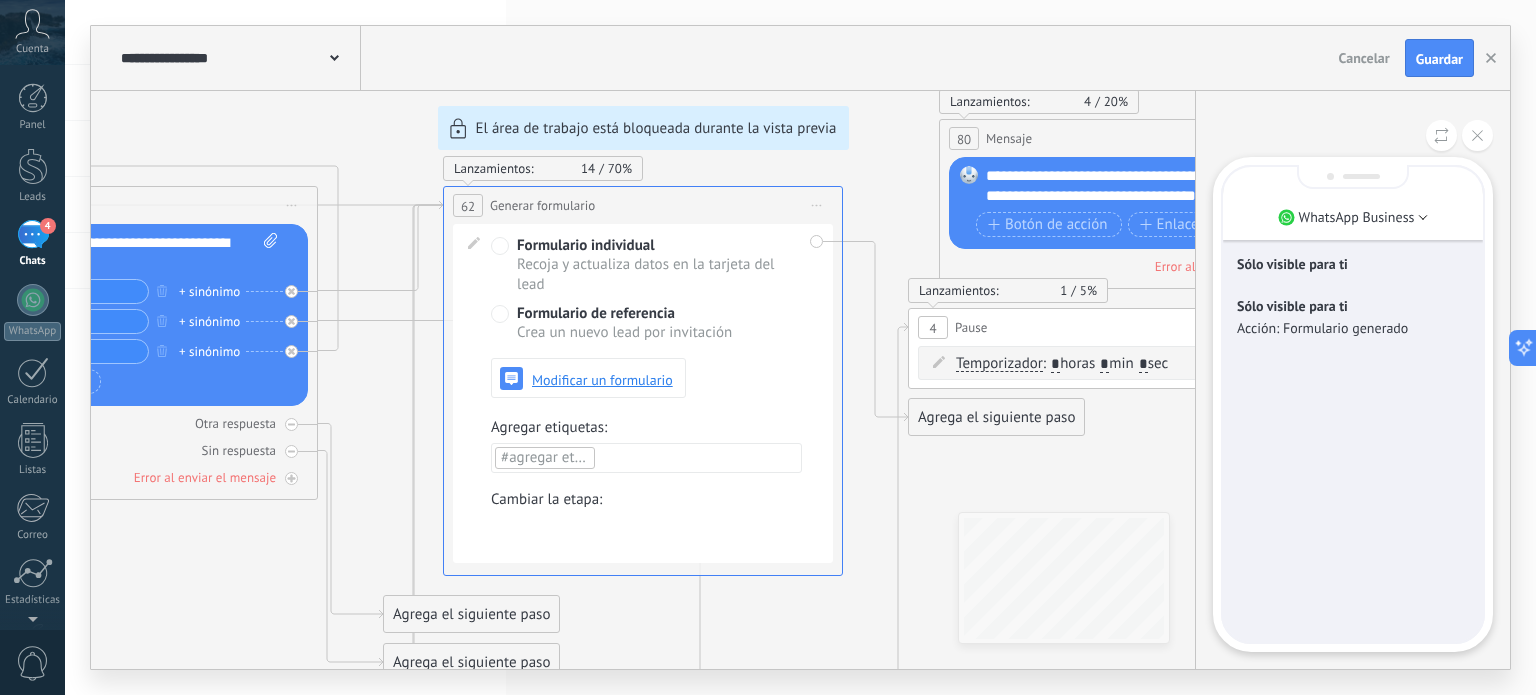 click on "Sólo visible para ti Sólo visible para ti Acción: Formulario generado" at bounding box center (1353, 404) 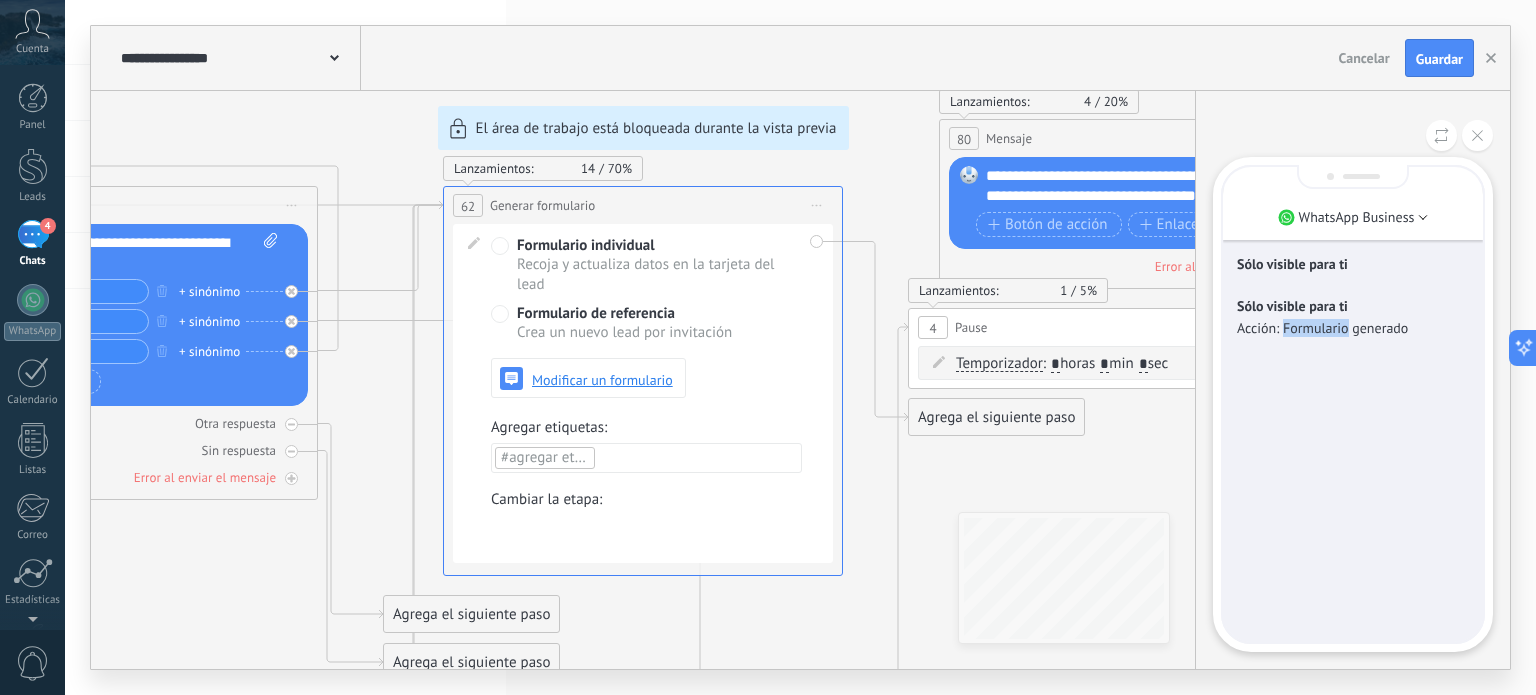 click on "Sólo visible para ti Sólo visible para ti Acción: Formulario generado" at bounding box center [1353, 404] 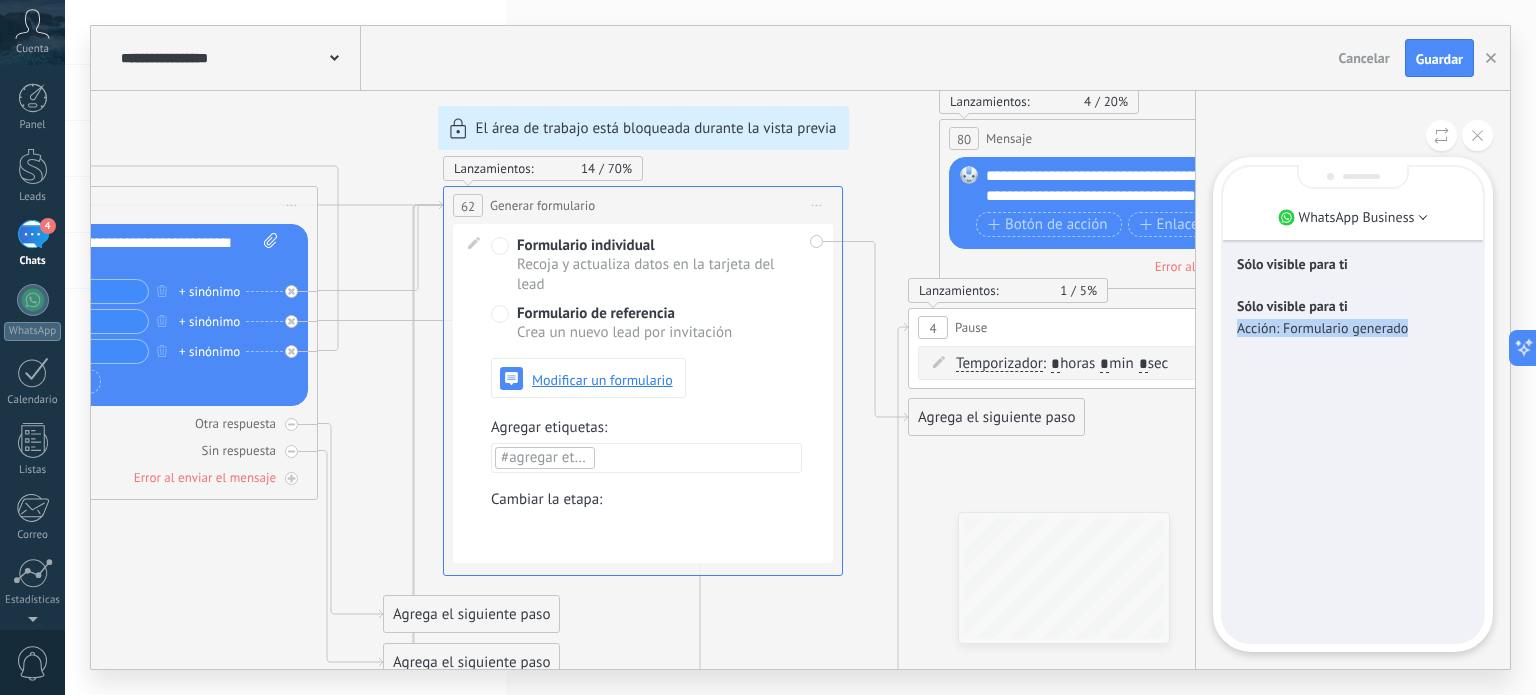 click on "Sólo visible para ti Sólo visible para ti Acción: Formulario generado" at bounding box center [1353, 404] 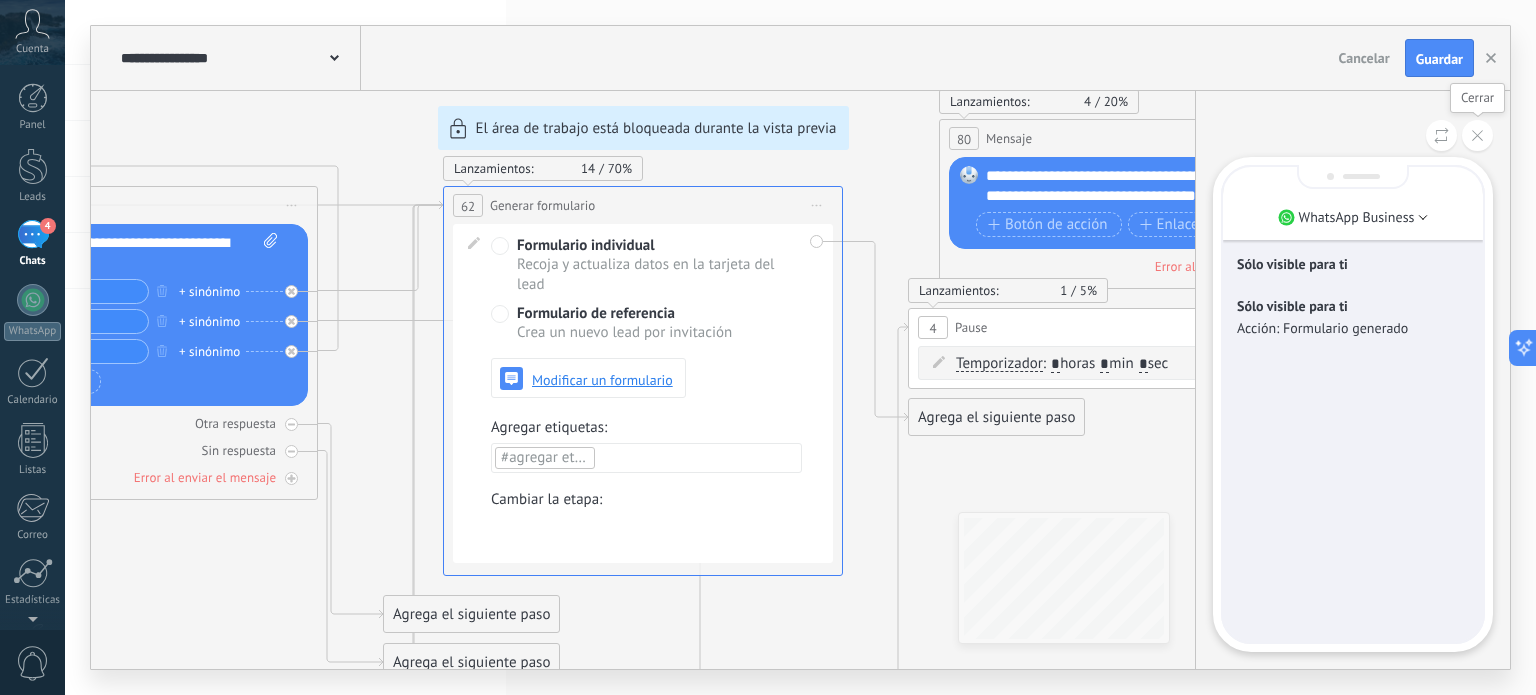 click 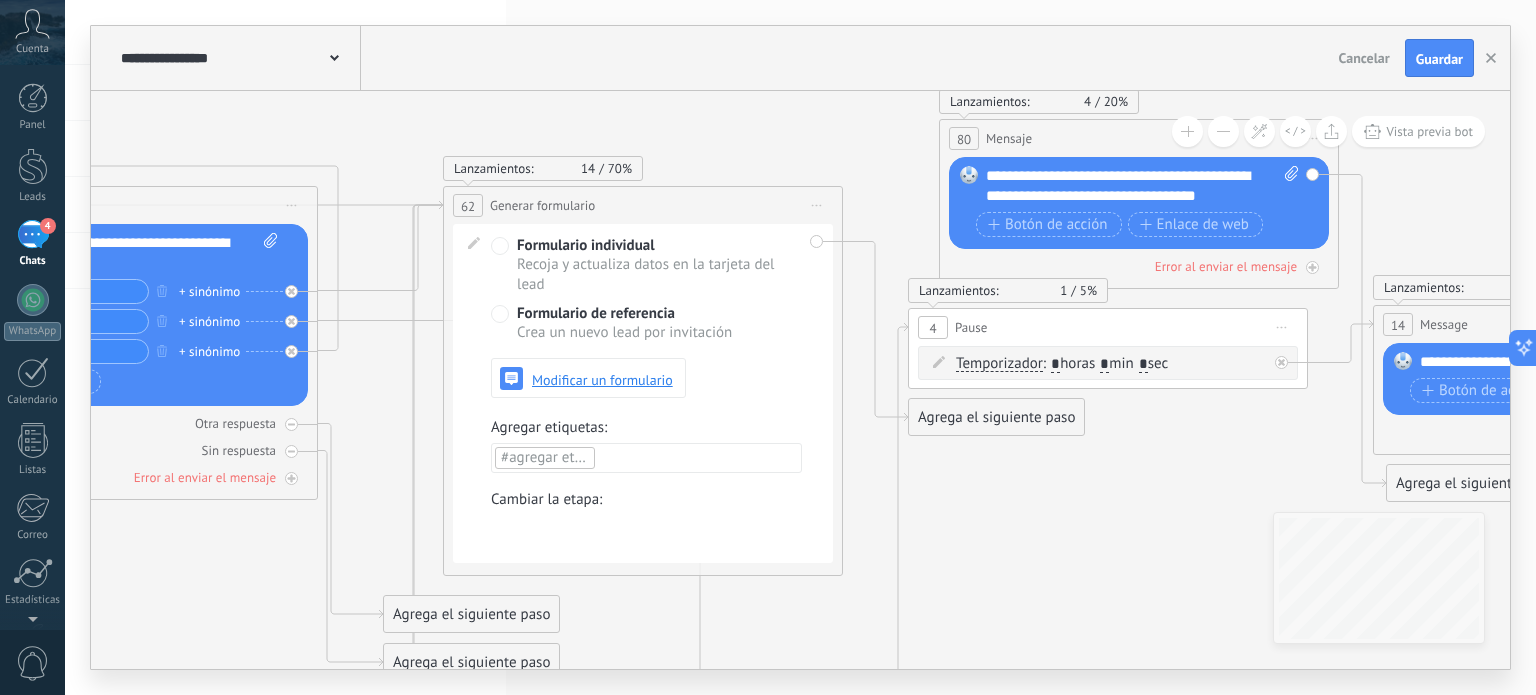 click on "Agrega el siguiente paso" at bounding box center (996, 417) 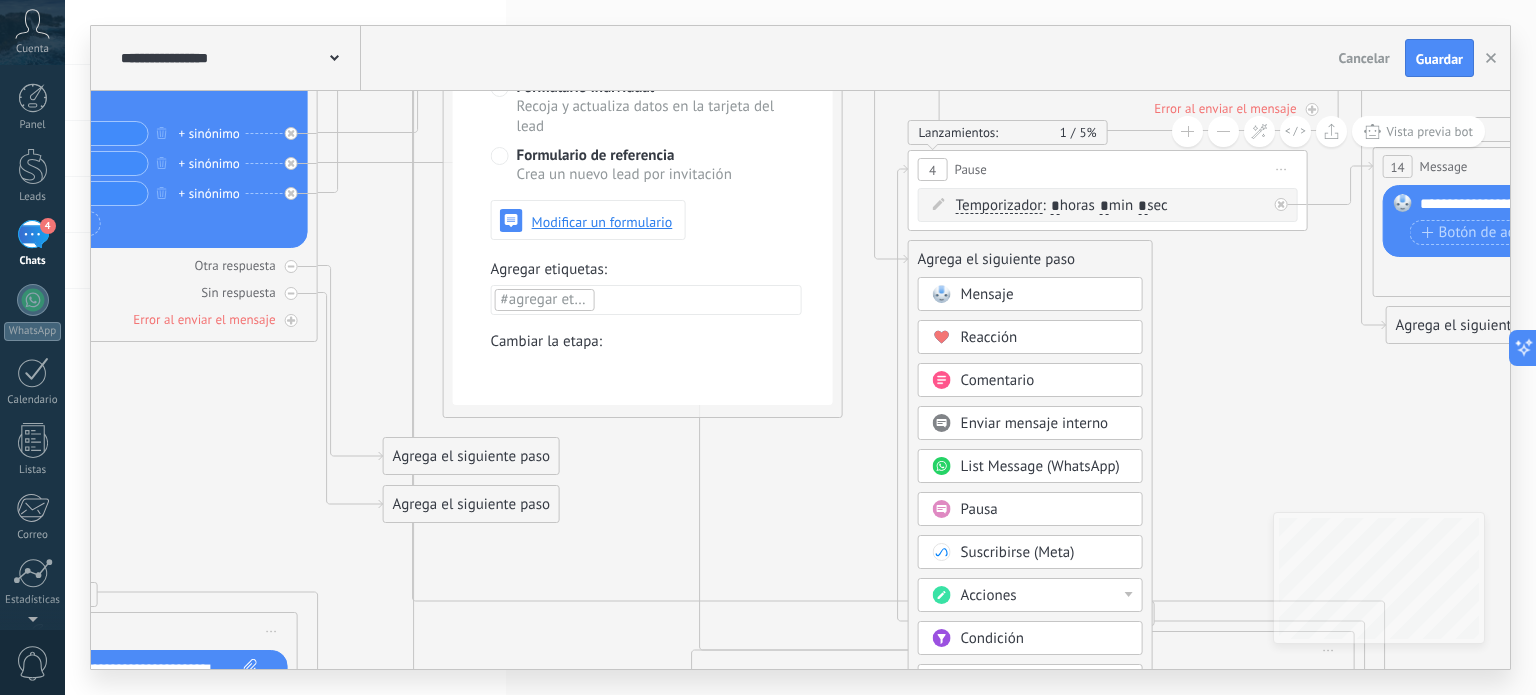 click on "List Message (WhatsApp)" at bounding box center (1040, 466) 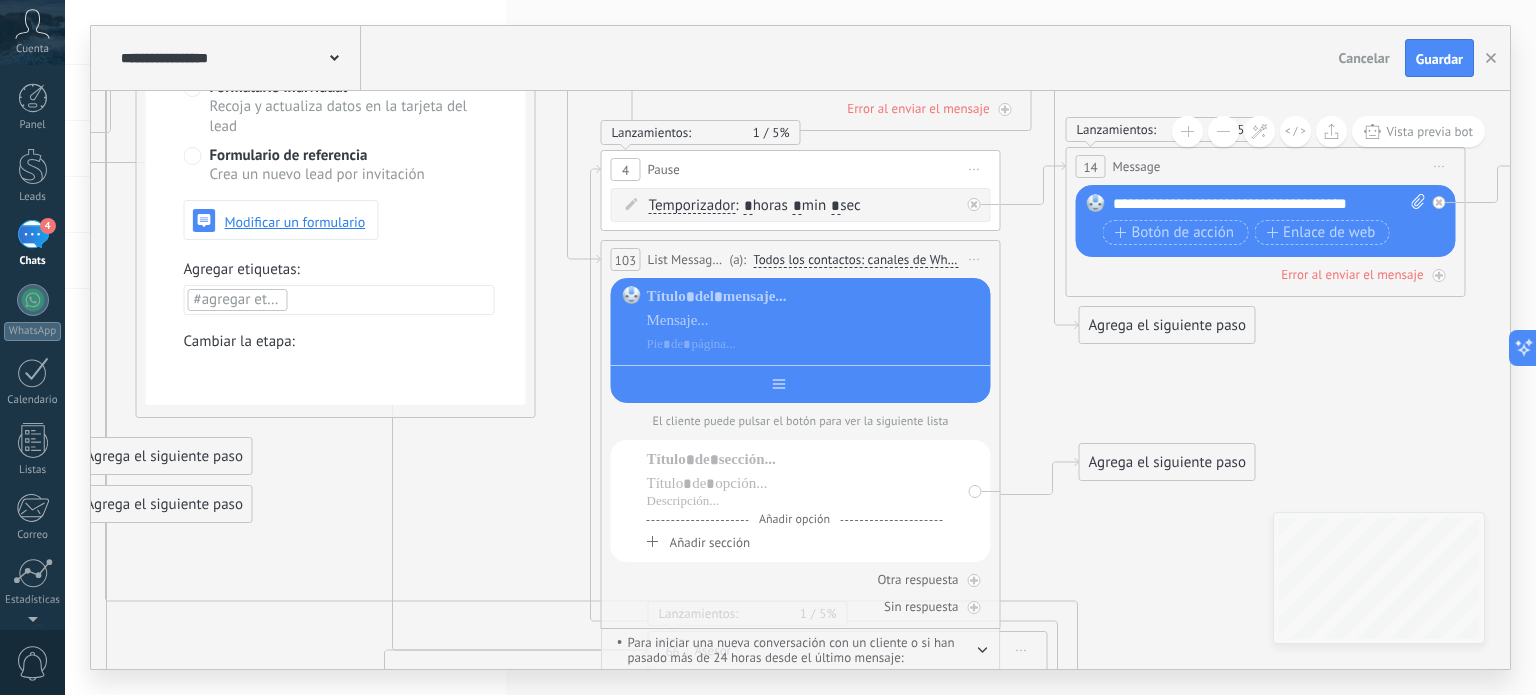 click at bounding box center (801, 380) 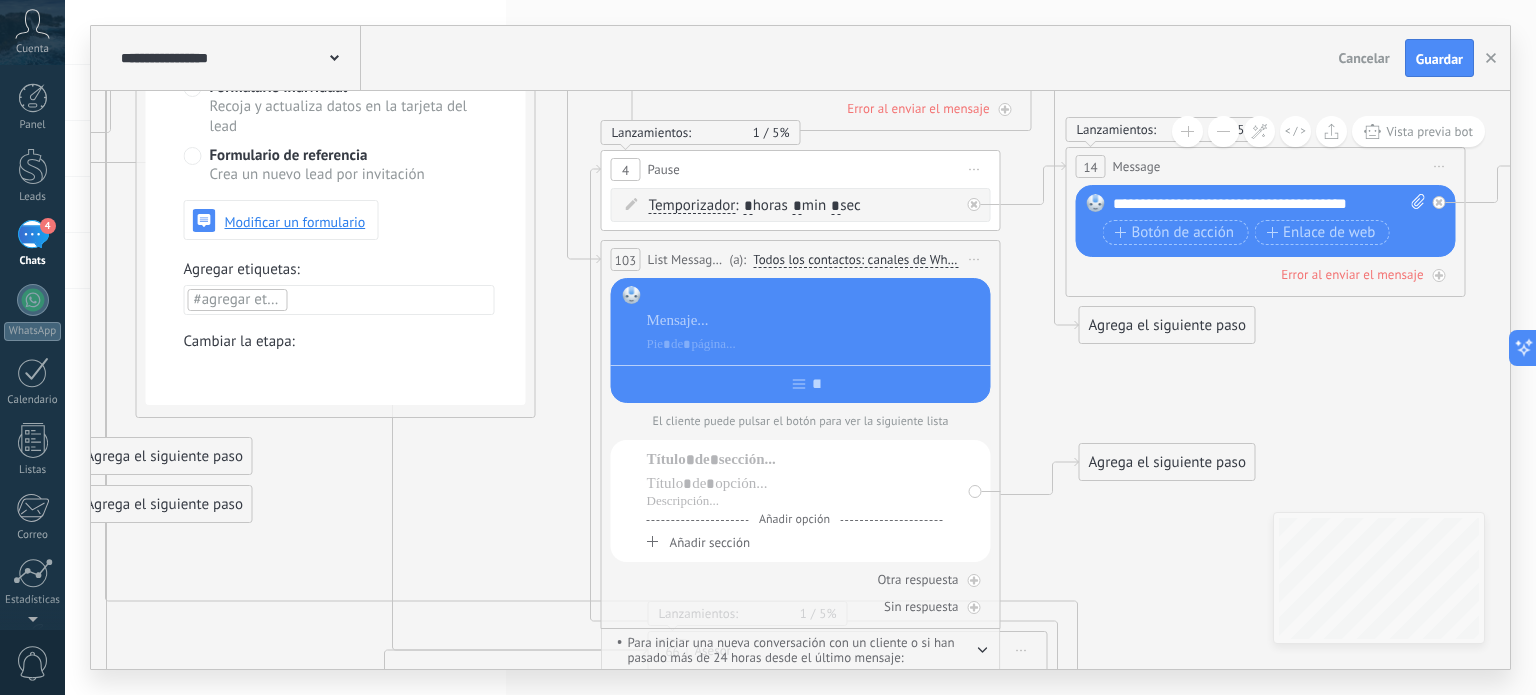 click at bounding box center (815, 297) 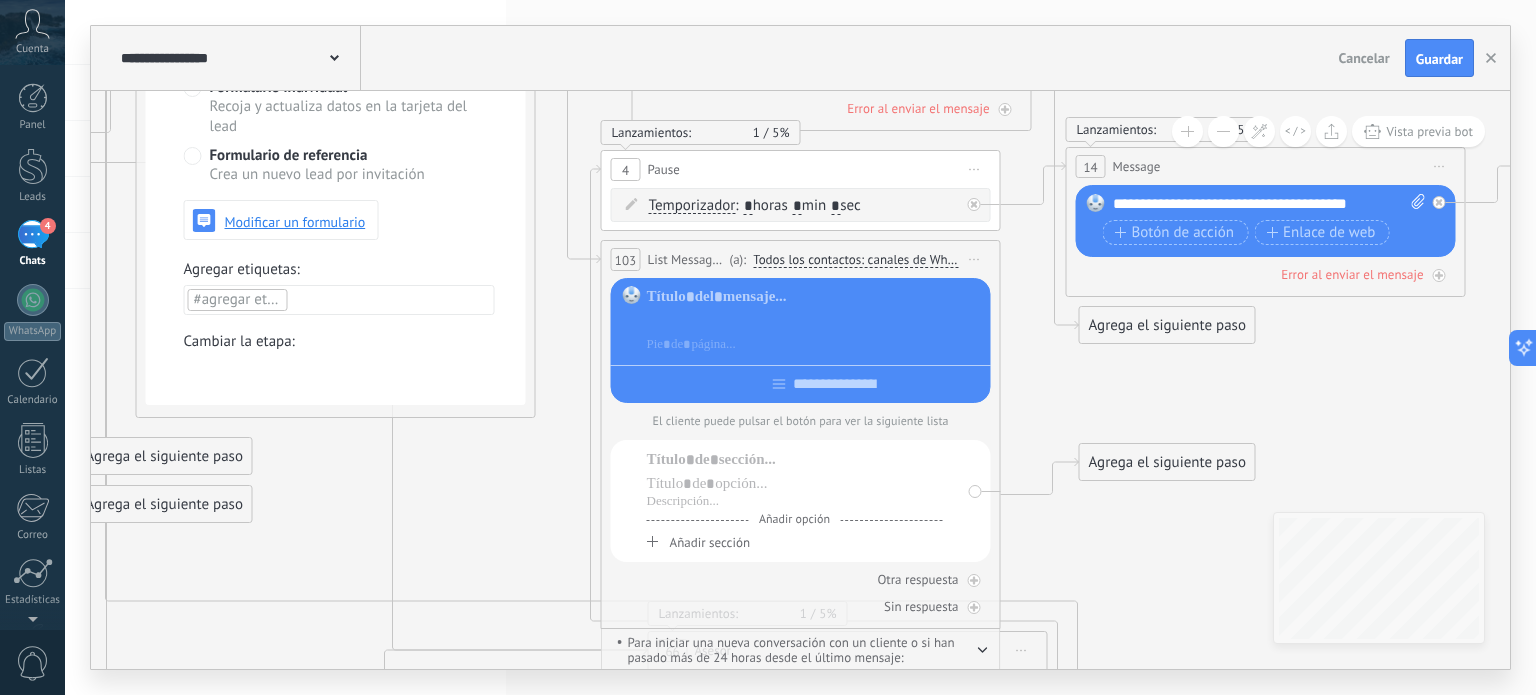 click at bounding box center [815, 321] 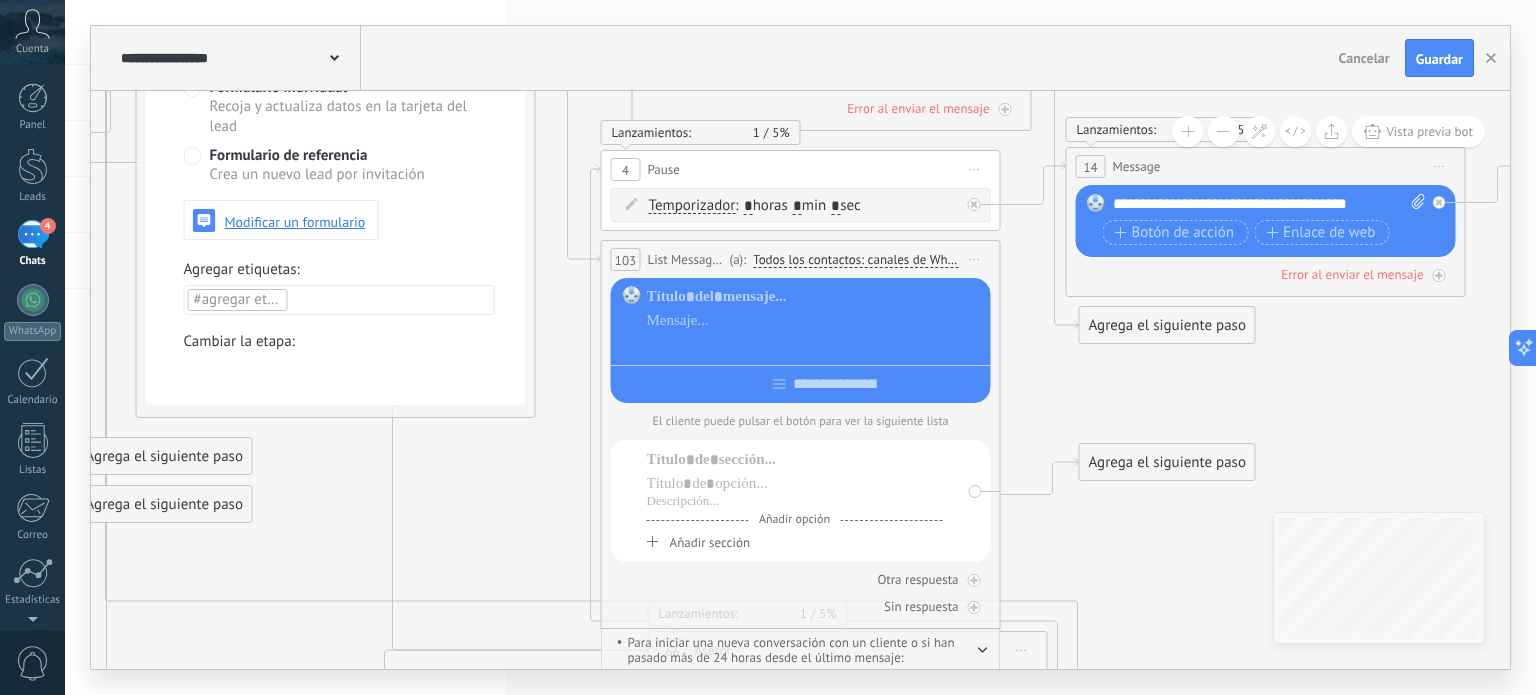 click at bounding box center [815, 345] 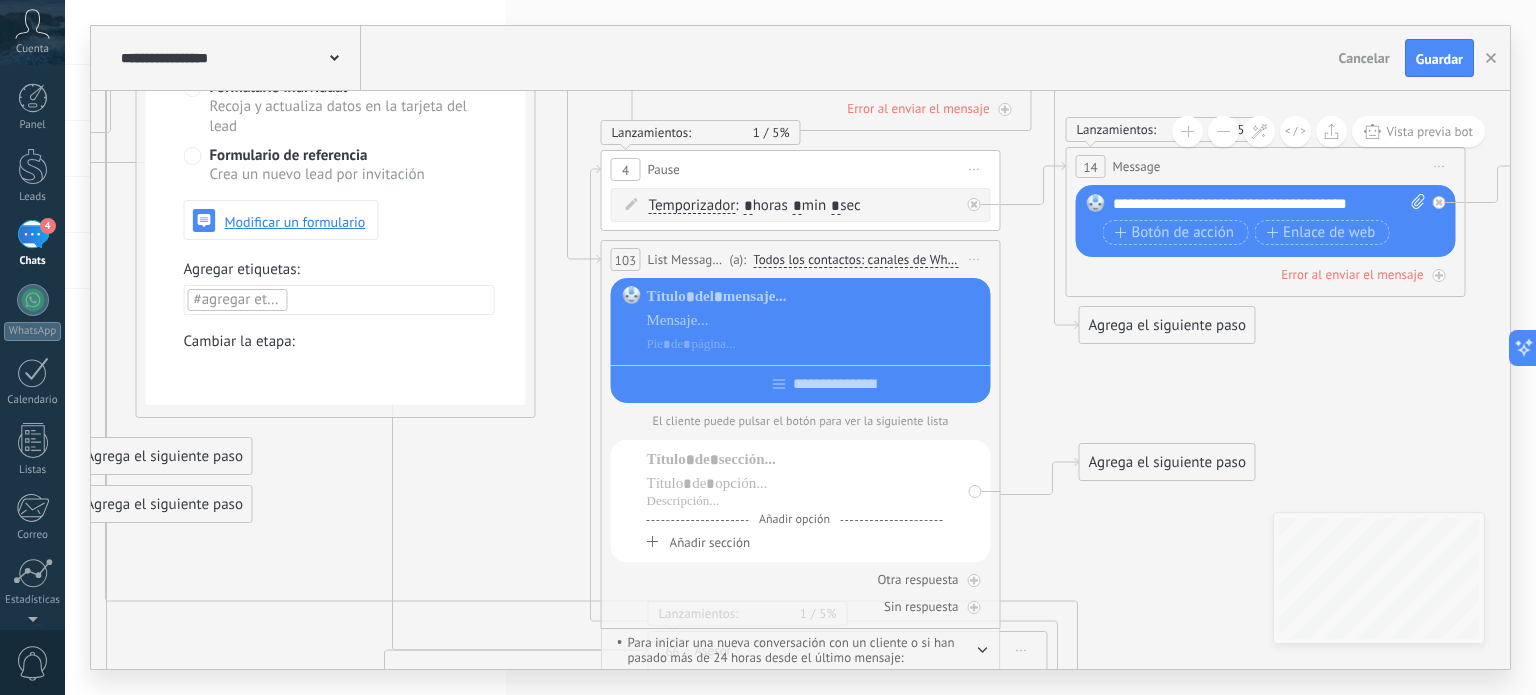 click on "Iniciar vista previa aquí
Cambiar nombre
Duplicar
[GEOGRAPHIC_DATA]" at bounding box center [975, 259] 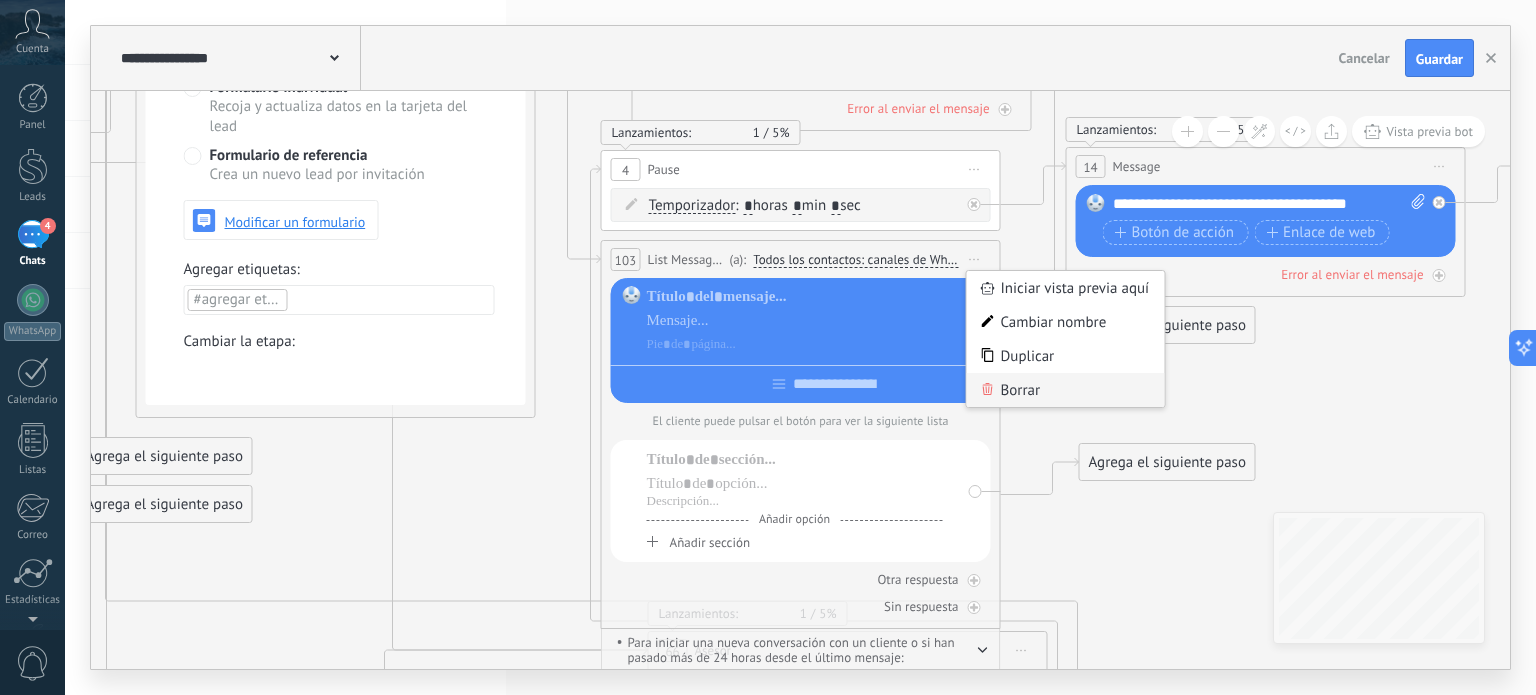 click on "Borrar" at bounding box center (1066, 390) 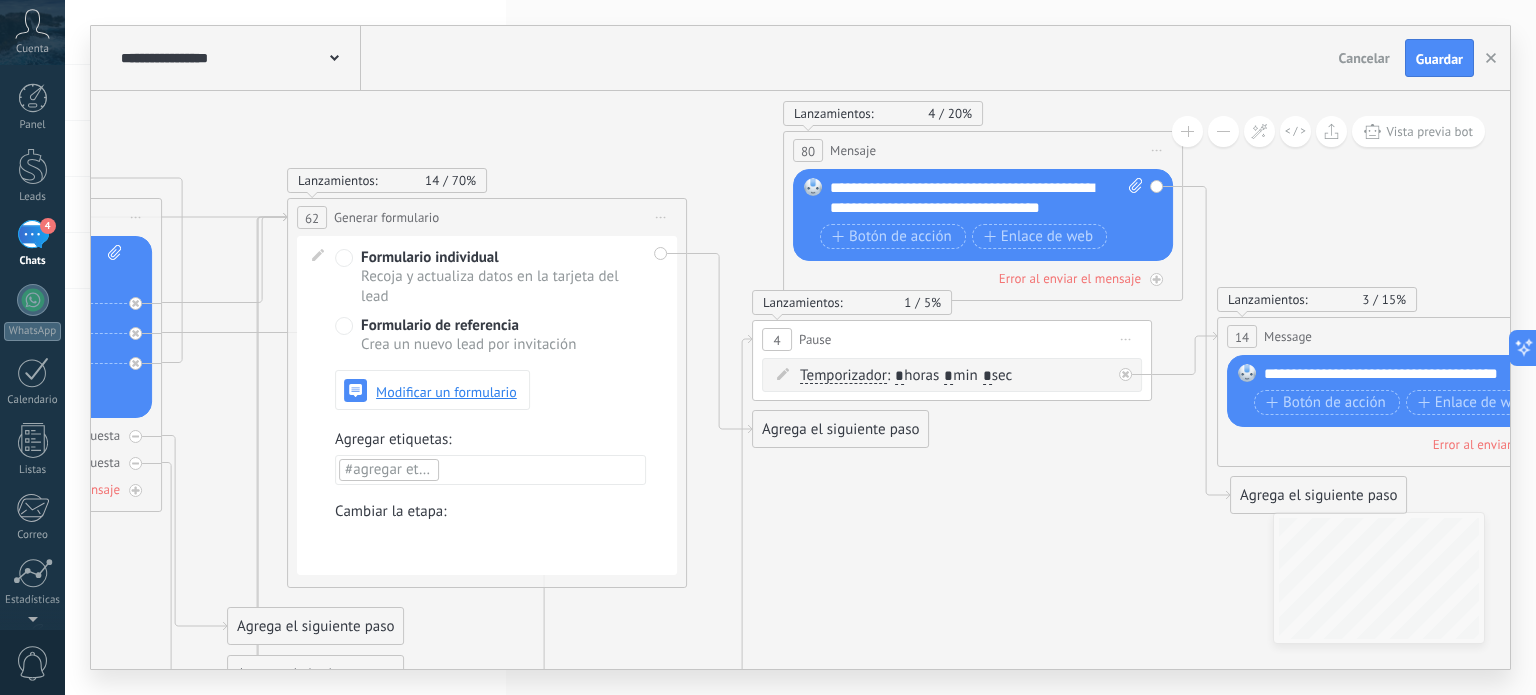 click on "Agrega el siguiente paso" at bounding box center (840, 429) 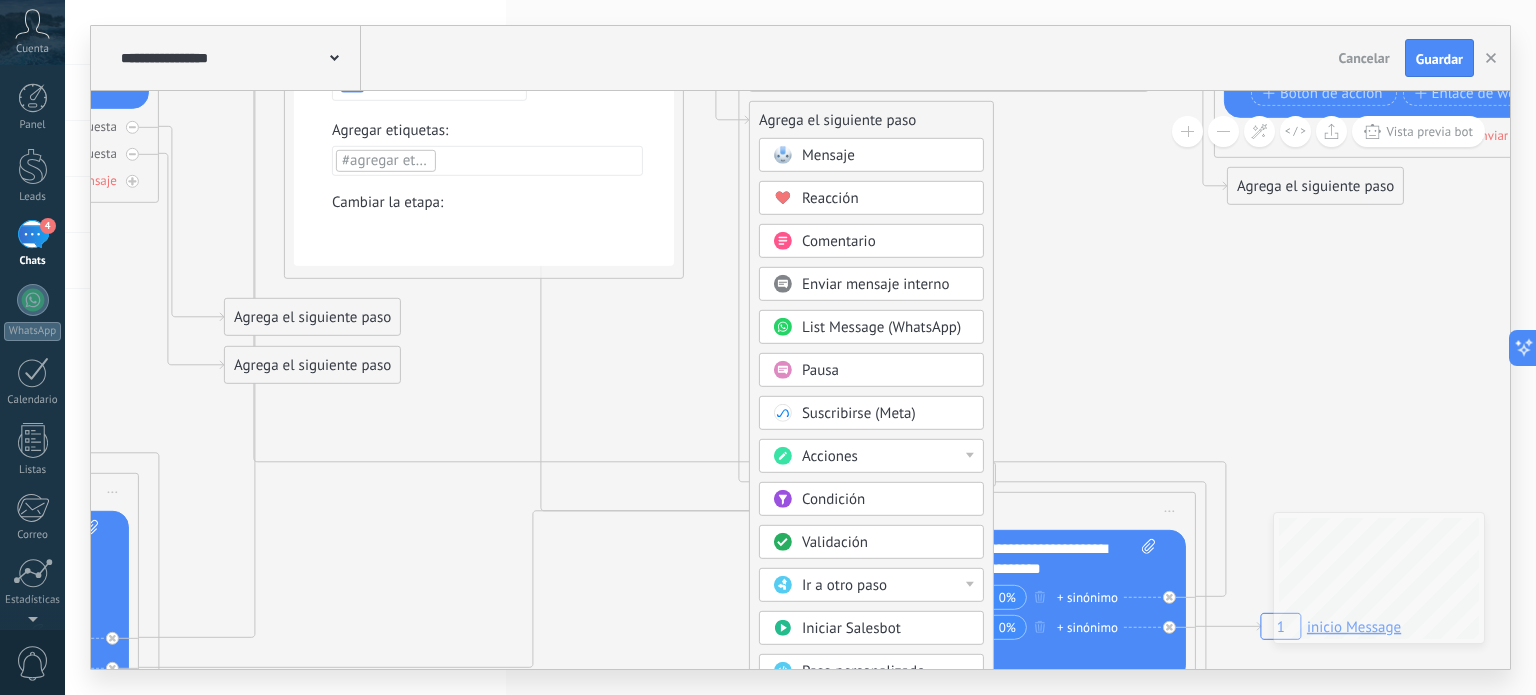 click on "Validación" at bounding box center (886, 543) 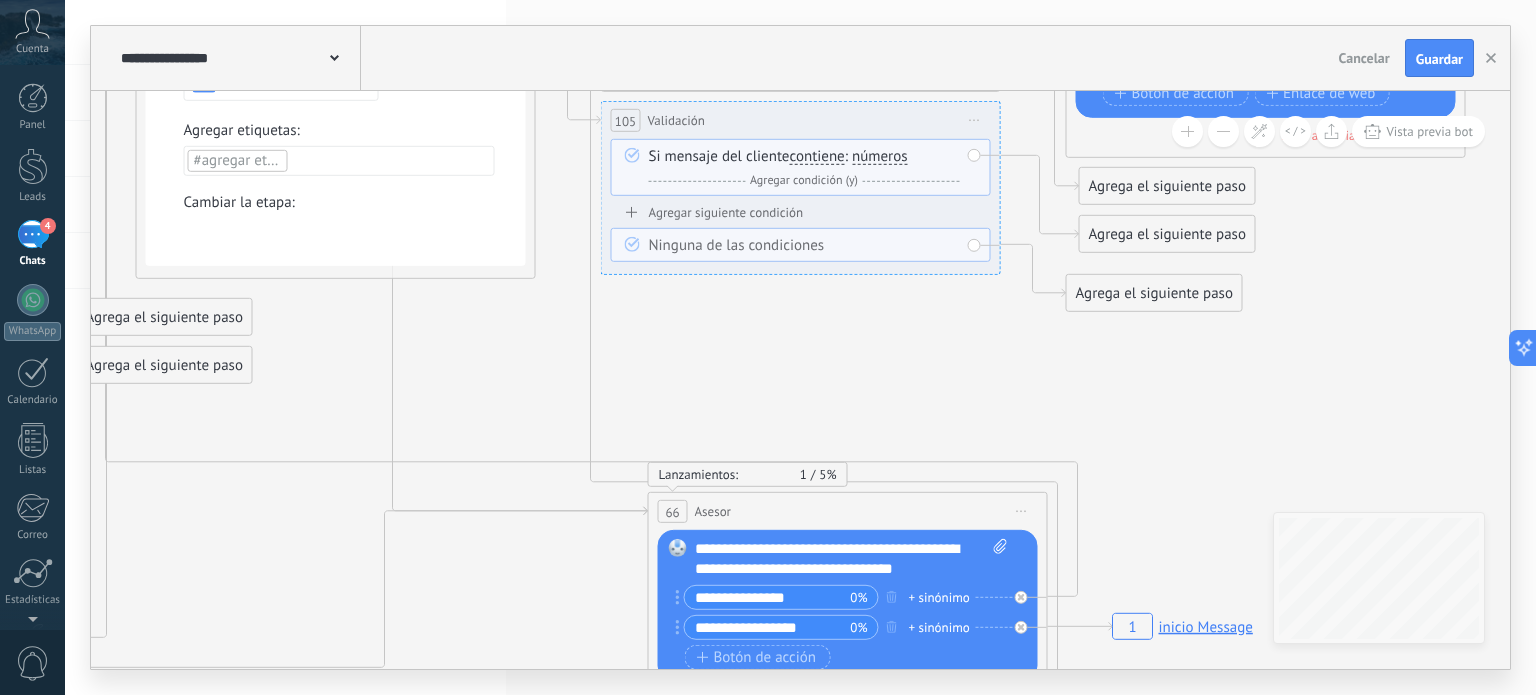 click 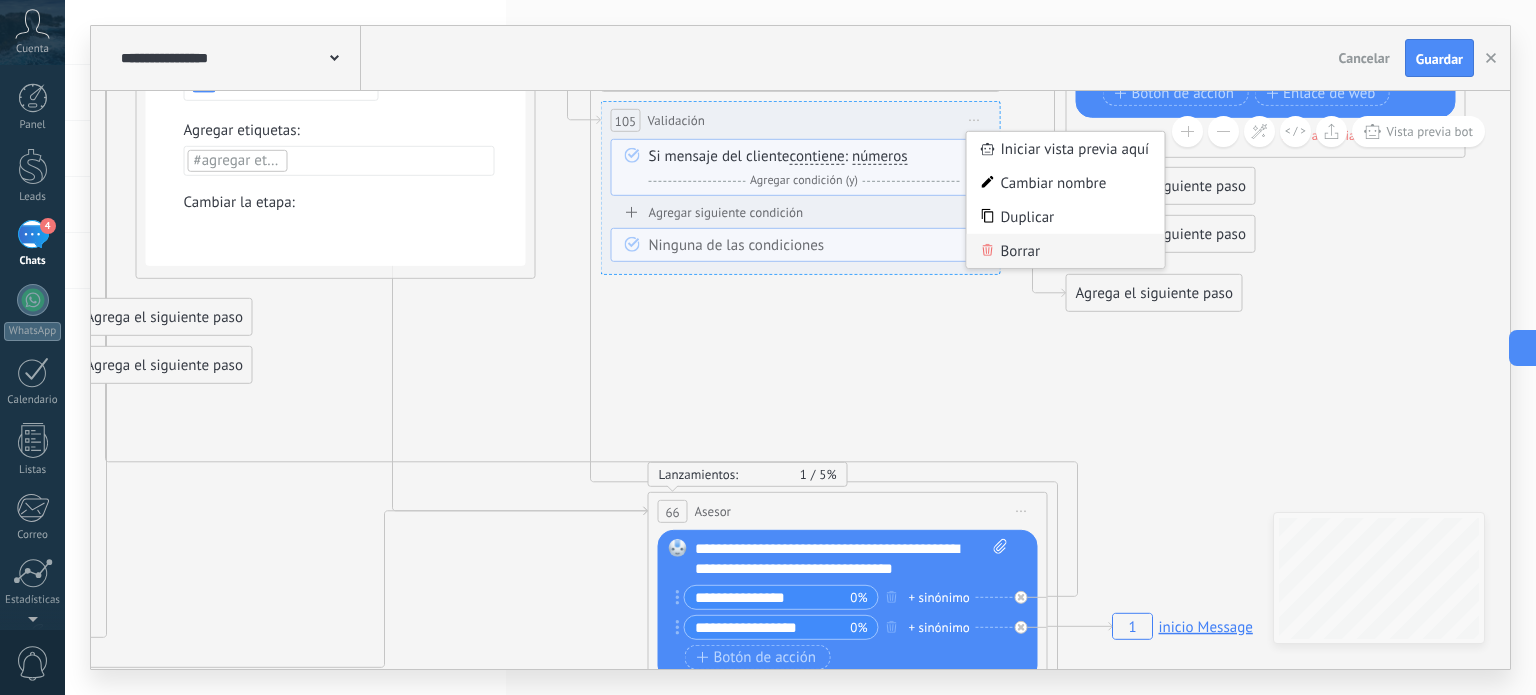 click on "Borrar" at bounding box center [1066, 251] 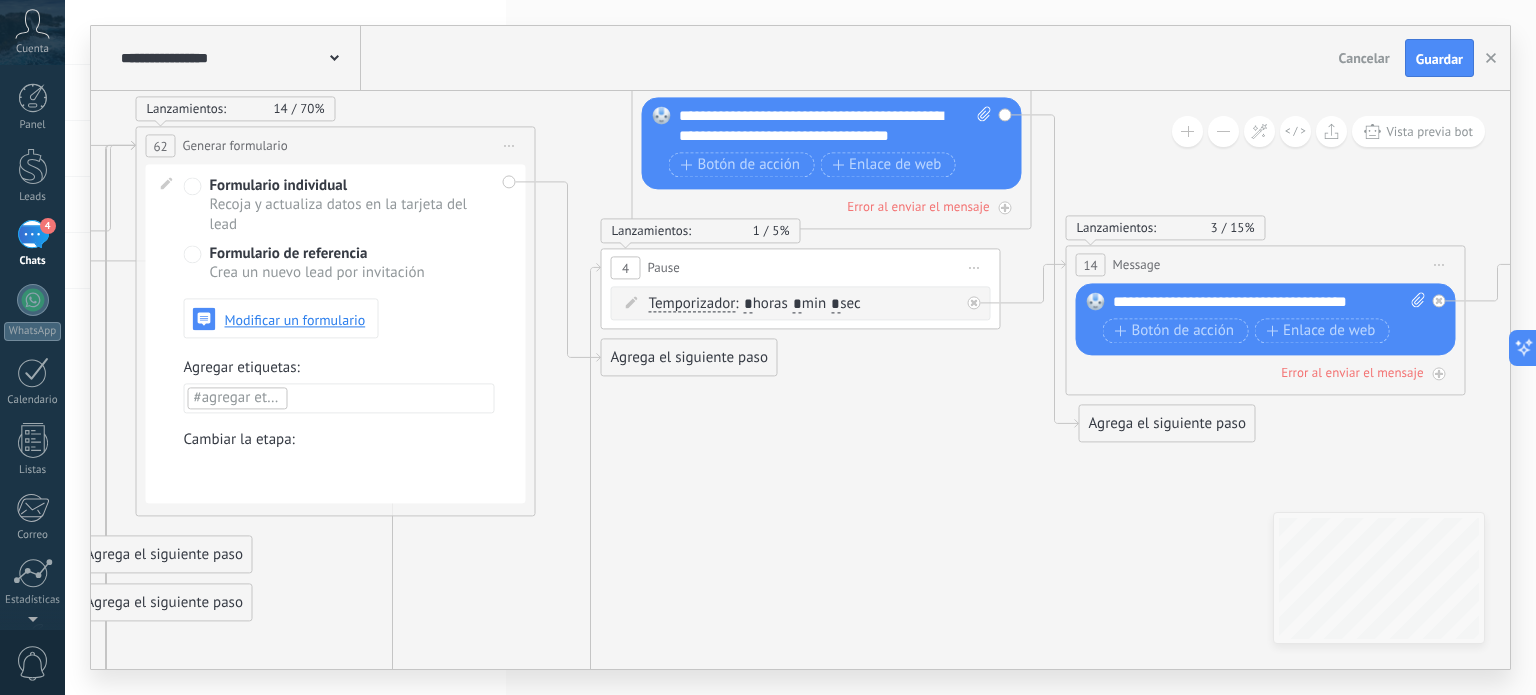 click on "Agrega el siguiente paso" at bounding box center (689, 358) 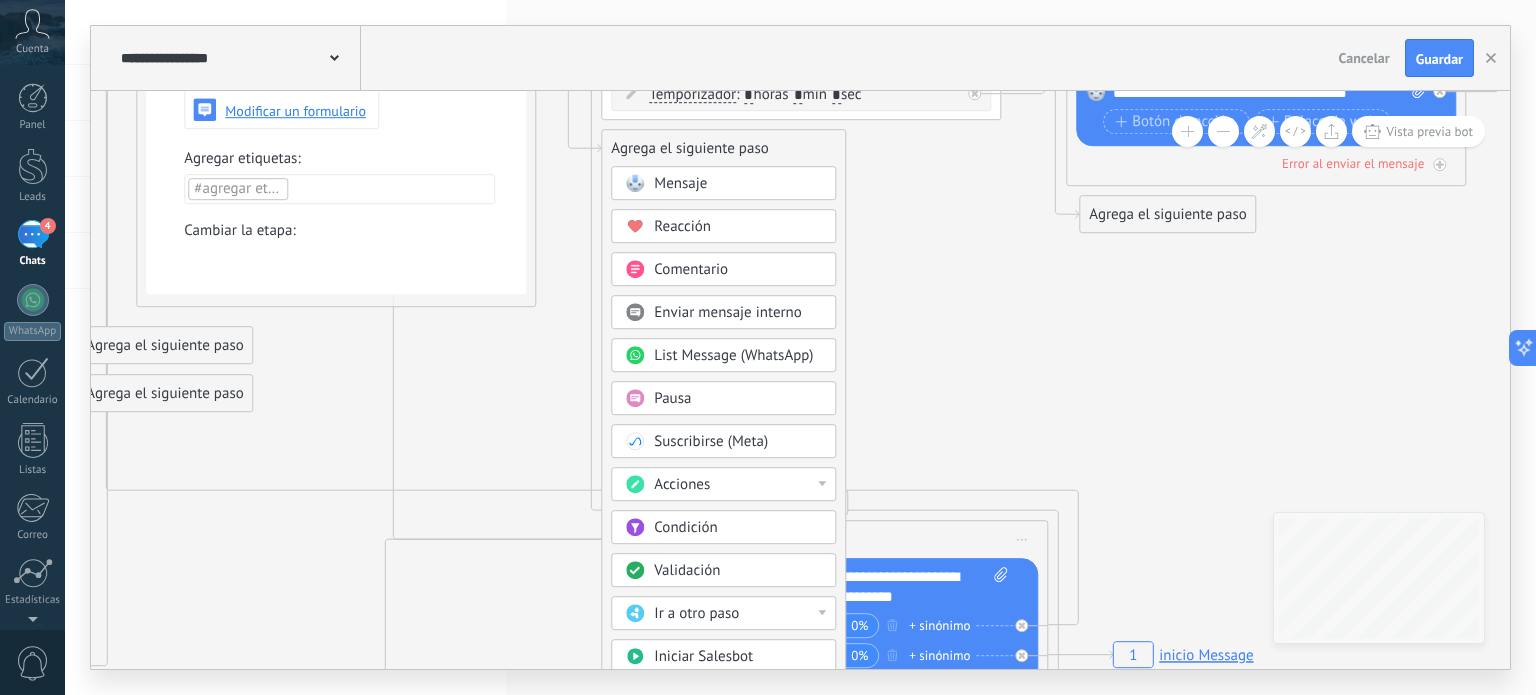 click on "Comentario" at bounding box center [691, 269] 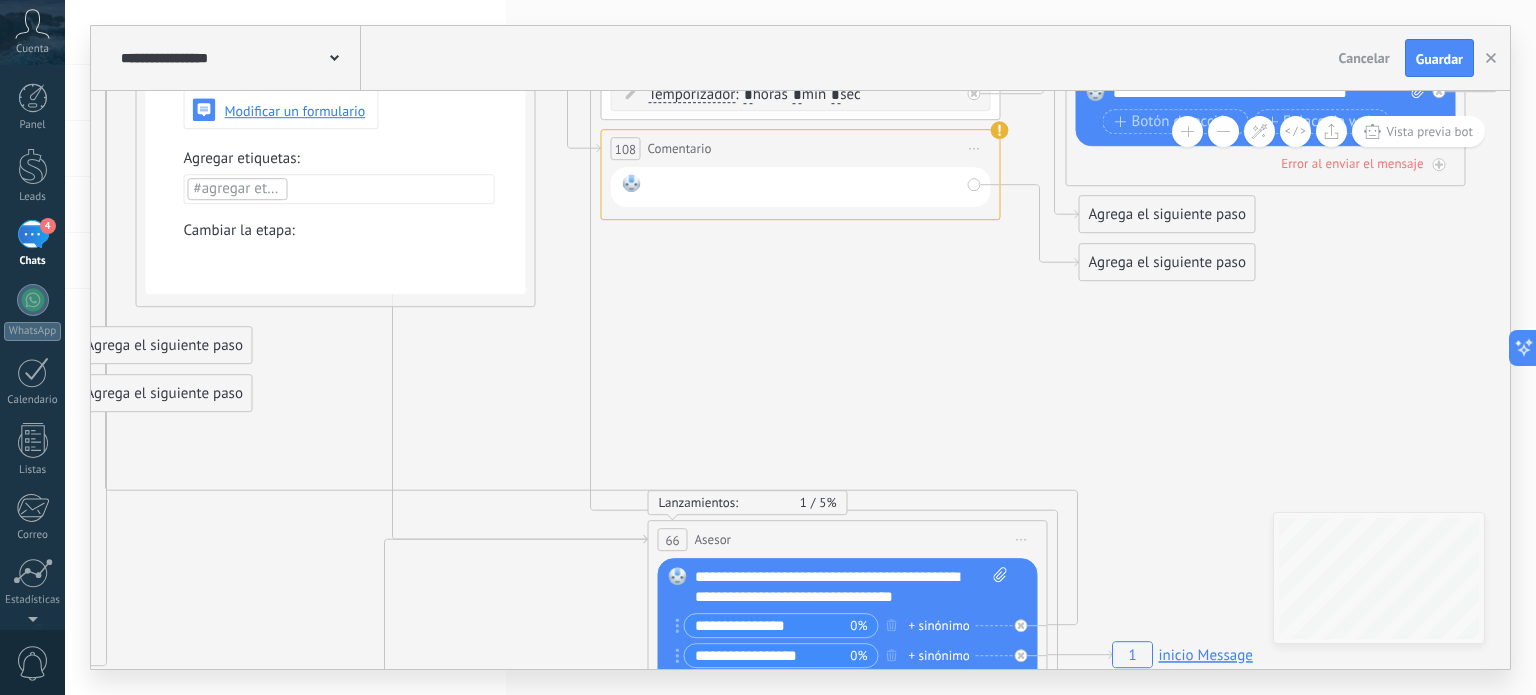 click at bounding box center [804, 187] 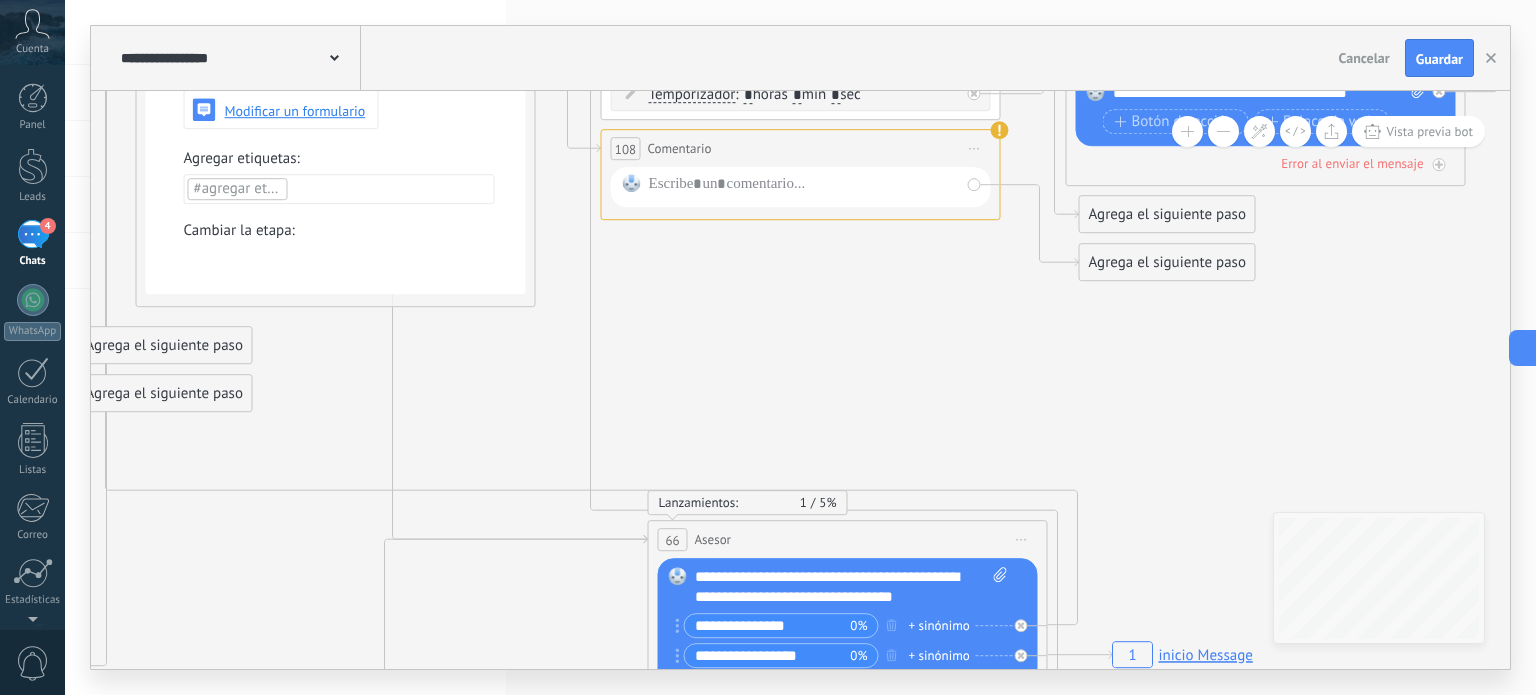 click on "**********" at bounding box center (801, 148) 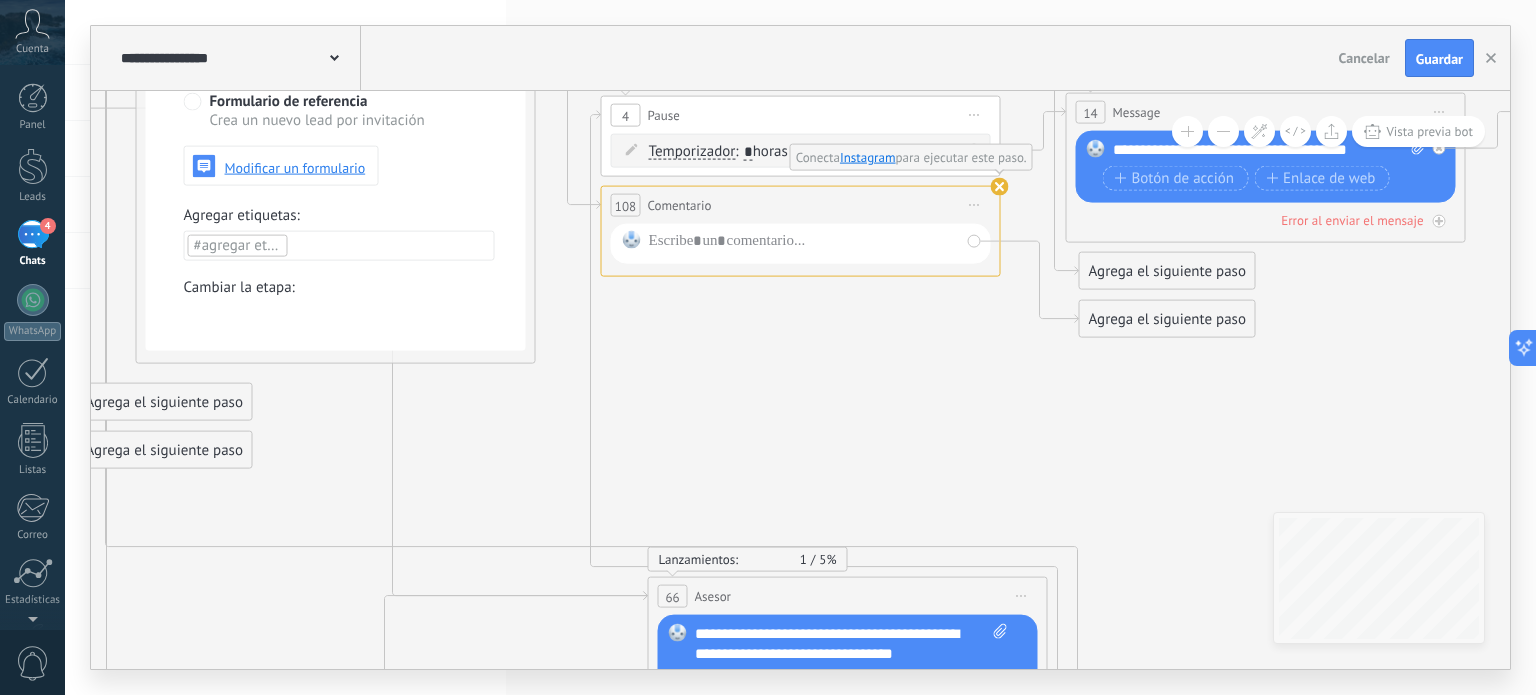 click on "Iniciar vista previa aquí
Cambiar nombre
Duplicar
[GEOGRAPHIC_DATA]" at bounding box center [975, 205] 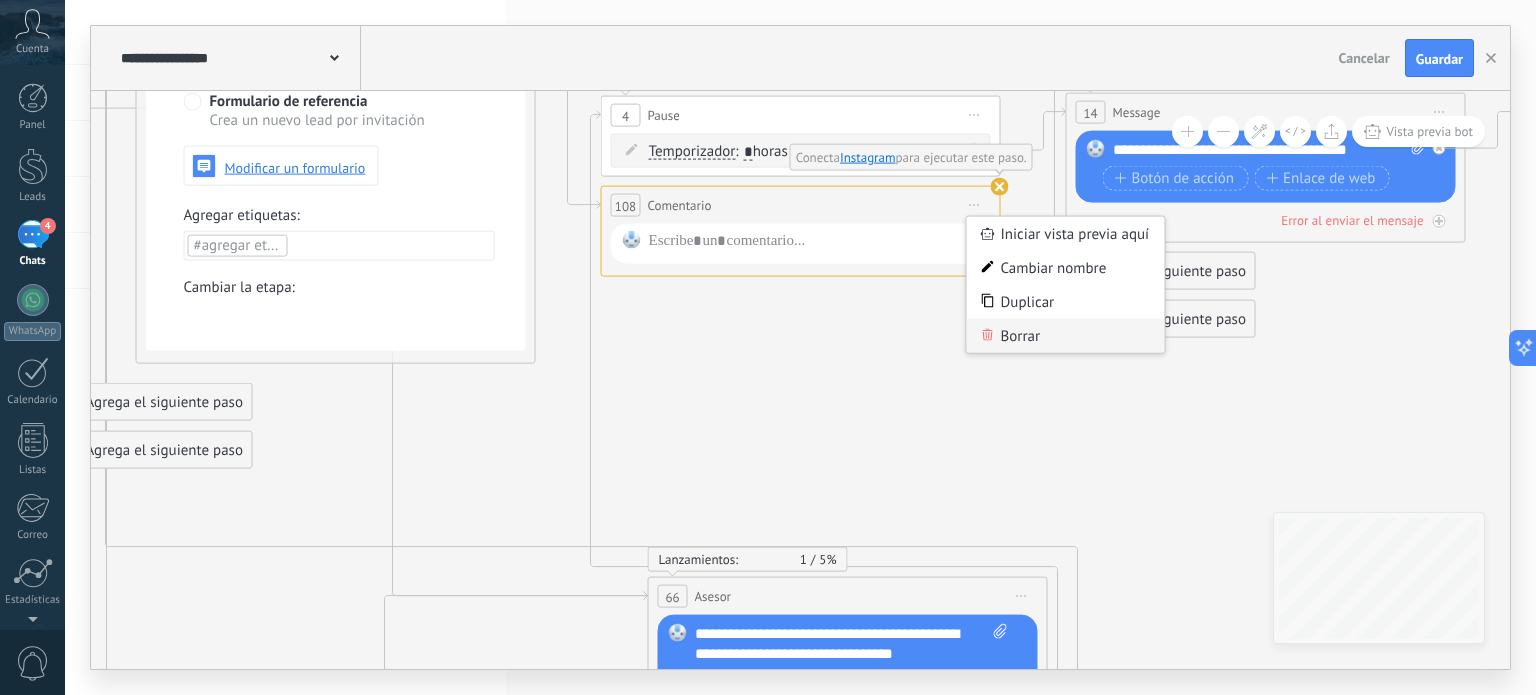 click on "Borrar" at bounding box center (1066, 336) 